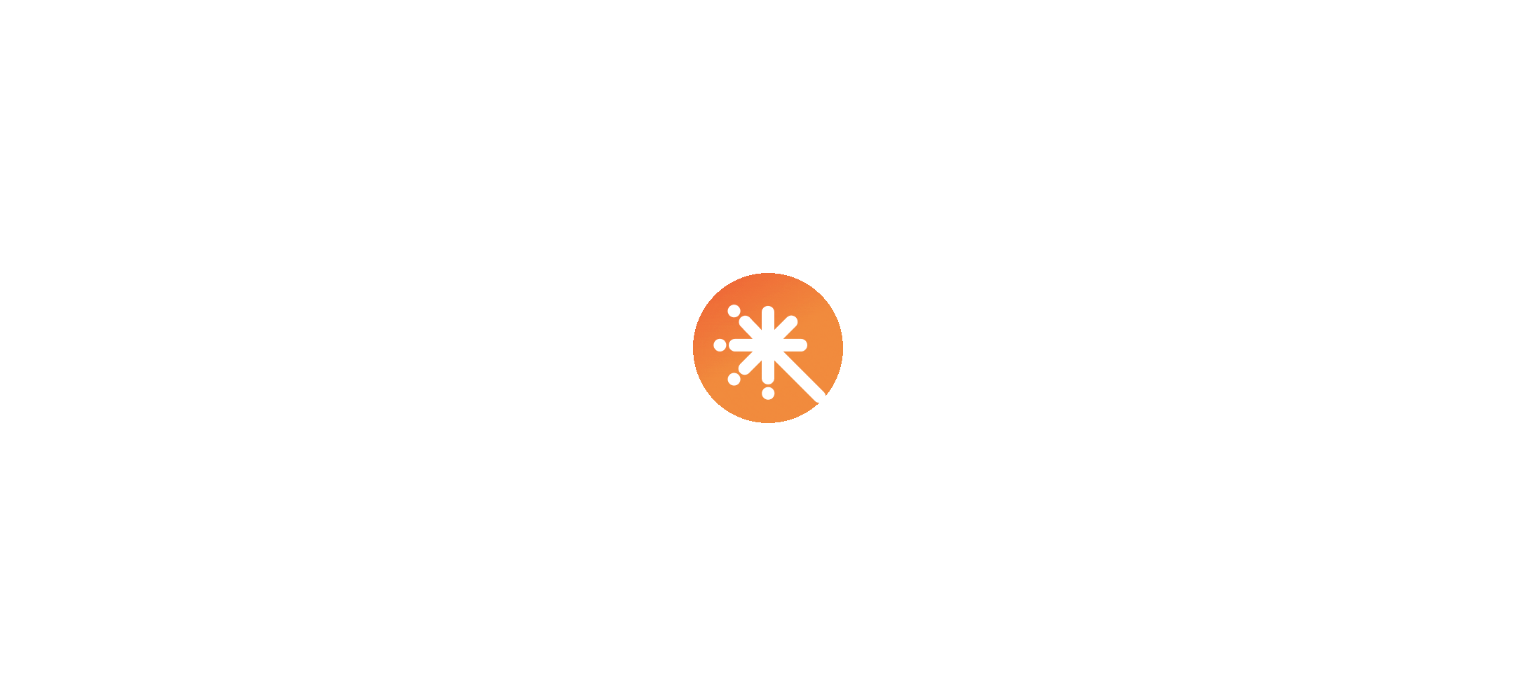 scroll, scrollTop: 0, scrollLeft: 0, axis: both 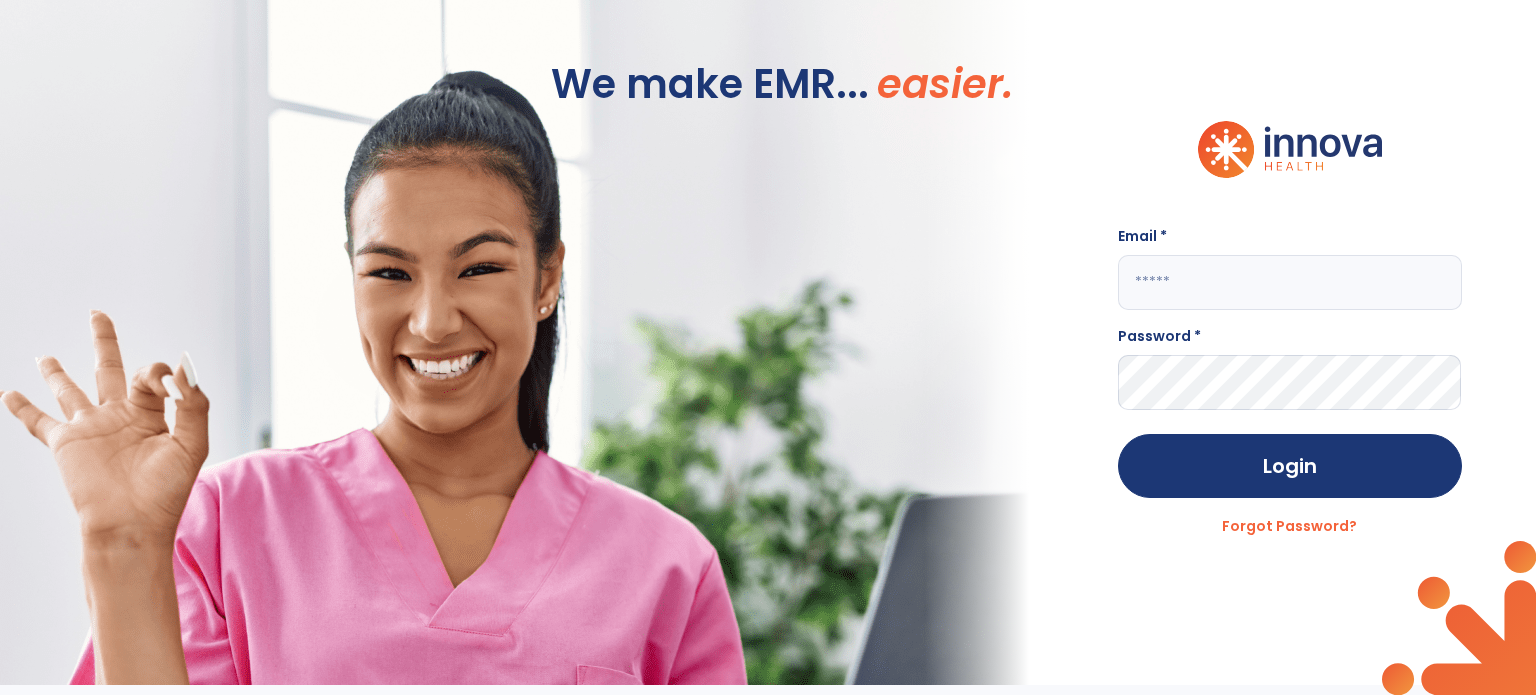 click 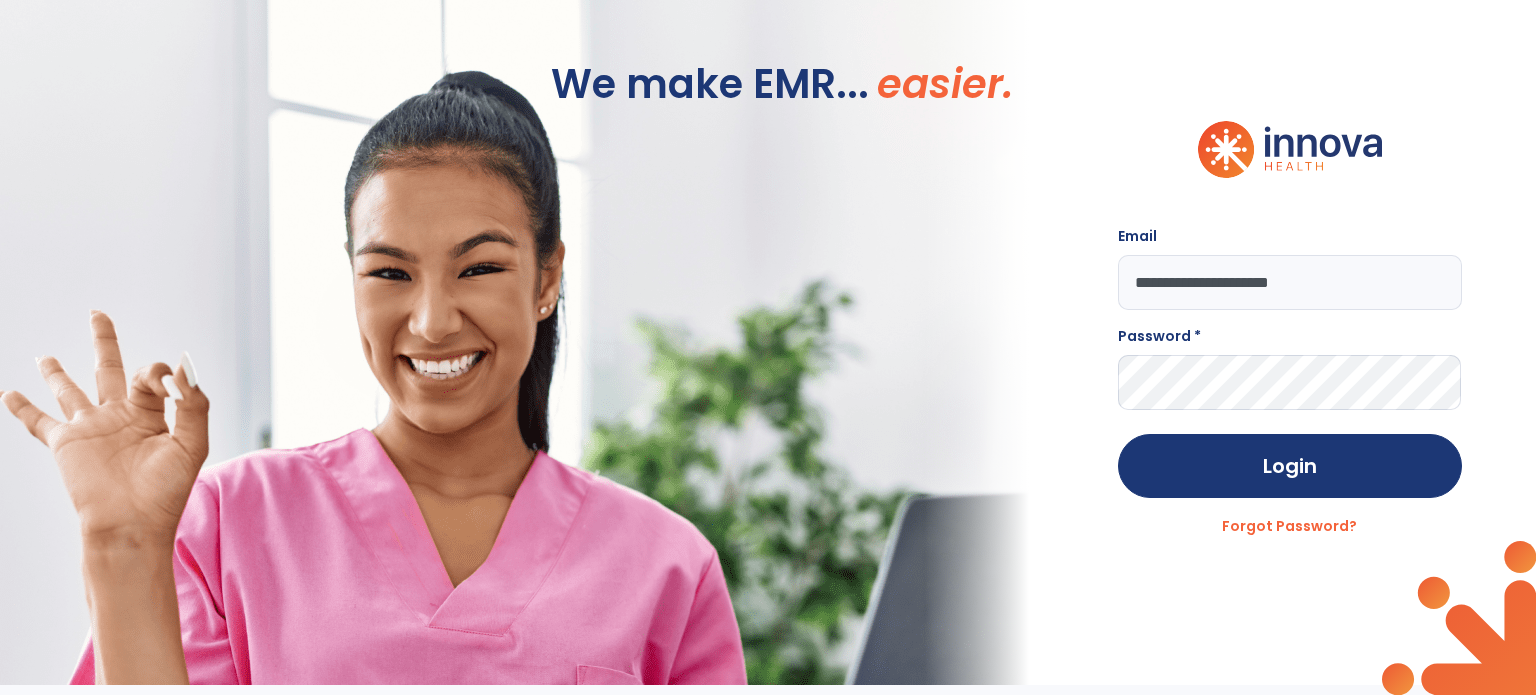 type on "**********" 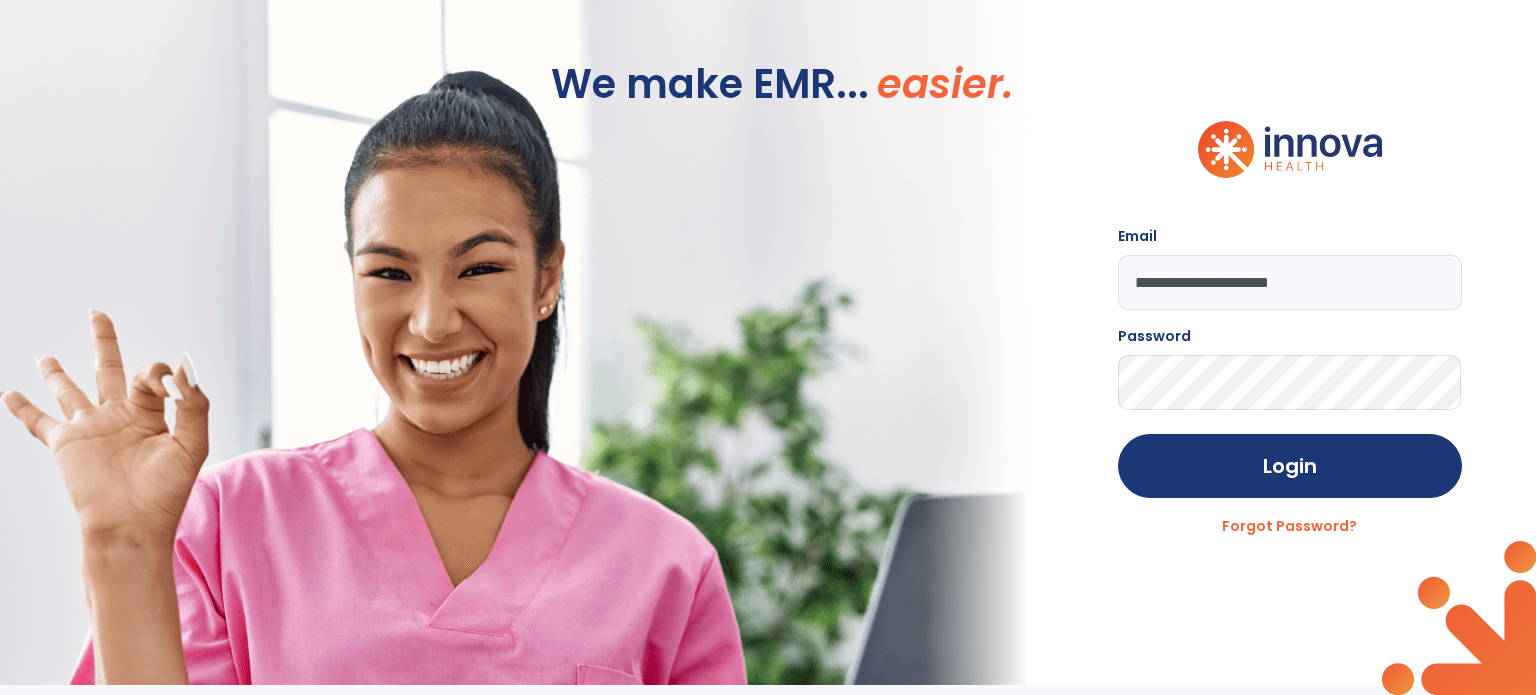 click on "Login" 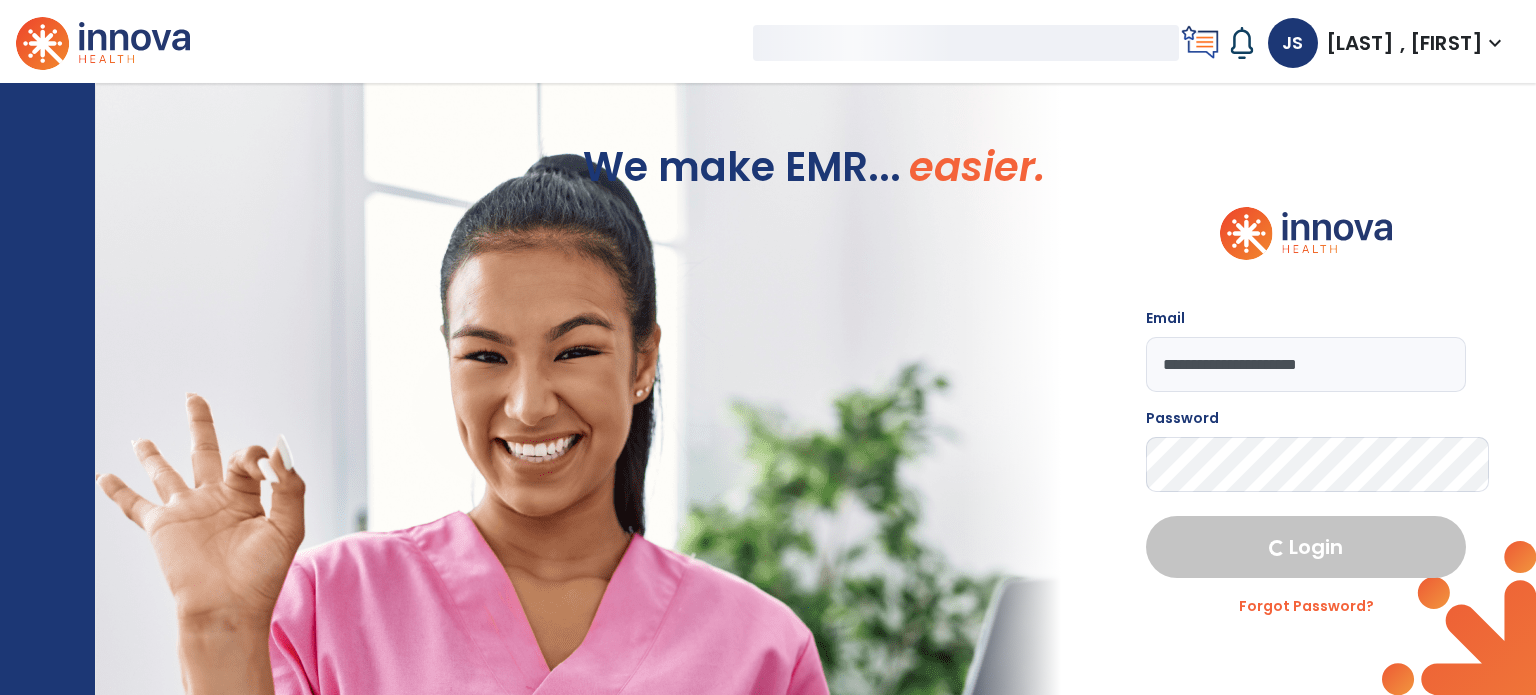 select on "****" 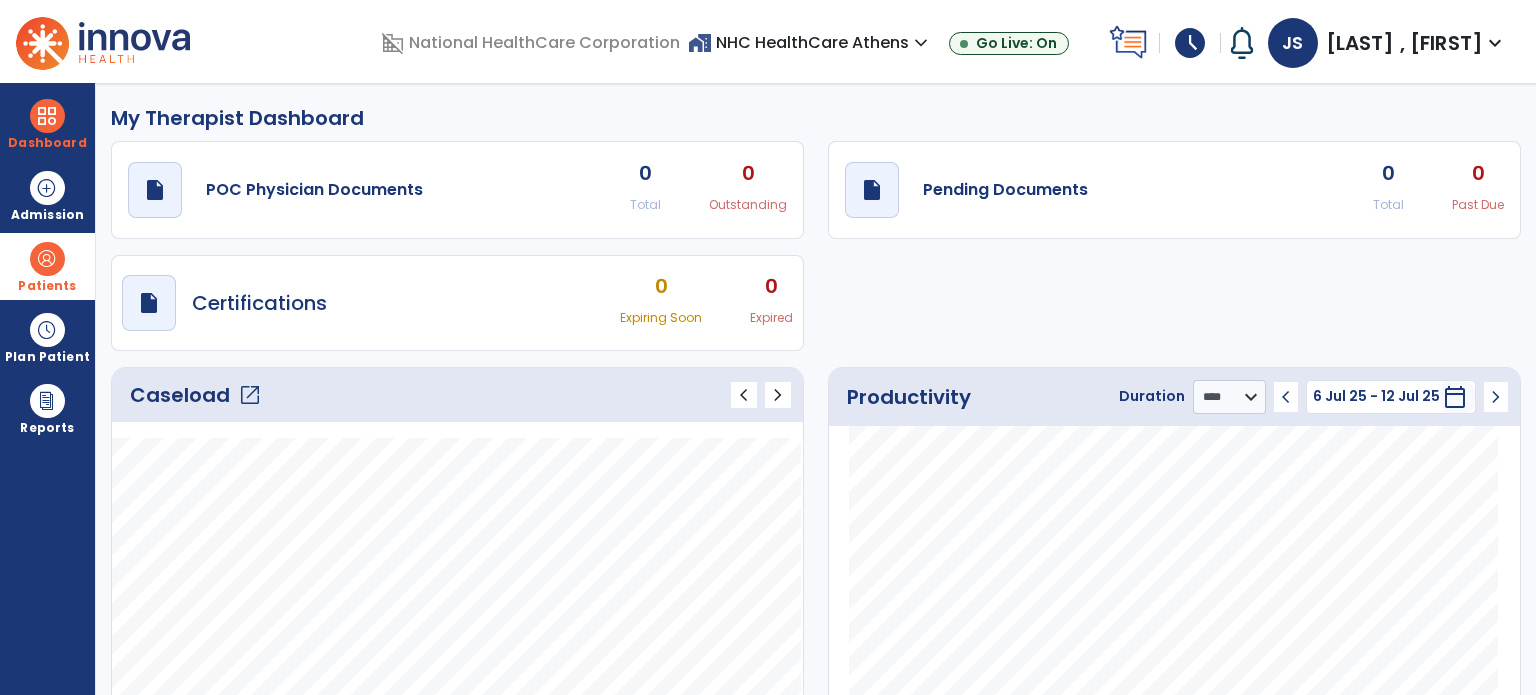 click on "Patients" at bounding box center (47, 266) 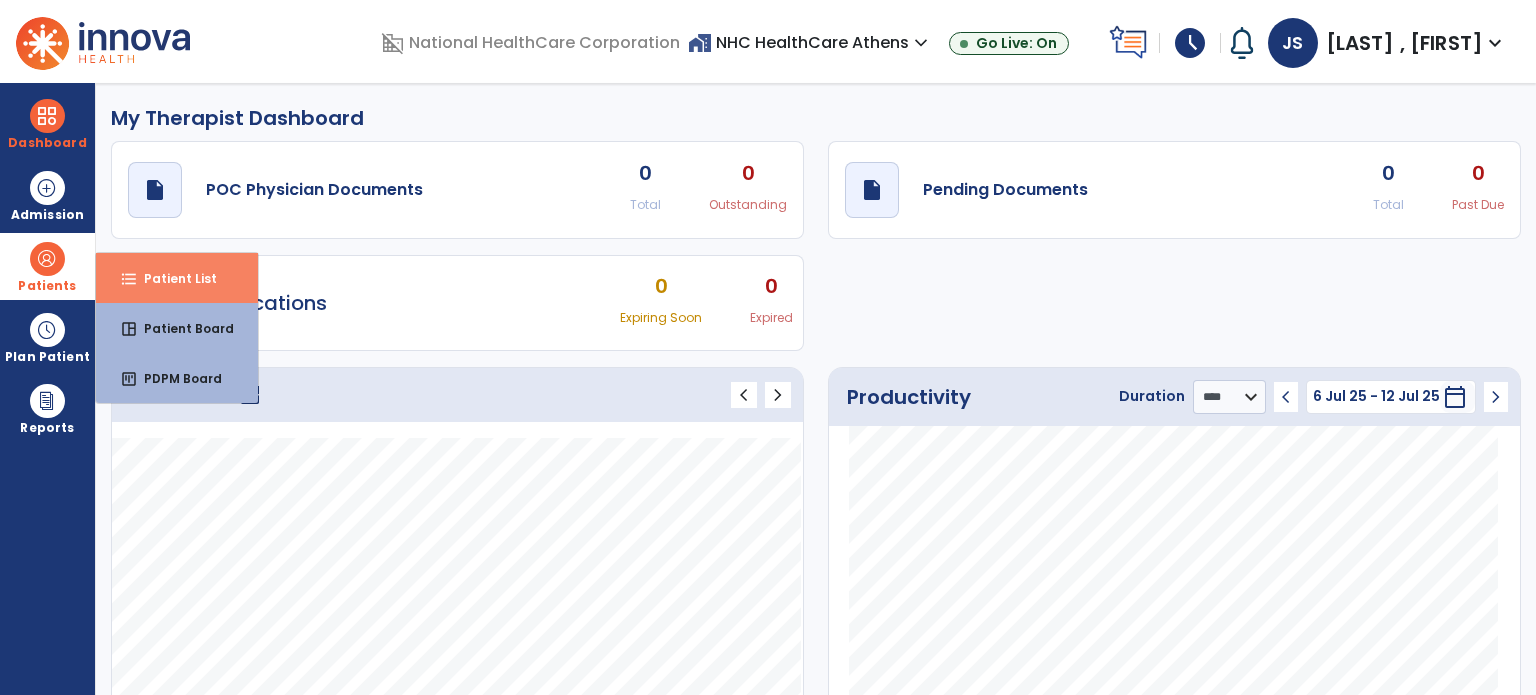 click on "Patient List" at bounding box center (172, 278) 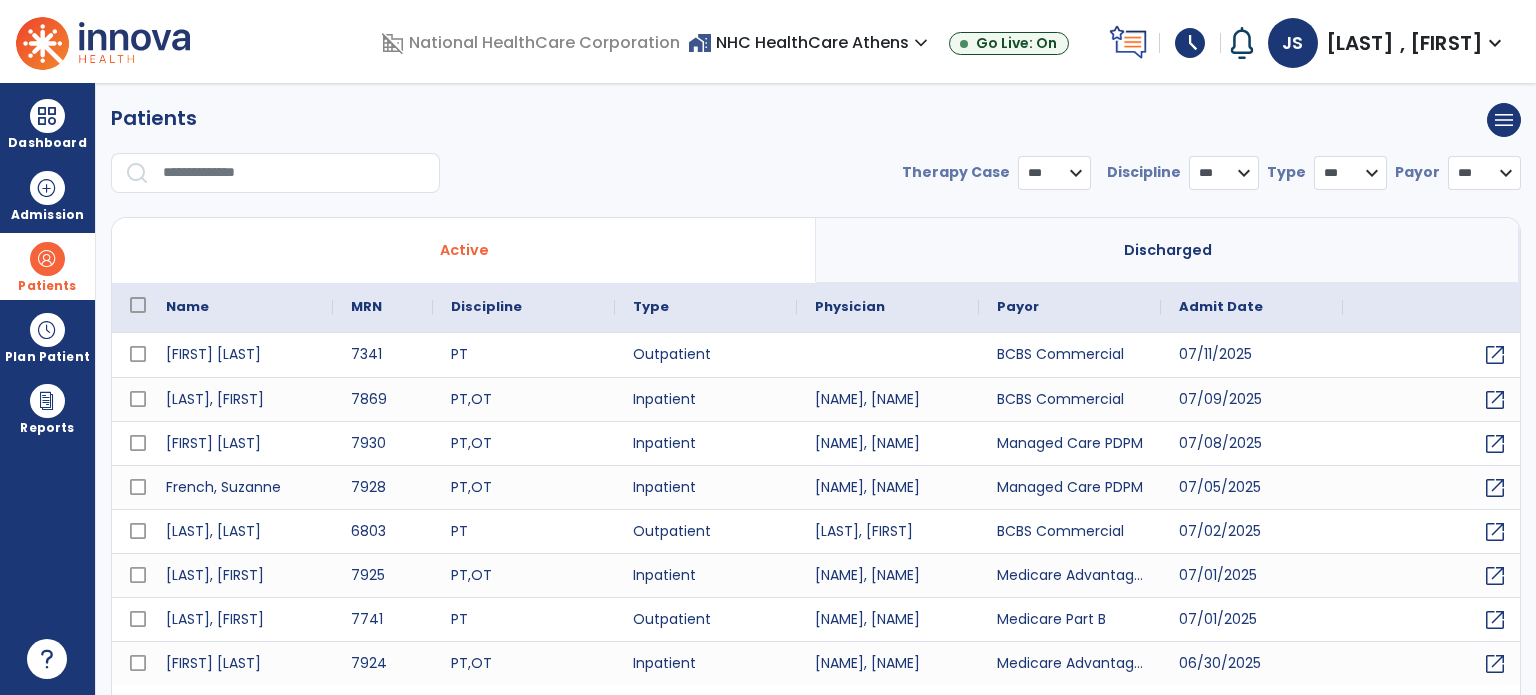 select on "***" 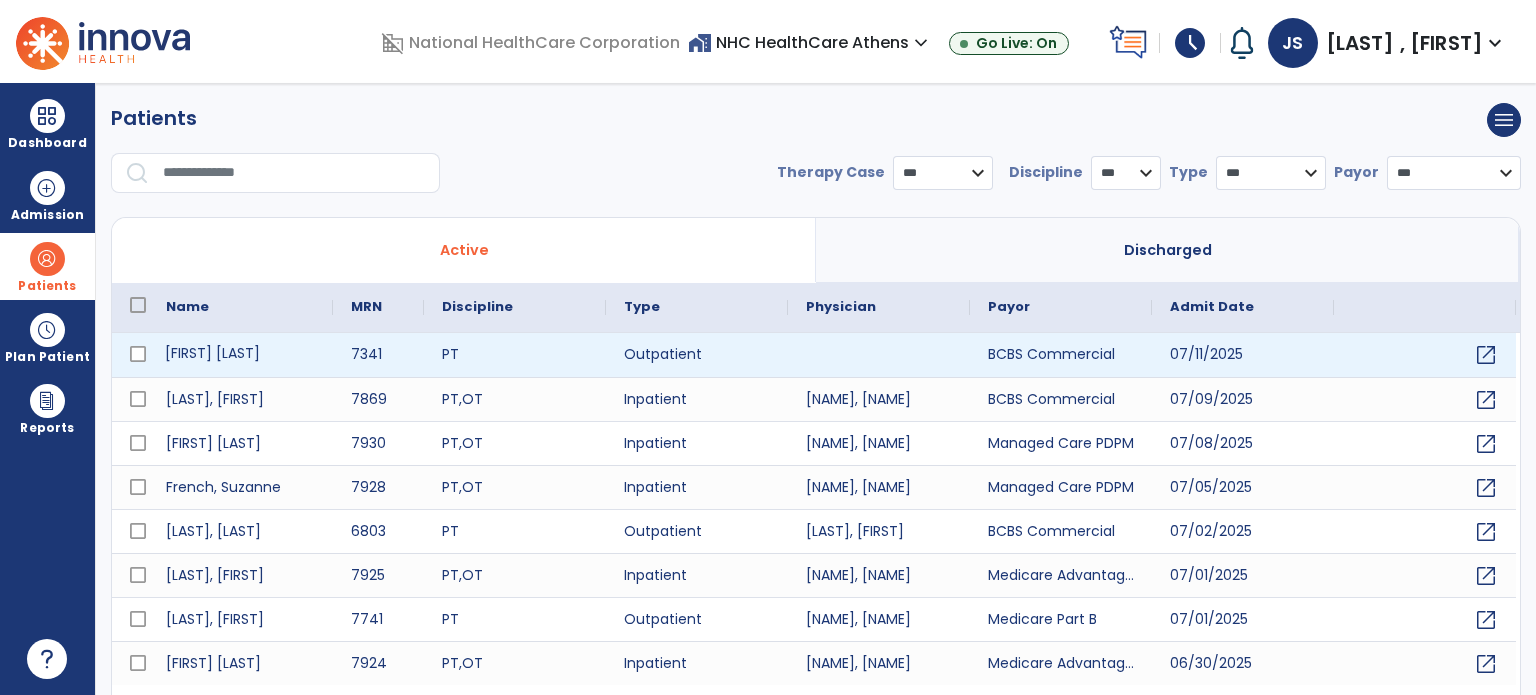 click on "[FIRST] [LAST]" at bounding box center (240, 355) 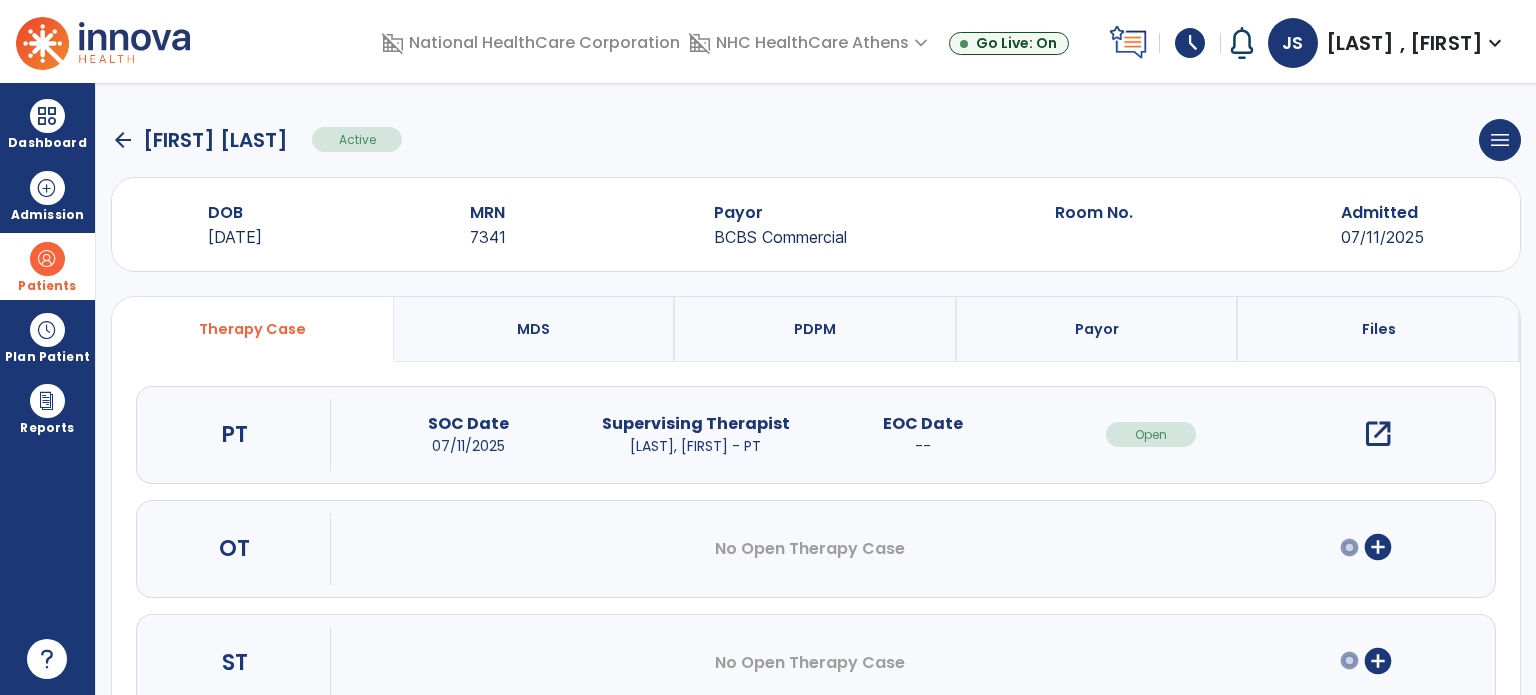 click on "open_in_new" at bounding box center [1378, 434] 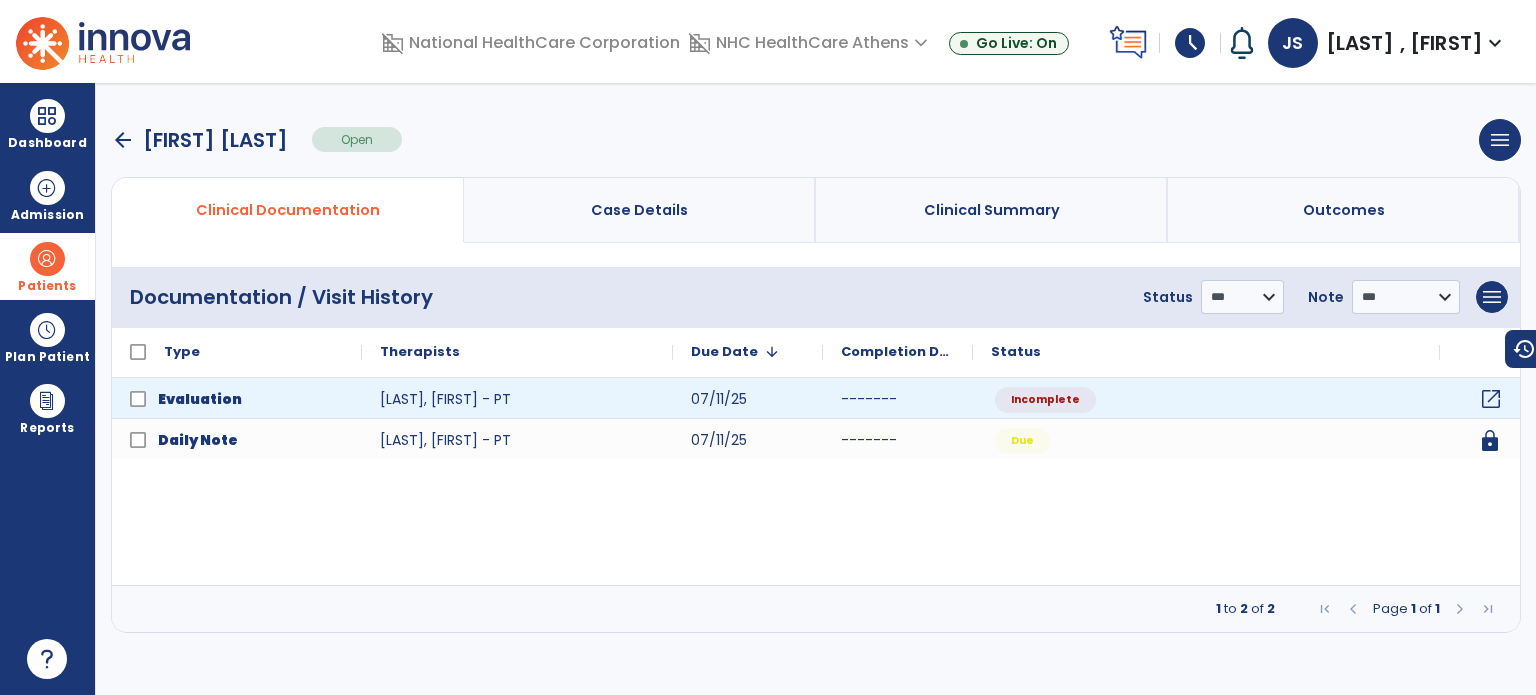click on "open_in_new" 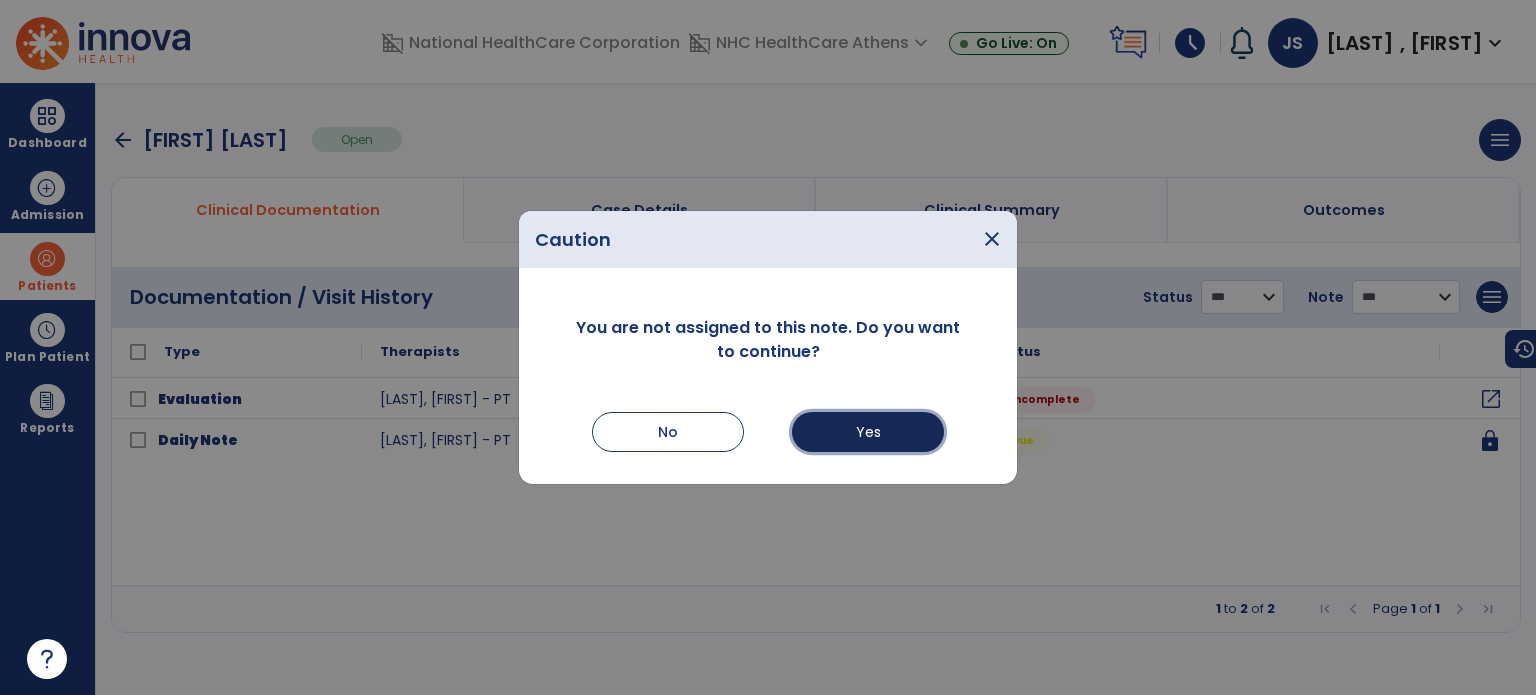 click on "Yes" at bounding box center [868, 432] 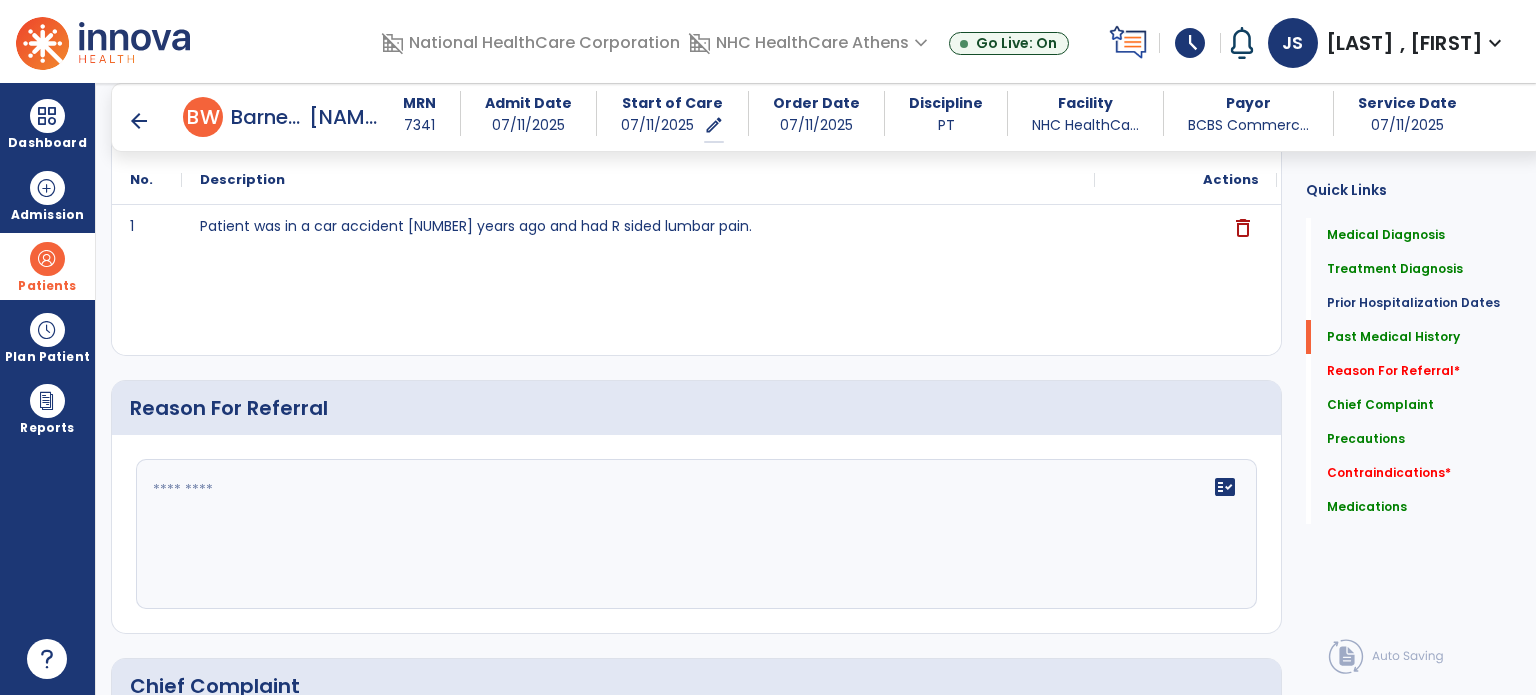 scroll, scrollTop: 1041, scrollLeft: 0, axis: vertical 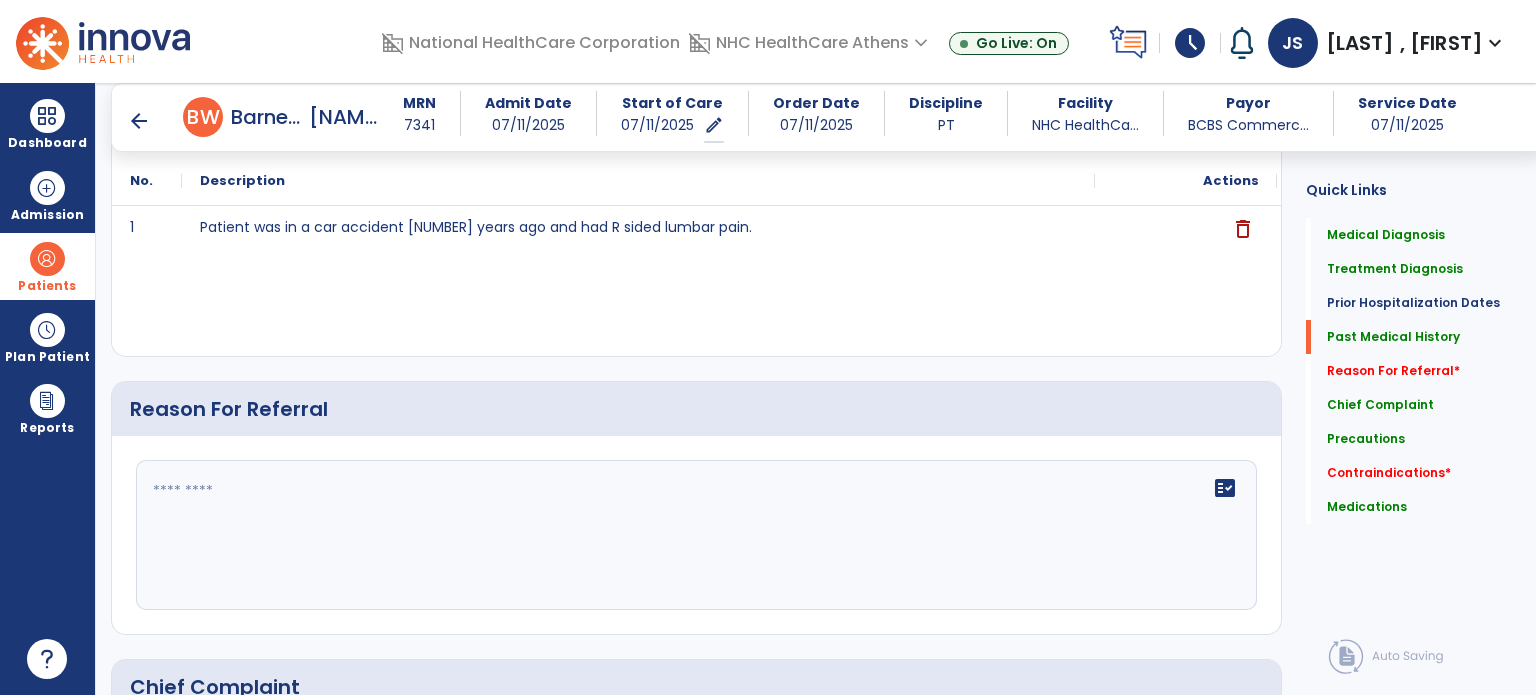 click on "fact_check" 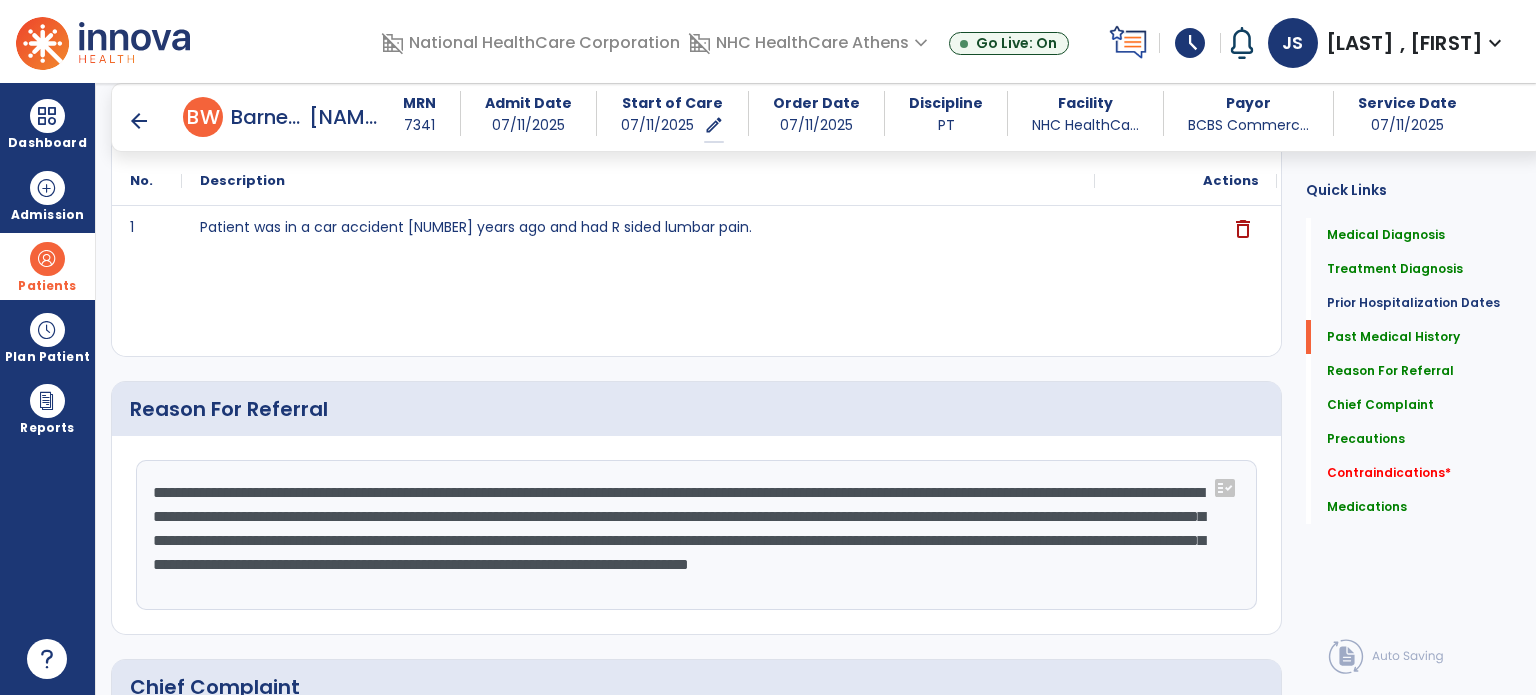 click on "**********" 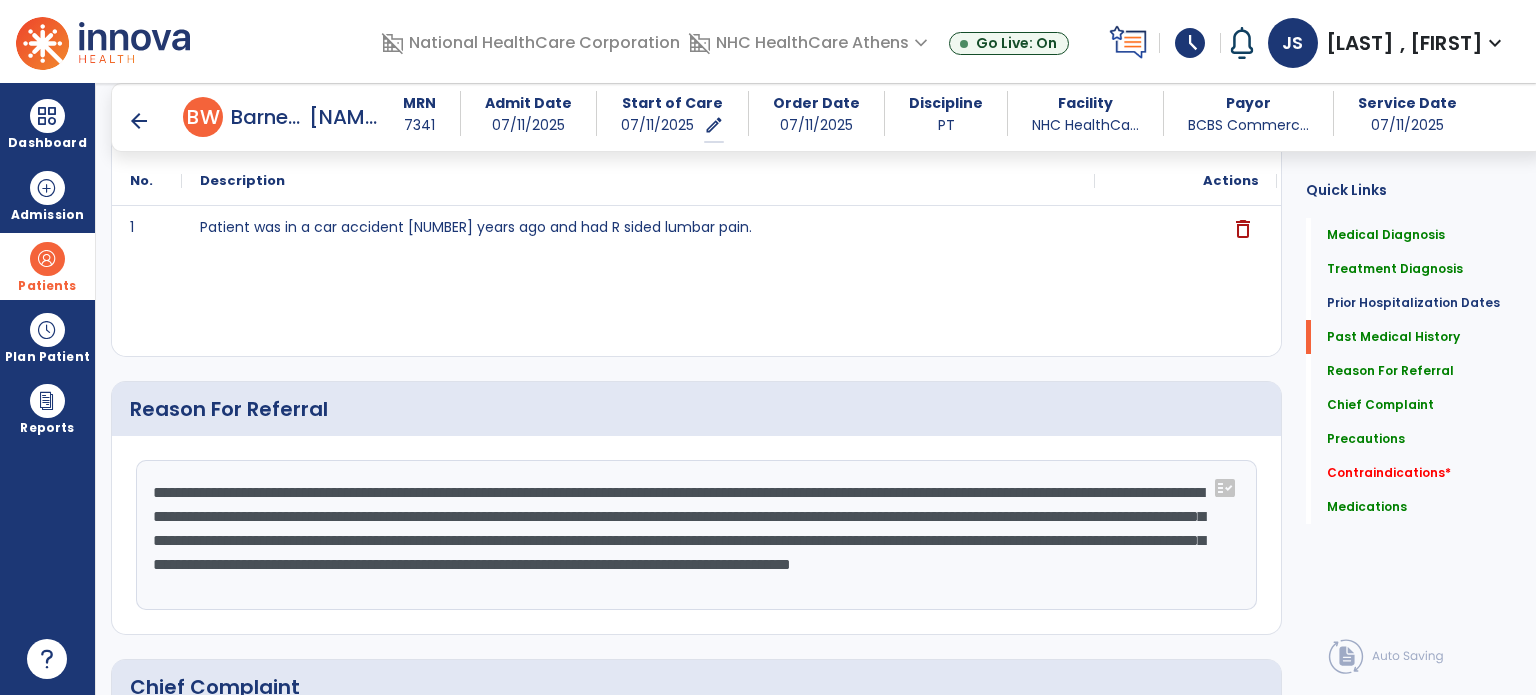 click on "**********" 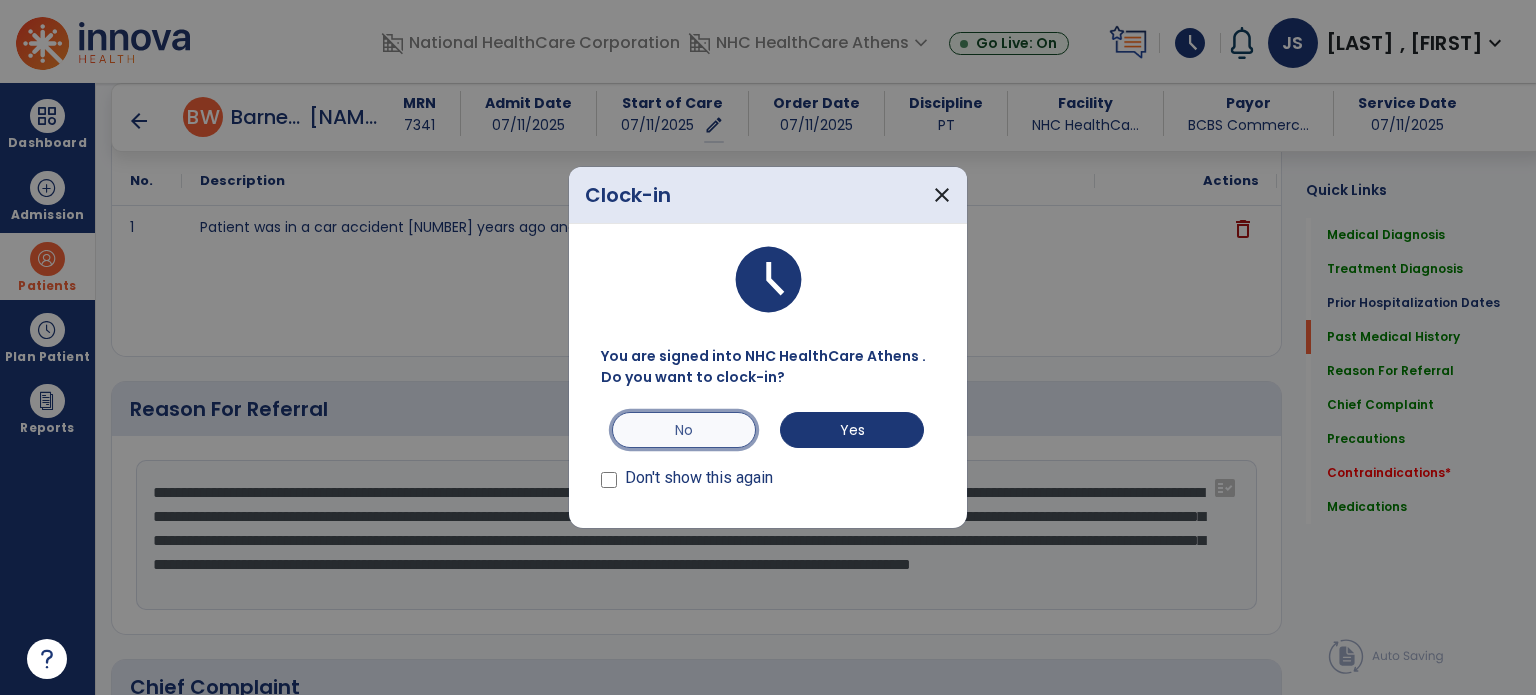 click on "No" at bounding box center (684, 430) 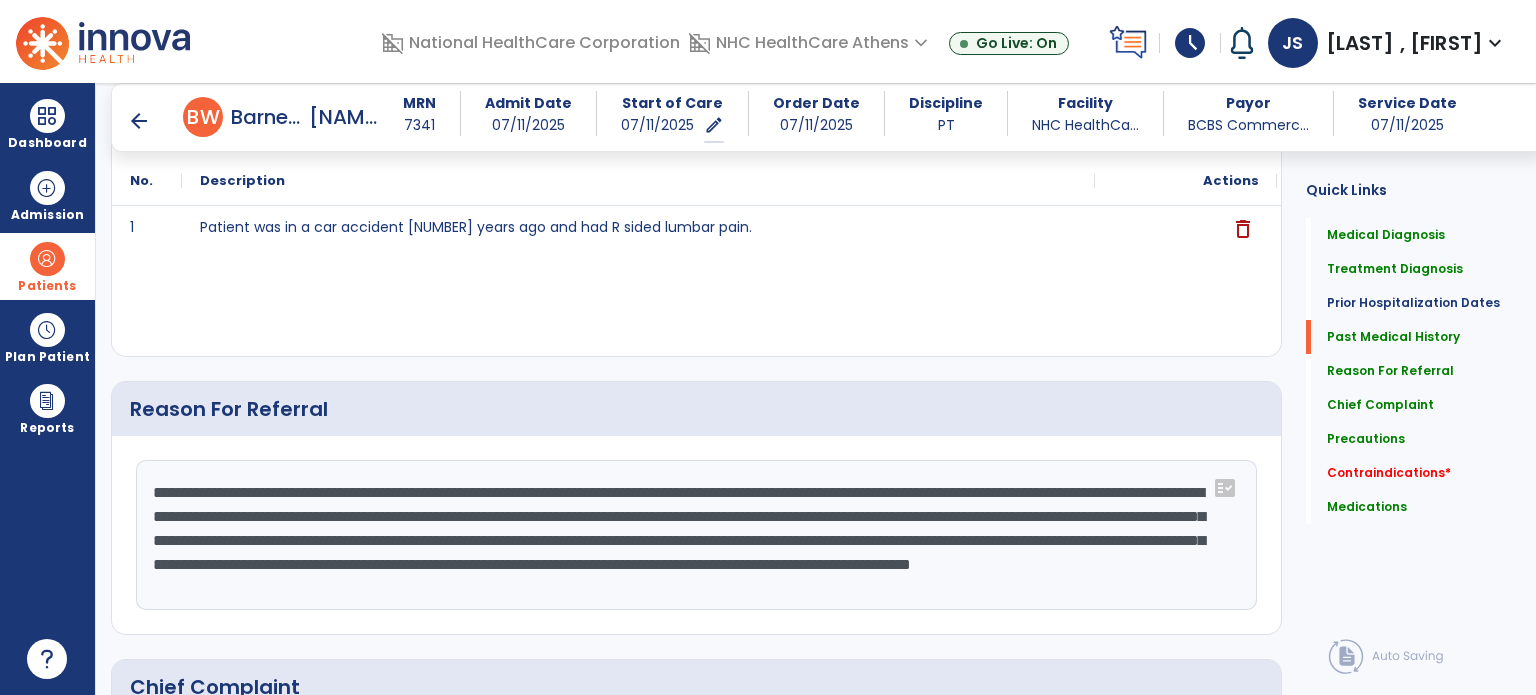 click on "**********" 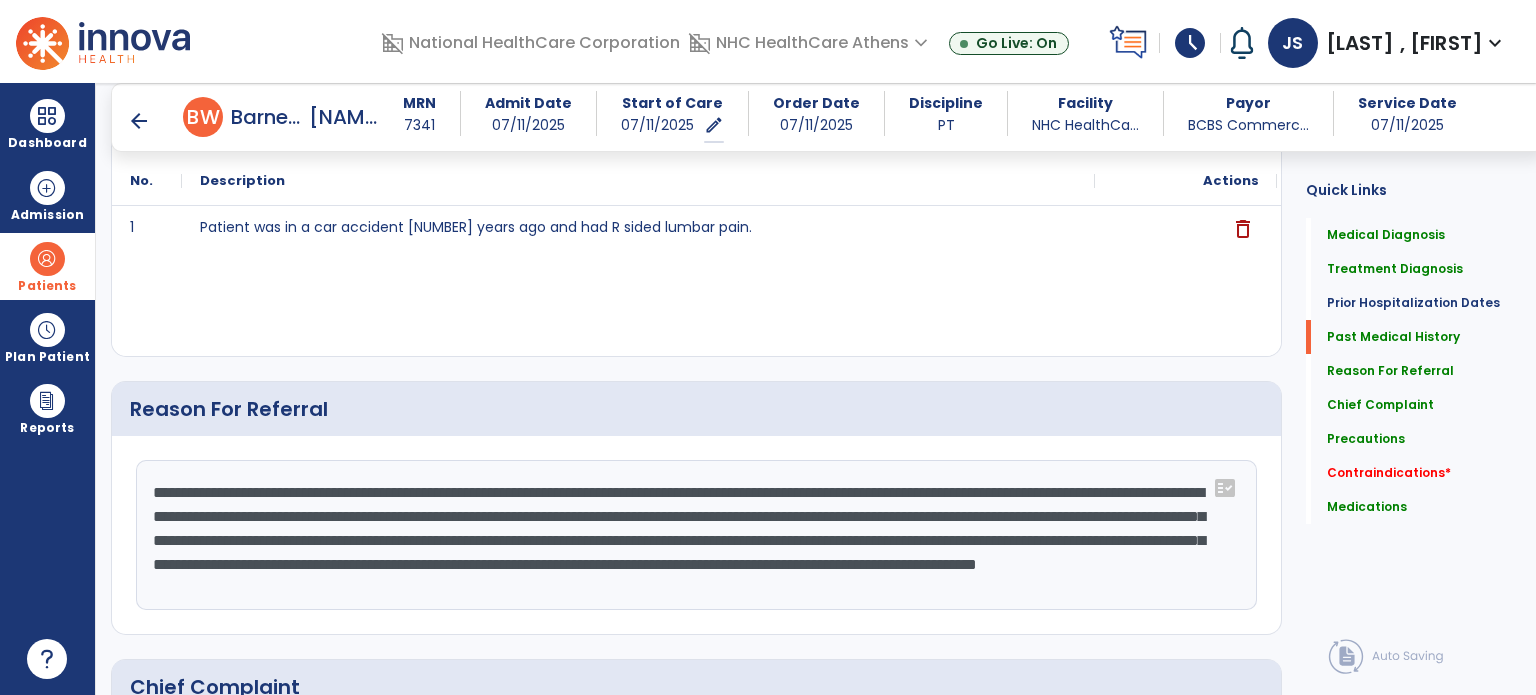 scroll, scrollTop: 15, scrollLeft: 0, axis: vertical 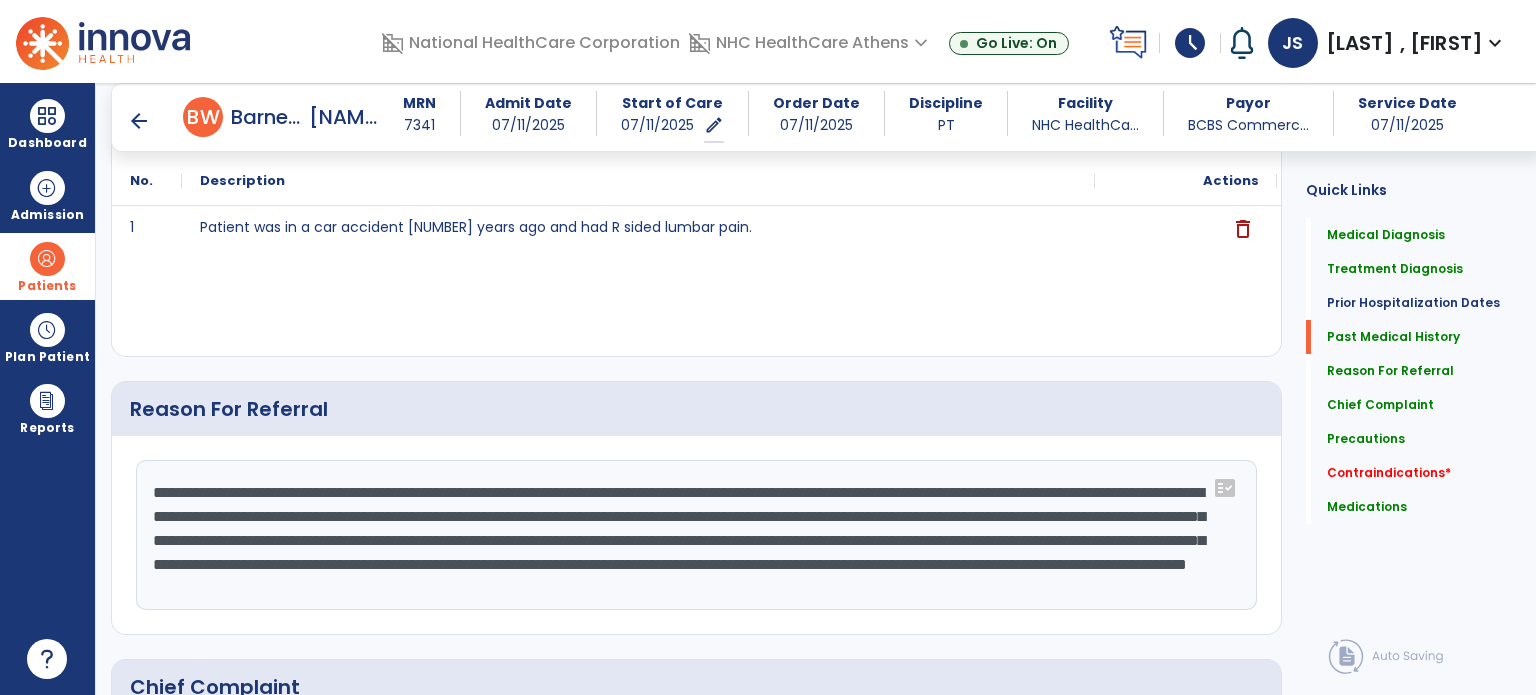 click on "**********" 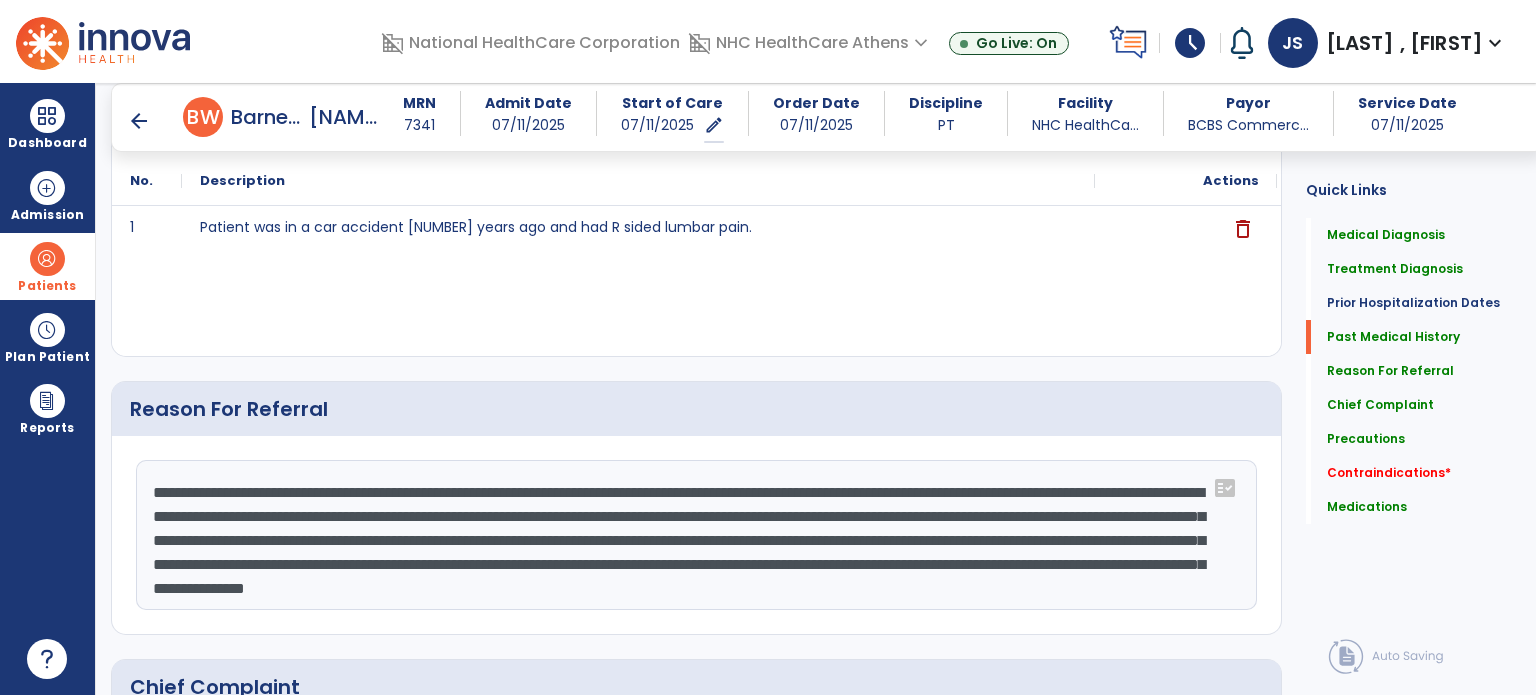 click on "**********" 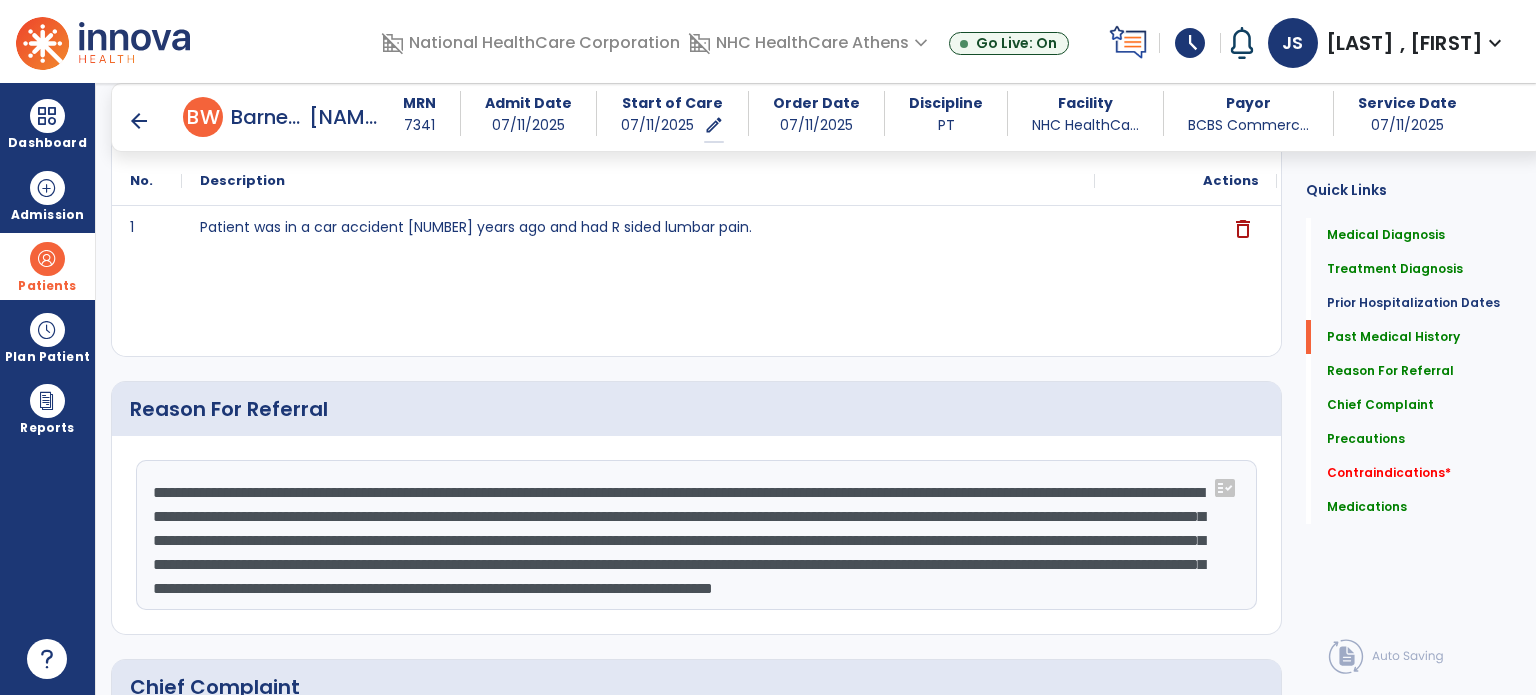 scroll, scrollTop: 39, scrollLeft: 0, axis: vertical 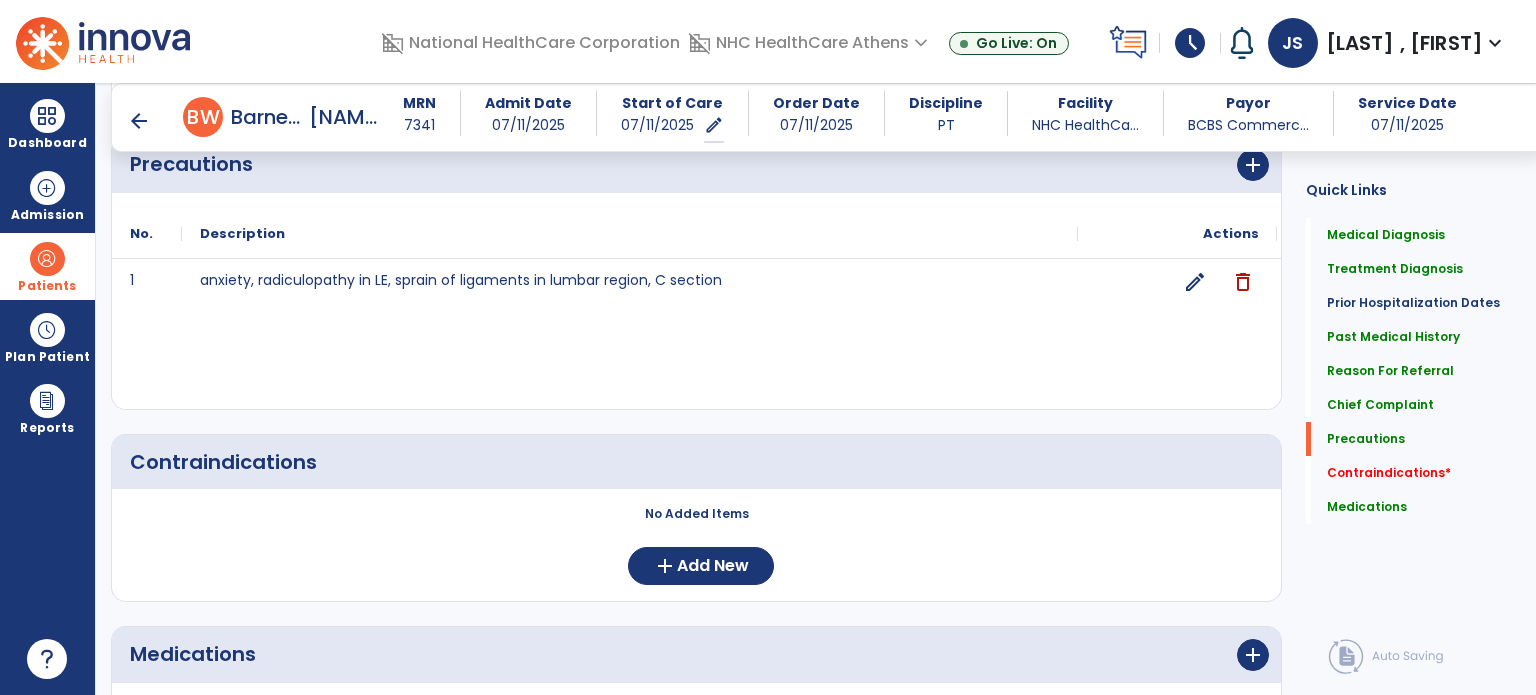 type on "**********" 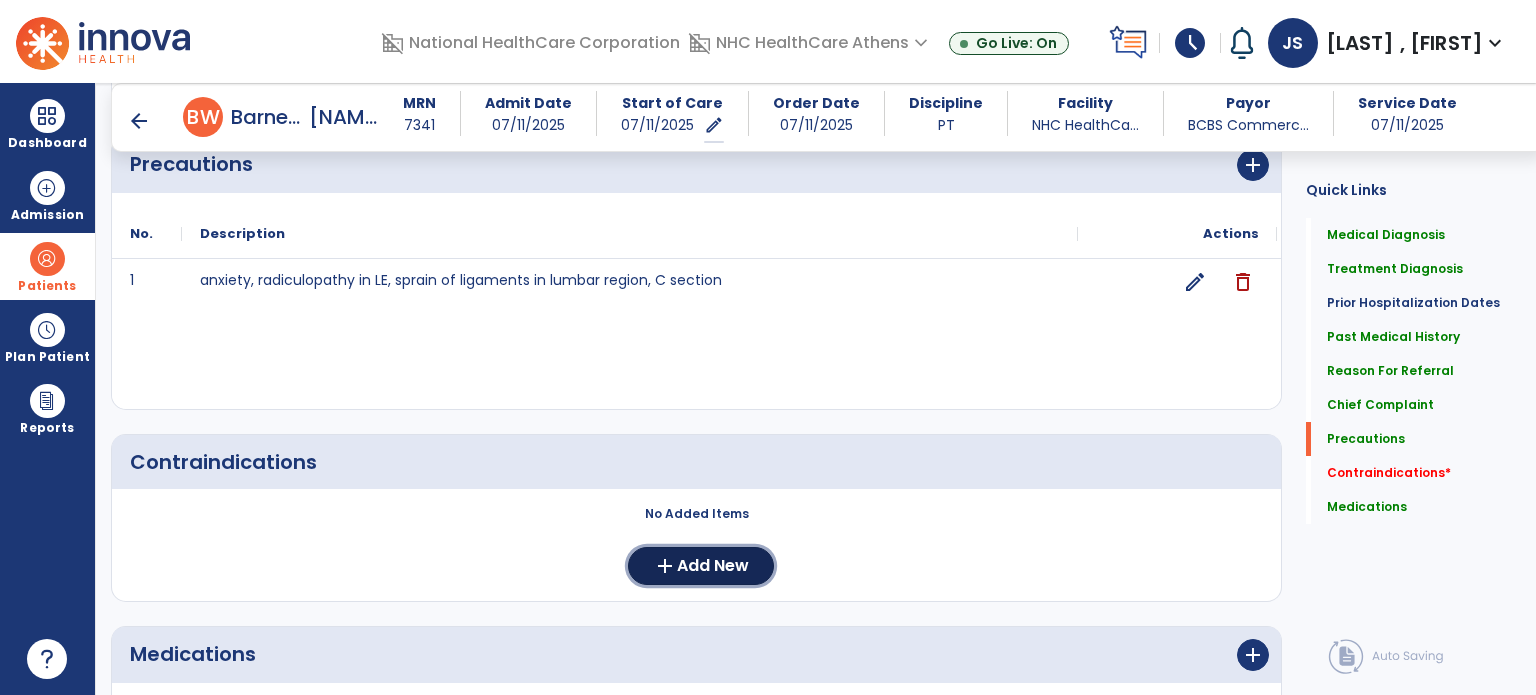 click on "add  Add New" 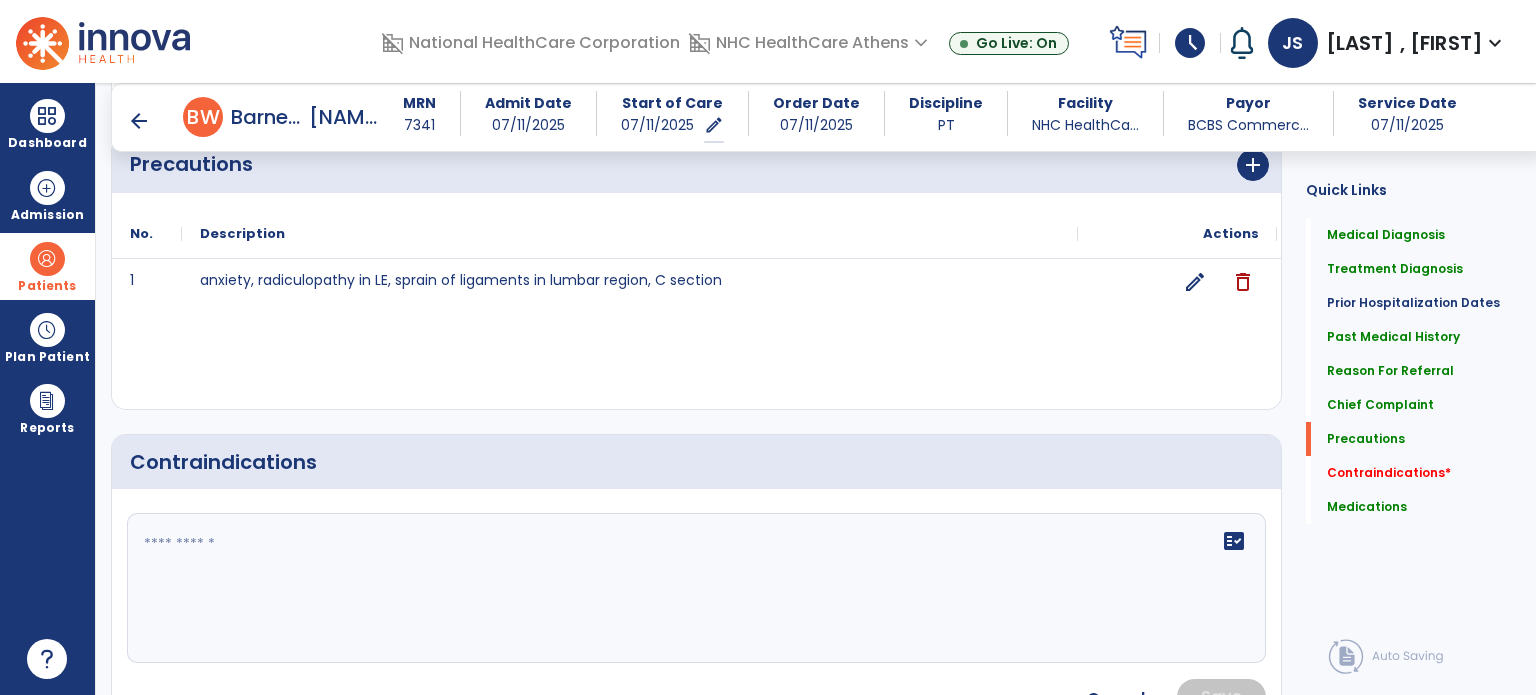 click 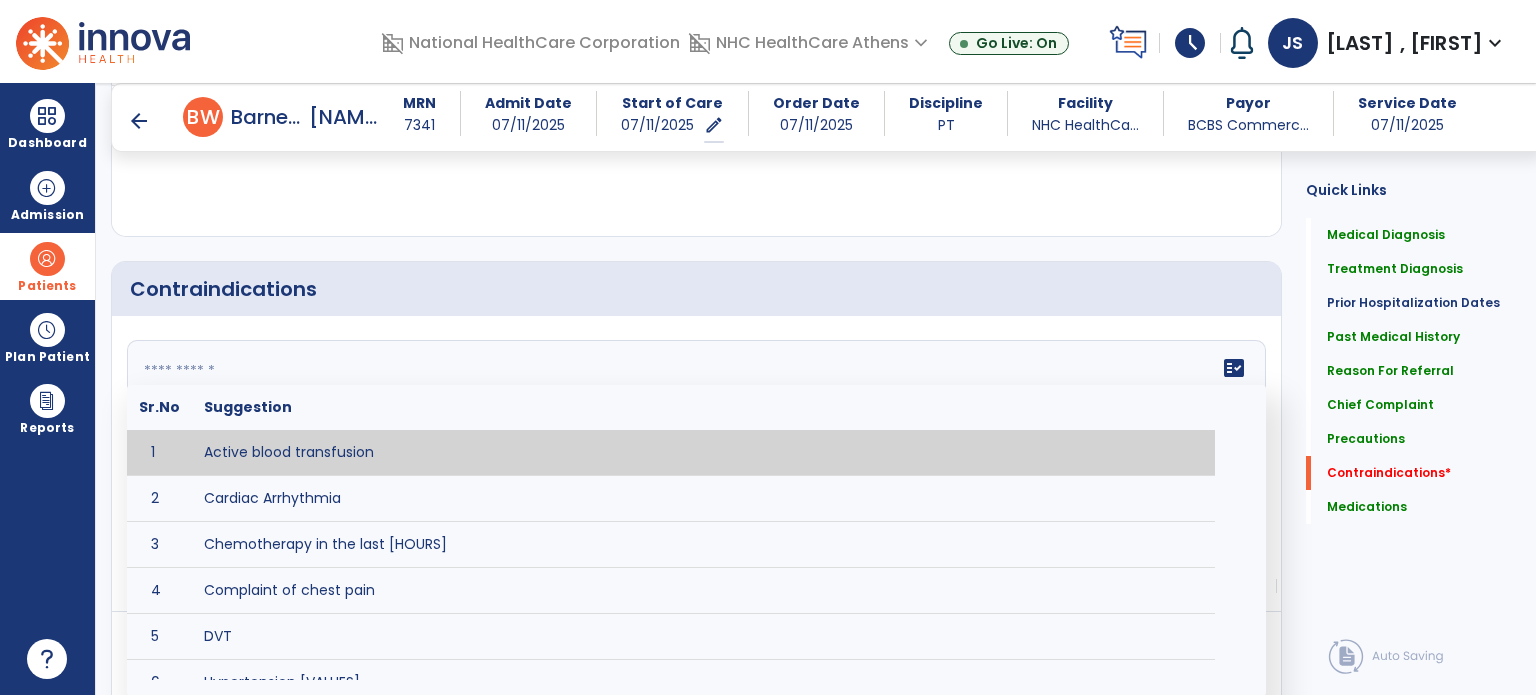 scroll, scrollTop: 2012, scrollLeft: 0, axis: vertical 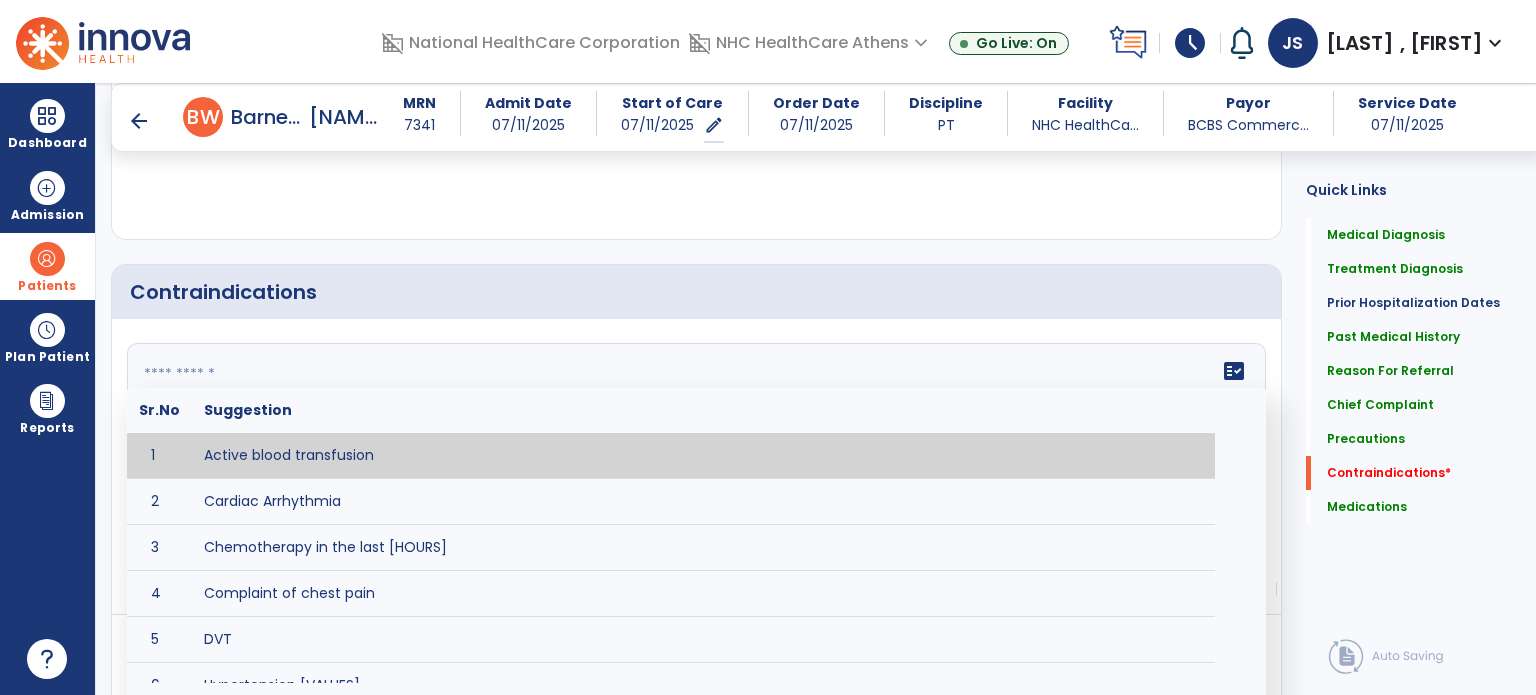 click 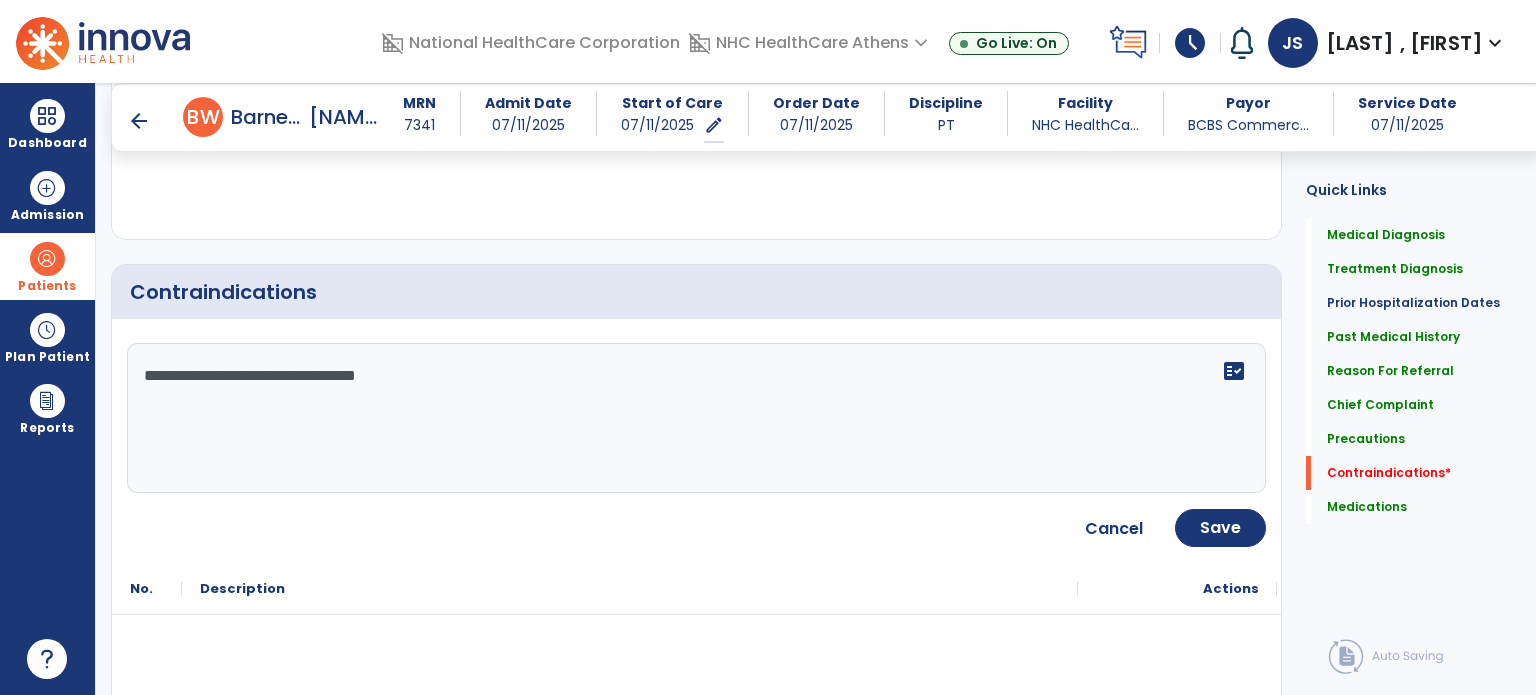 type on "**********" 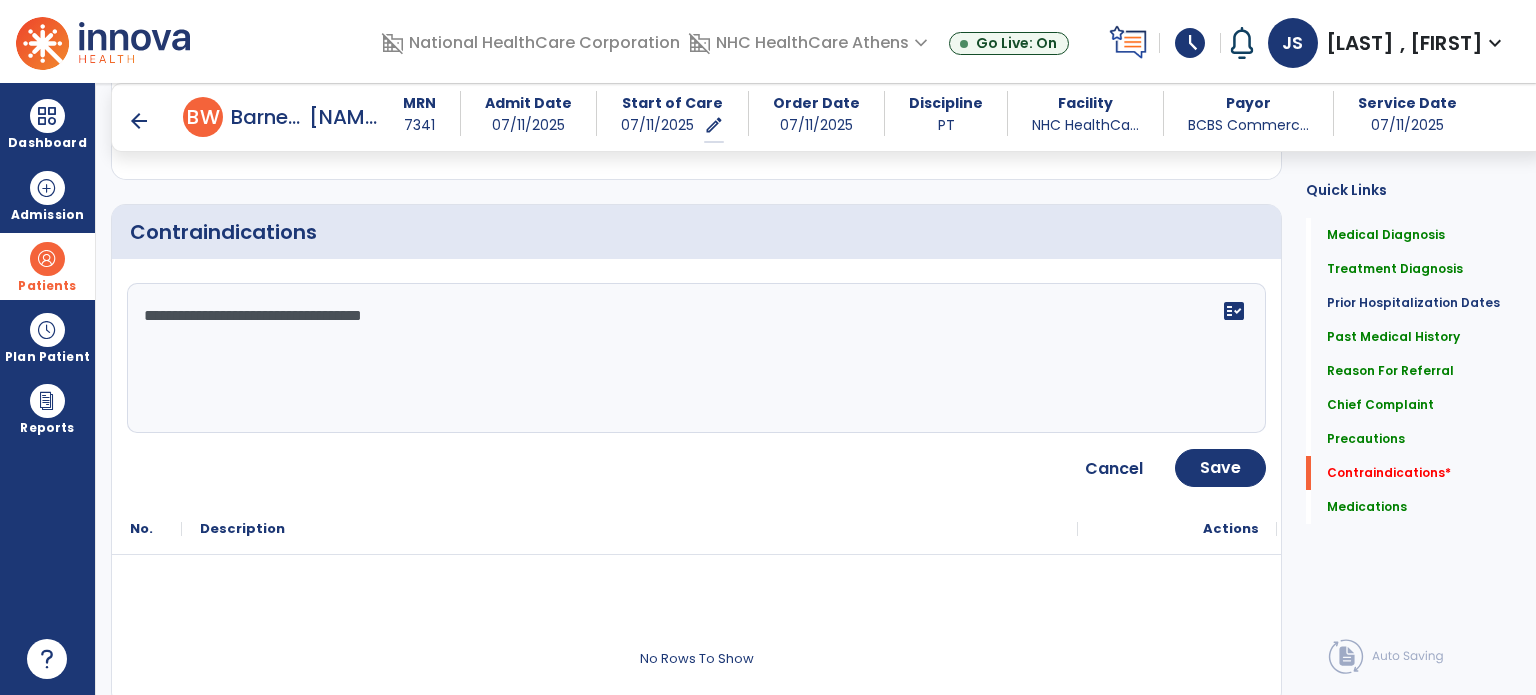 scroll, scrollTop: 2087, scrollLeft: 0, axis: vertical 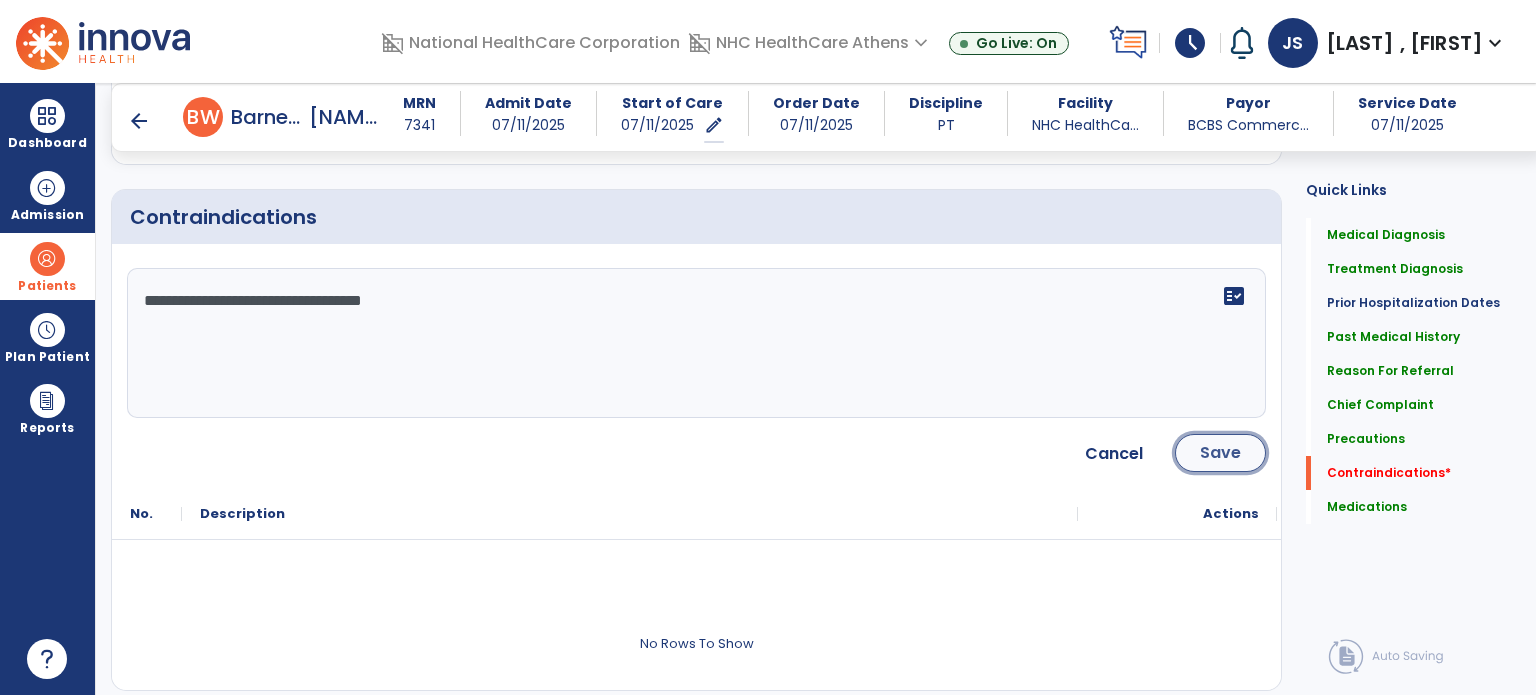 click on "Save" 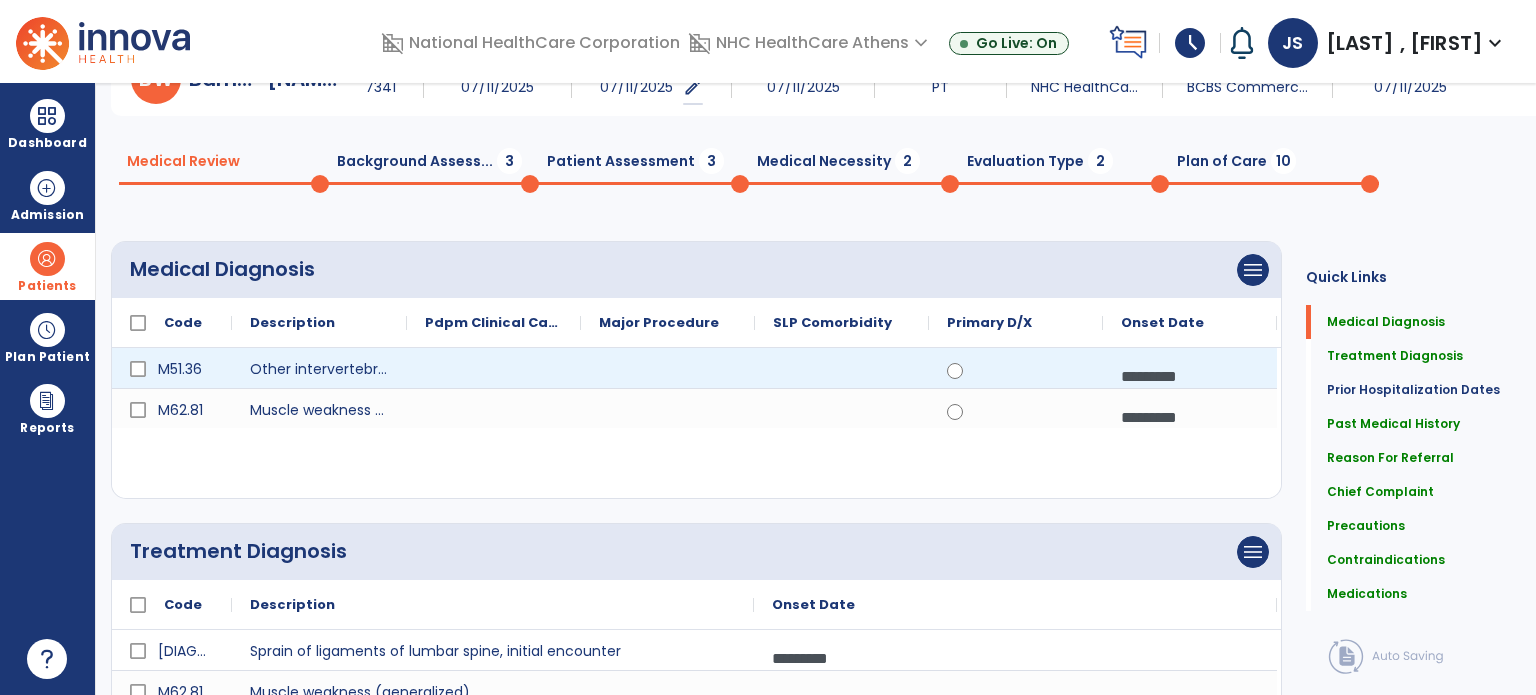 scroll, scrollTop: 0, scrollLeft: 0, axis: both 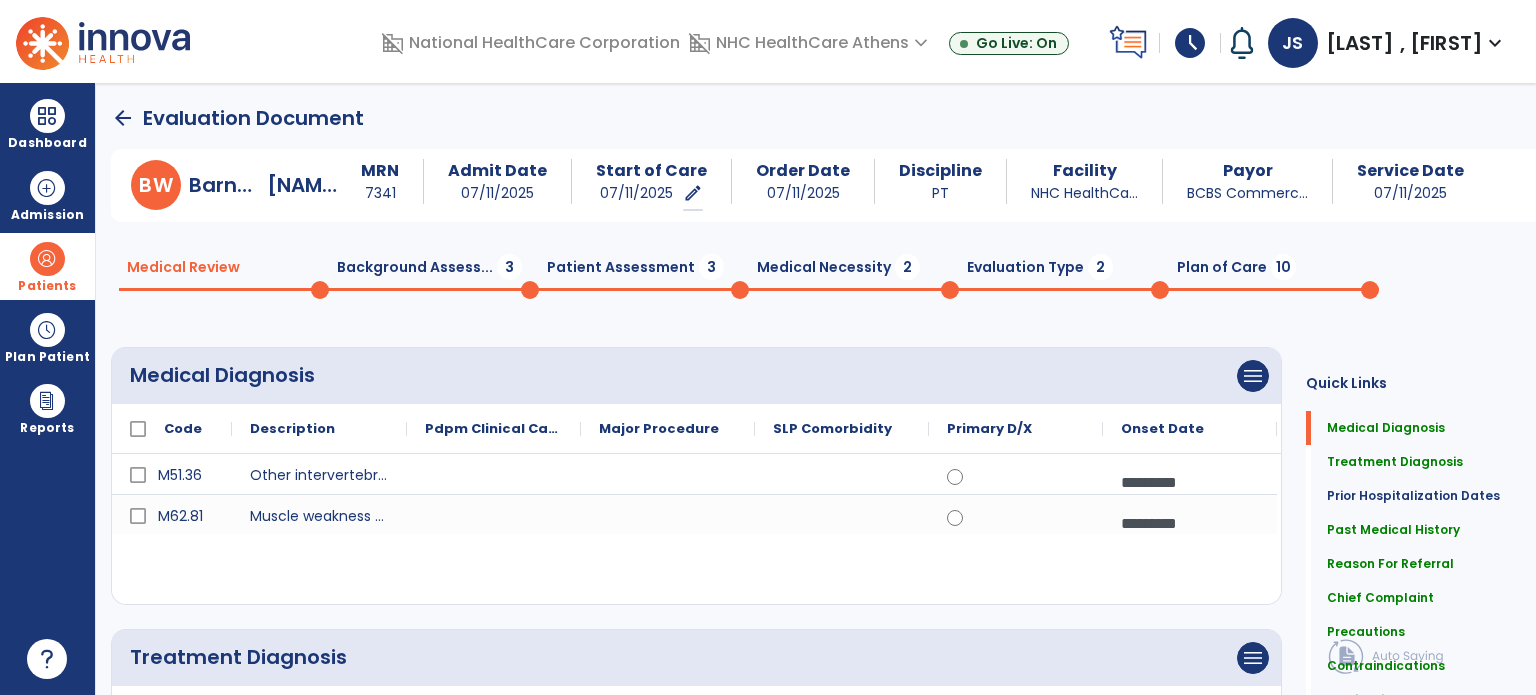 click on "Background Assess...  3" 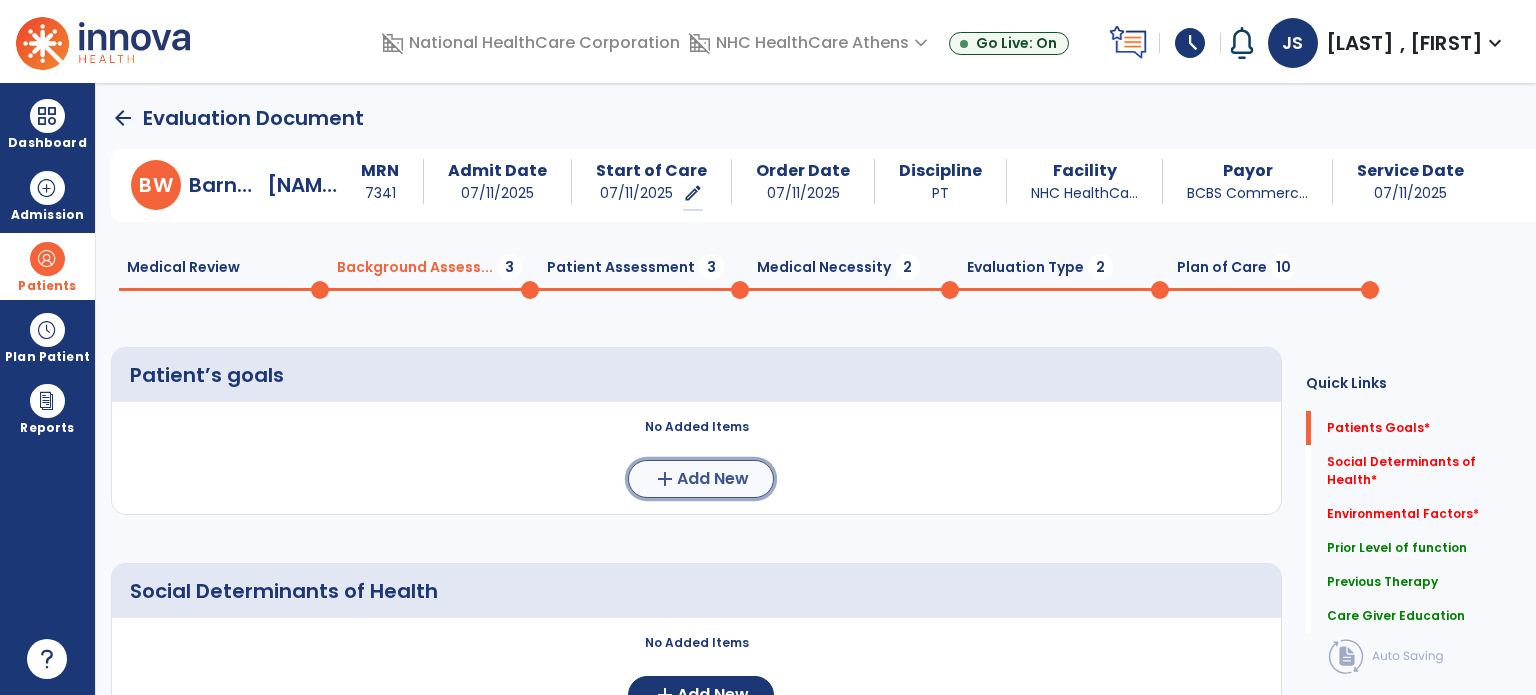 click on "Add New" 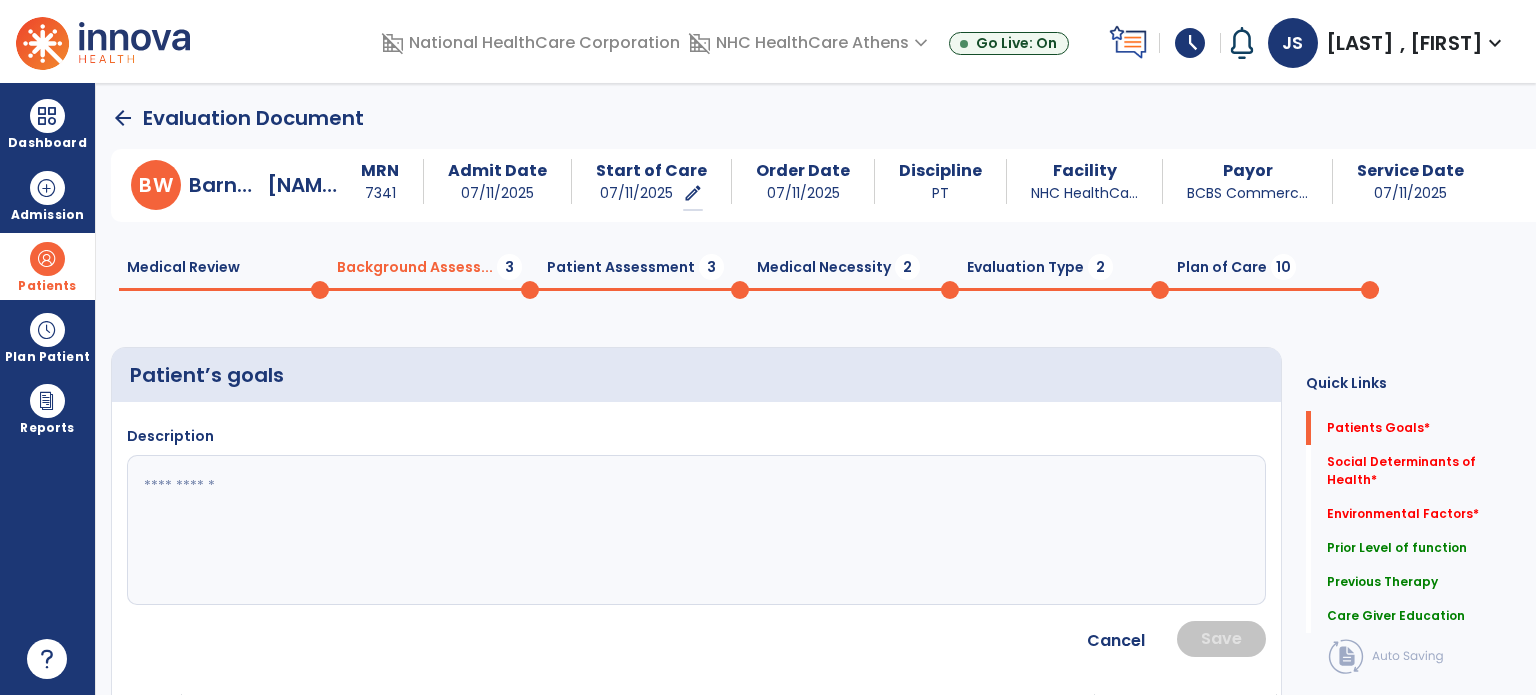 click 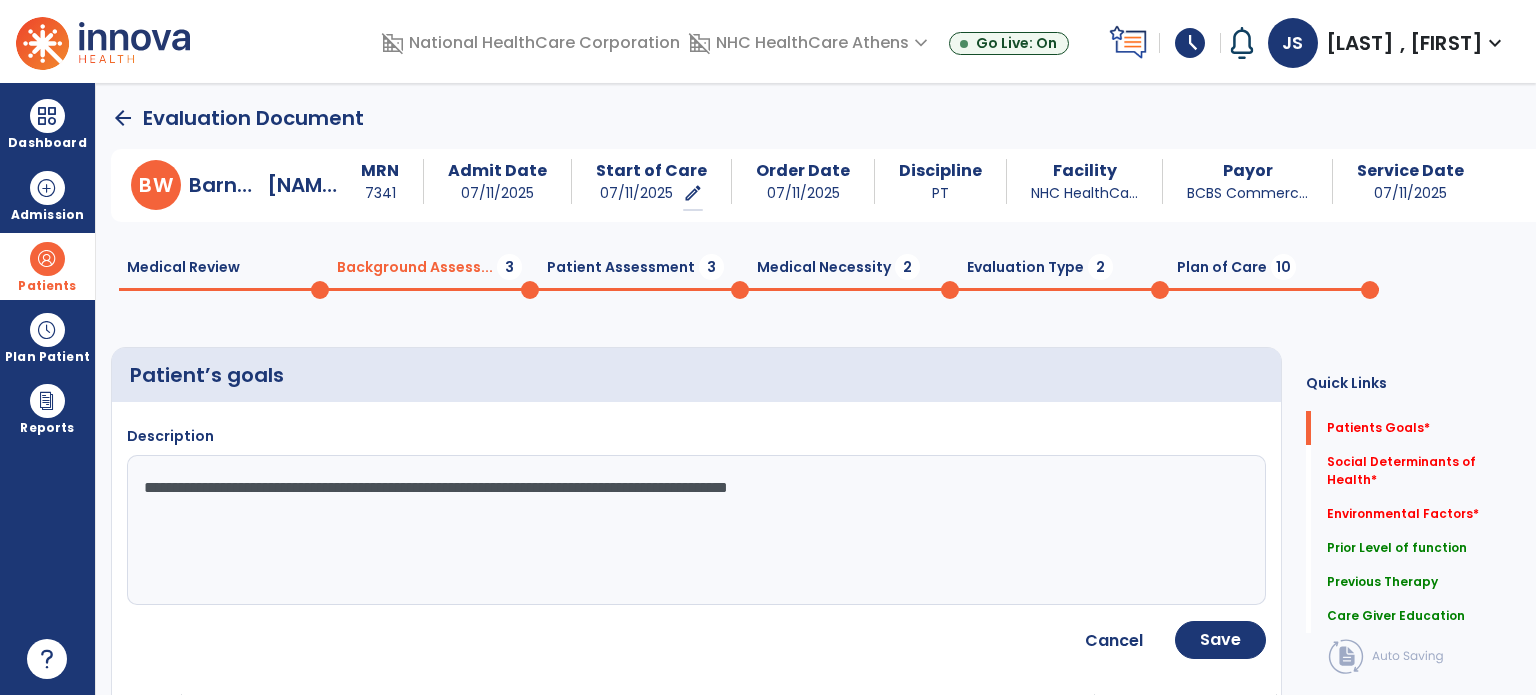 type on "**********" 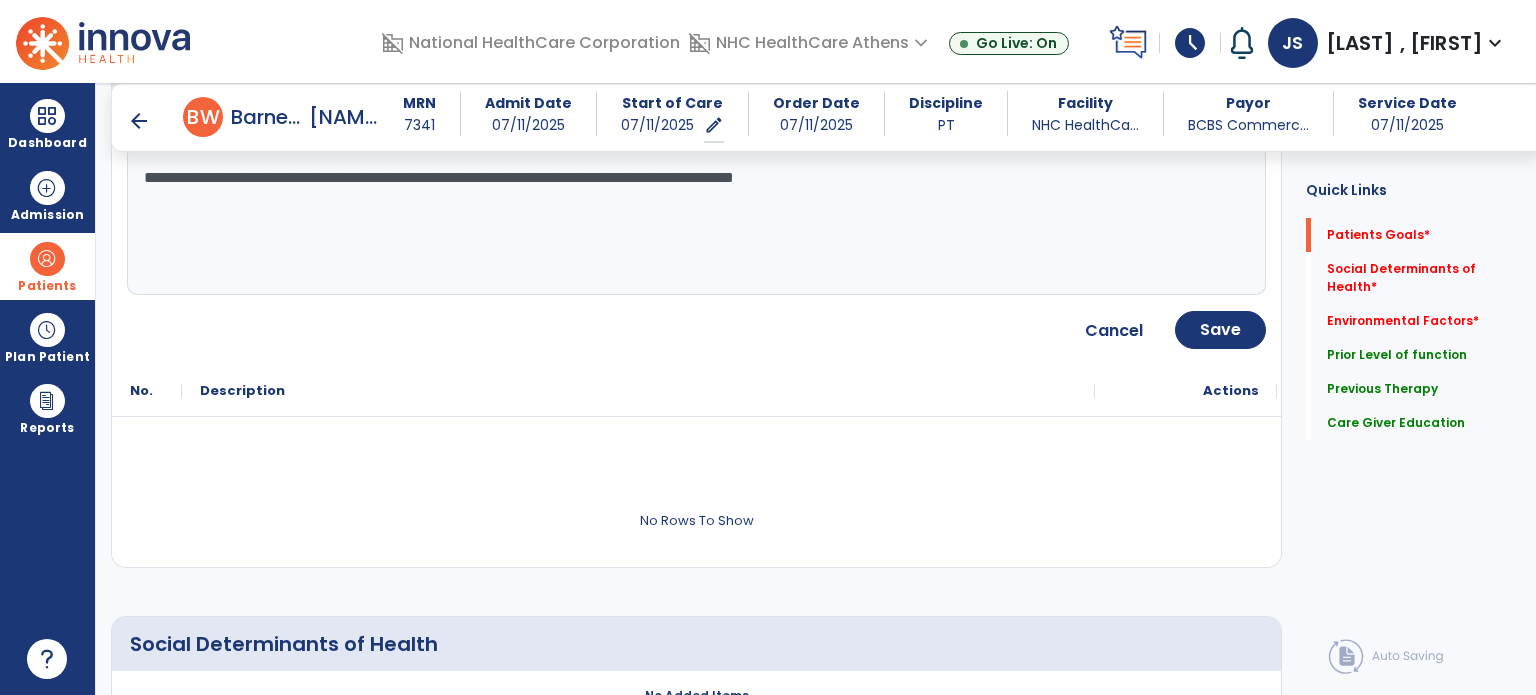 scroll, scrollTop: 284, scrollLeft: 0, axis: vertical 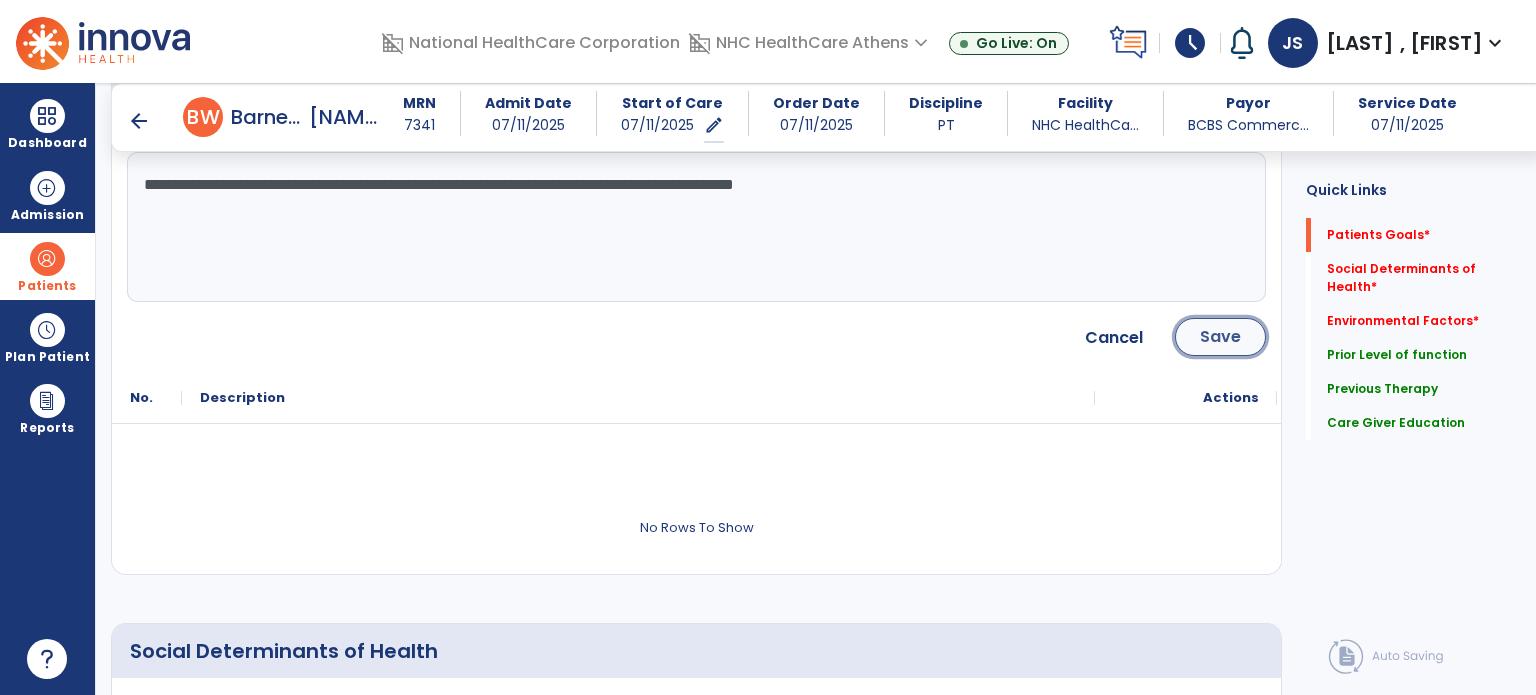 click on "Save" 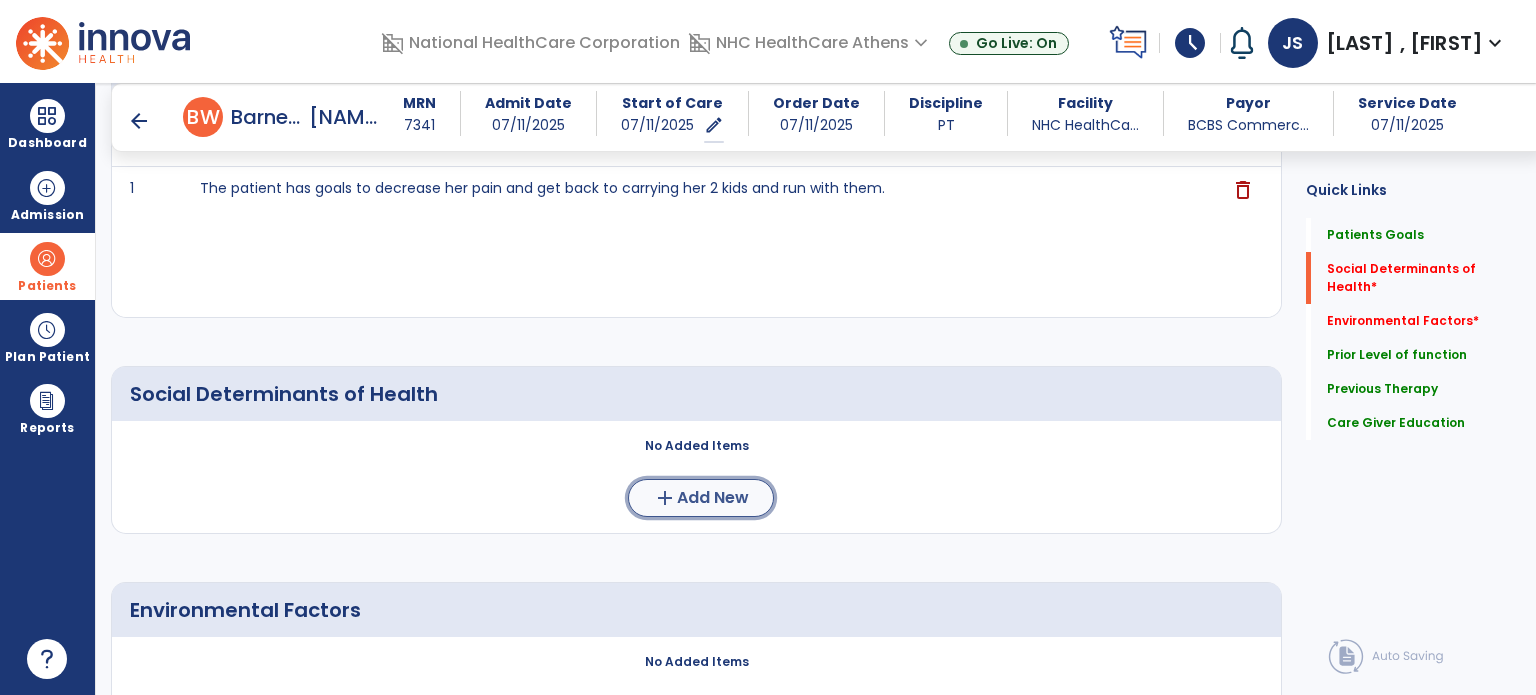 click on "add  Add New" 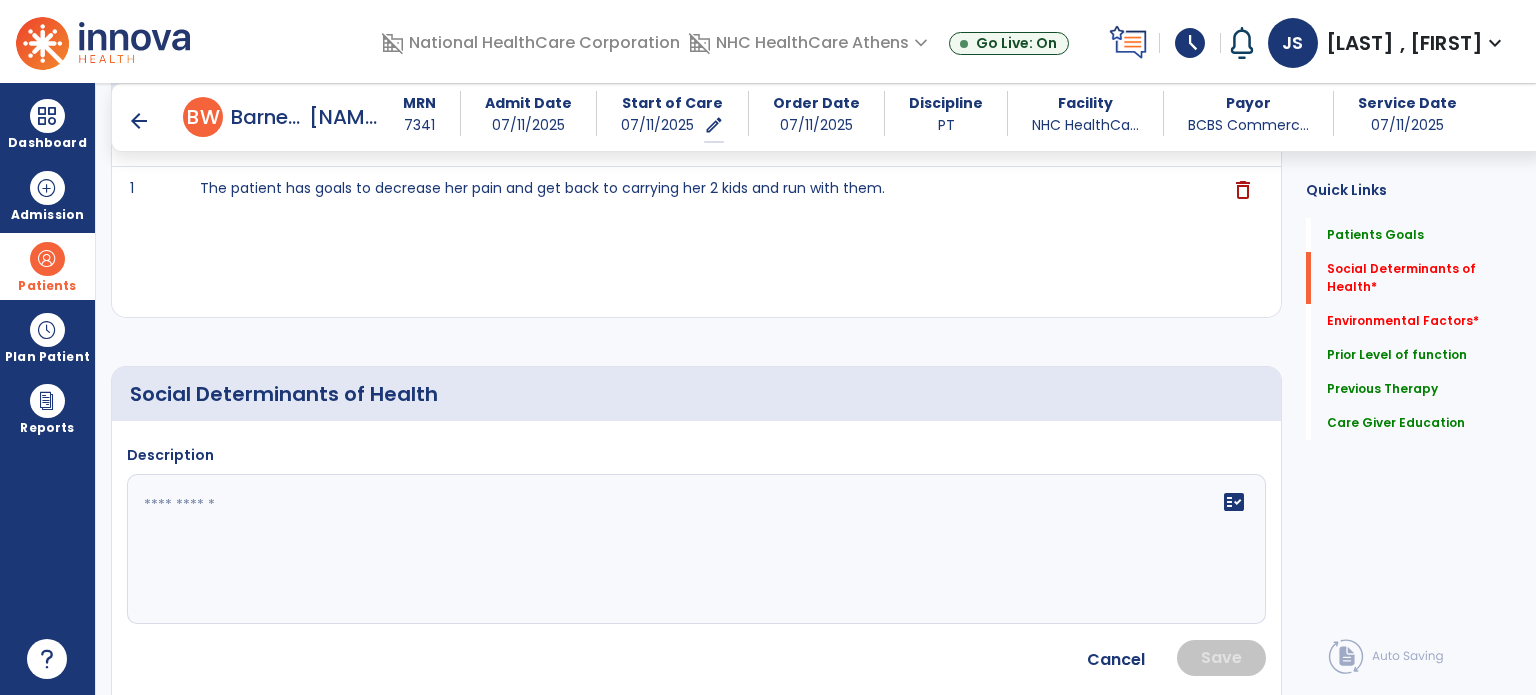 click 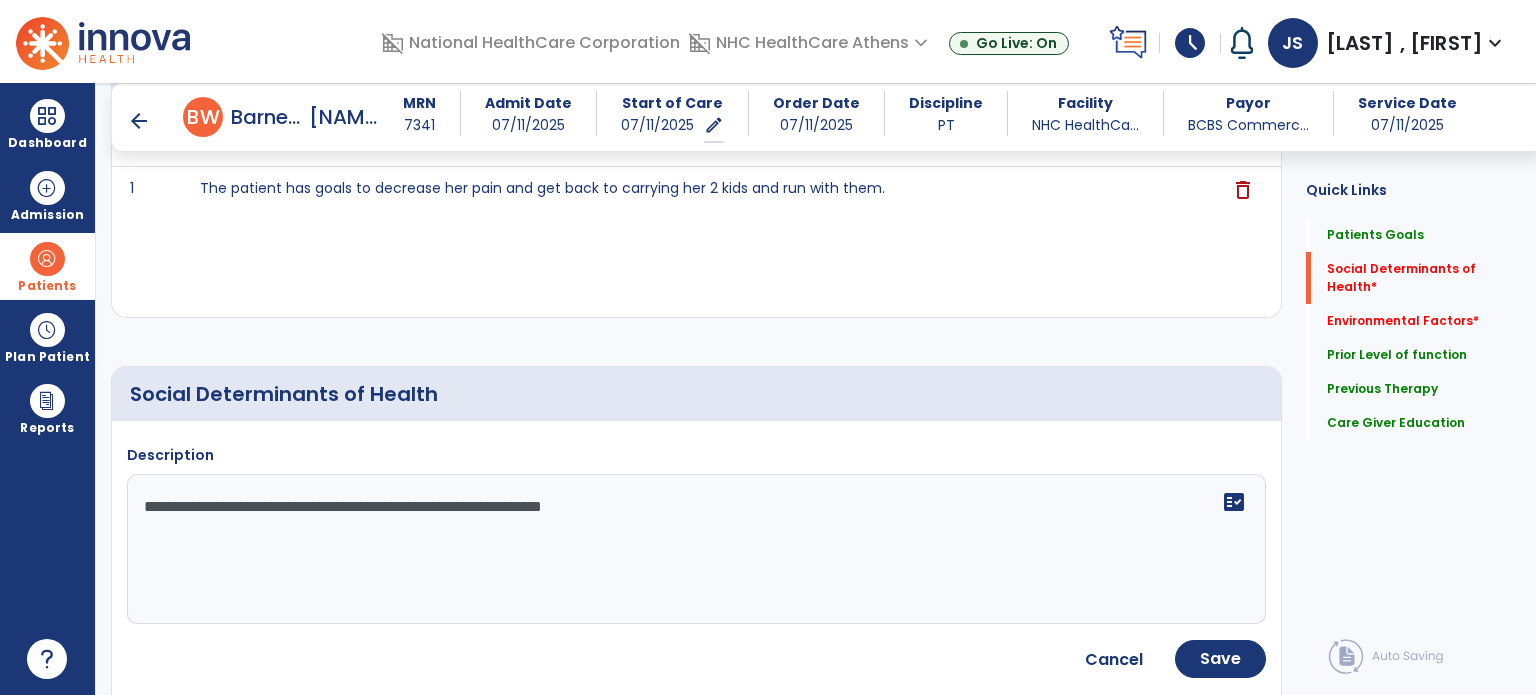 type on "**********" 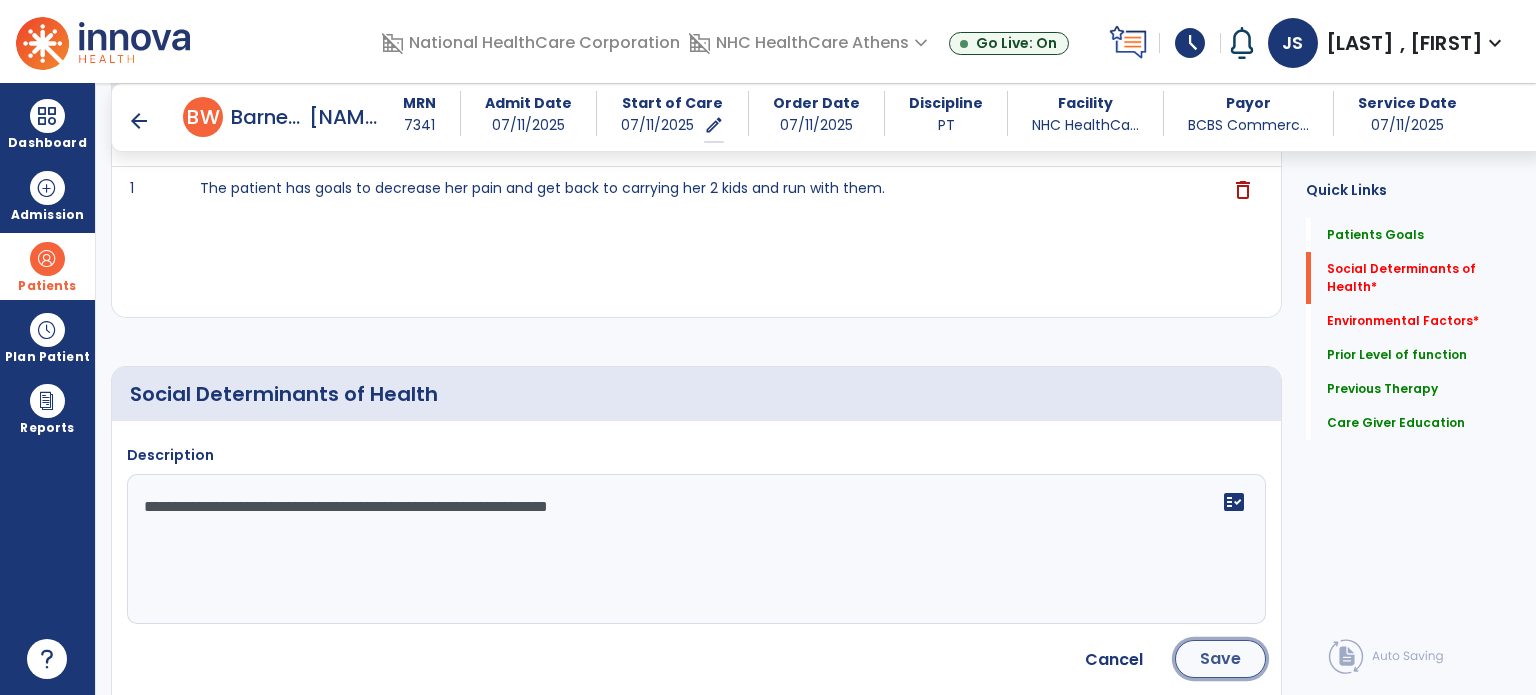 click on "Save" 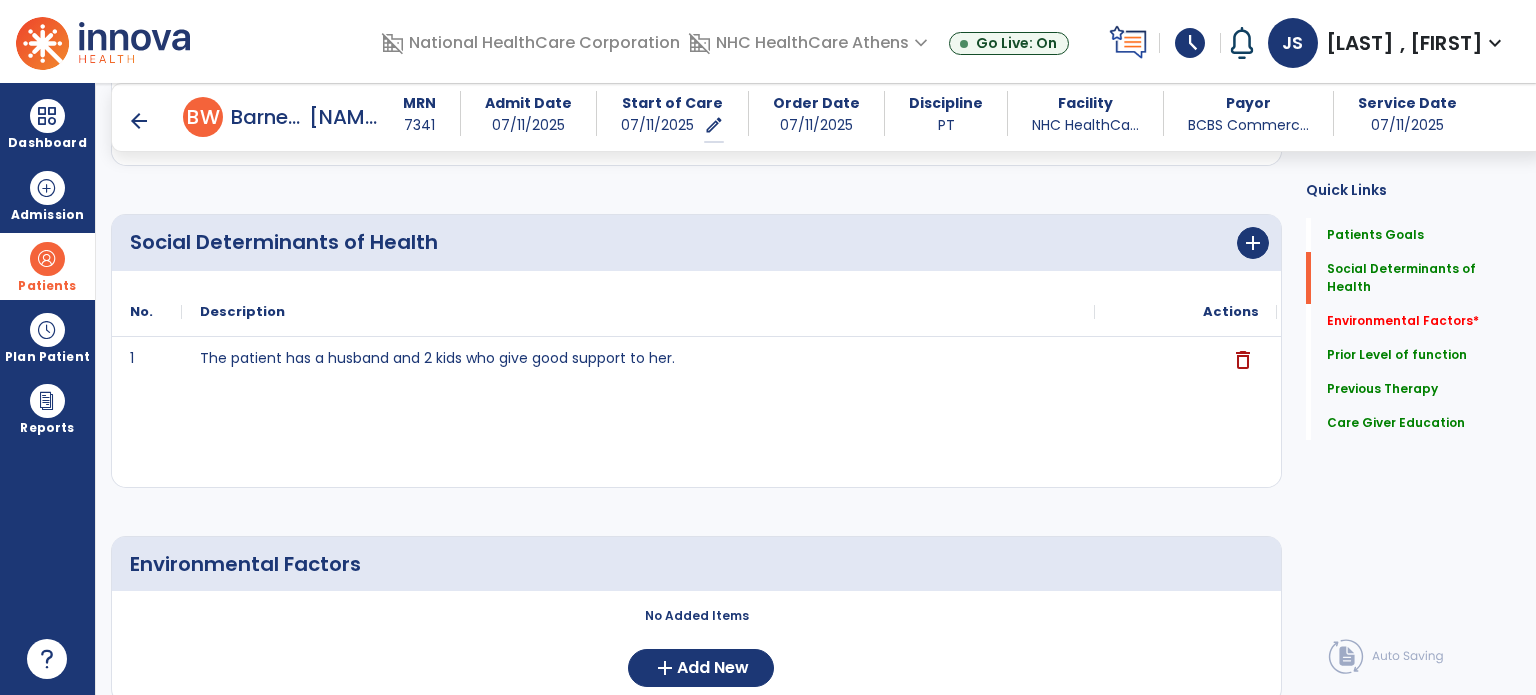 scroll, scrollTop: 440, scrollLeft: 0, axis: vertical 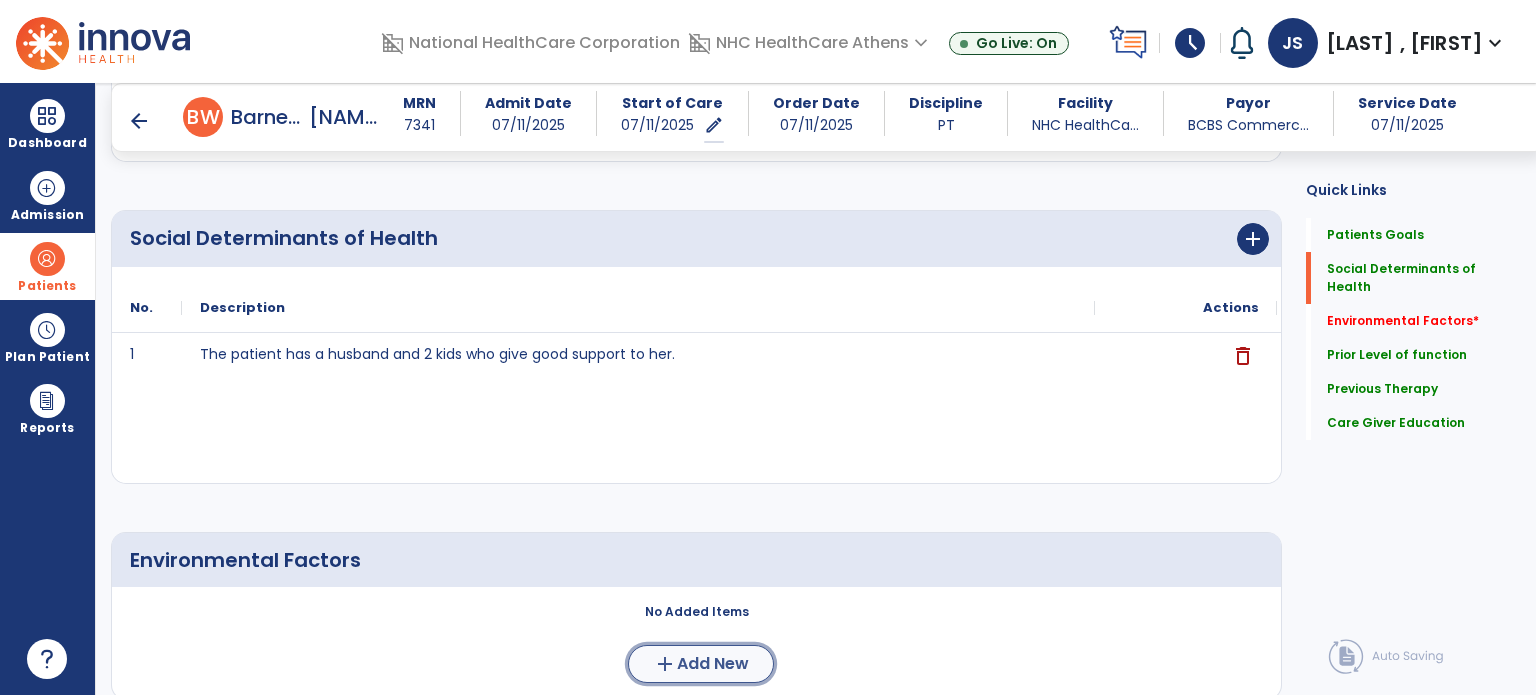 click on "add  Add New" 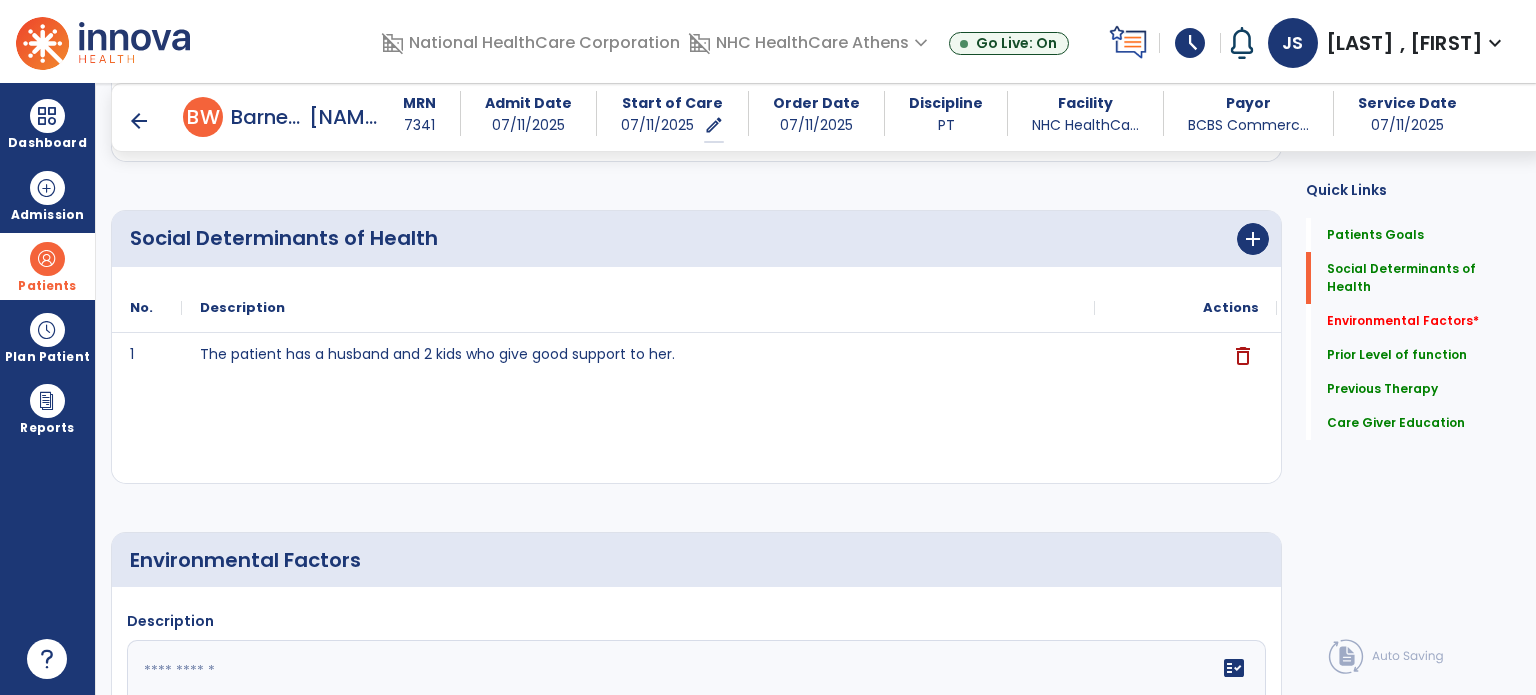 click 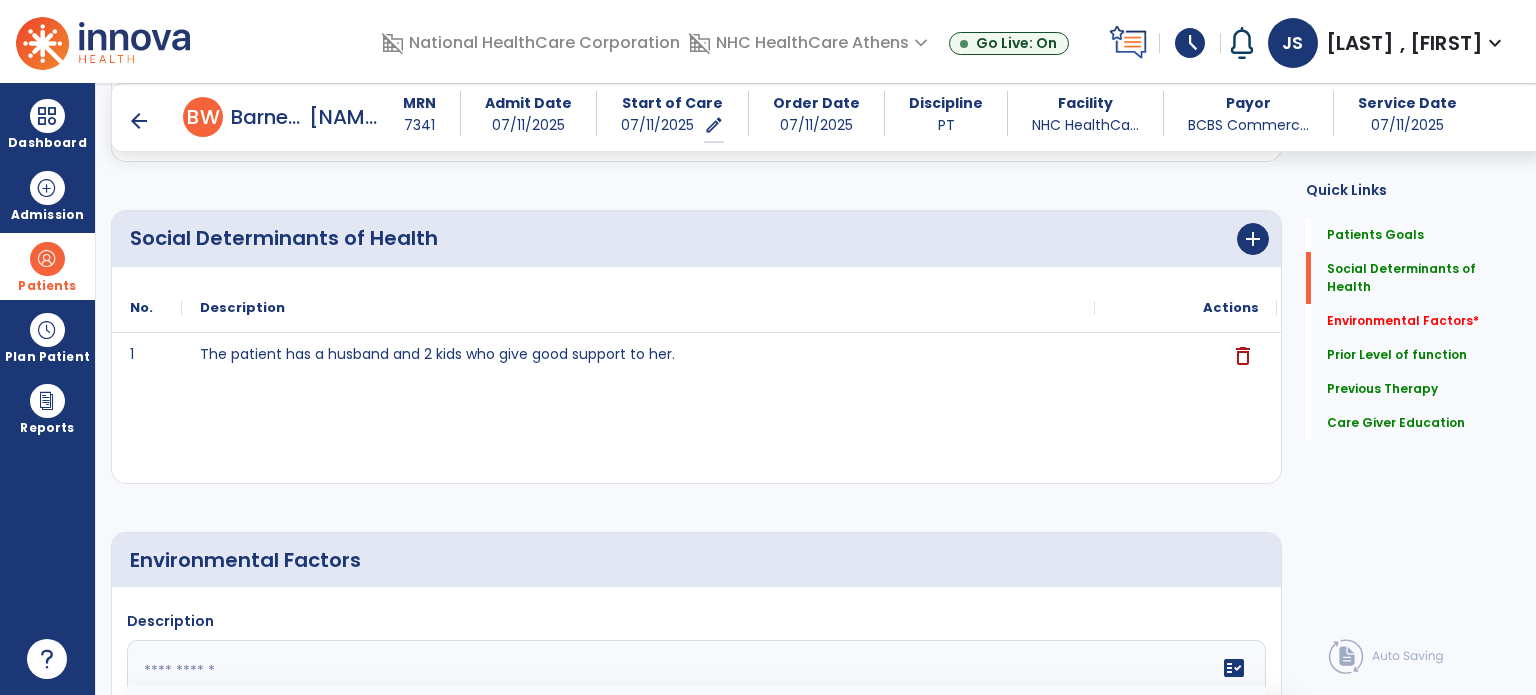 scroll, scrollTop: 520, scrollLeft: 0, axis: vertical 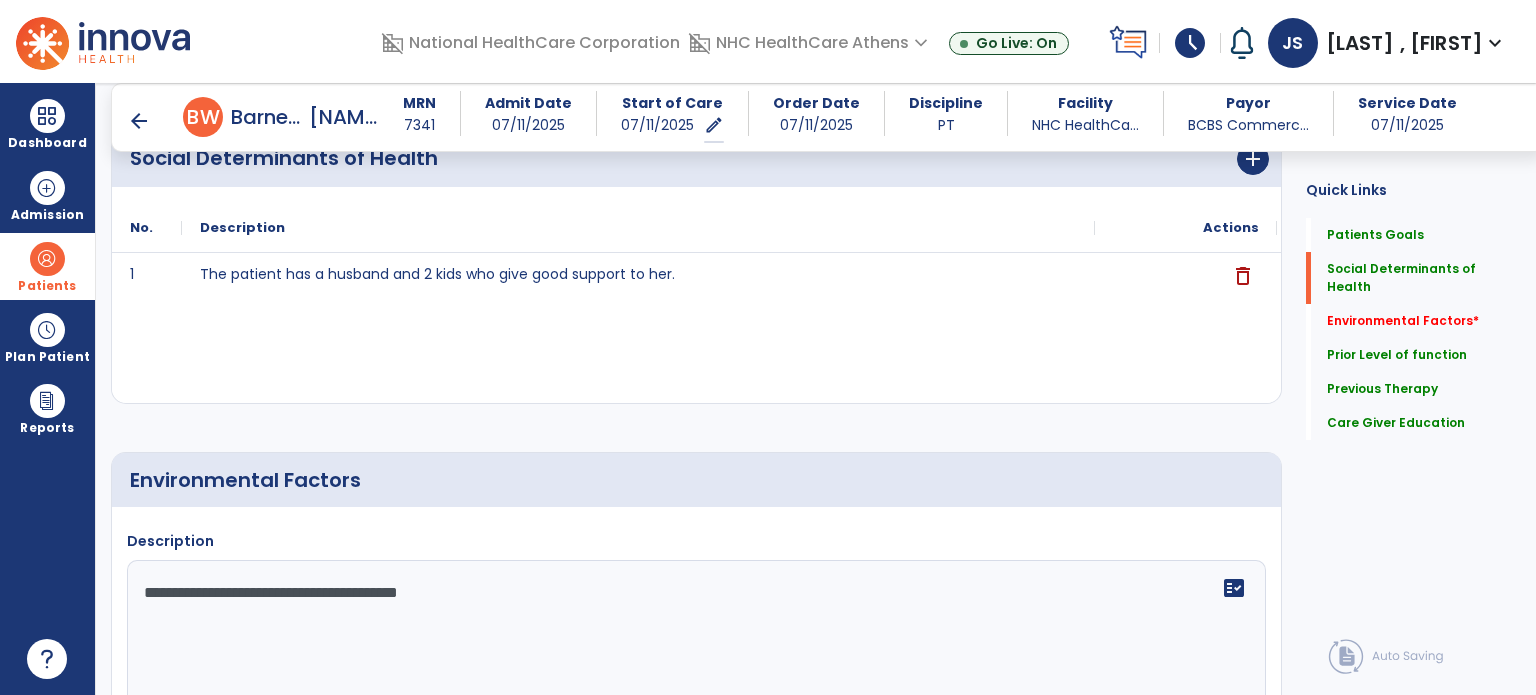 click on "**********" 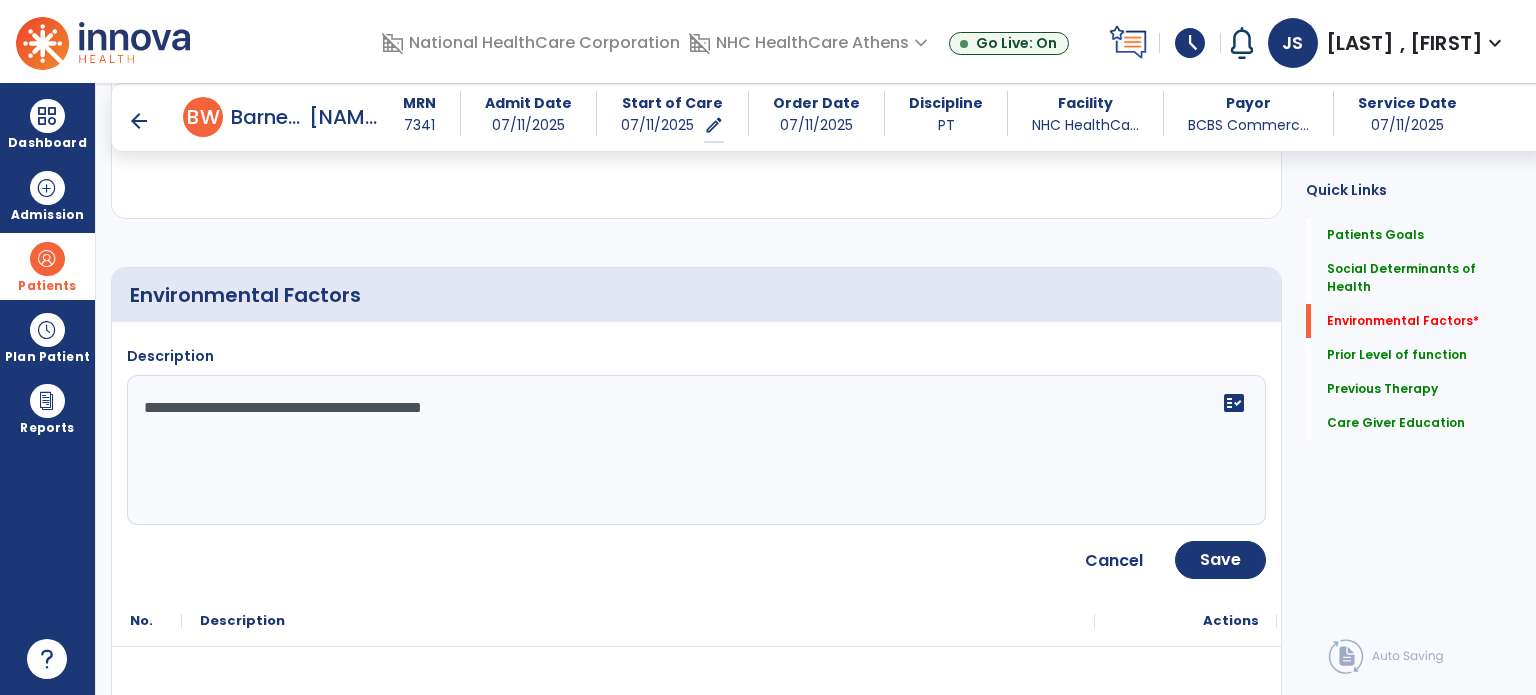 scroll, scrollTop: 715, scrollLeft: 0, axis: vertical 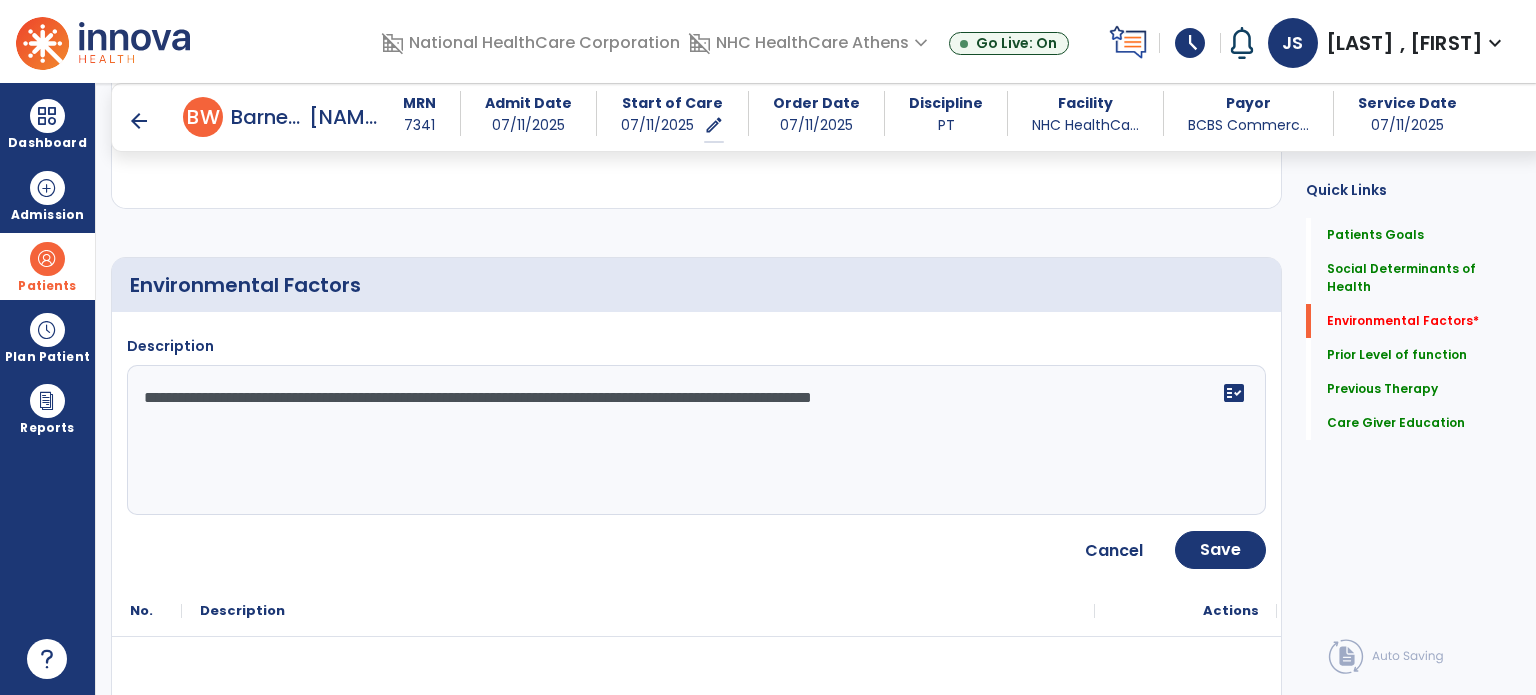 type on "**********" 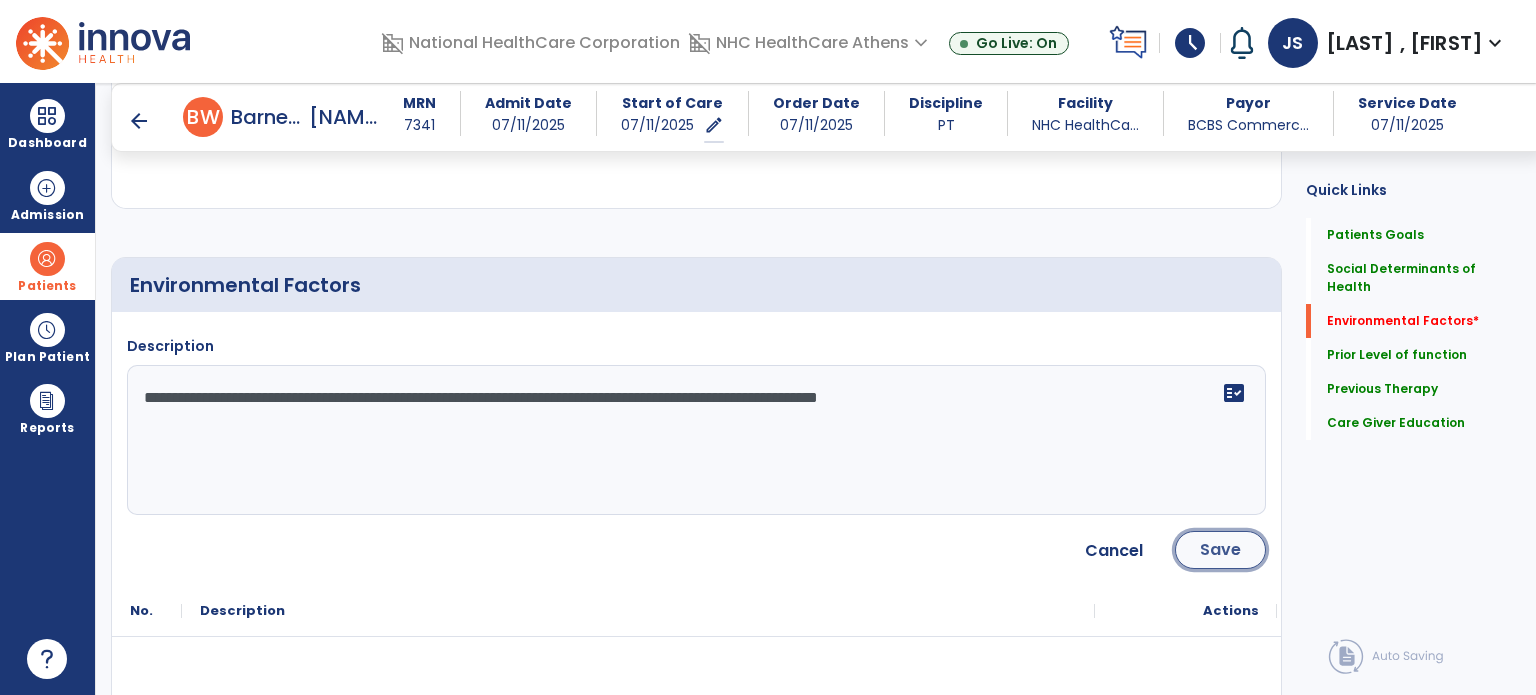 click on "Save" 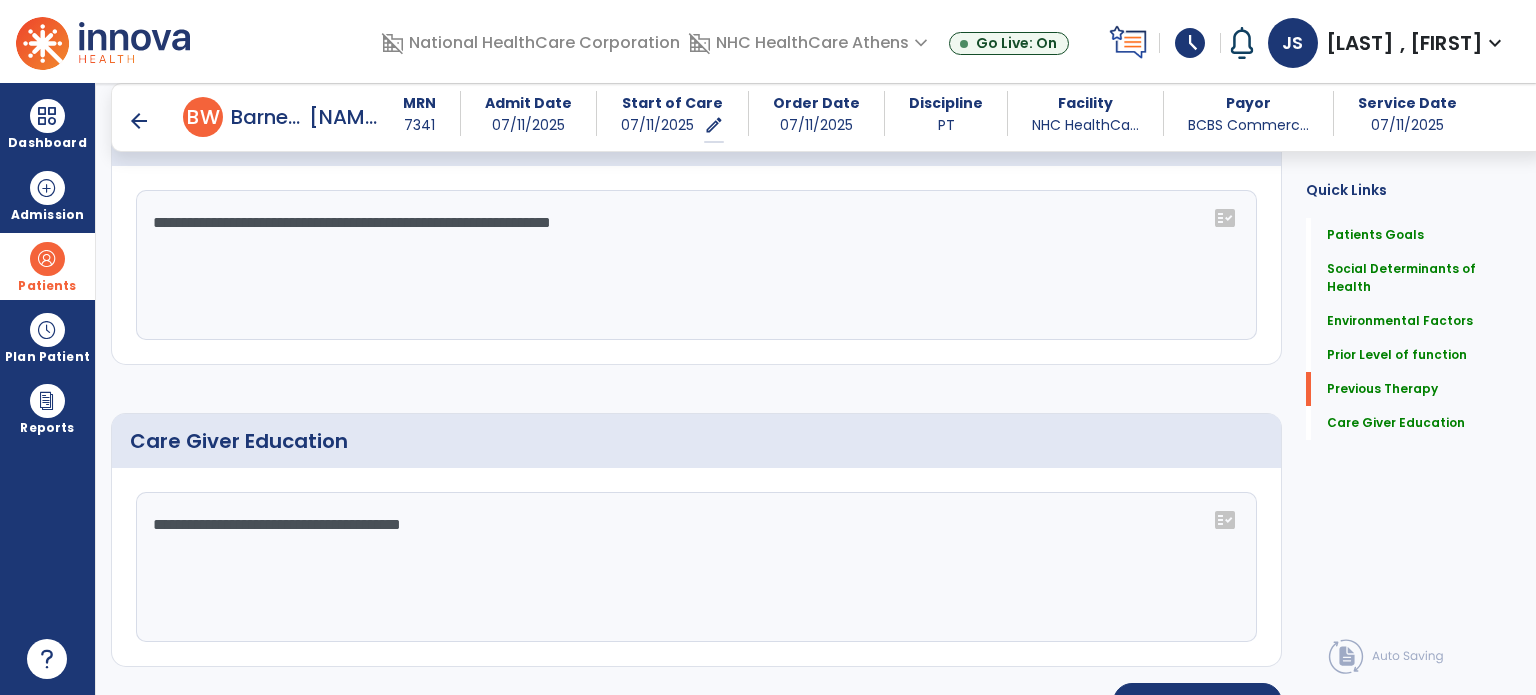 scroll, scrollTop: 1523, scrollLeft: 0, axis: vertical 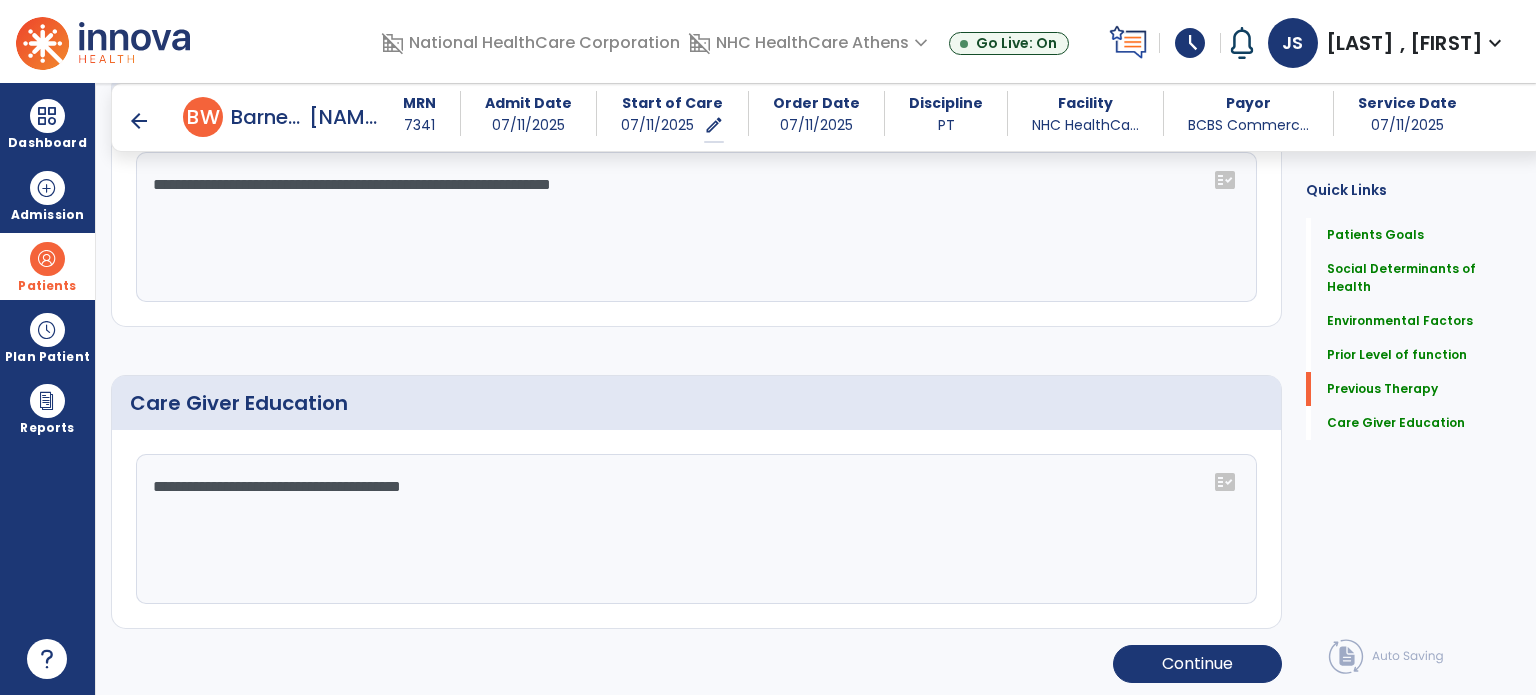 click on "**********" 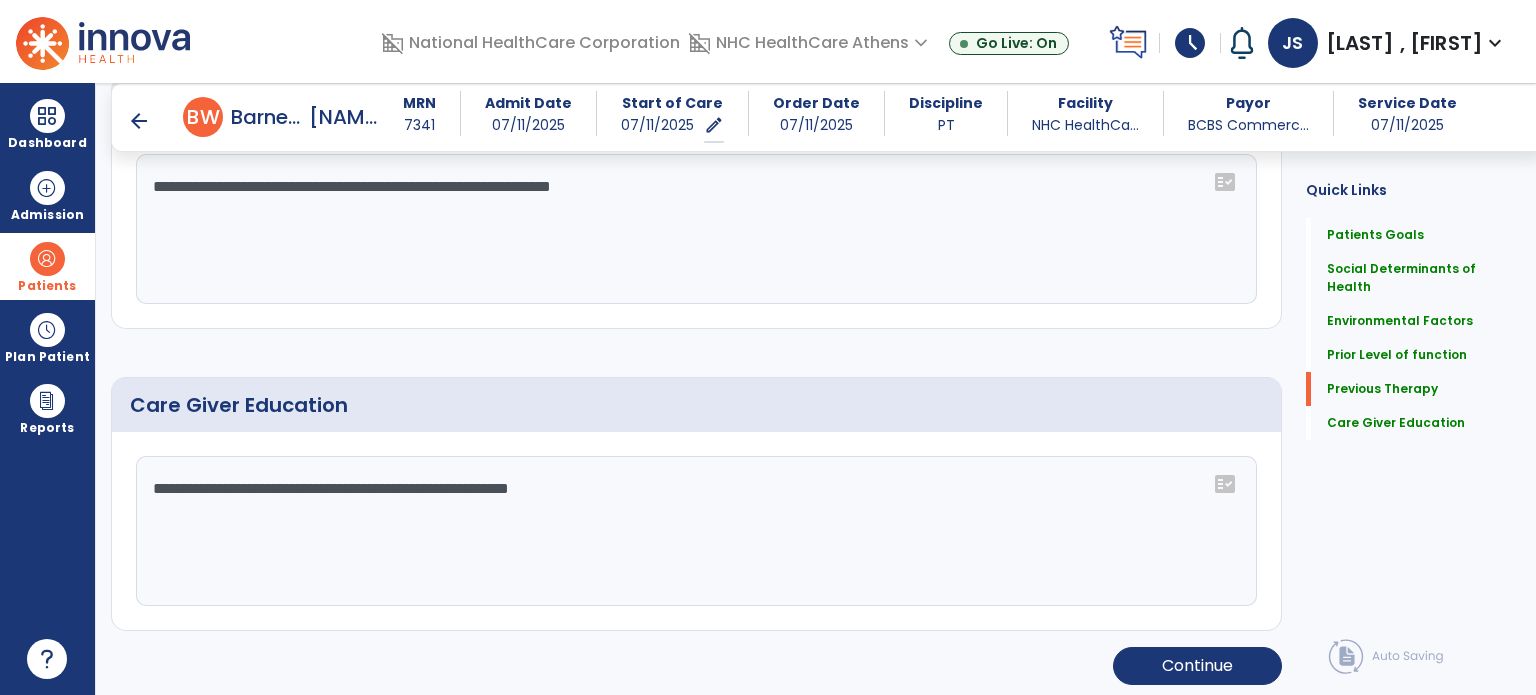 scroll, scrollTop: 1523, scrollLeft: 0, axis: vertical 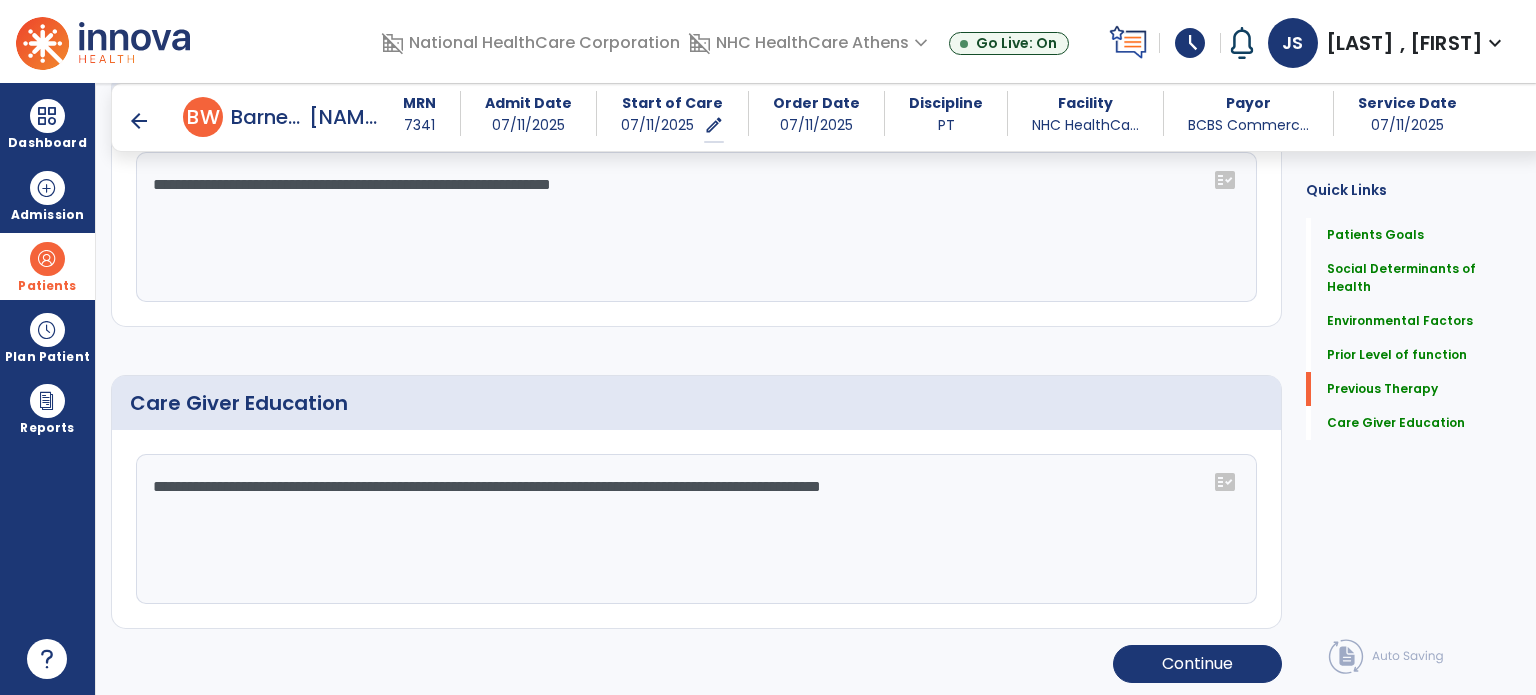 type on "**********" 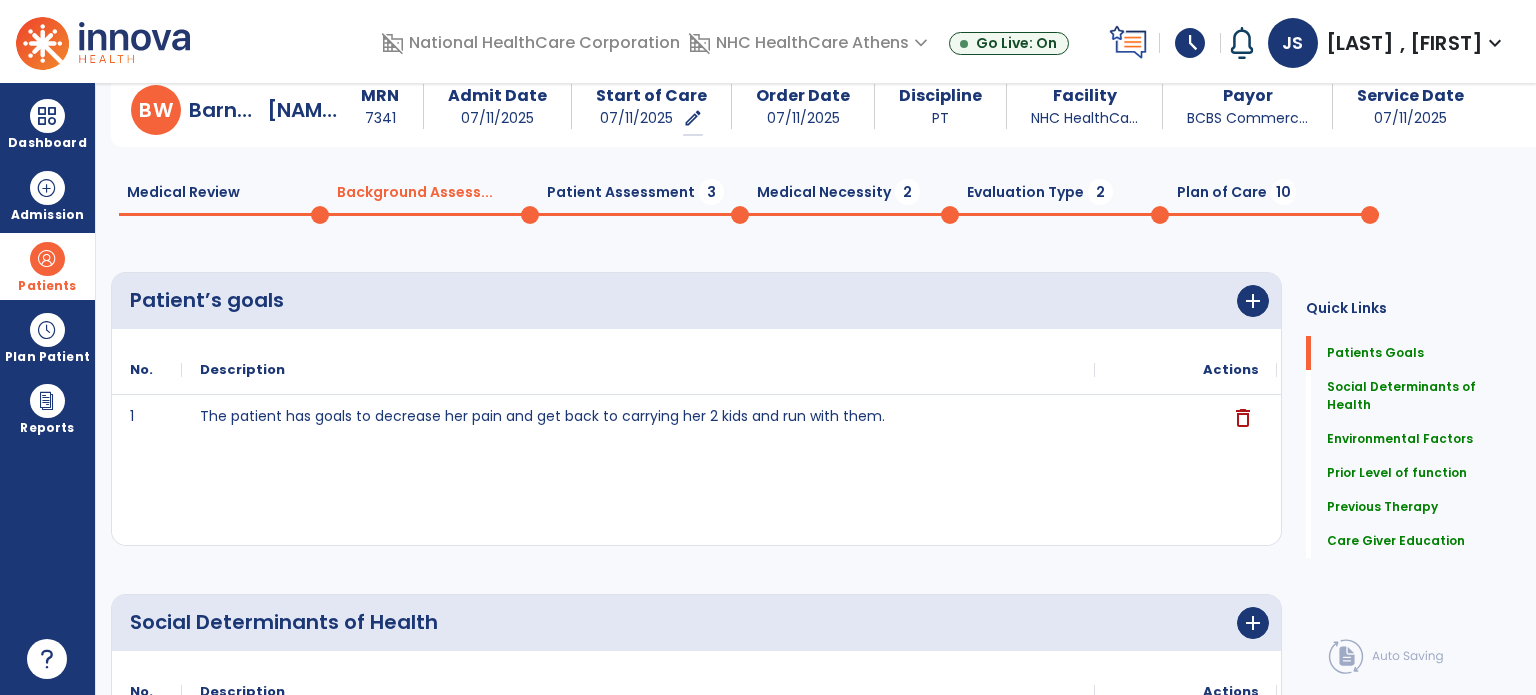 scroll, scrollTop: 0, scrollLeft: 0, axis: both 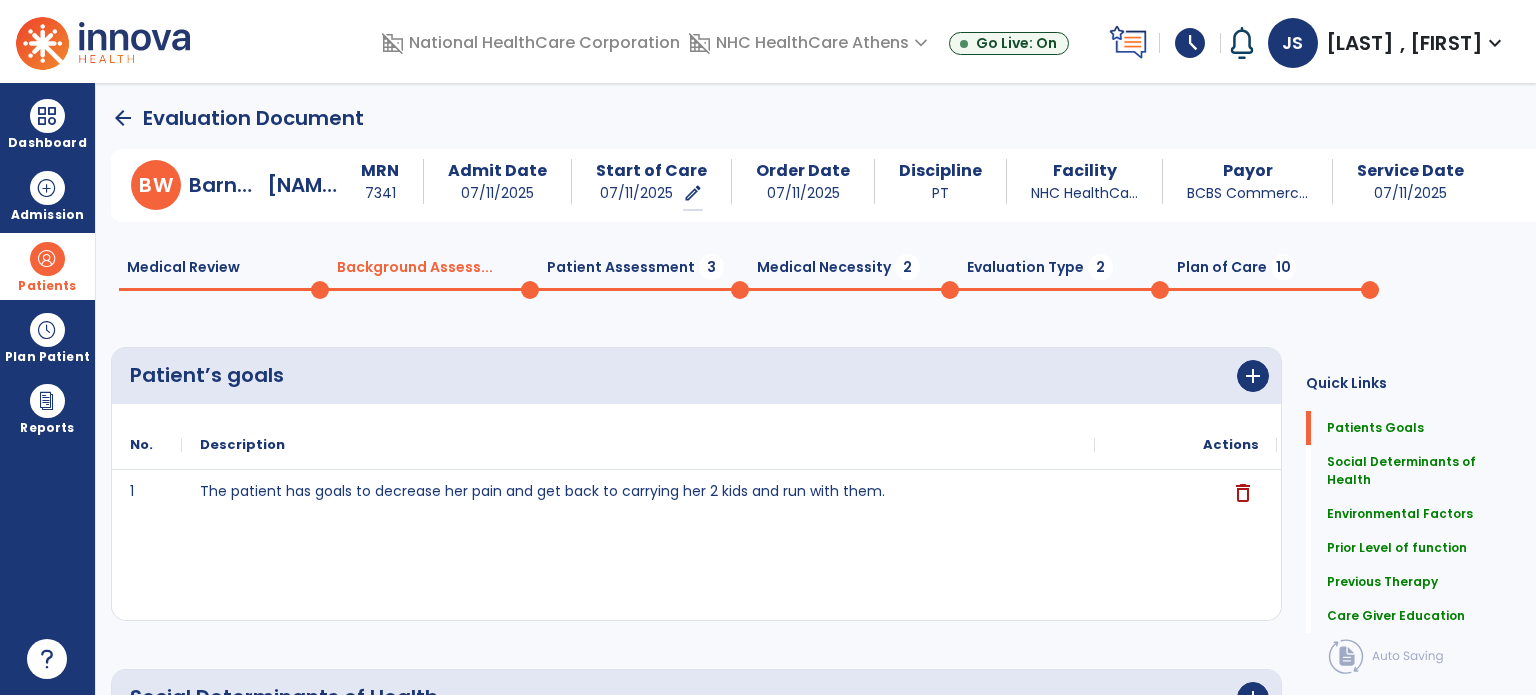 click on "Patient Assessment  3" 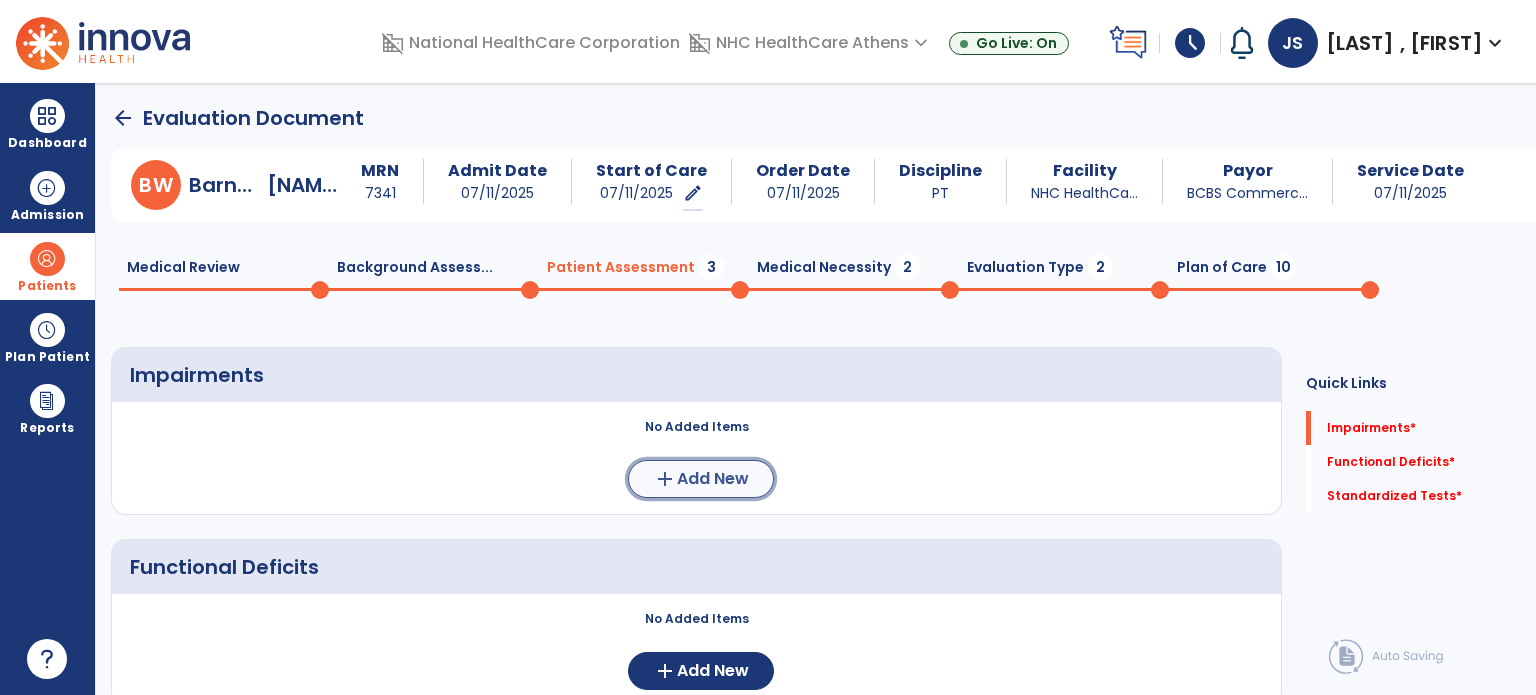 click on "add" 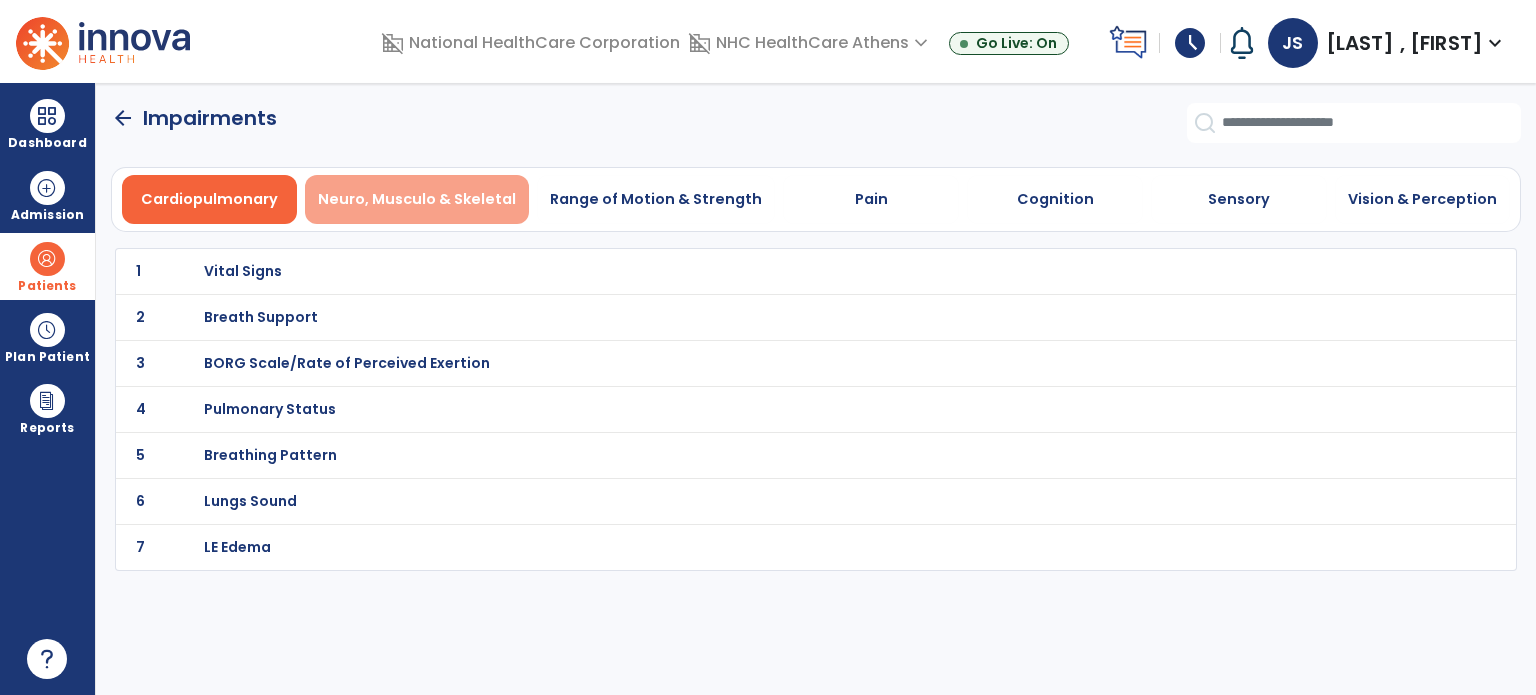 click on "Neuro, Musculo & Skeletal" at bounding box center [417, 199] 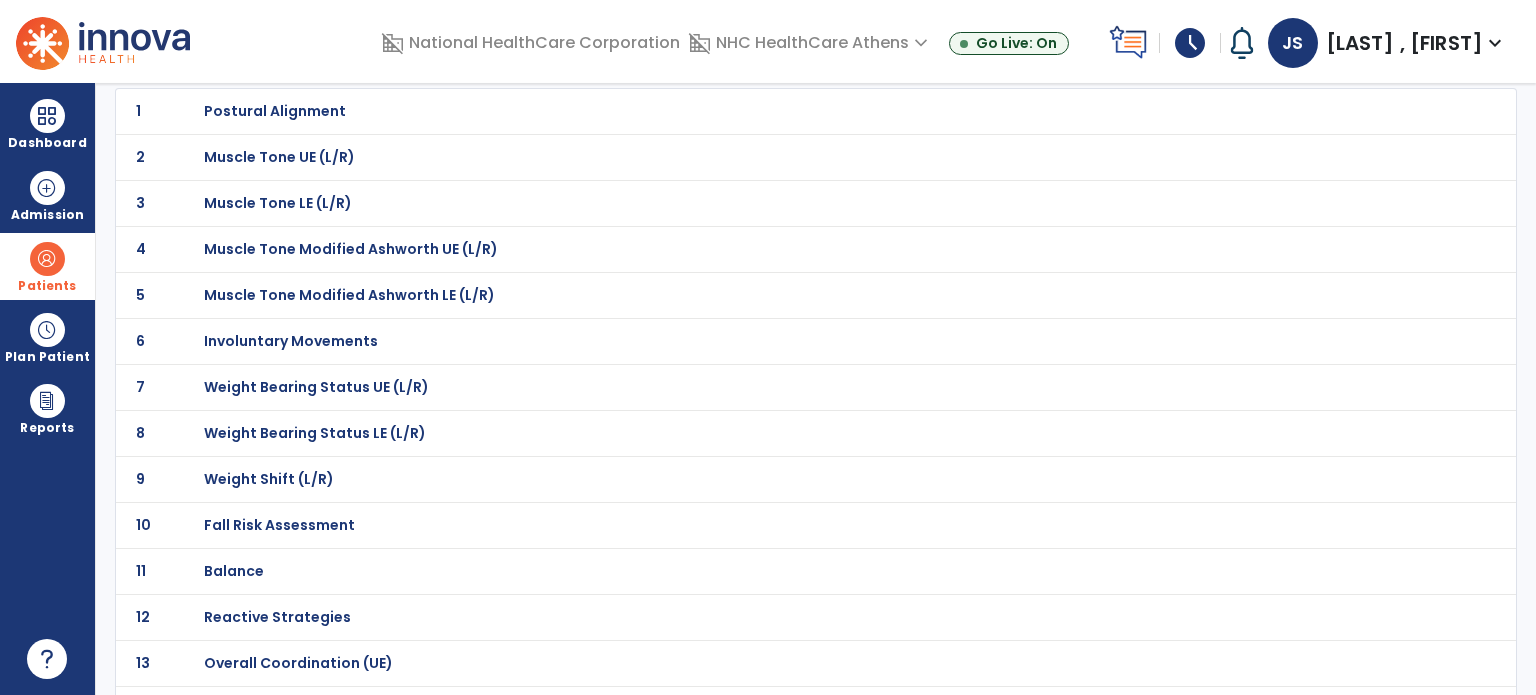 scroll, scrollTop: 163, scrollLeft: 0, axis: vertical 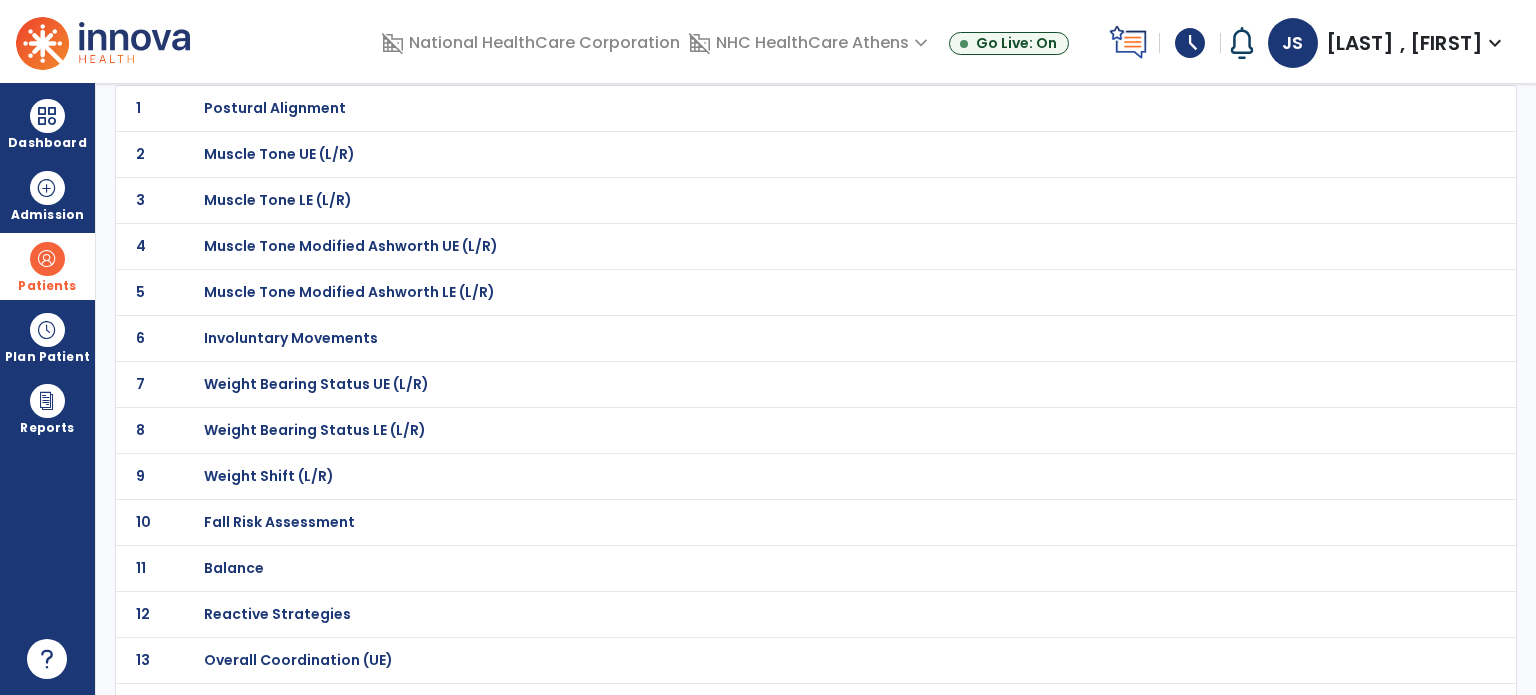 click on "Weight Shift (L/R)" at bounding box center [772, 108] 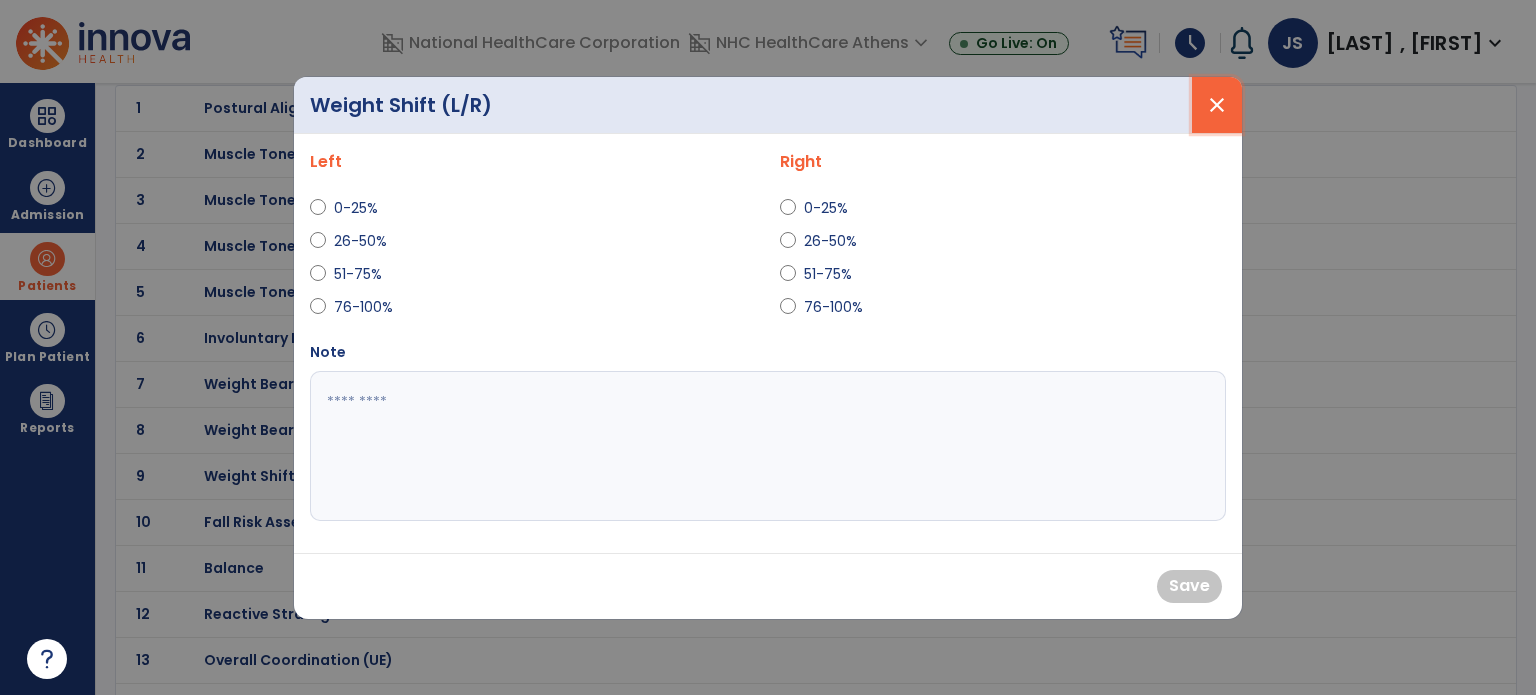 click on "close" at bounding box center [1217, 105] 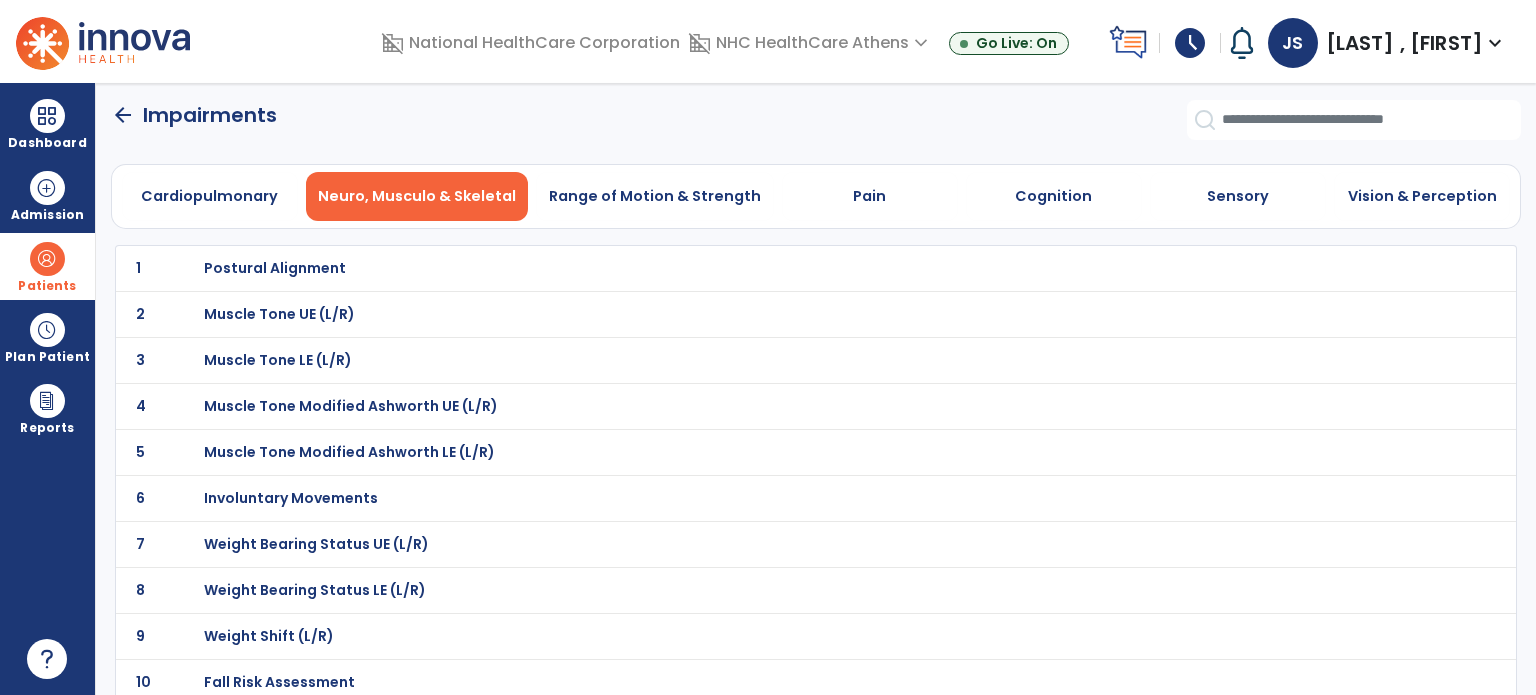 scroll, scrollTop: 0, scrollLeft: 0, axis: both 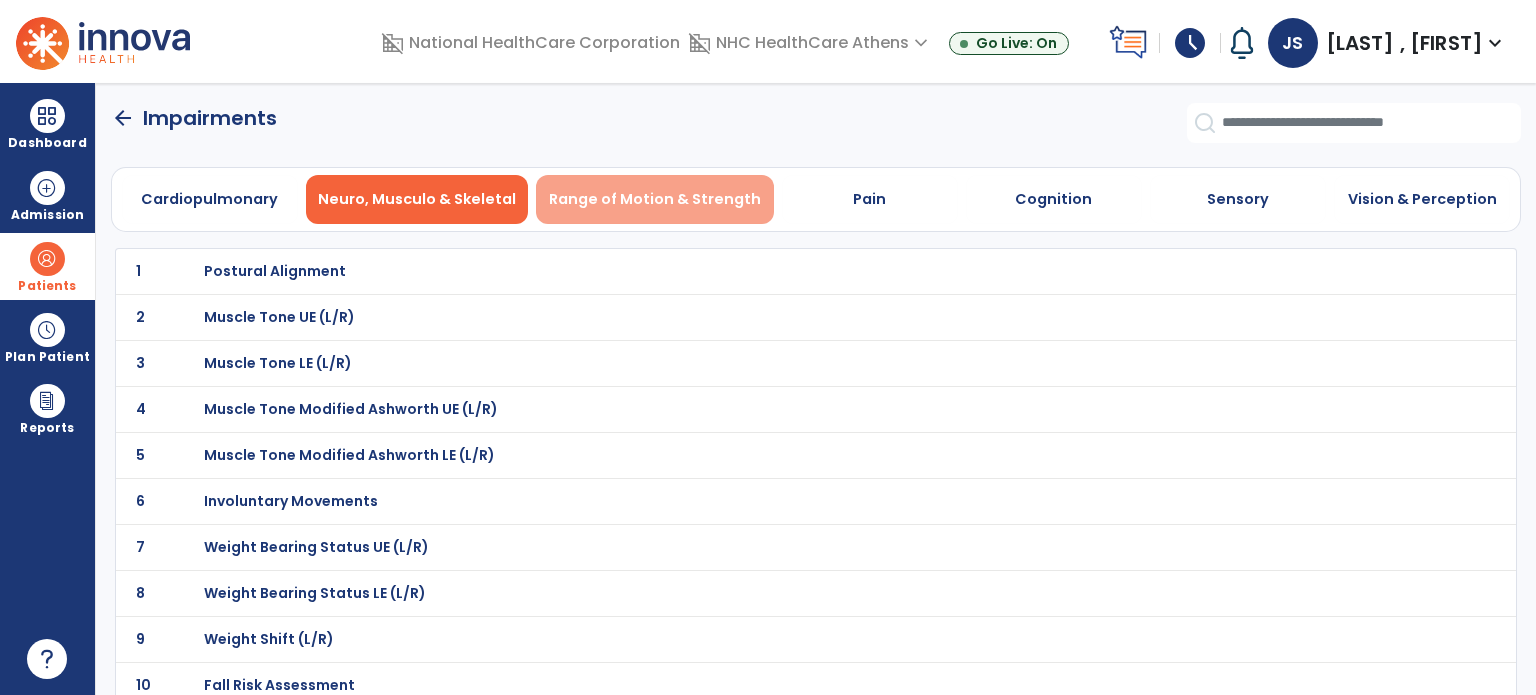 click on "Range of Motion & Strength" at bounding box center (655, 199) 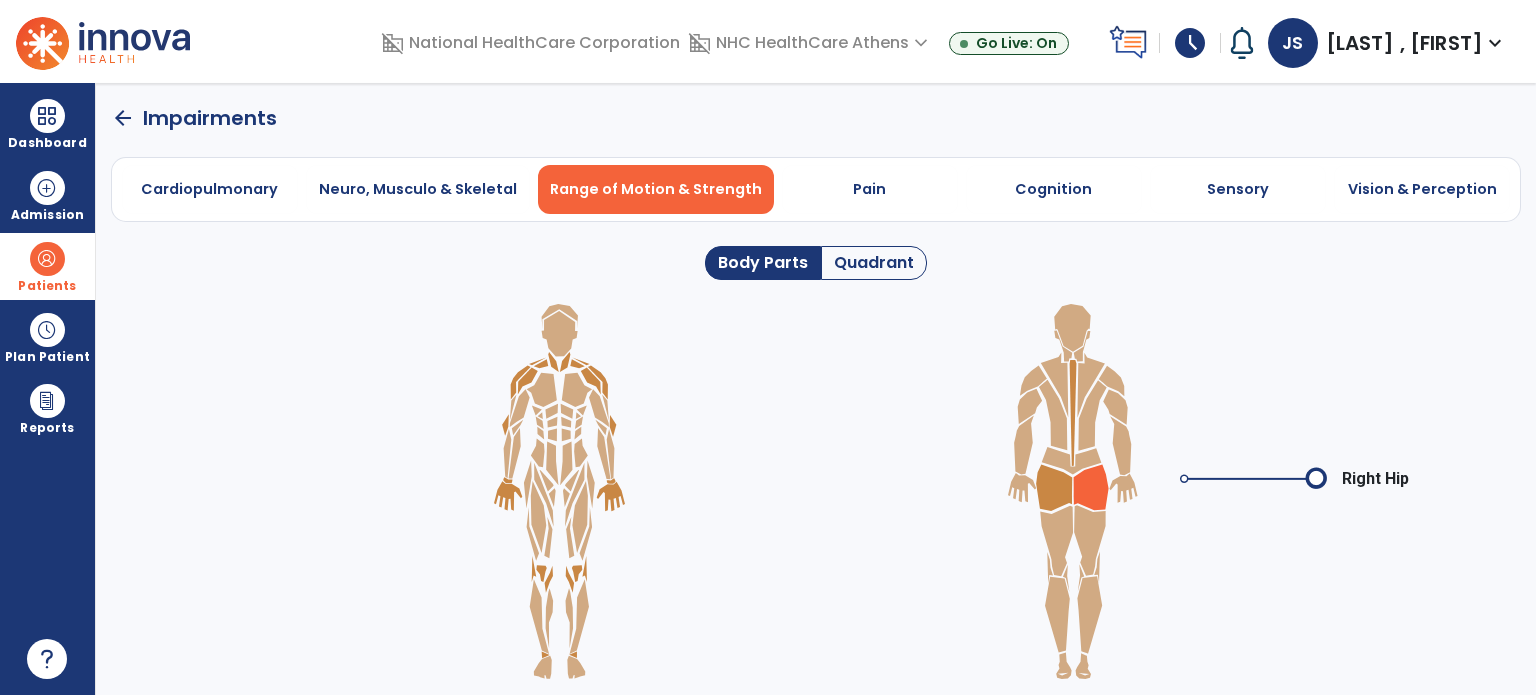 click 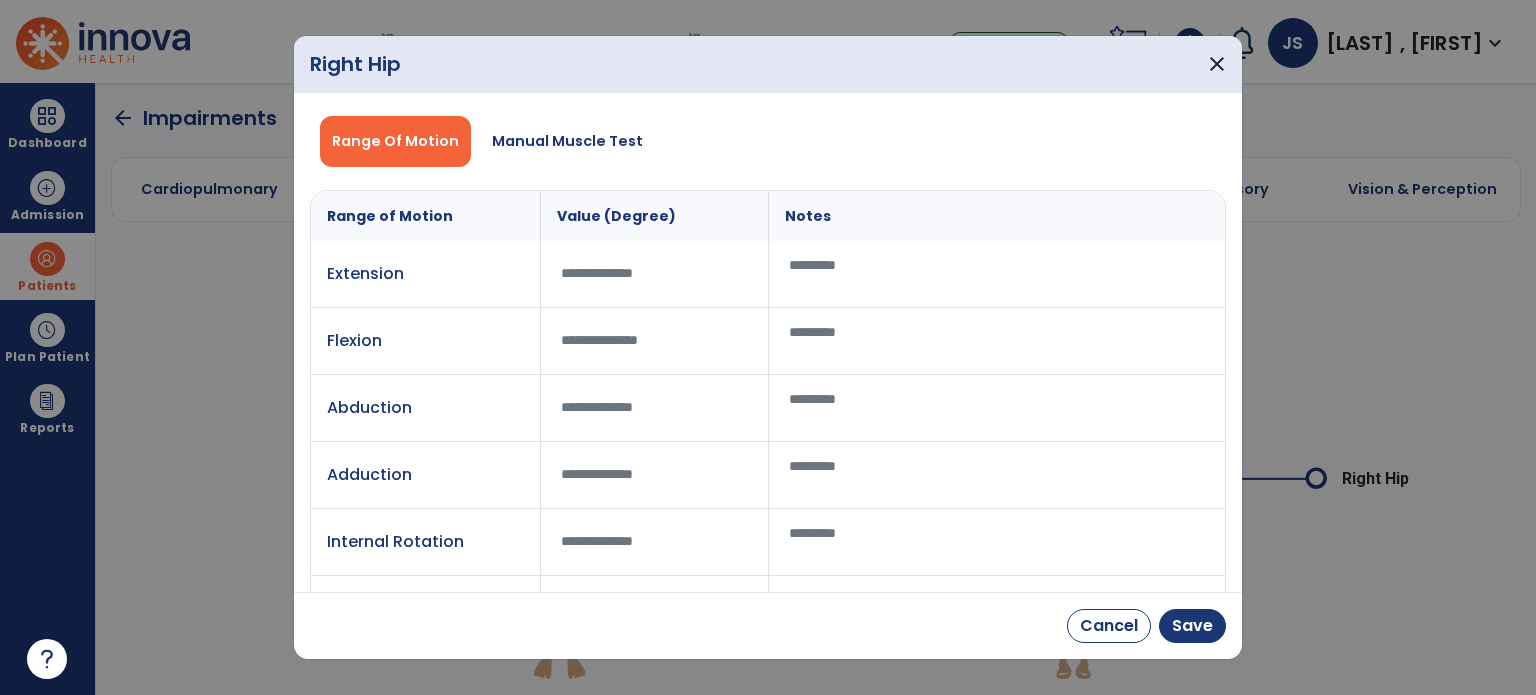 click at bounding box center [997, 341] 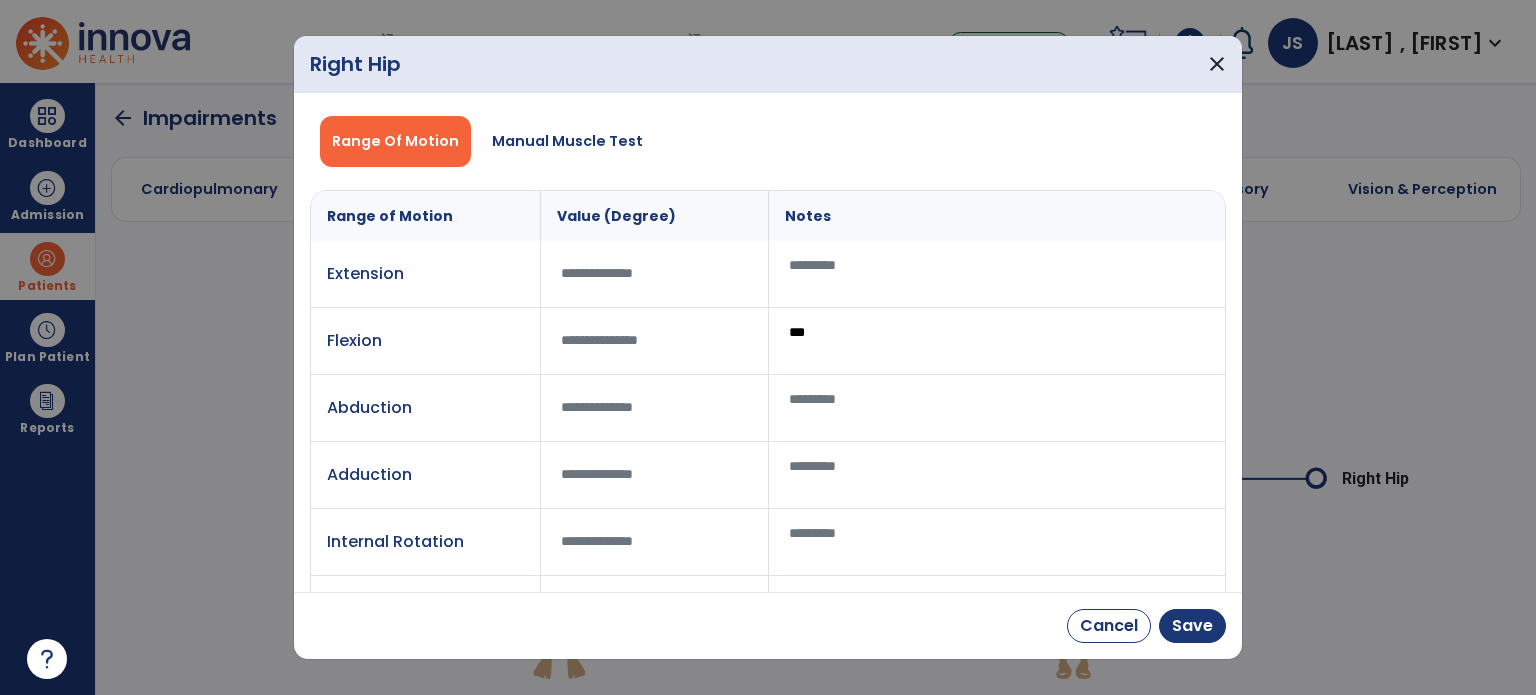 type on "***" 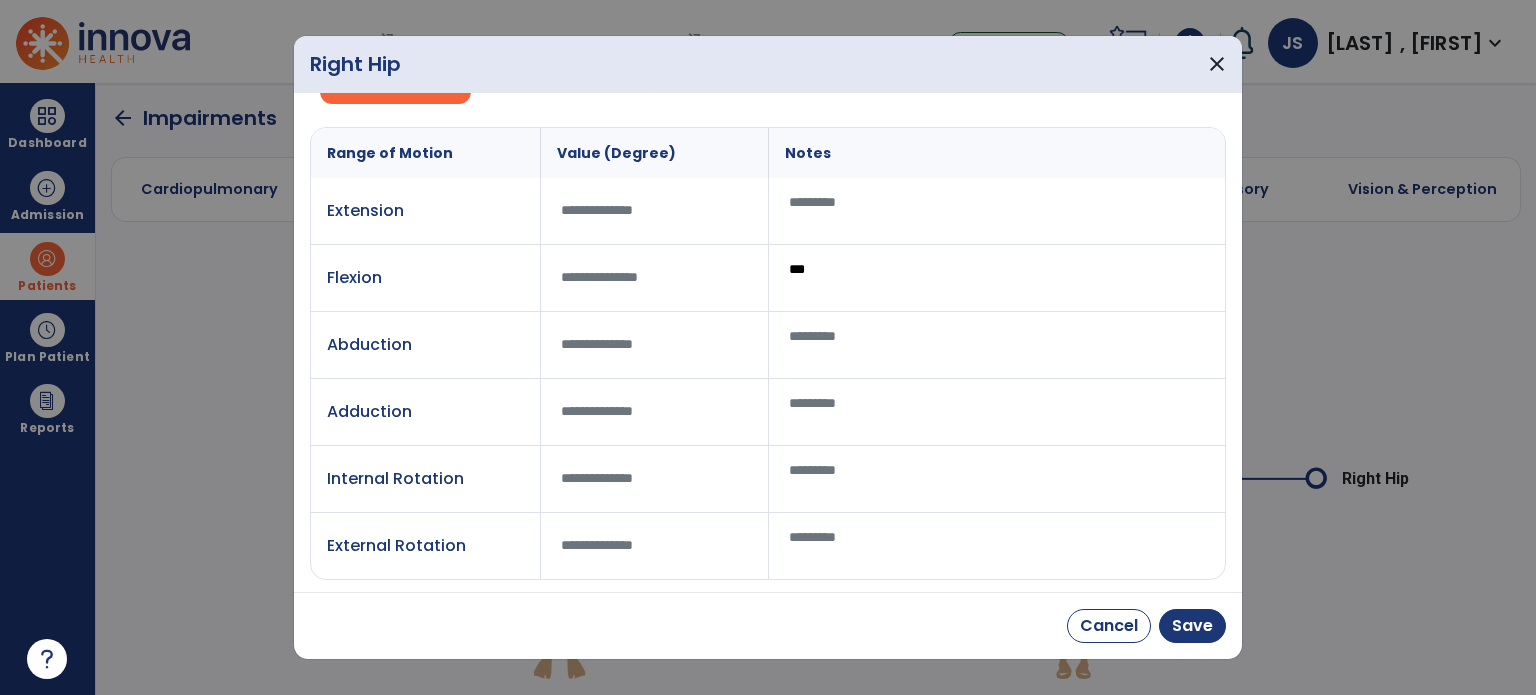 scroll, scrollTop: 60, scrollLeft: 0, axis: vertical 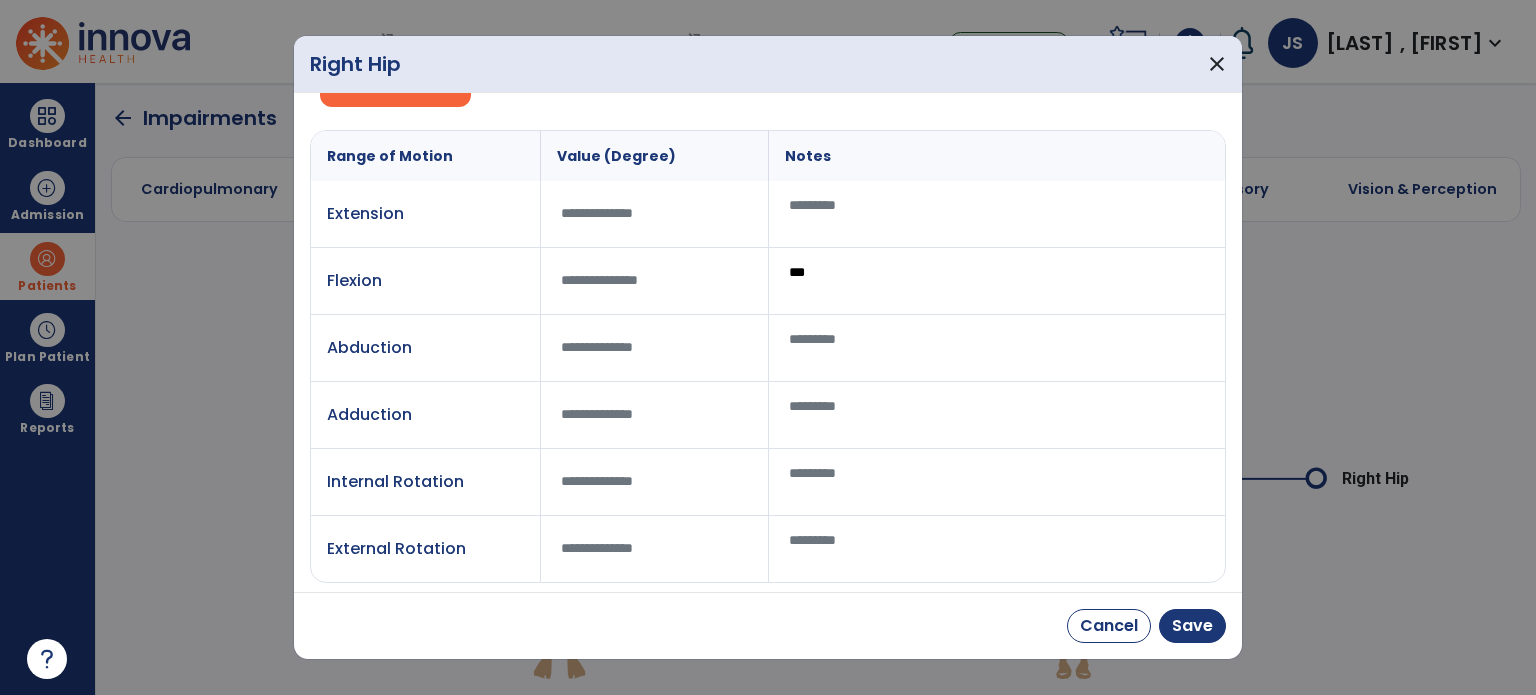 click at bounding box center (997, 348) 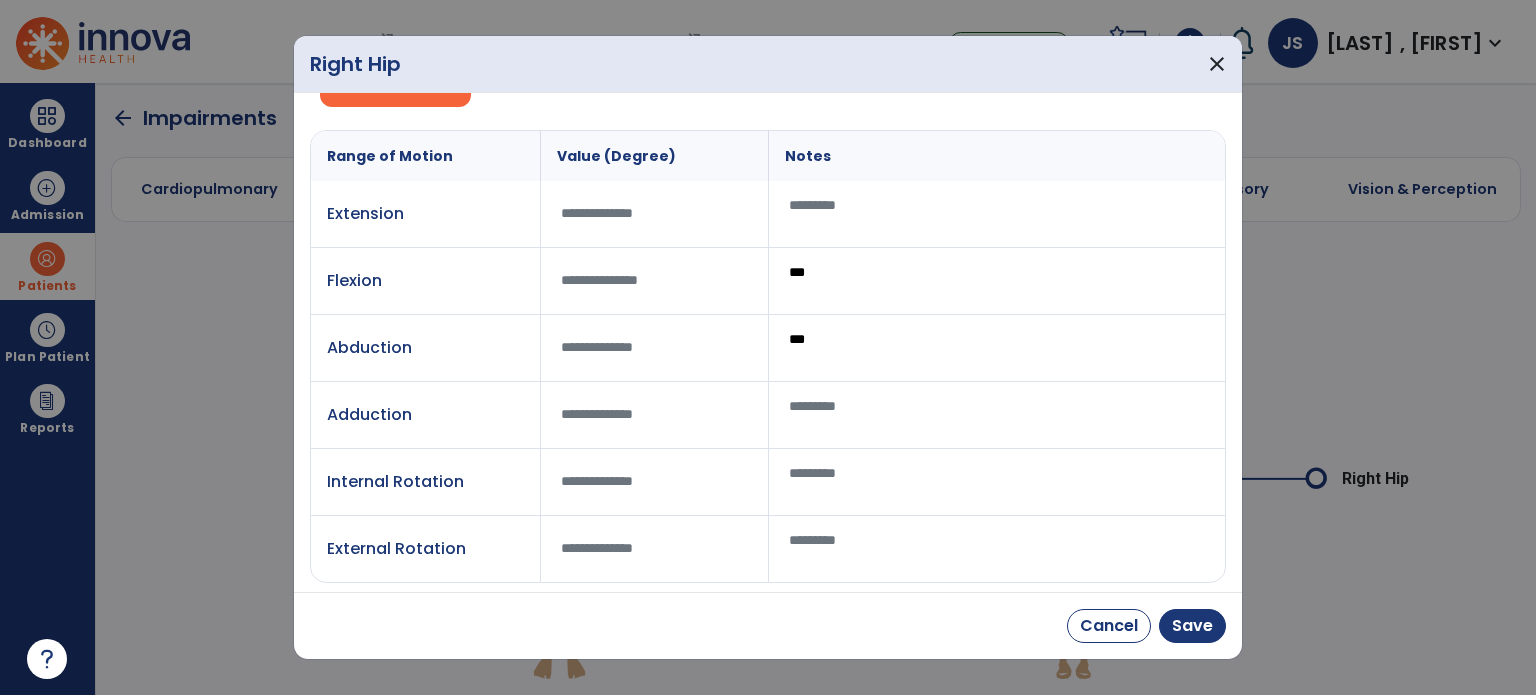 type on "***" 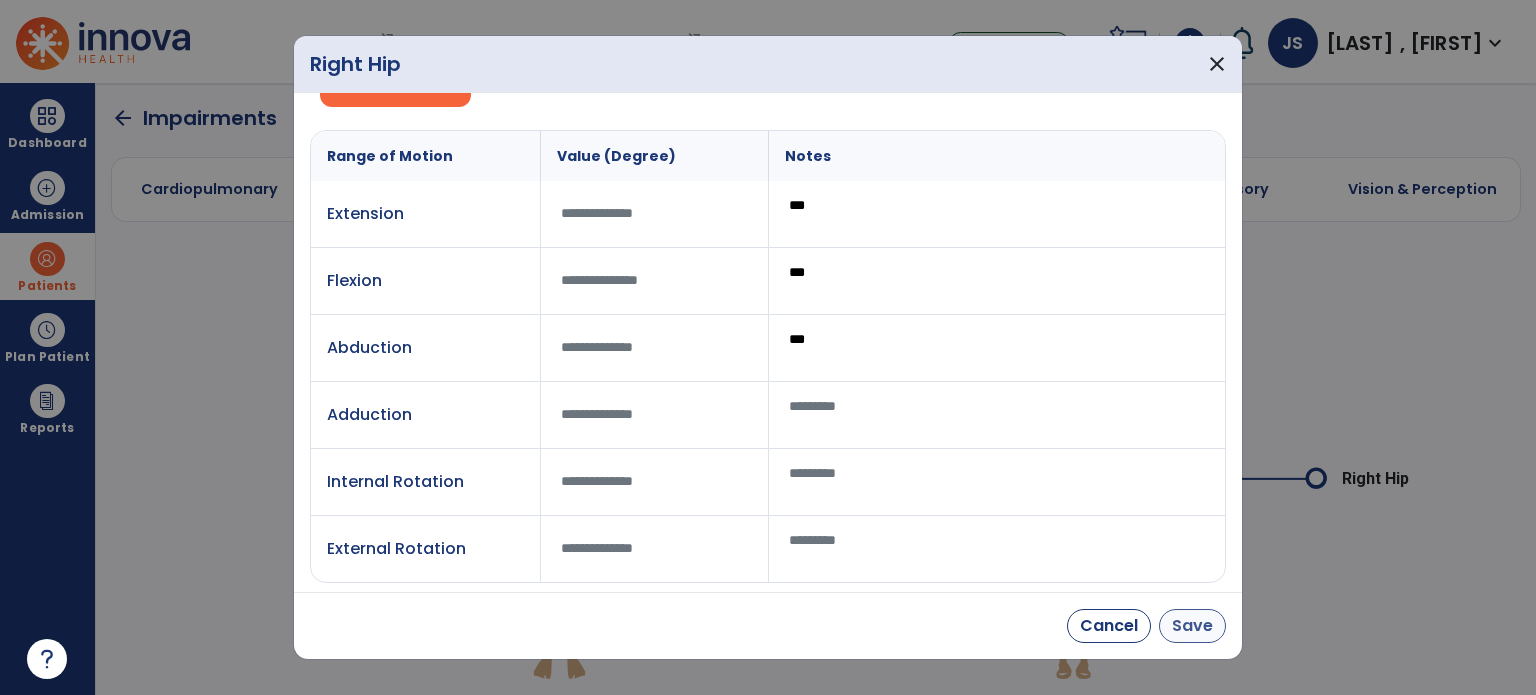 type on "***" 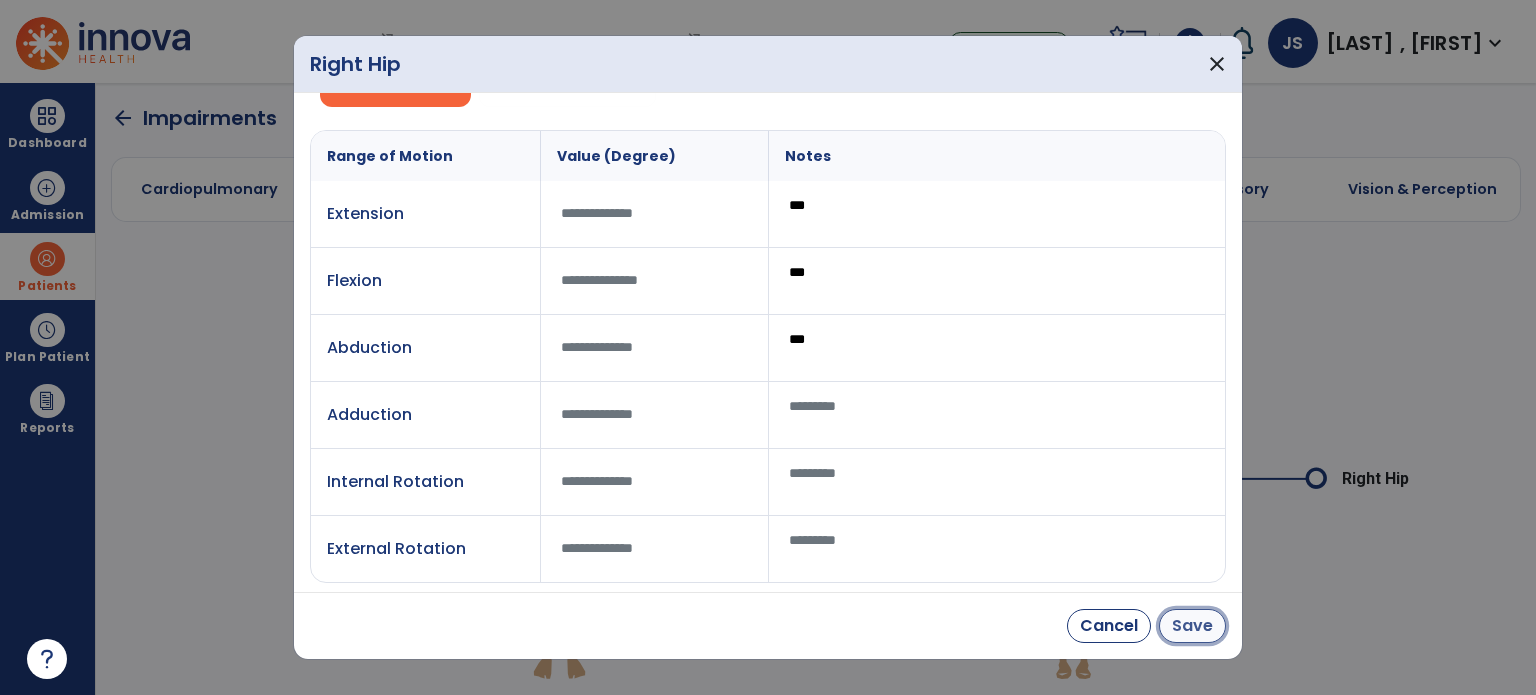 click on "Save" at bounding box center [1192, 626] 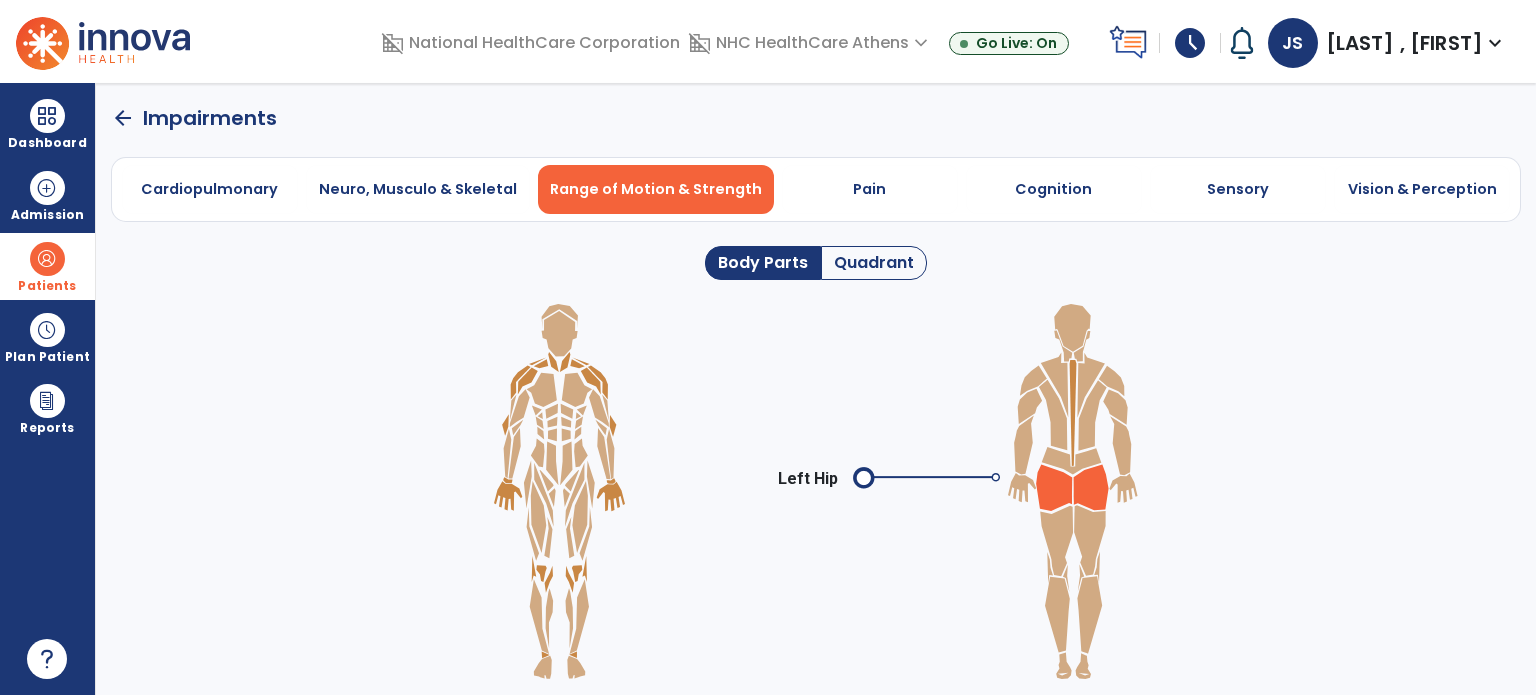 click 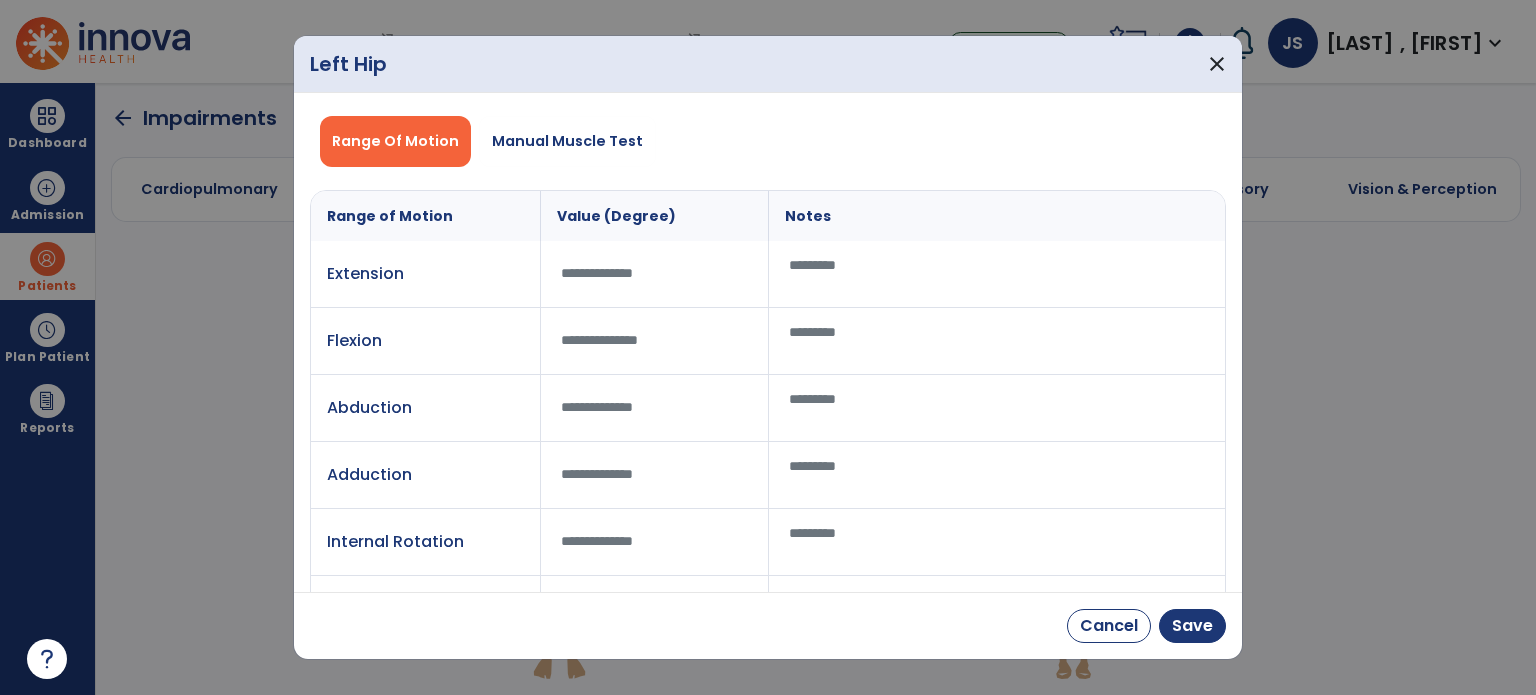click at bounding box center (997, 274) 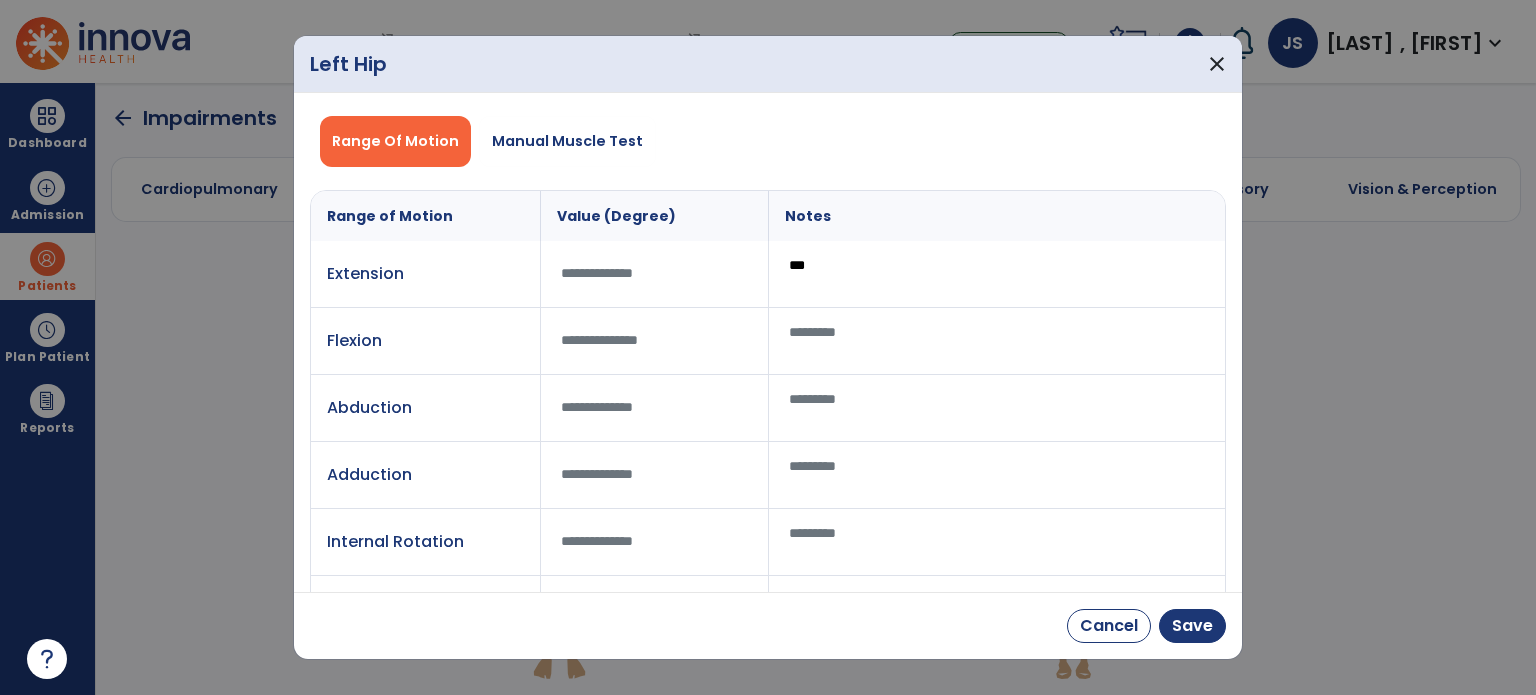 type on "***" 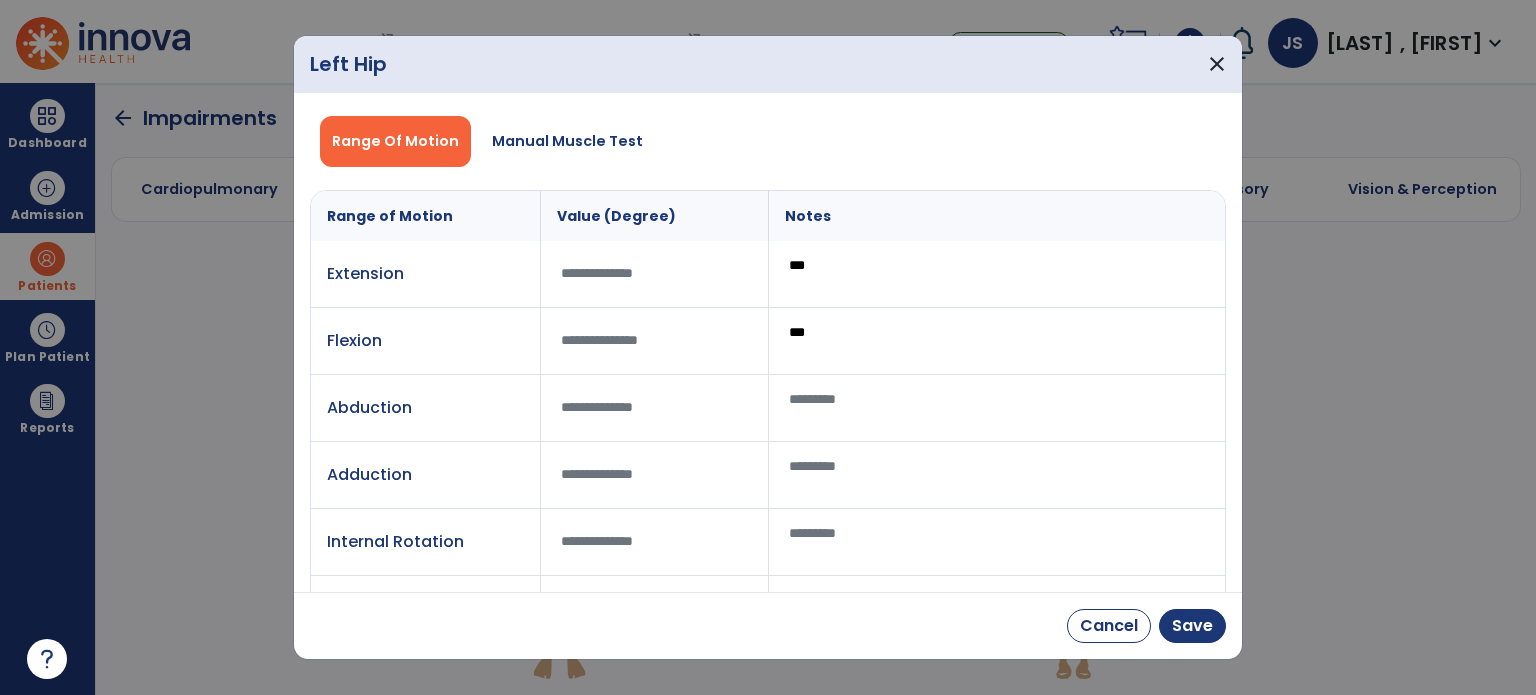 type on "***" 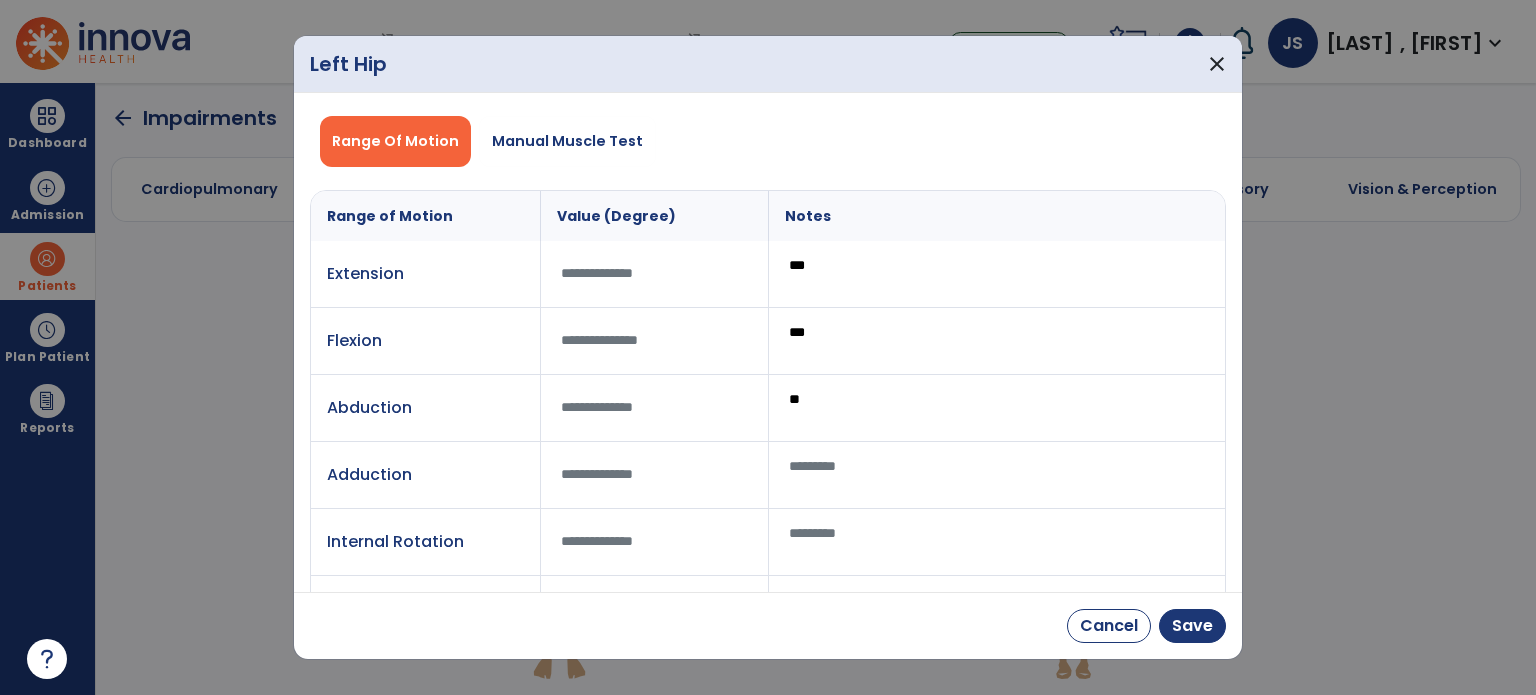type on "***" 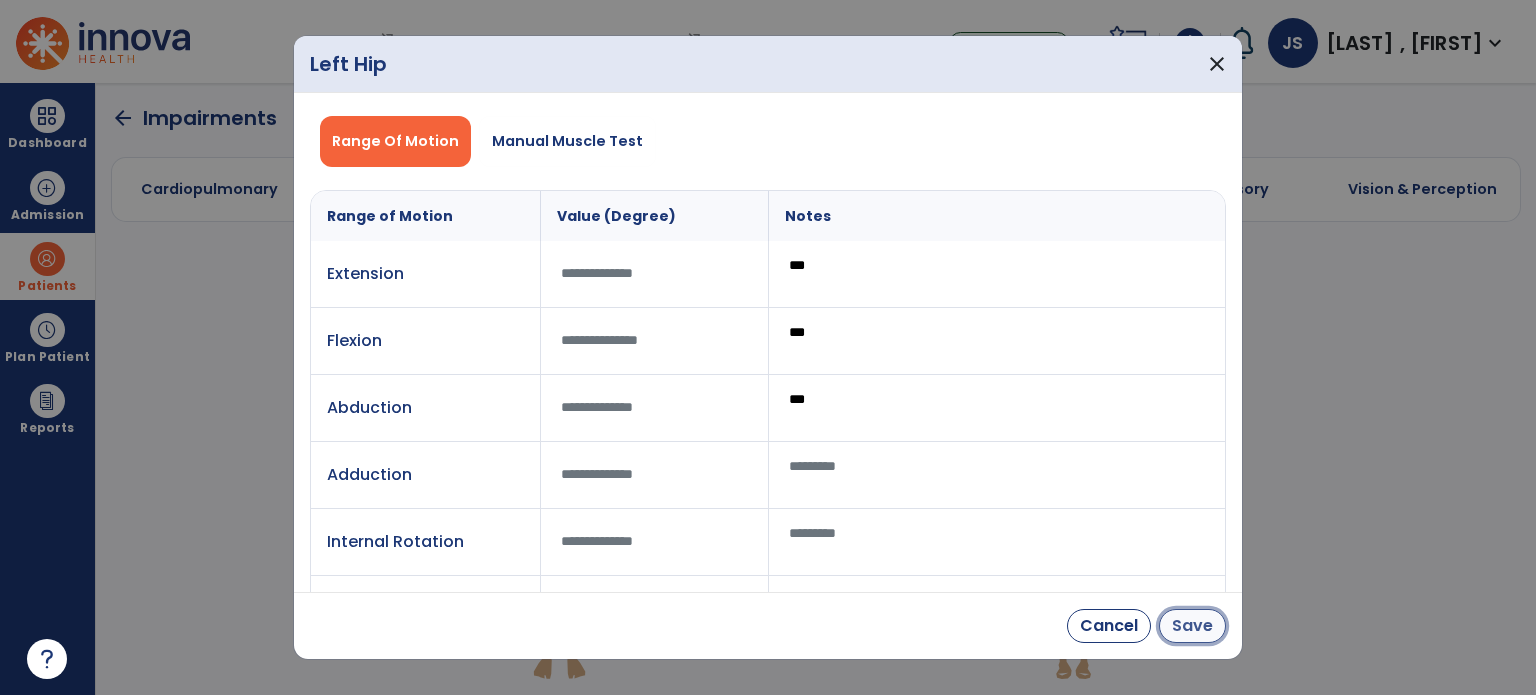 click on "Save" at bounding box center (1192, 626) 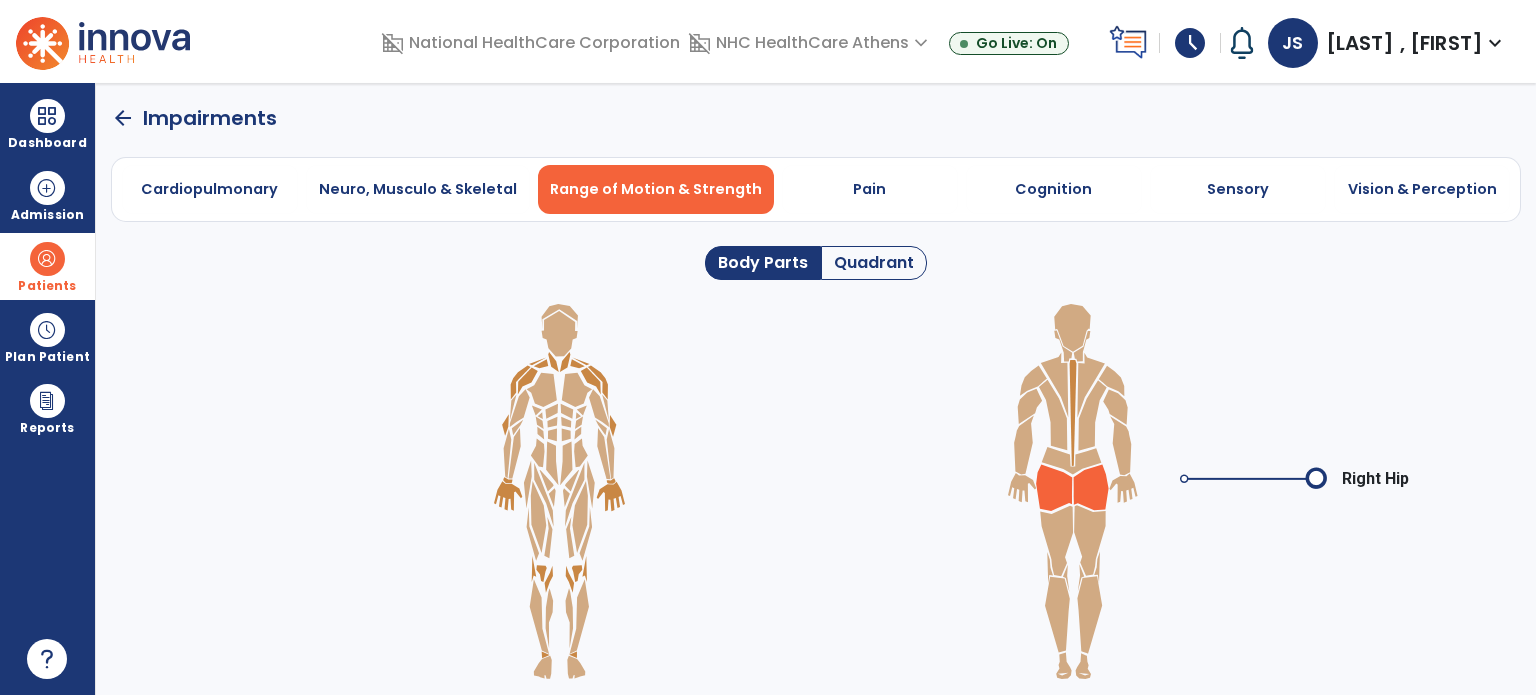 click 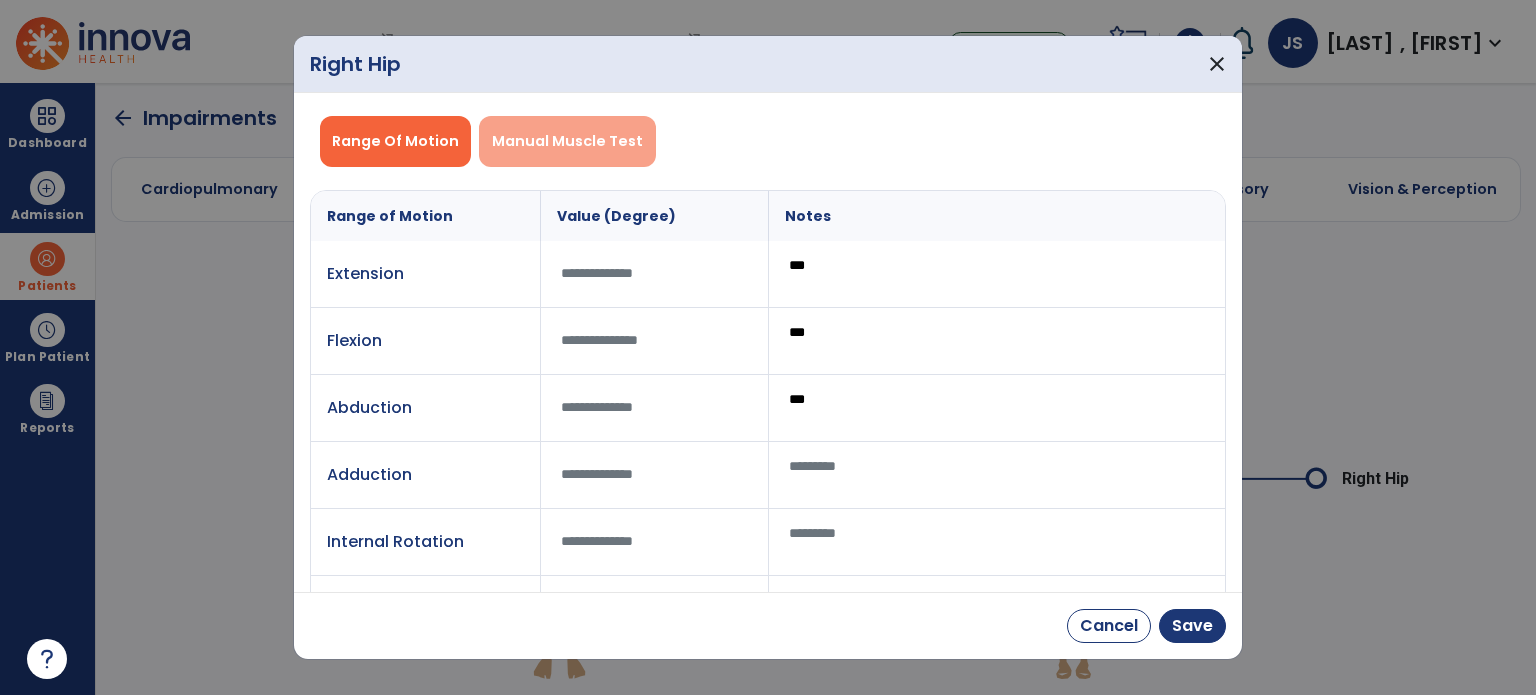 click on "Manual Muscle Test" at bounding box center [567, 141] 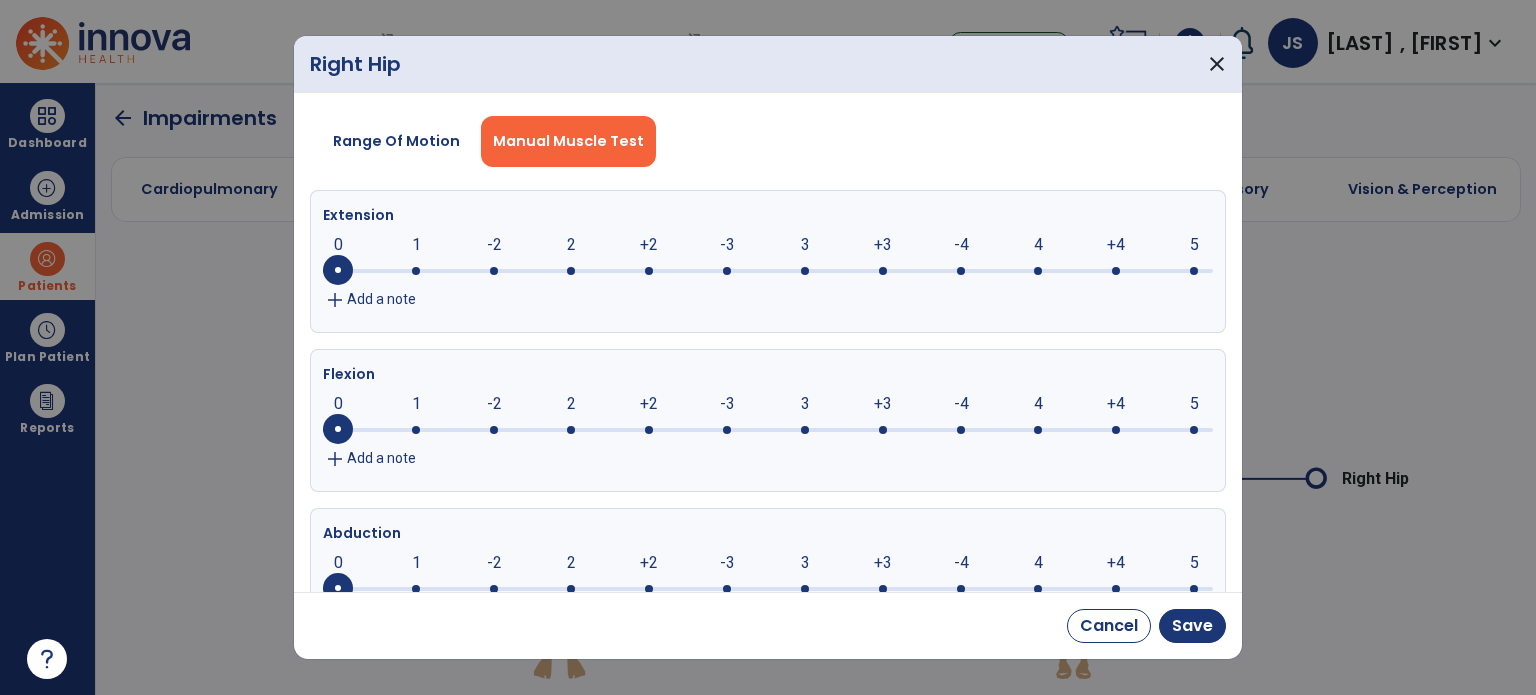click 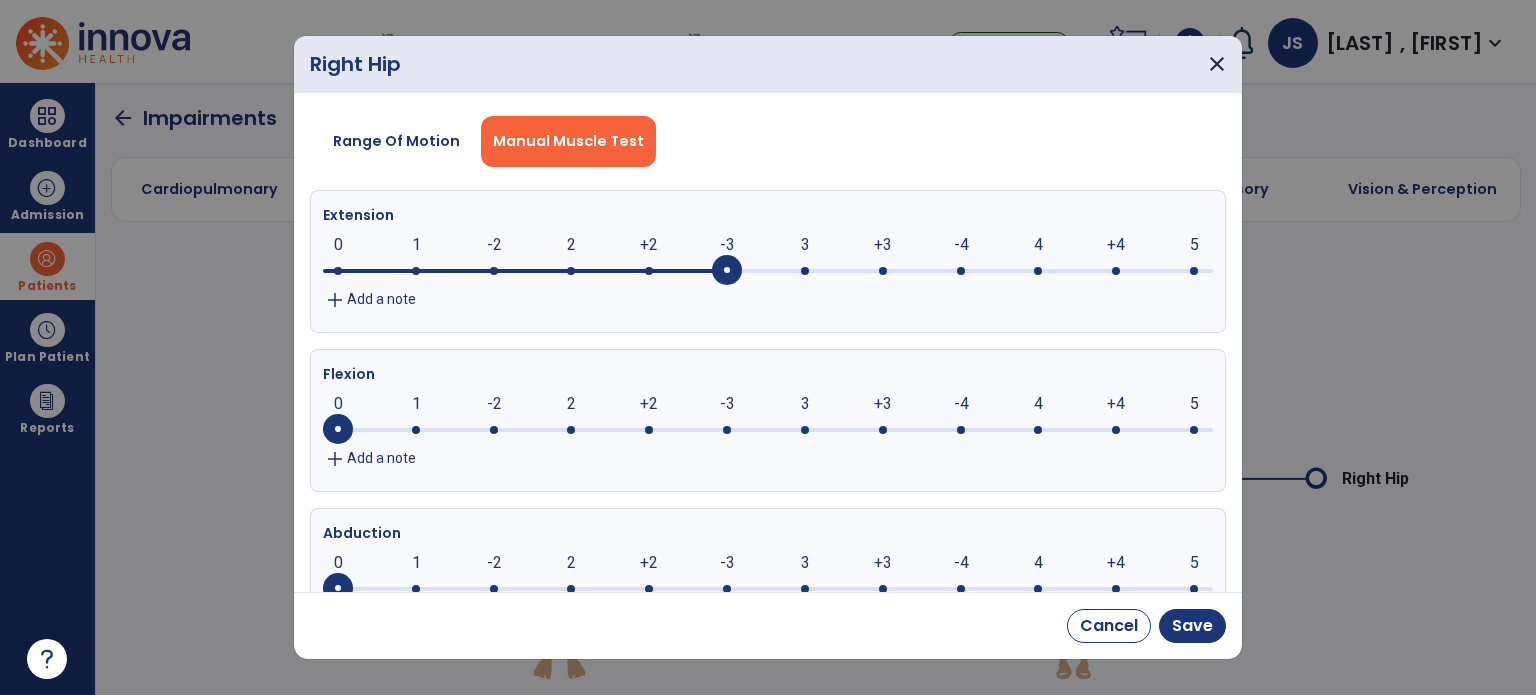 click 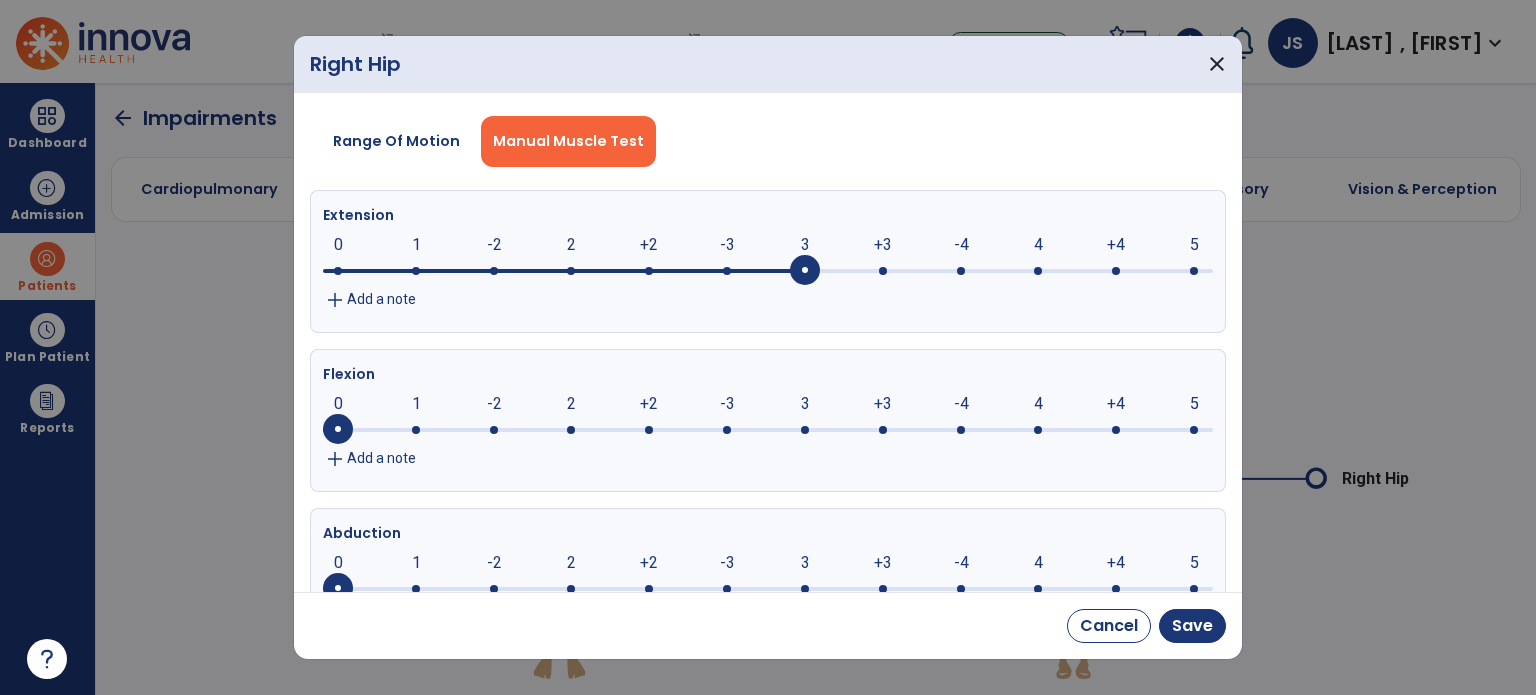 click 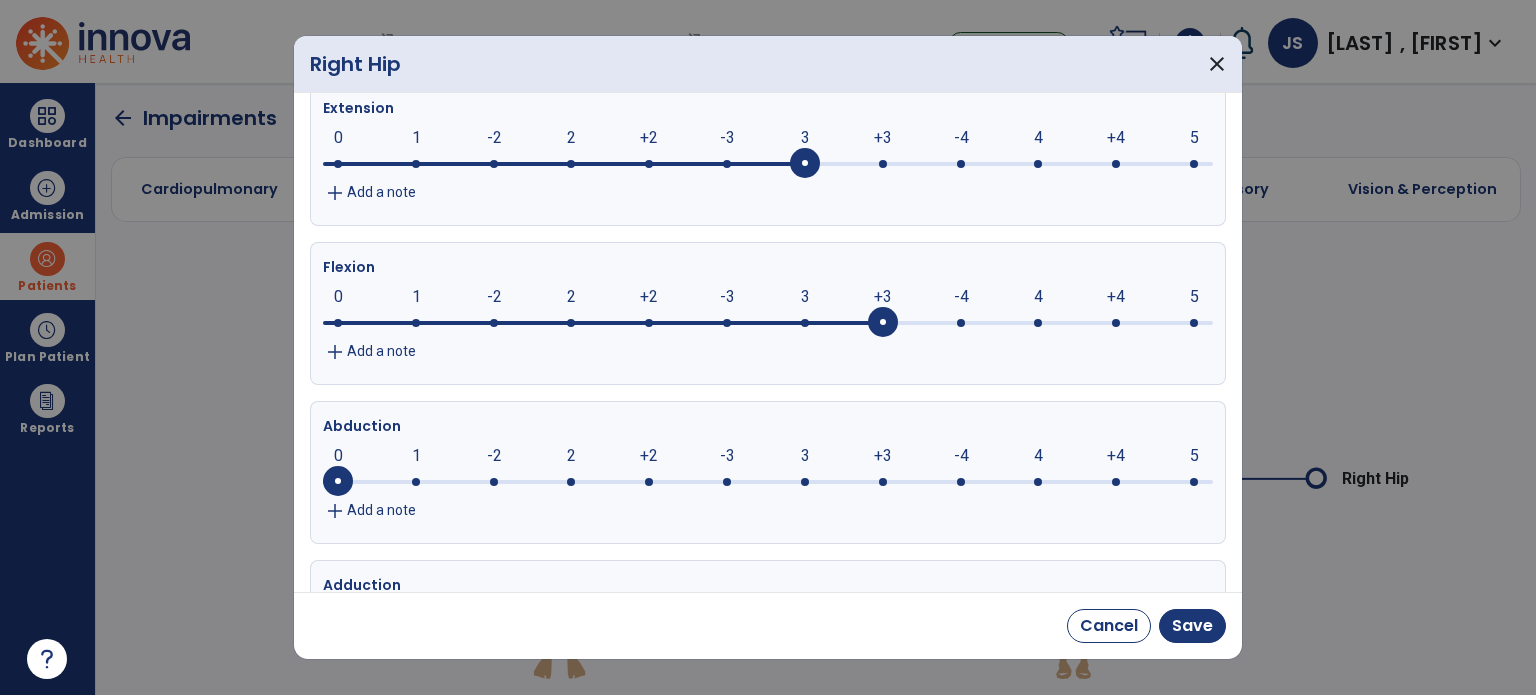 scroll, scrollTop: 114, scrollLeft: 0, axis: vertical 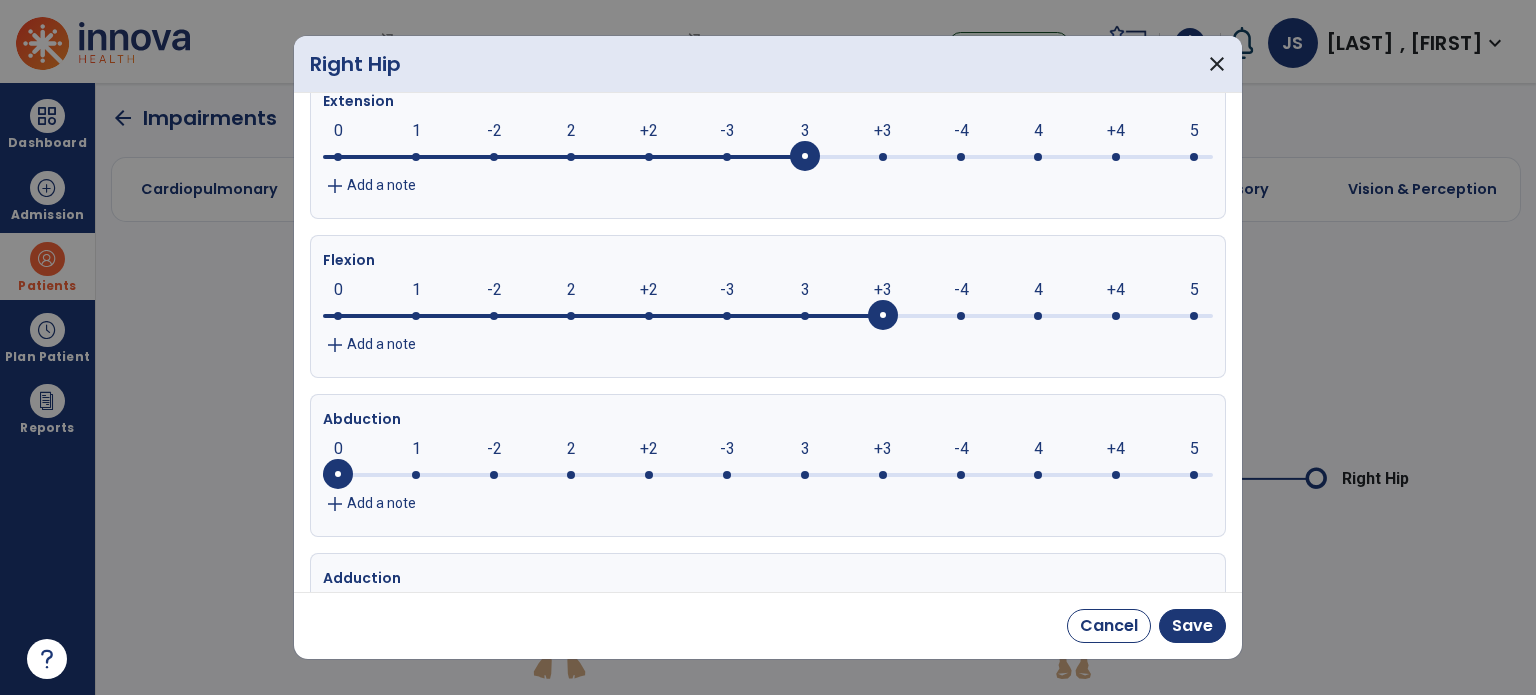 click 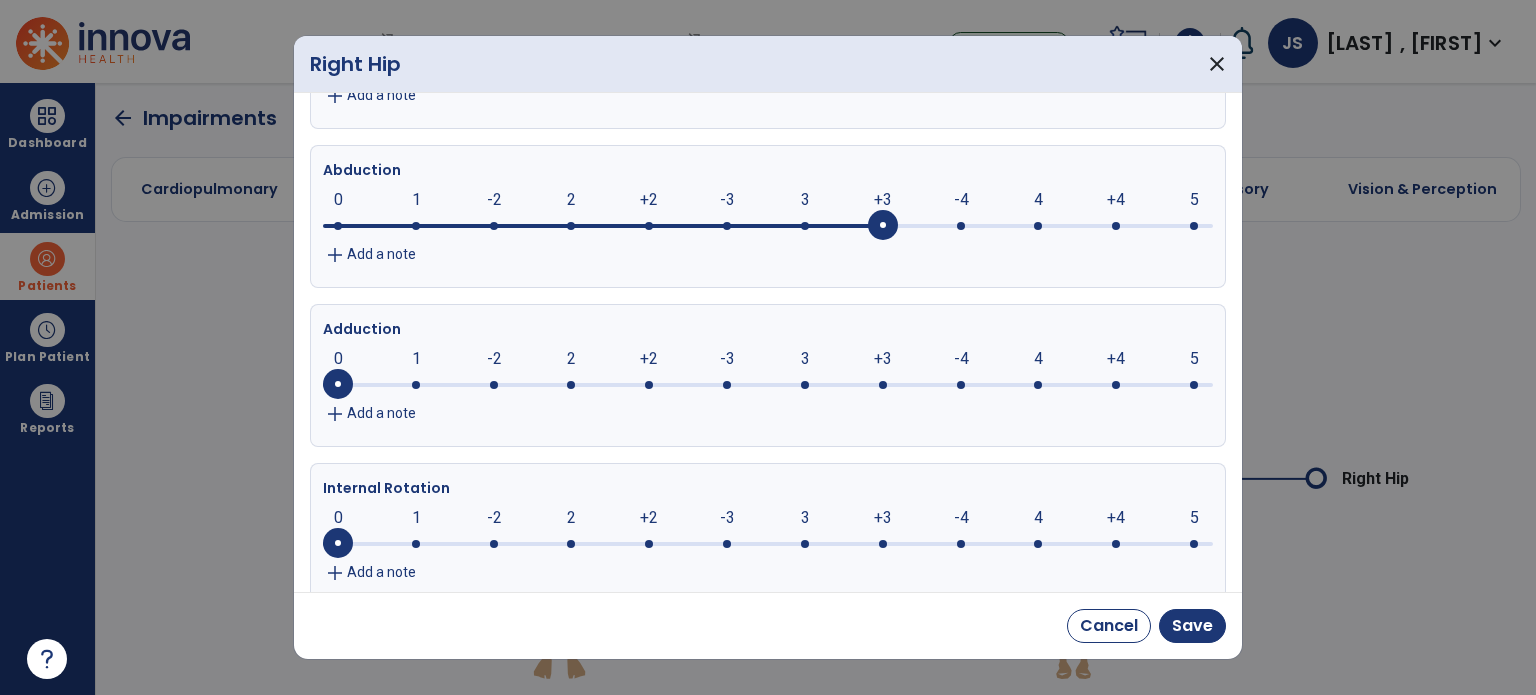 scroll, scrollTop: 370, scrollLeft: 0, axis: vertical 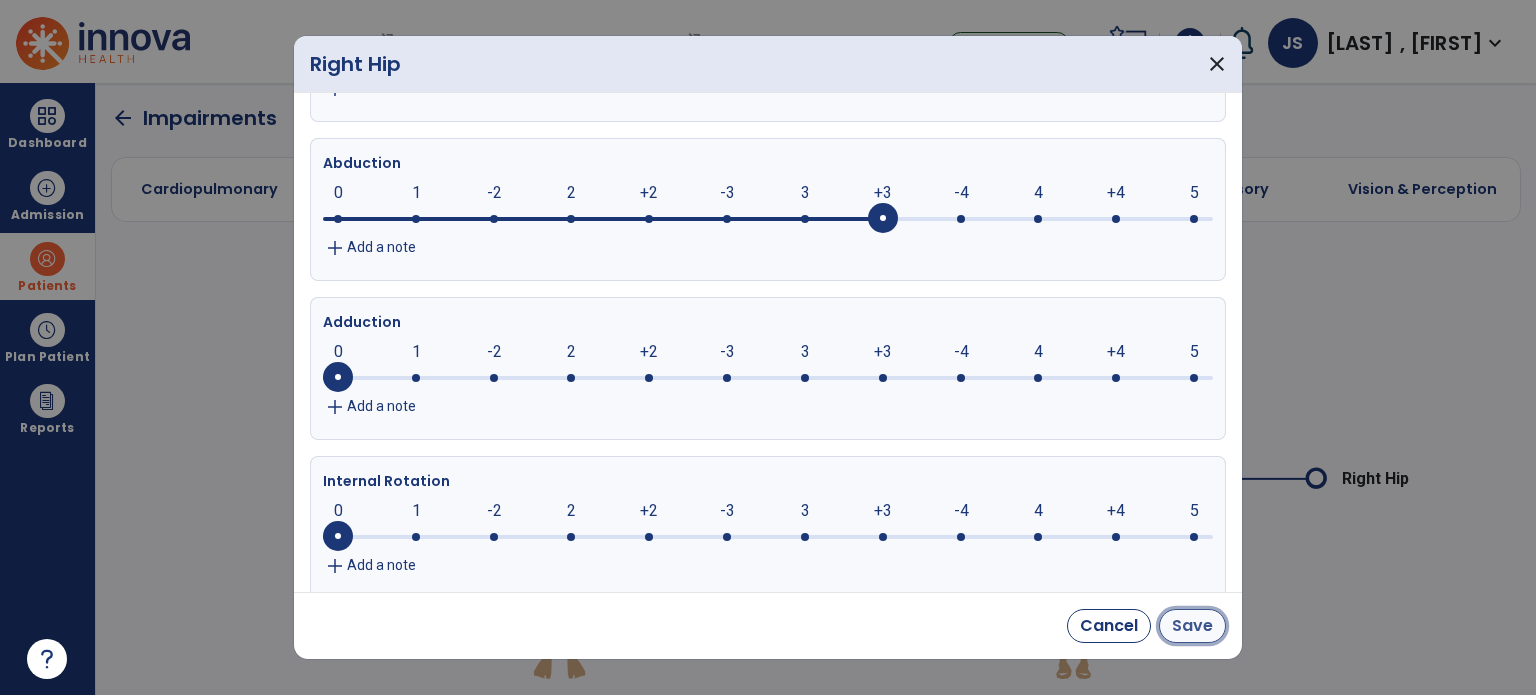 click on "Save" at bounding box center [1192, 626] 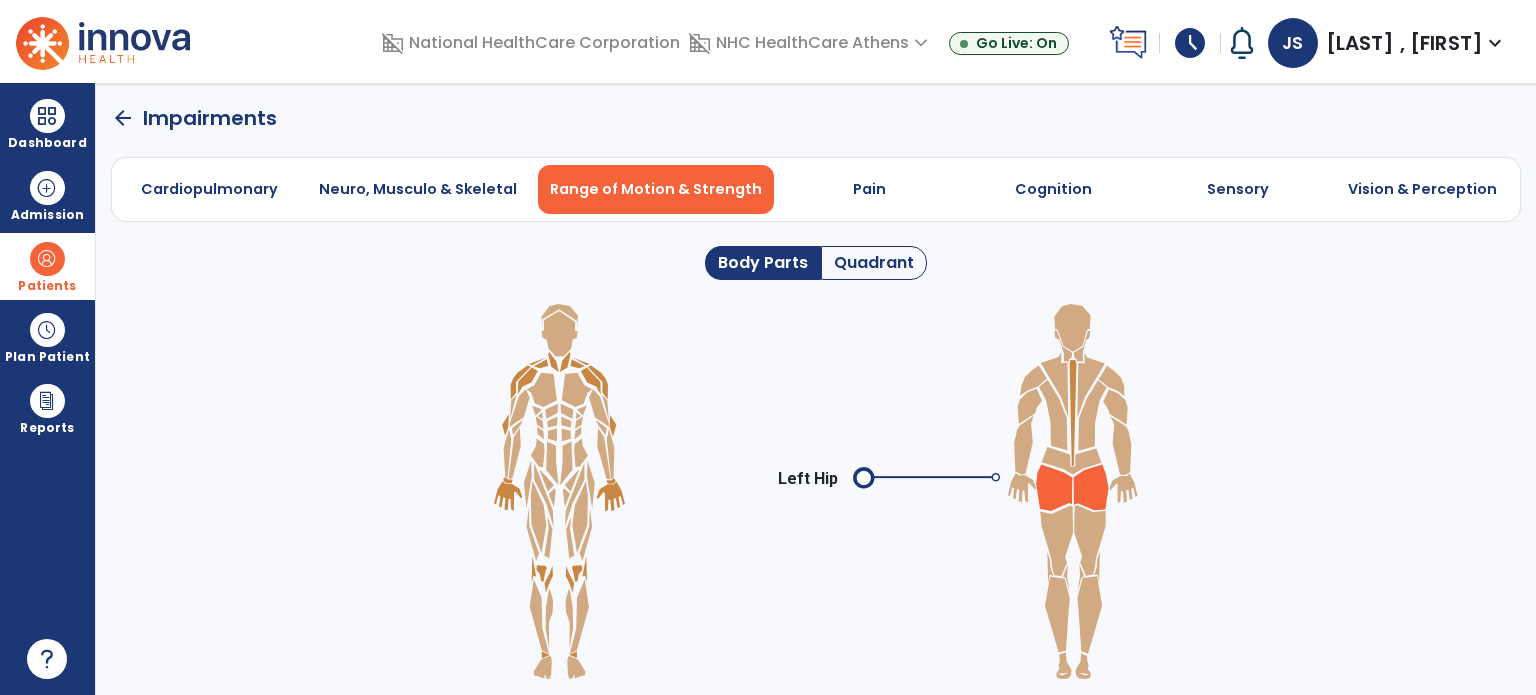 click 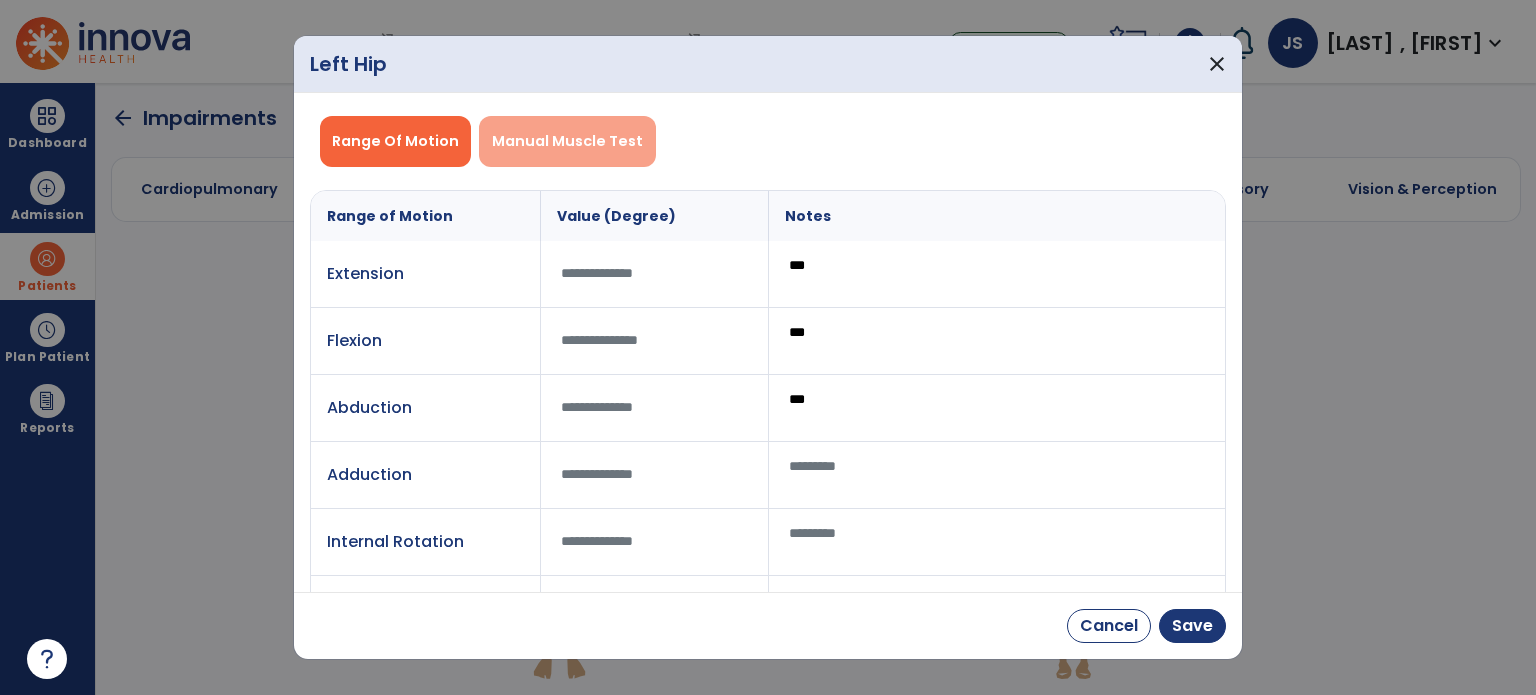 click on "Manual Muscle Test" at bounding box center (567, 141) 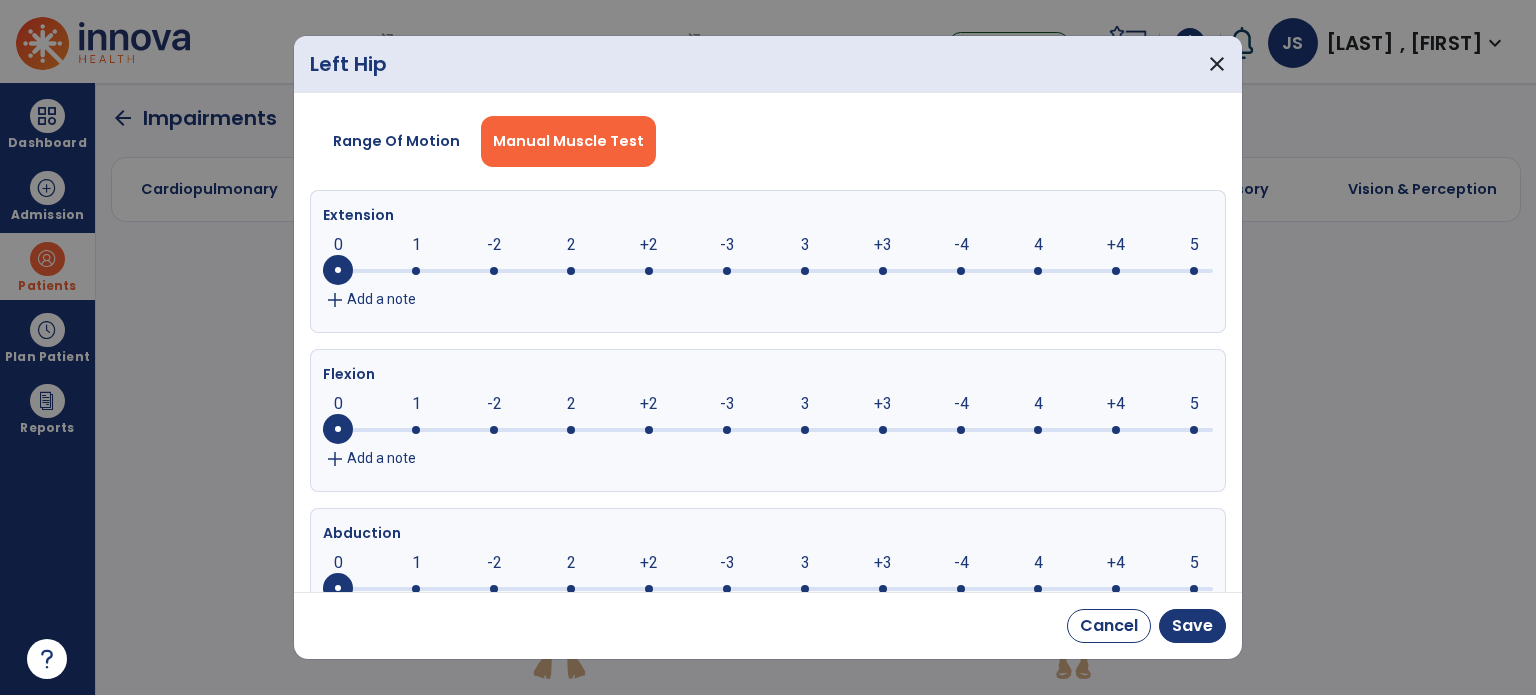 click 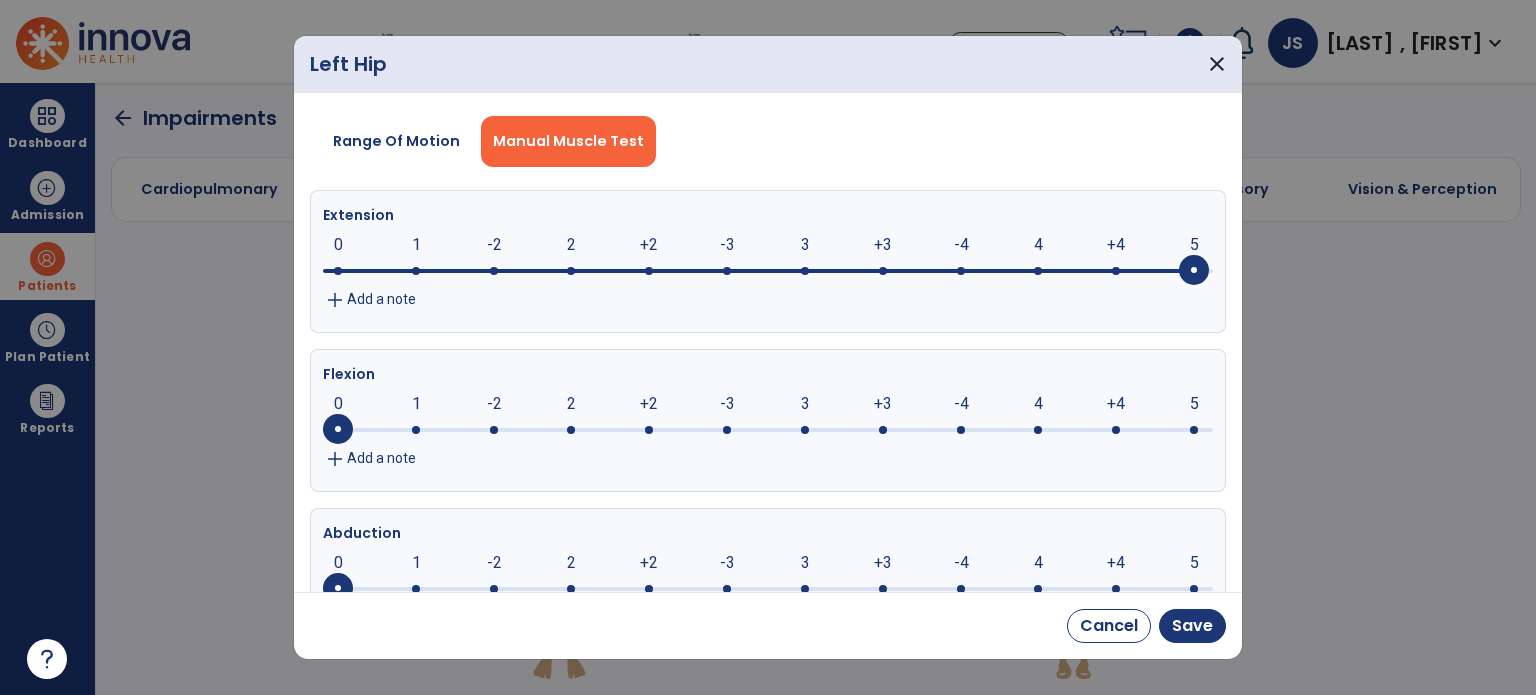 click 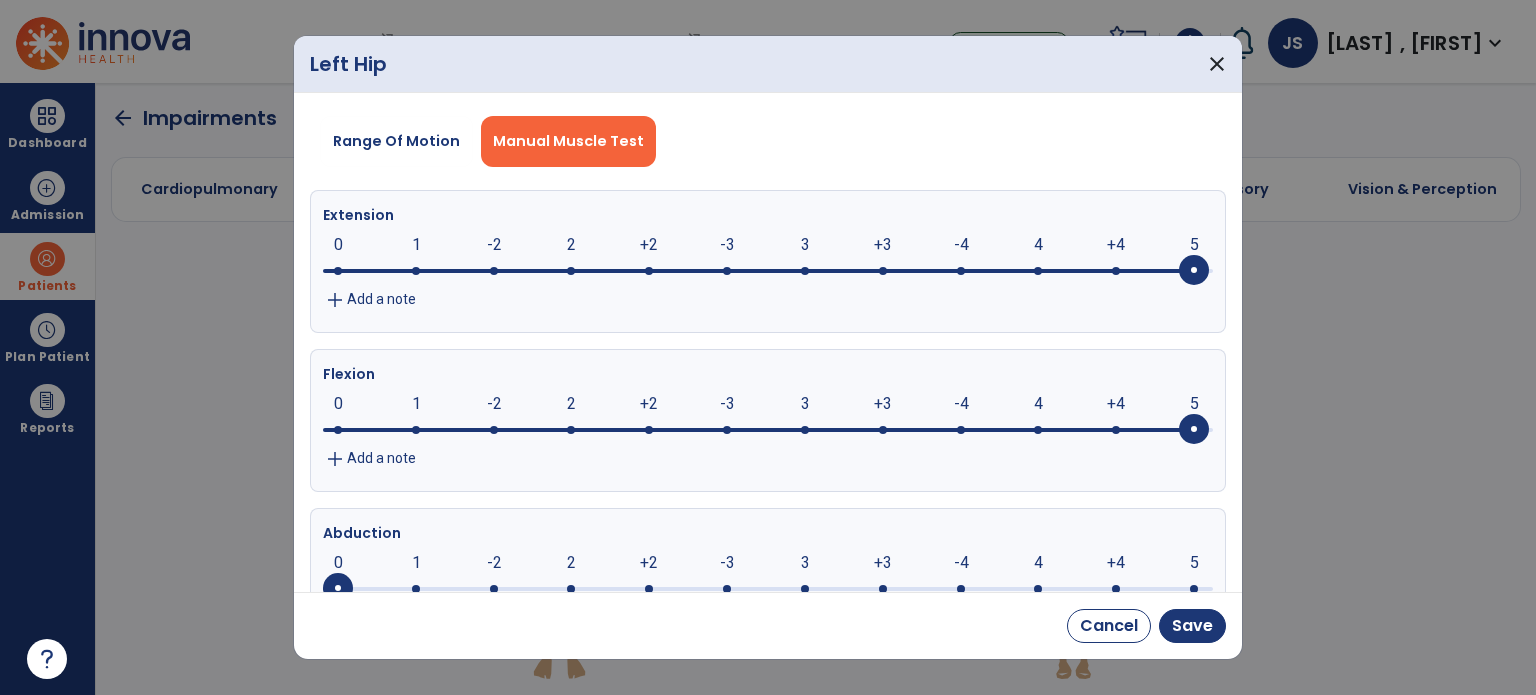 click on "0     0      1      -2      2      +2      -3      3      +3      -4      4      +4      5" 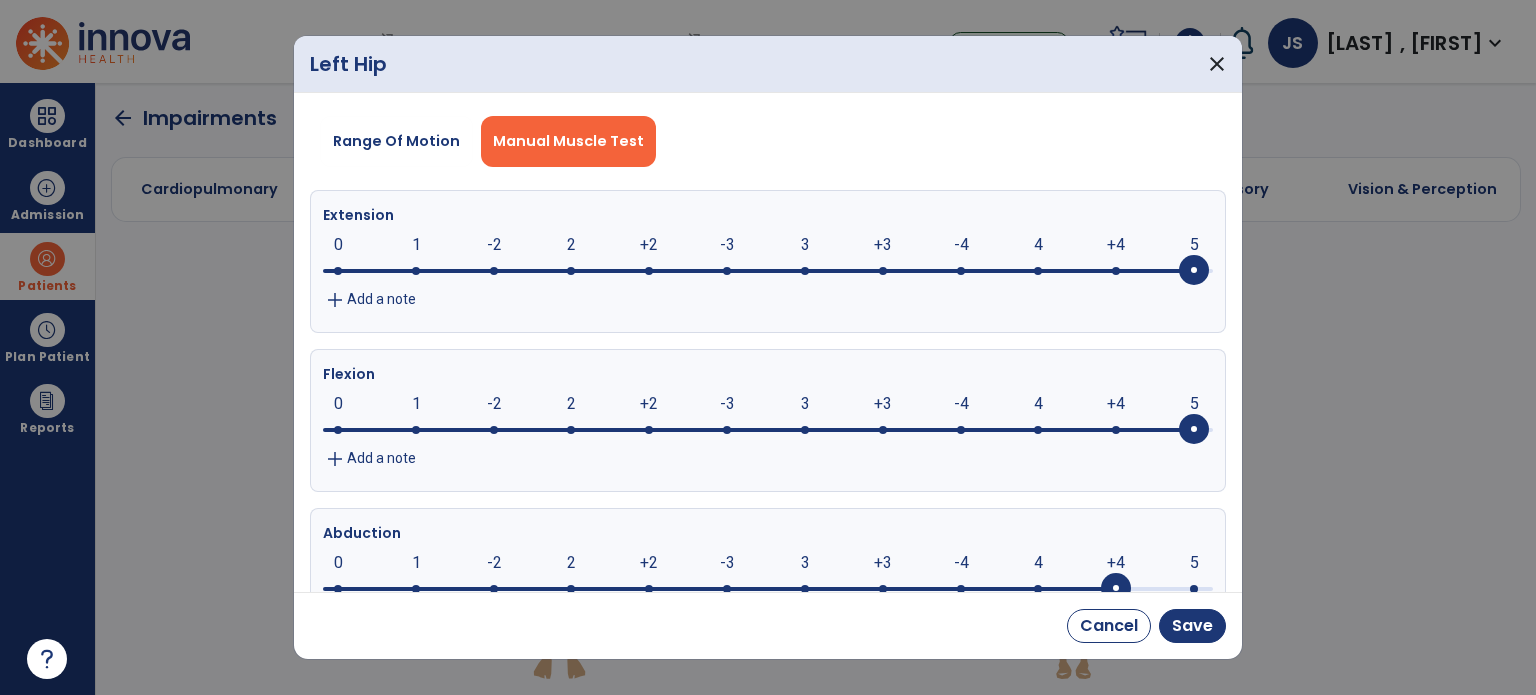 scroll, scrollTop: 12, scrollLeft: 0, axis: vertical 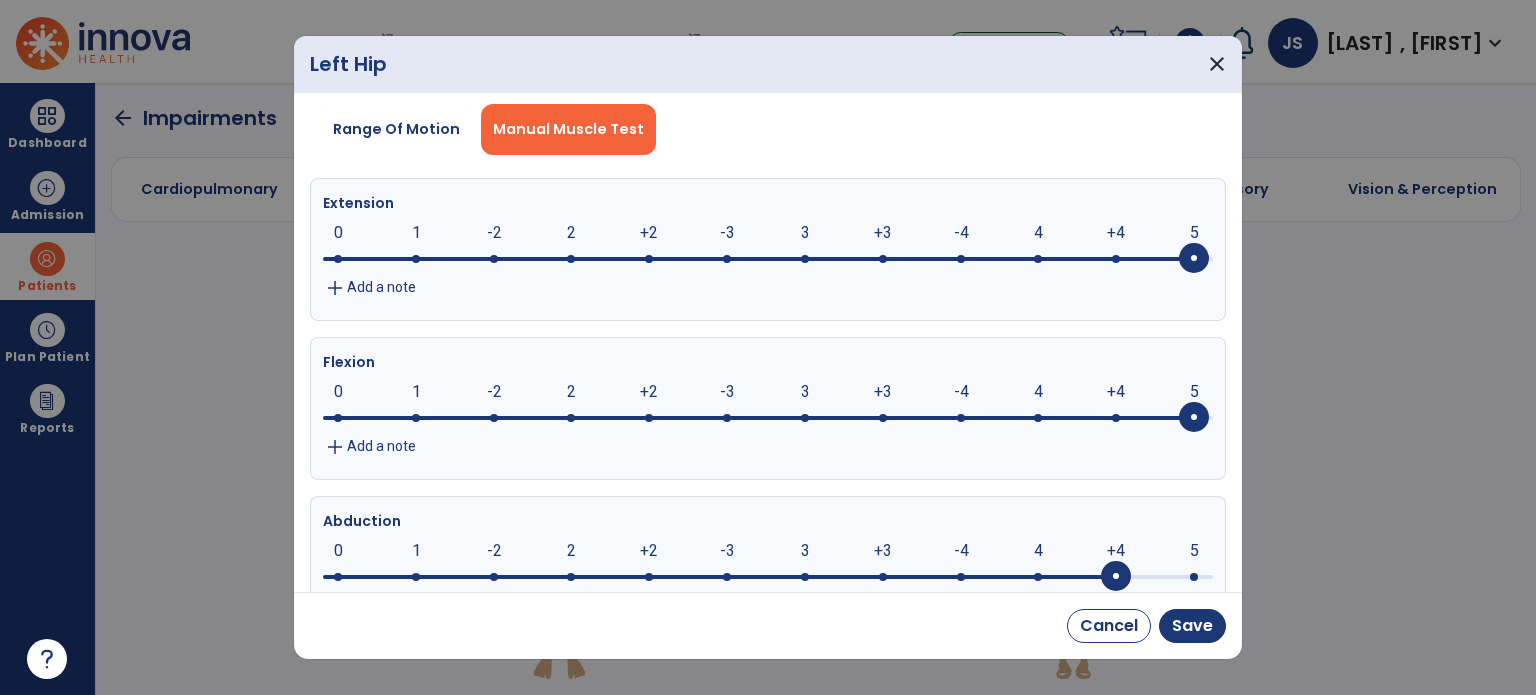 click 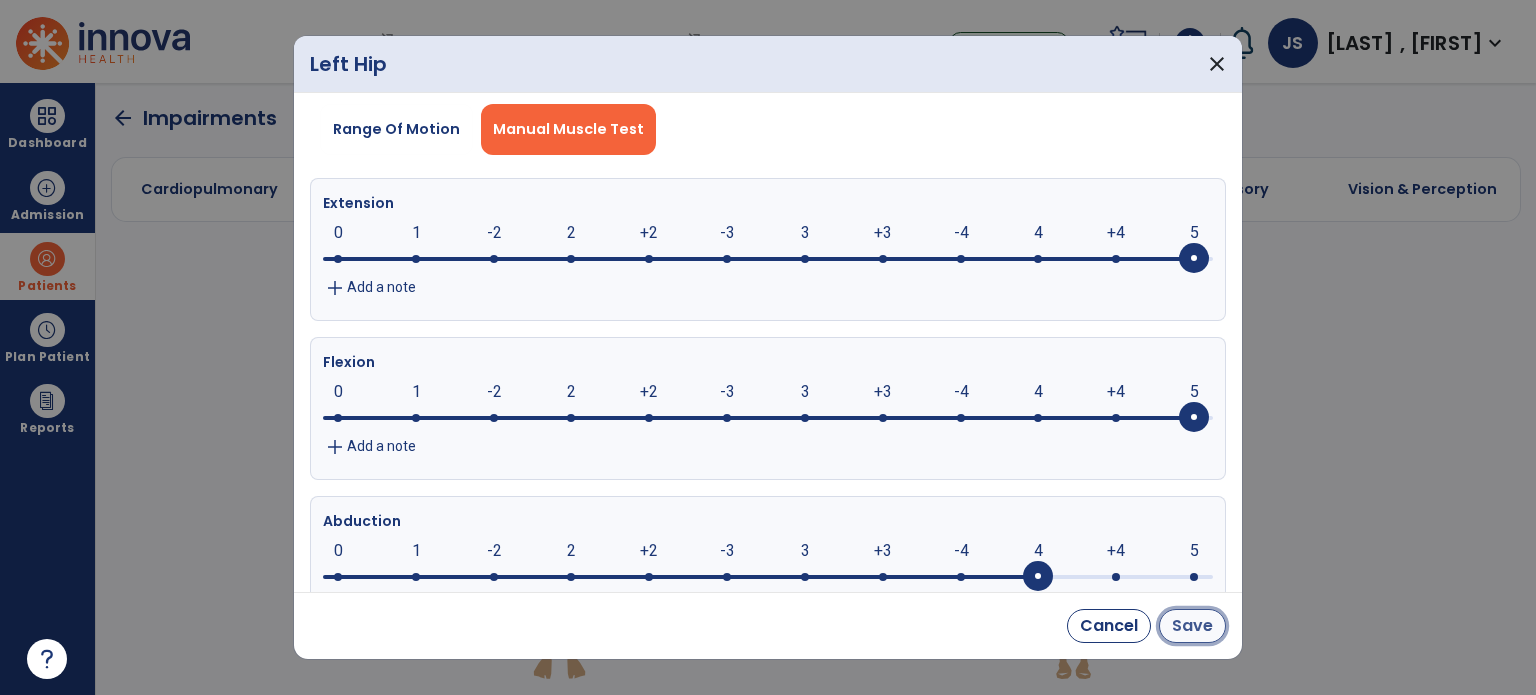 click on "Save" at bounding box center [1192, 626] 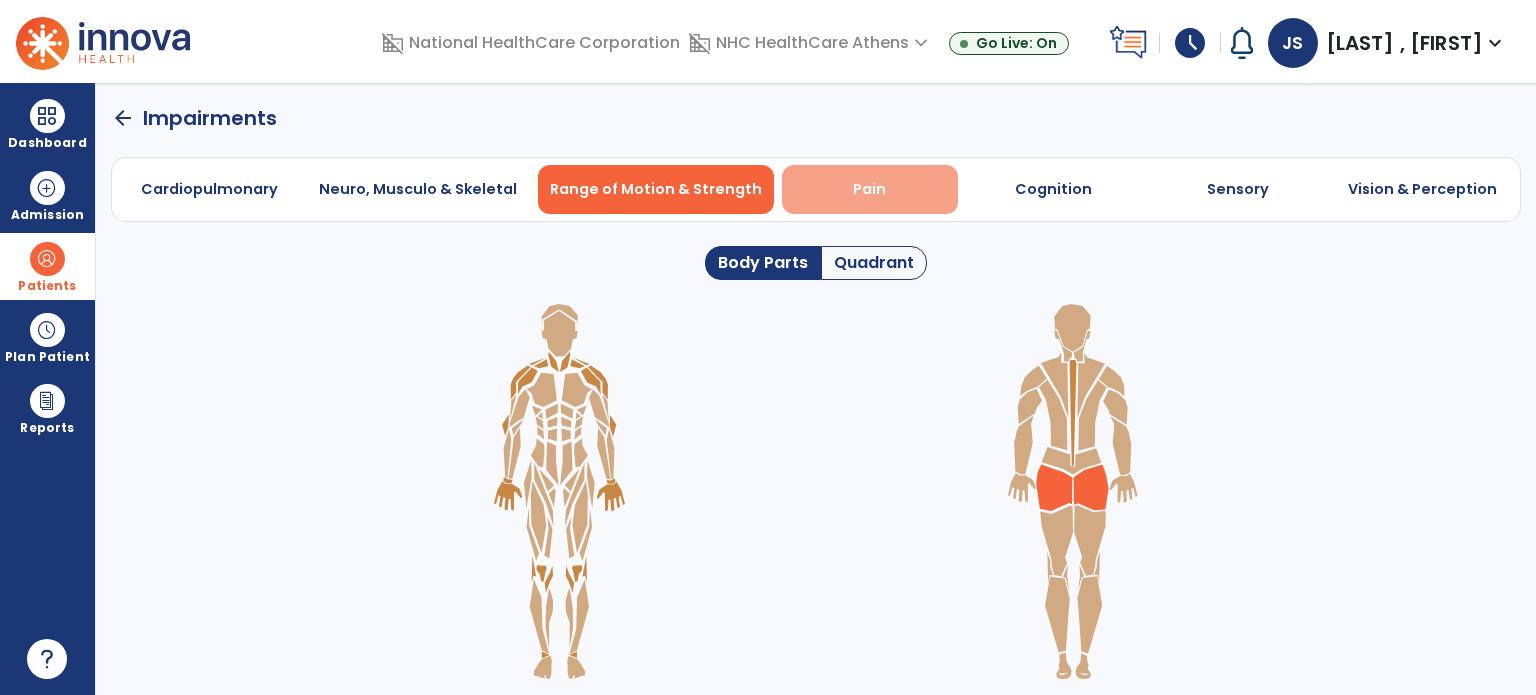 click on "Pain" at bounding box center (869, 189) 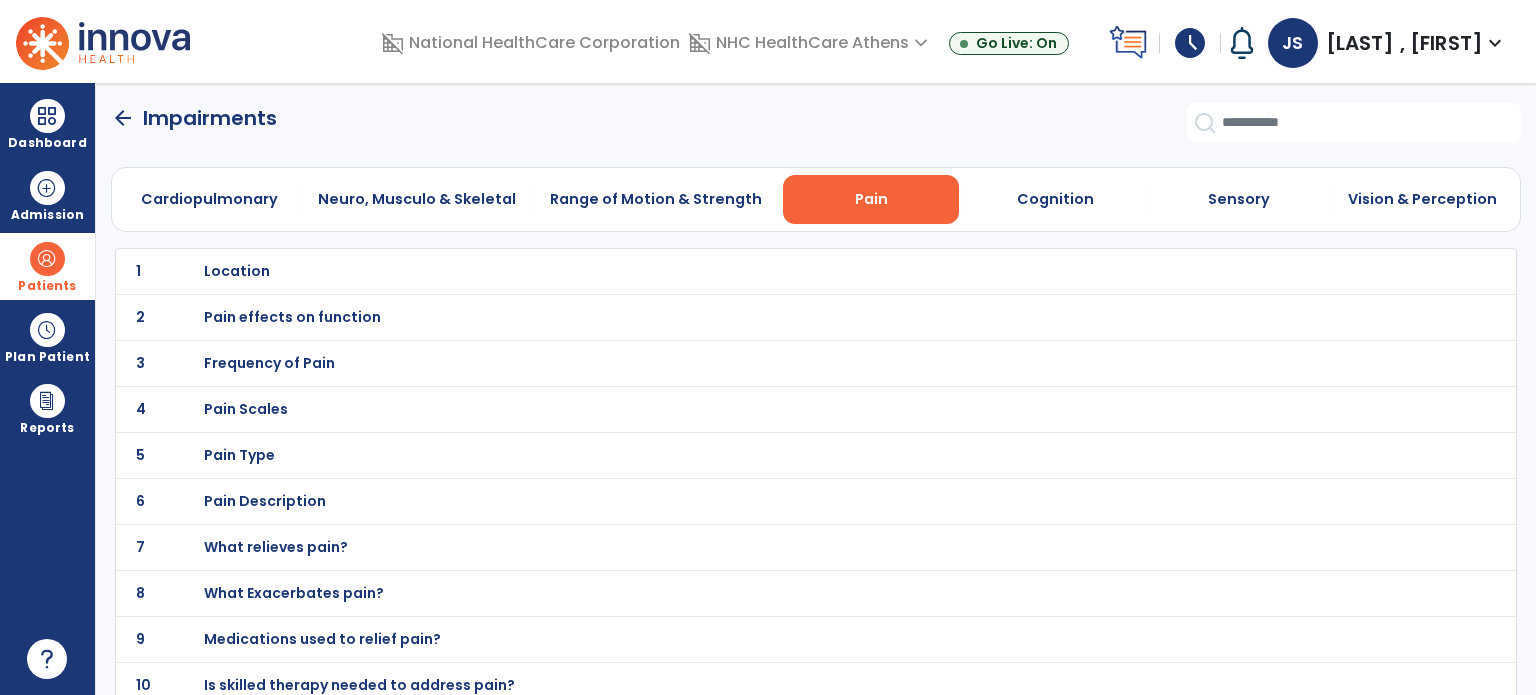 click on "Location" at bounding box center (772, 271) 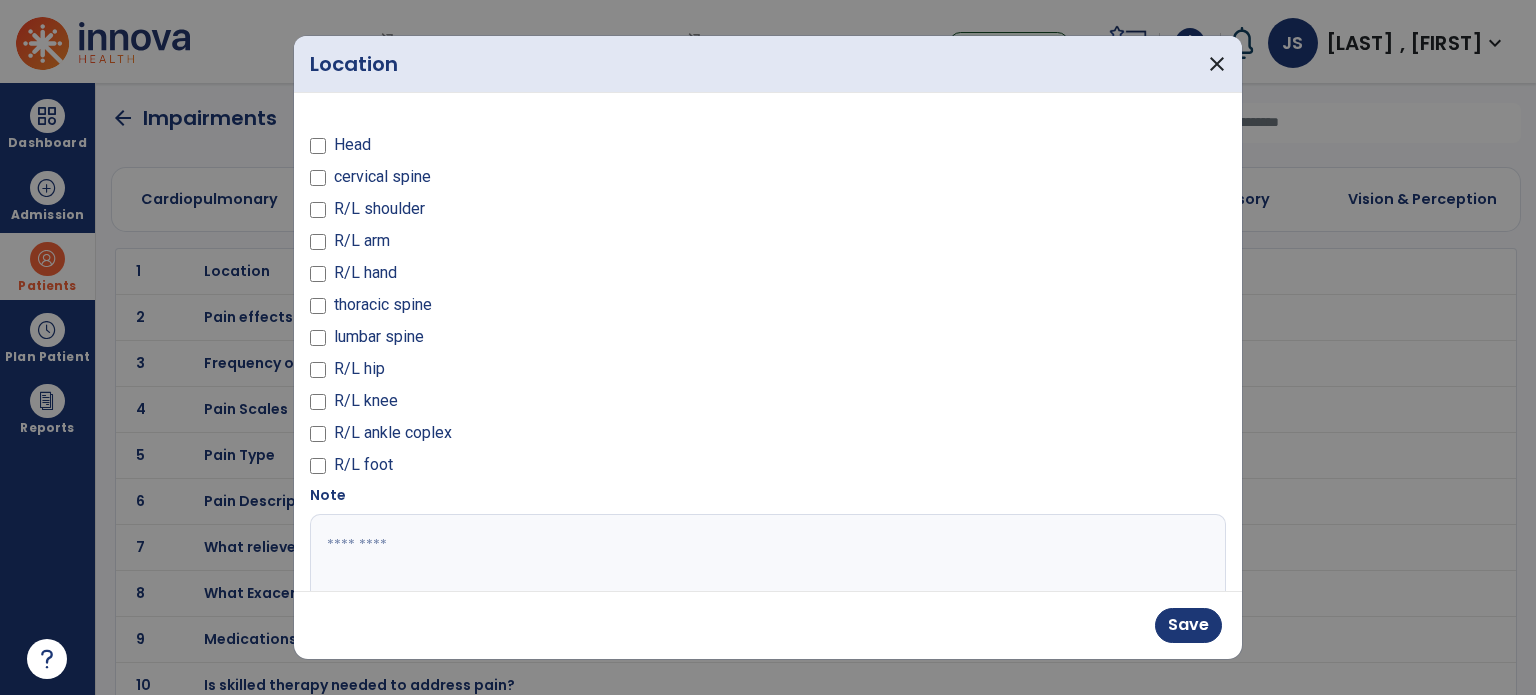 click at bounding box center [766, 589] 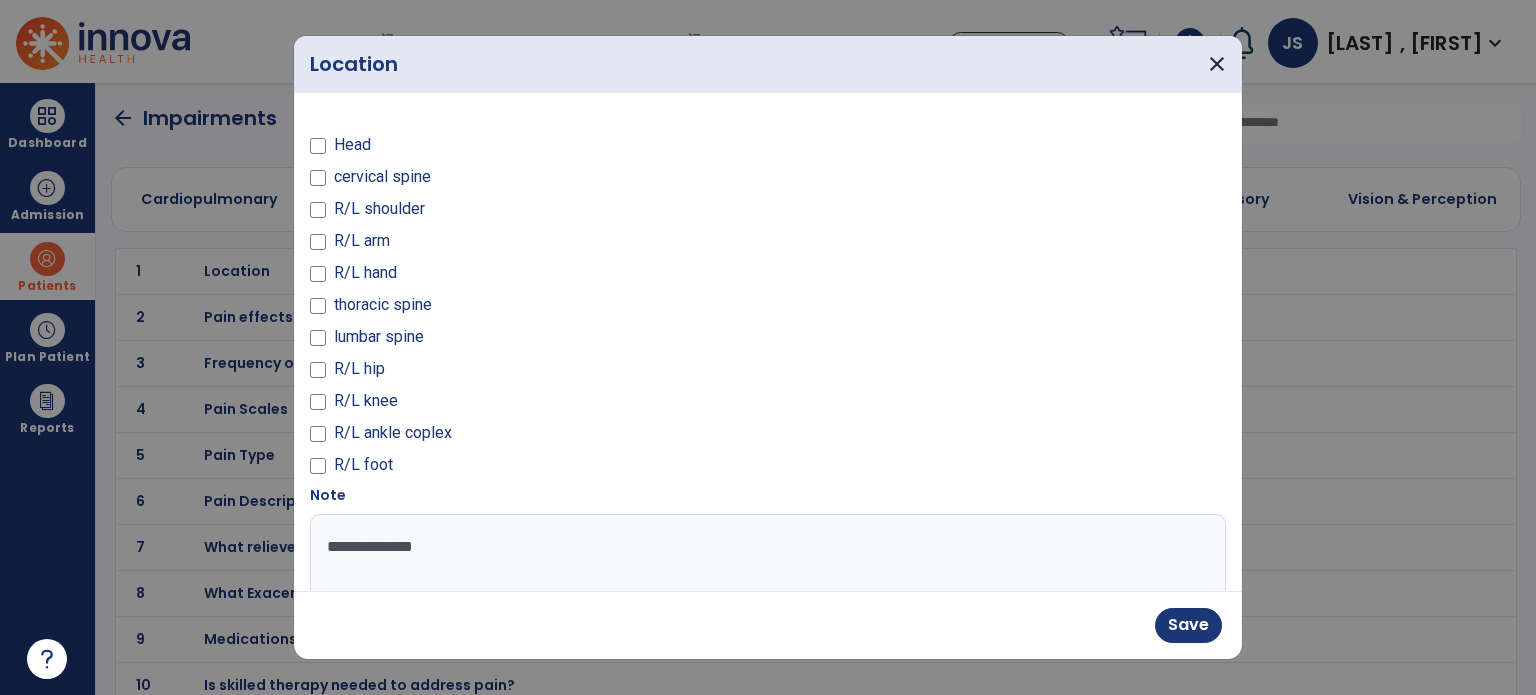 type on "**********" 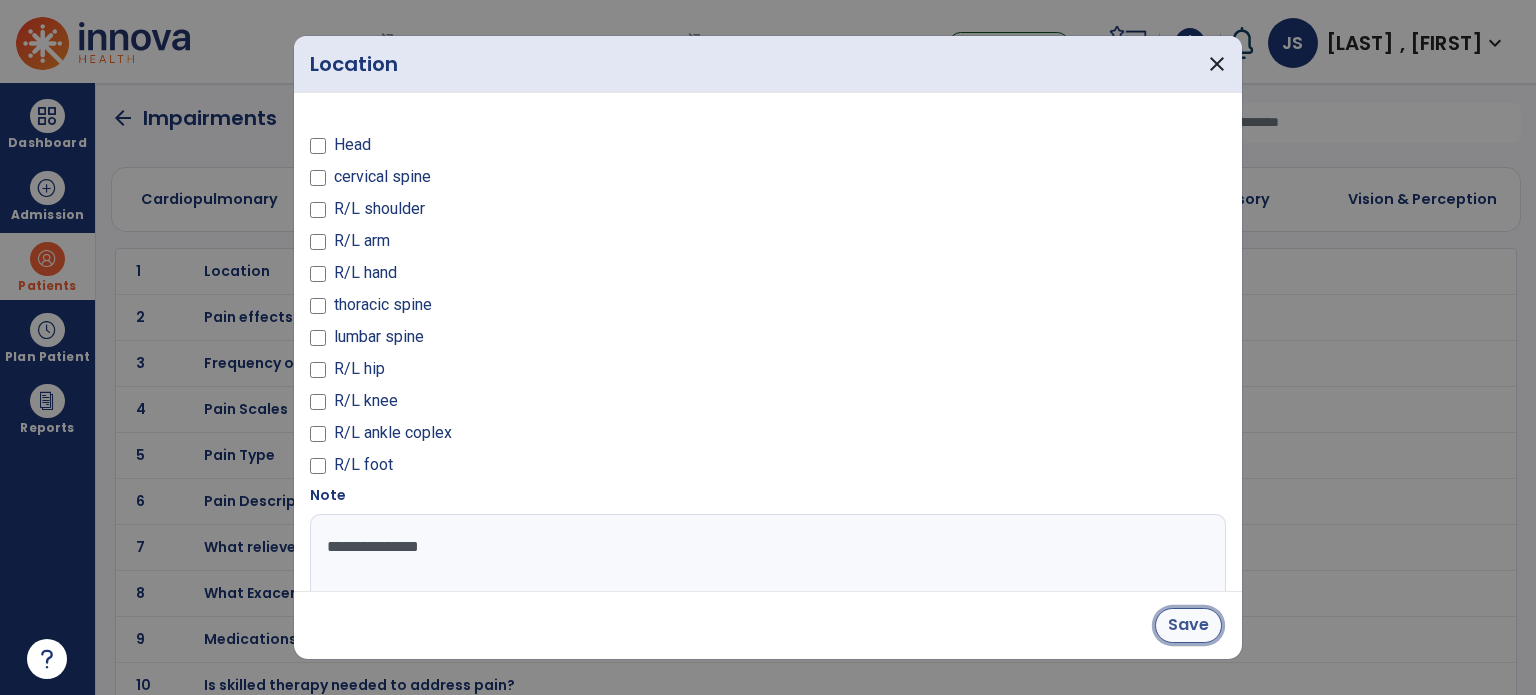 click on "Save" at bounding box center (1188, 625) 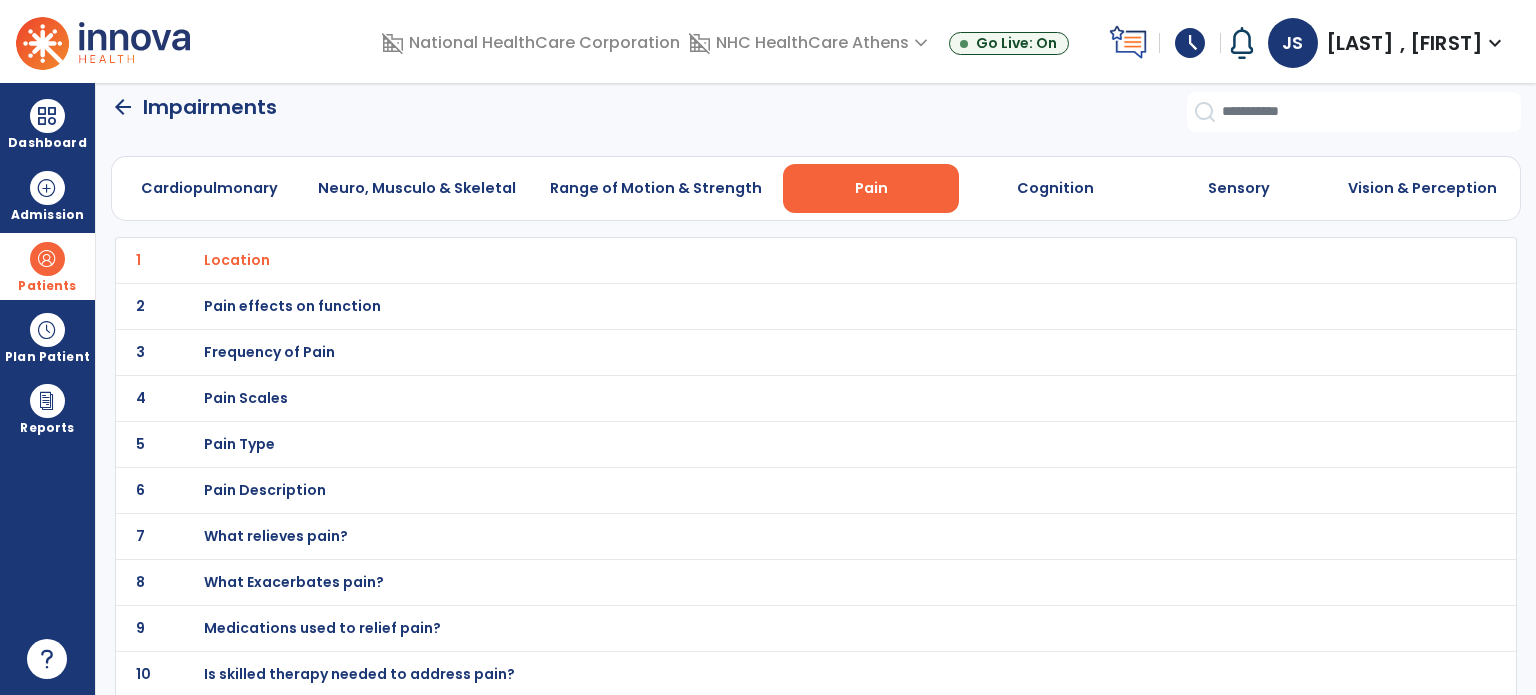 scroll, scrollTop: 0, scrollLeft: 0, axis: both 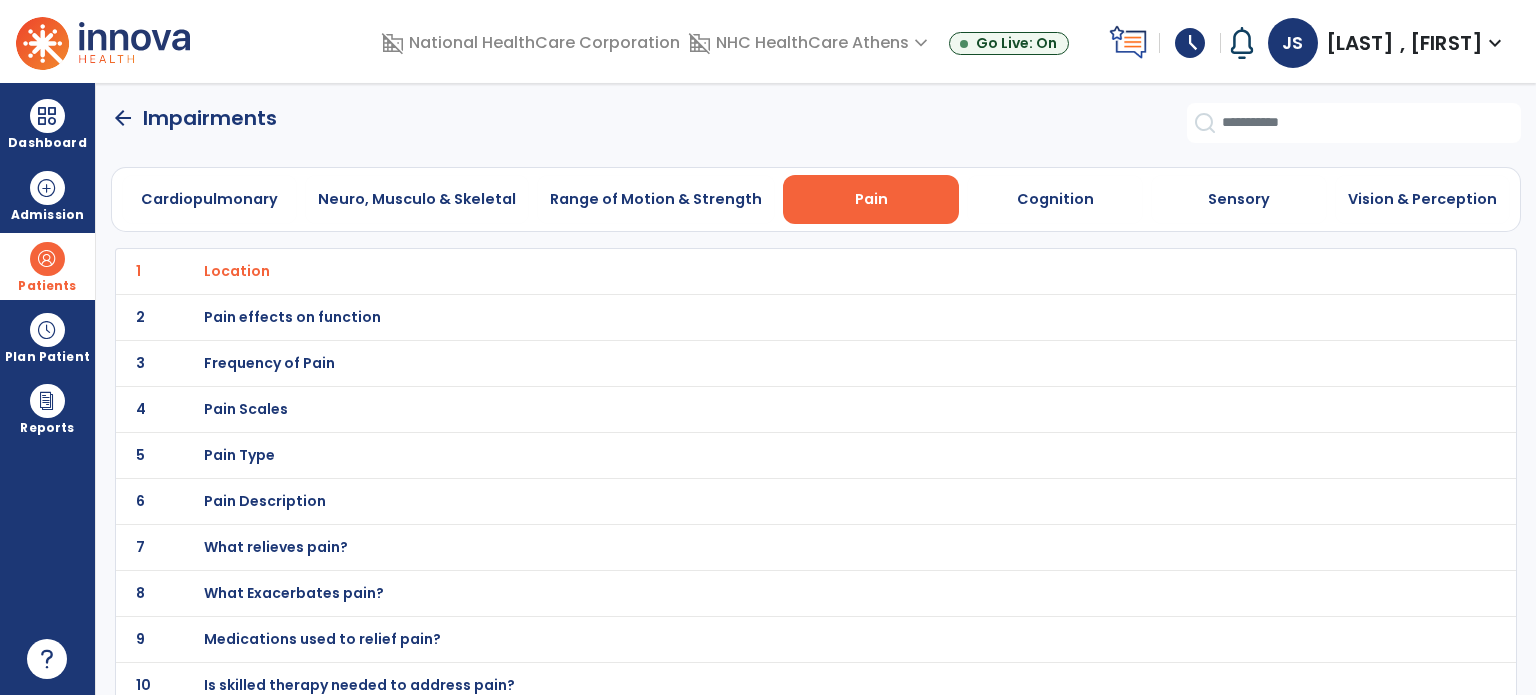 click on "2 Pain effects on function" 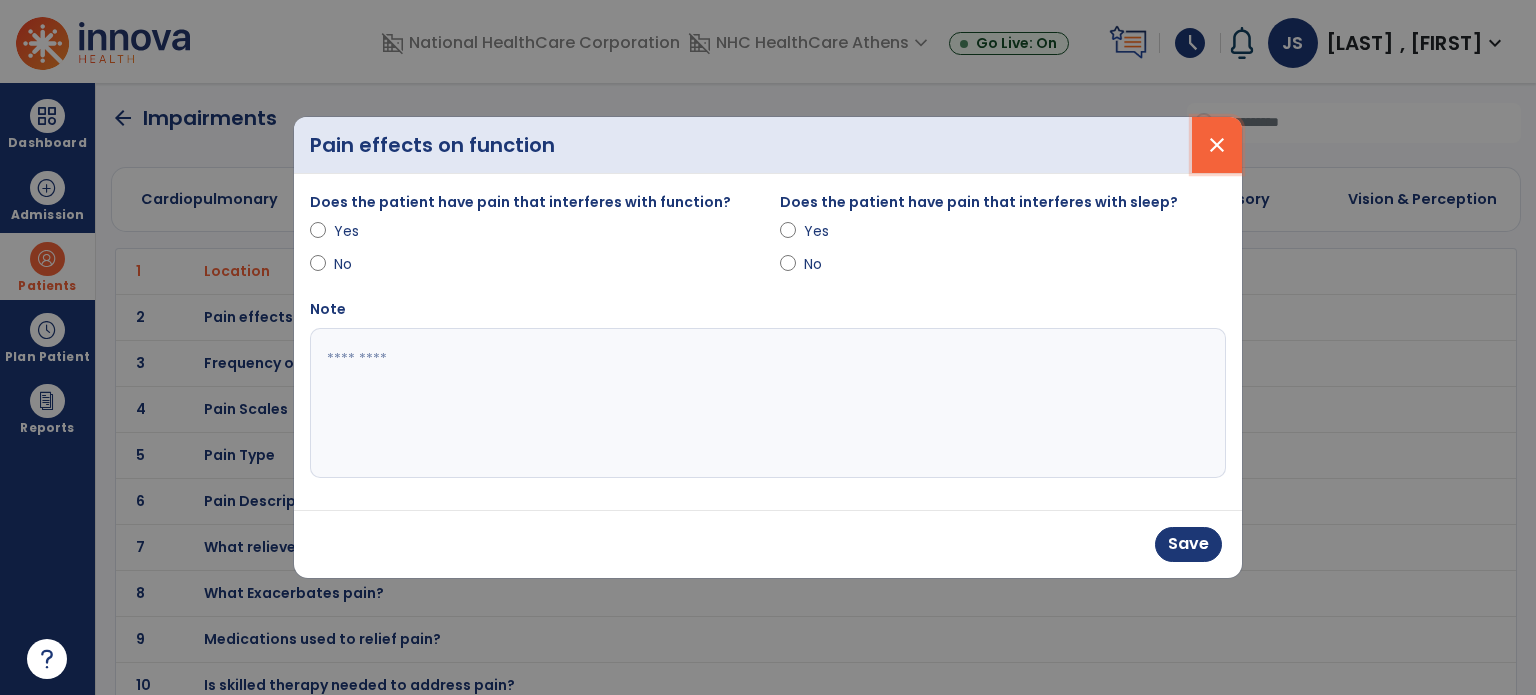 click on "close" at bounding box center [1217, 145] 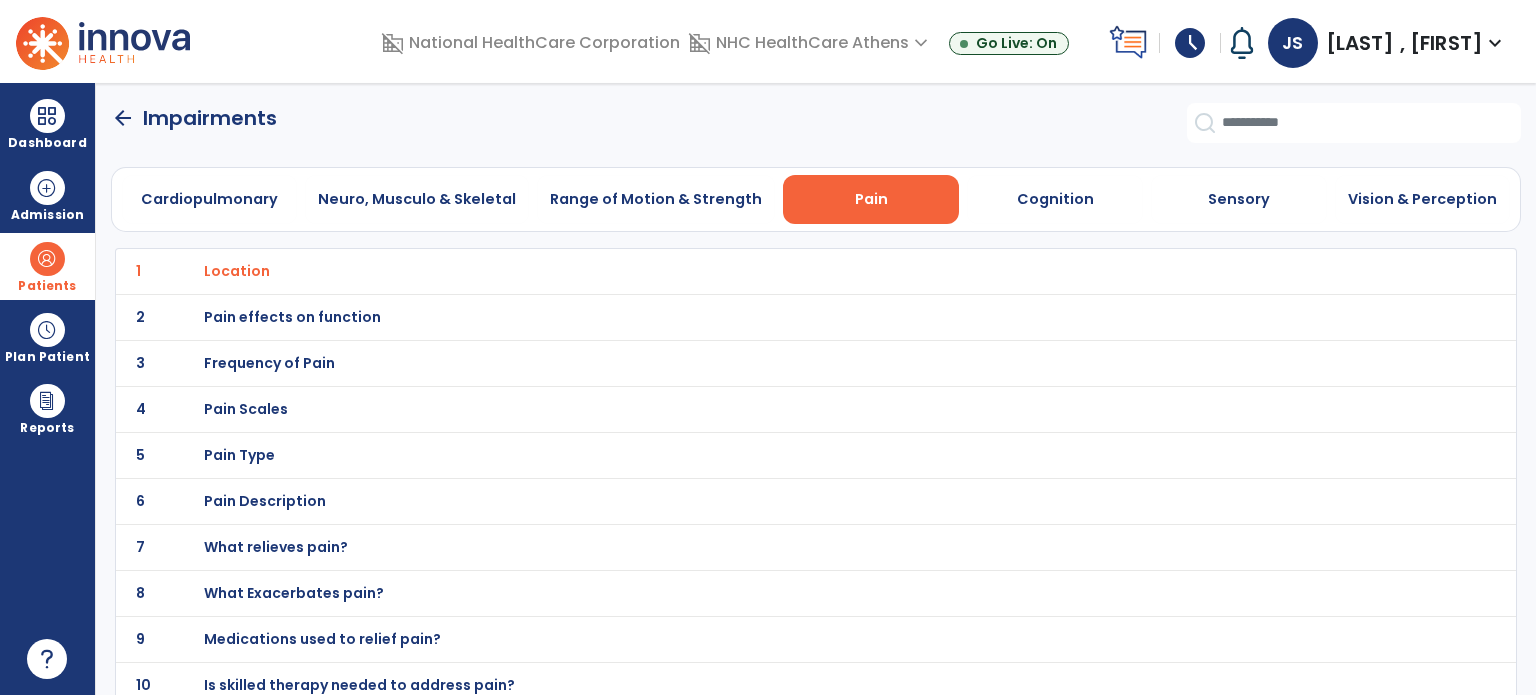 click on "arrow_back" 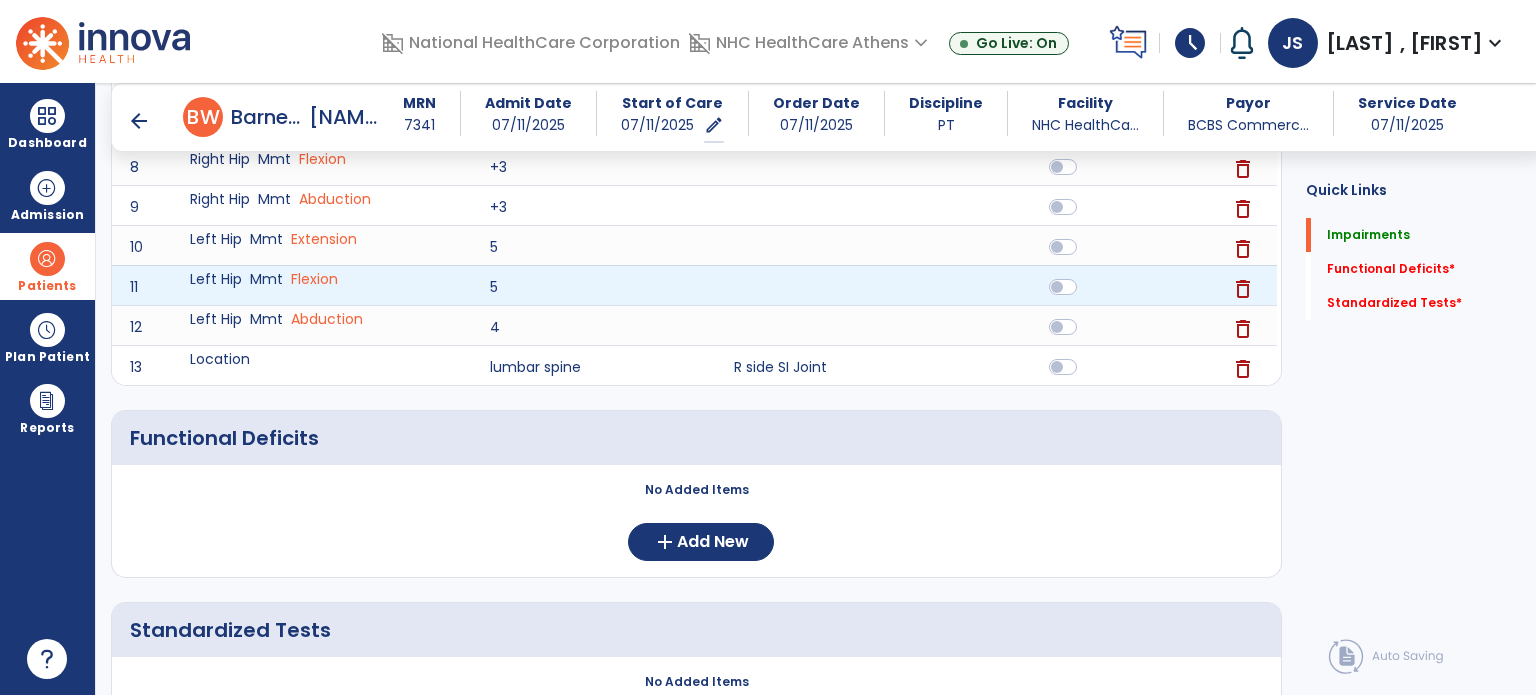 scroll, scrollTop: 577, scrollLeft: 0, axis: vertical 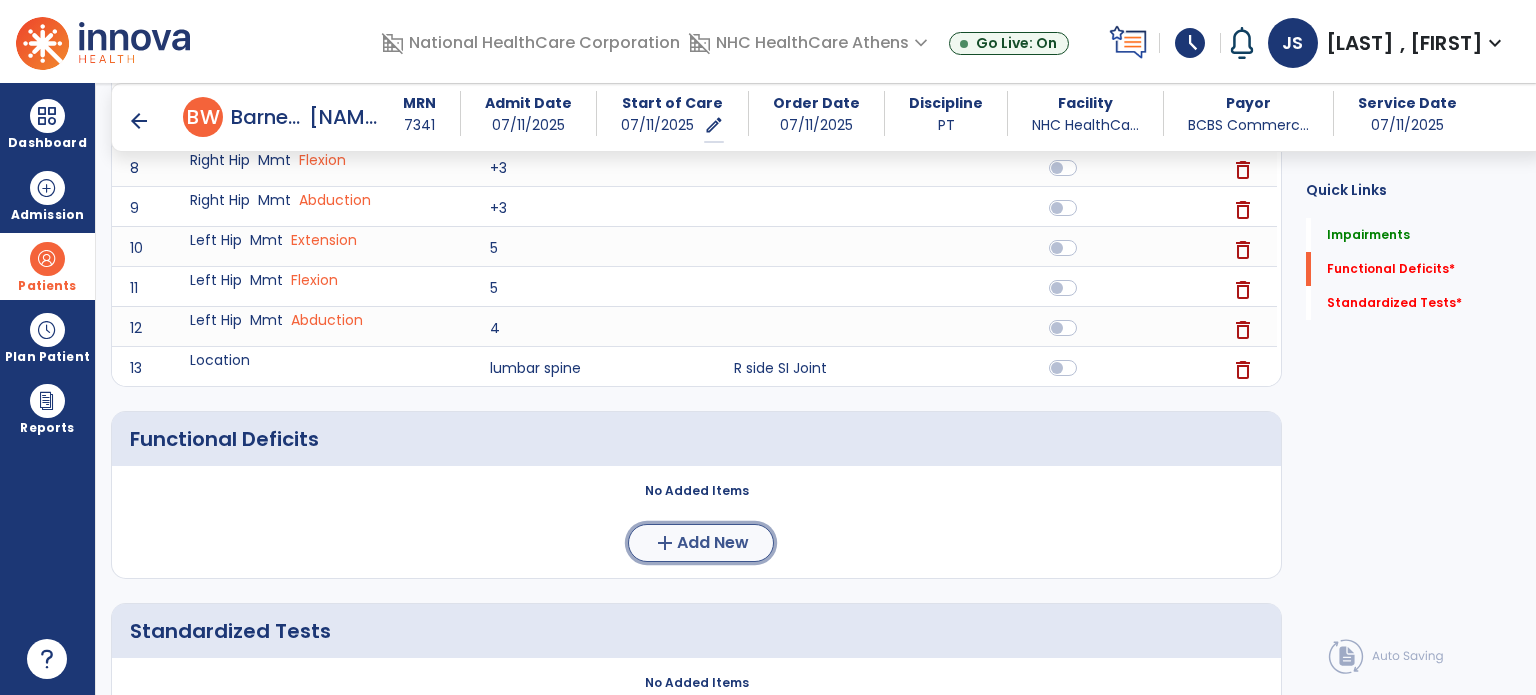 click on "Add New" 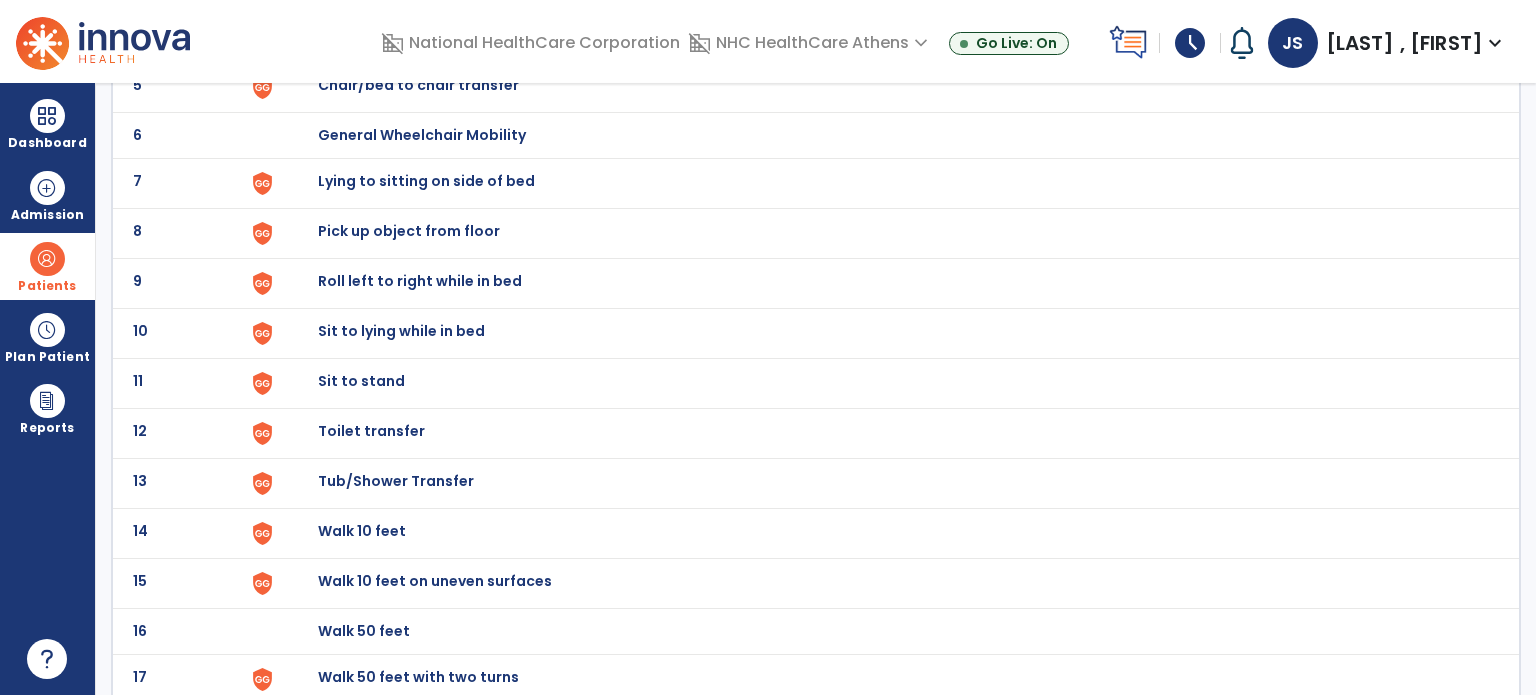 scroll, scrollTop: 379, scrollLeft: 0, axis: vertical 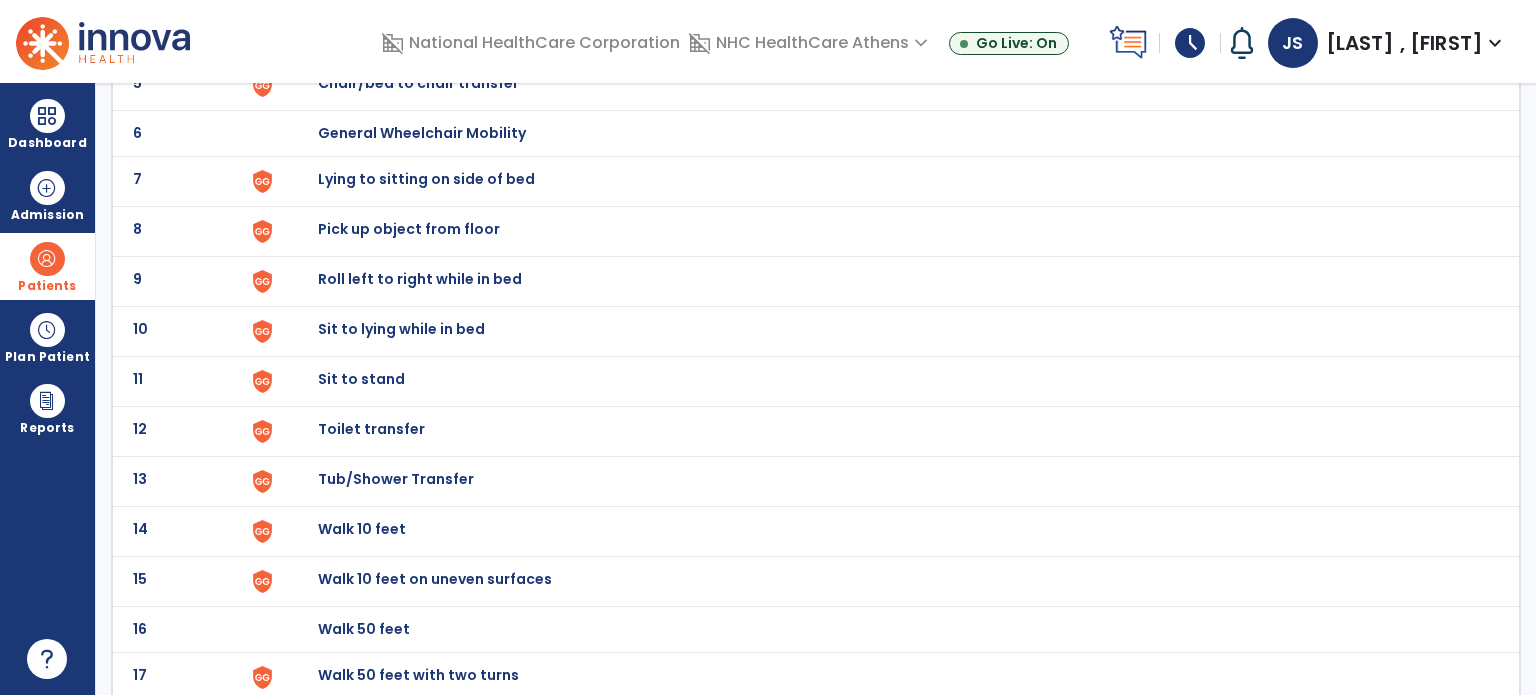 click on "Sit to stand" at bounding box center [364, -117] 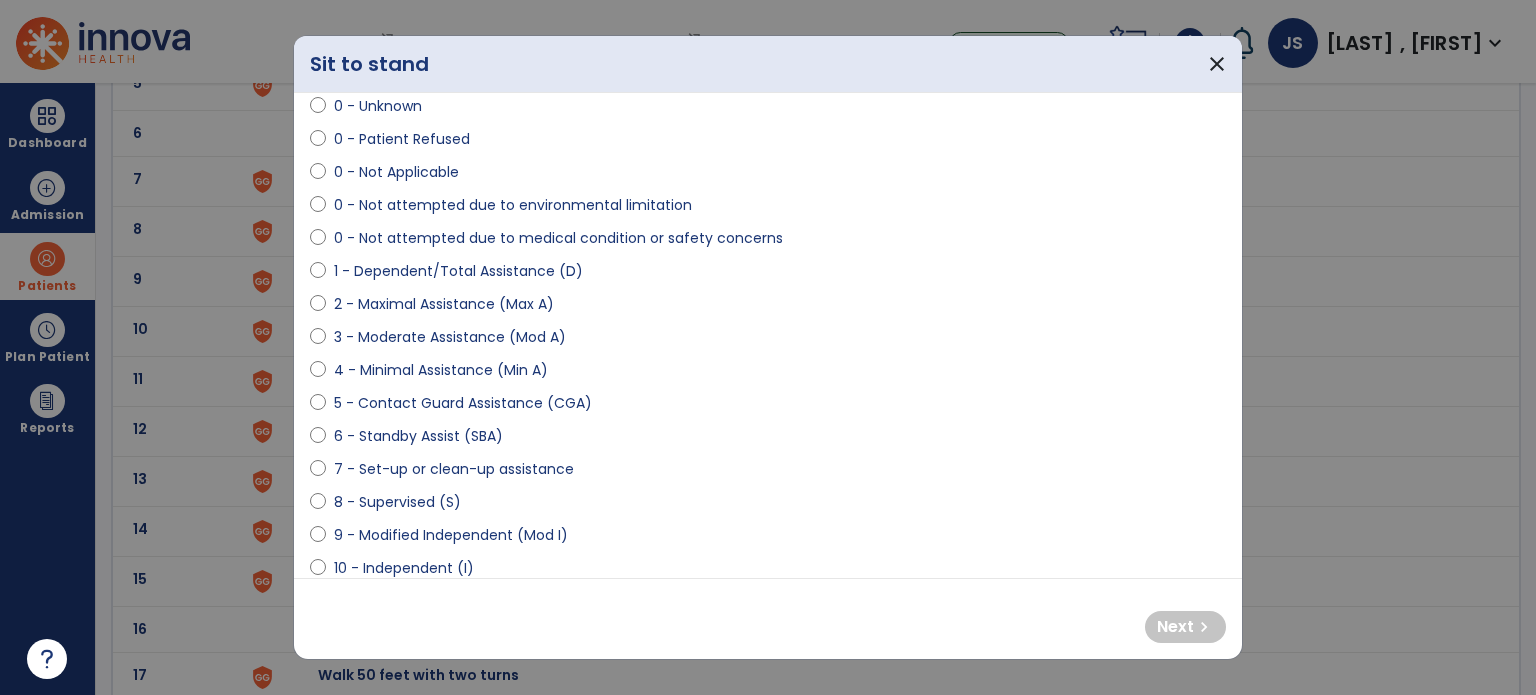 scroll, scrollTop: 76, scrollLeft: 0, axis: vertical 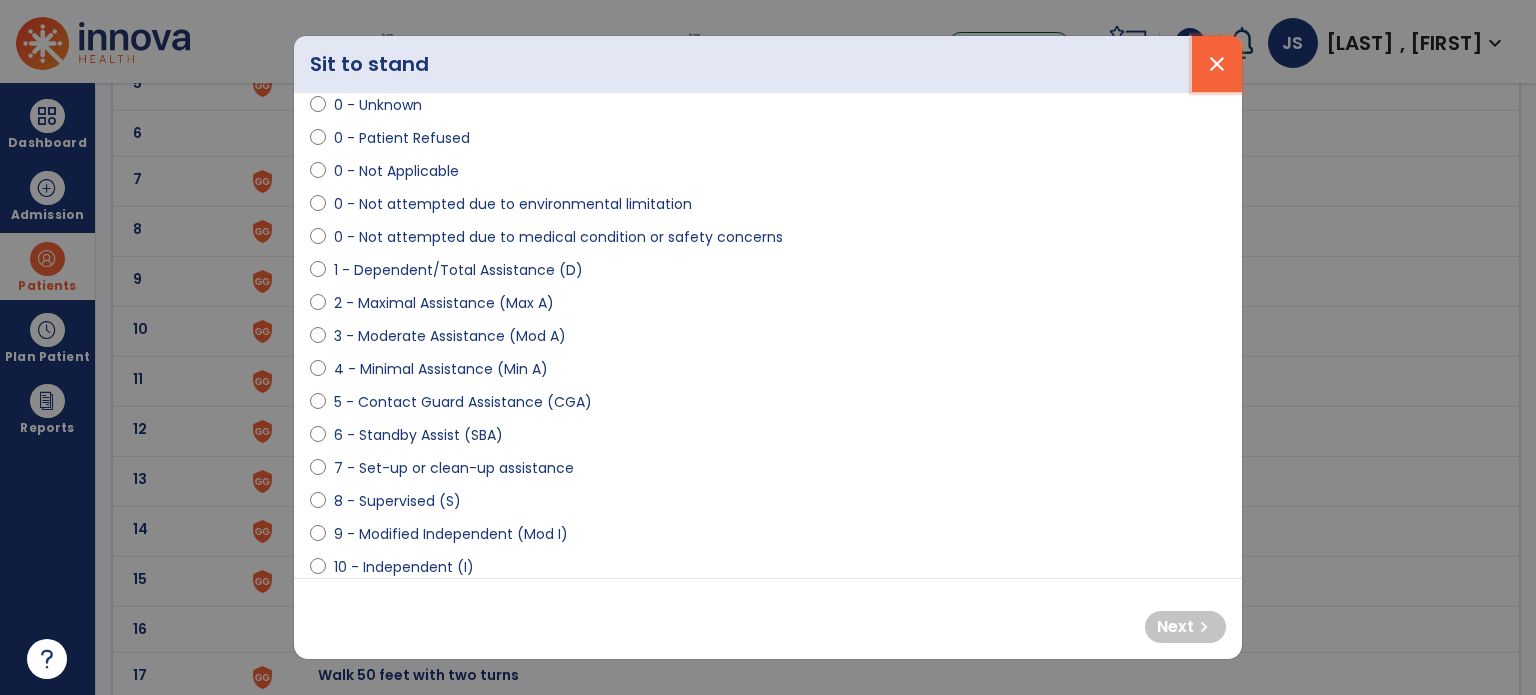 click on "close" at bounding box center (1217, 64) 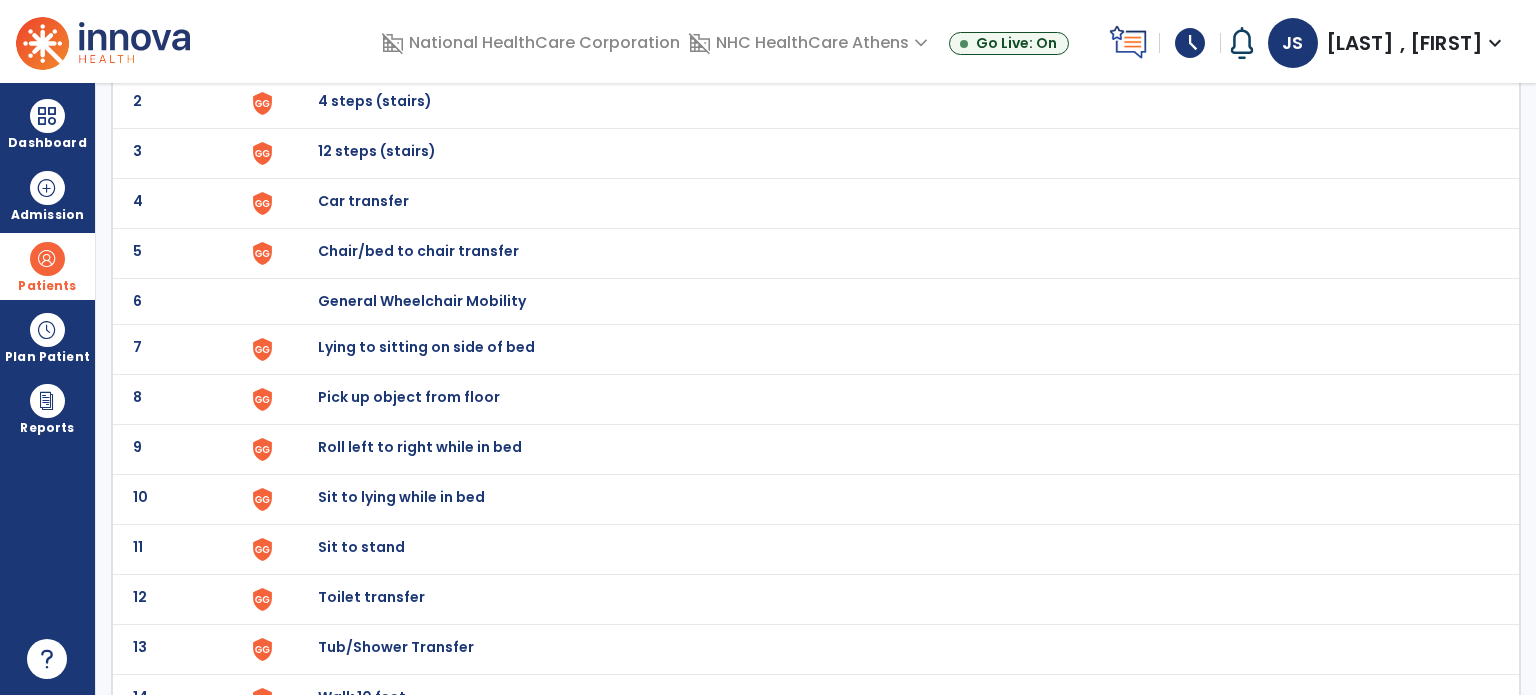 scroll, scrollTop: 0, scrollLeft: 0, axis: both 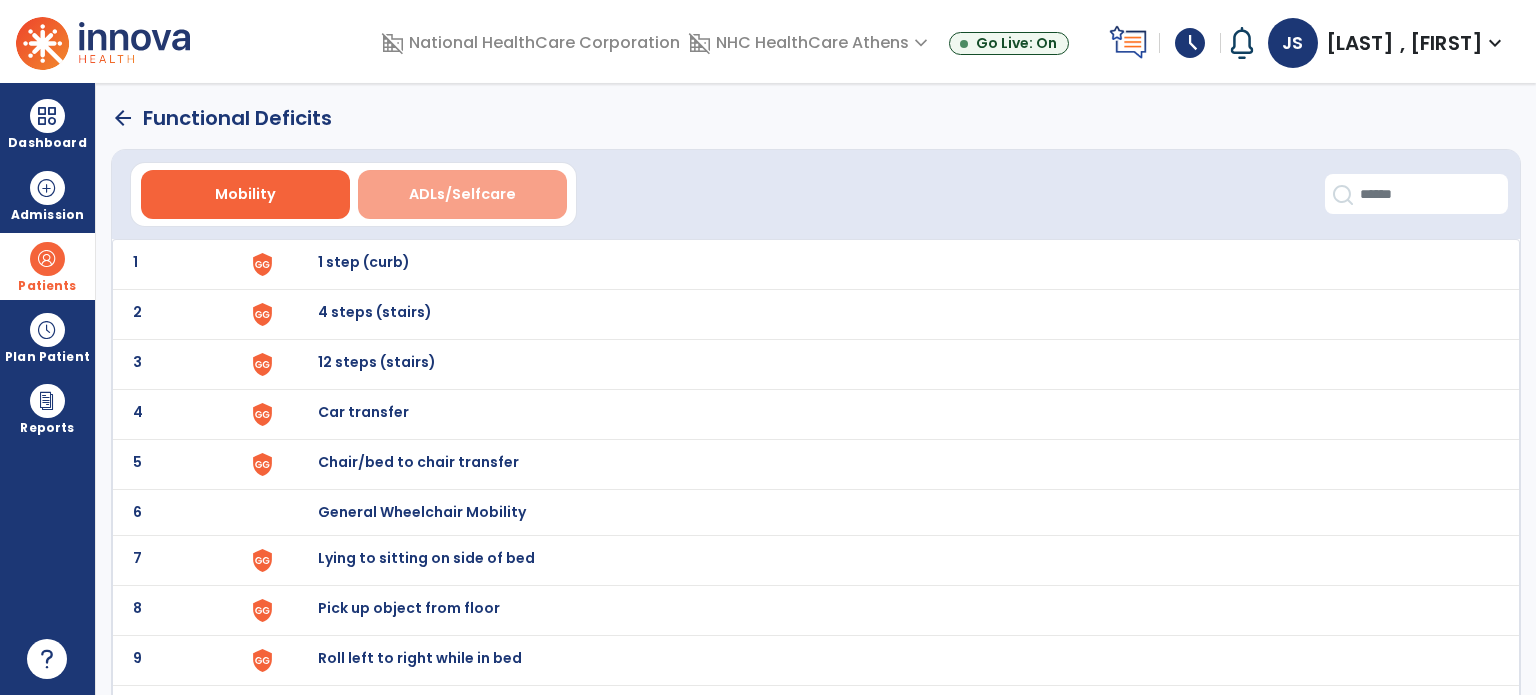 click on "ADLs/Selfcare" at bounding box center [462, 194] 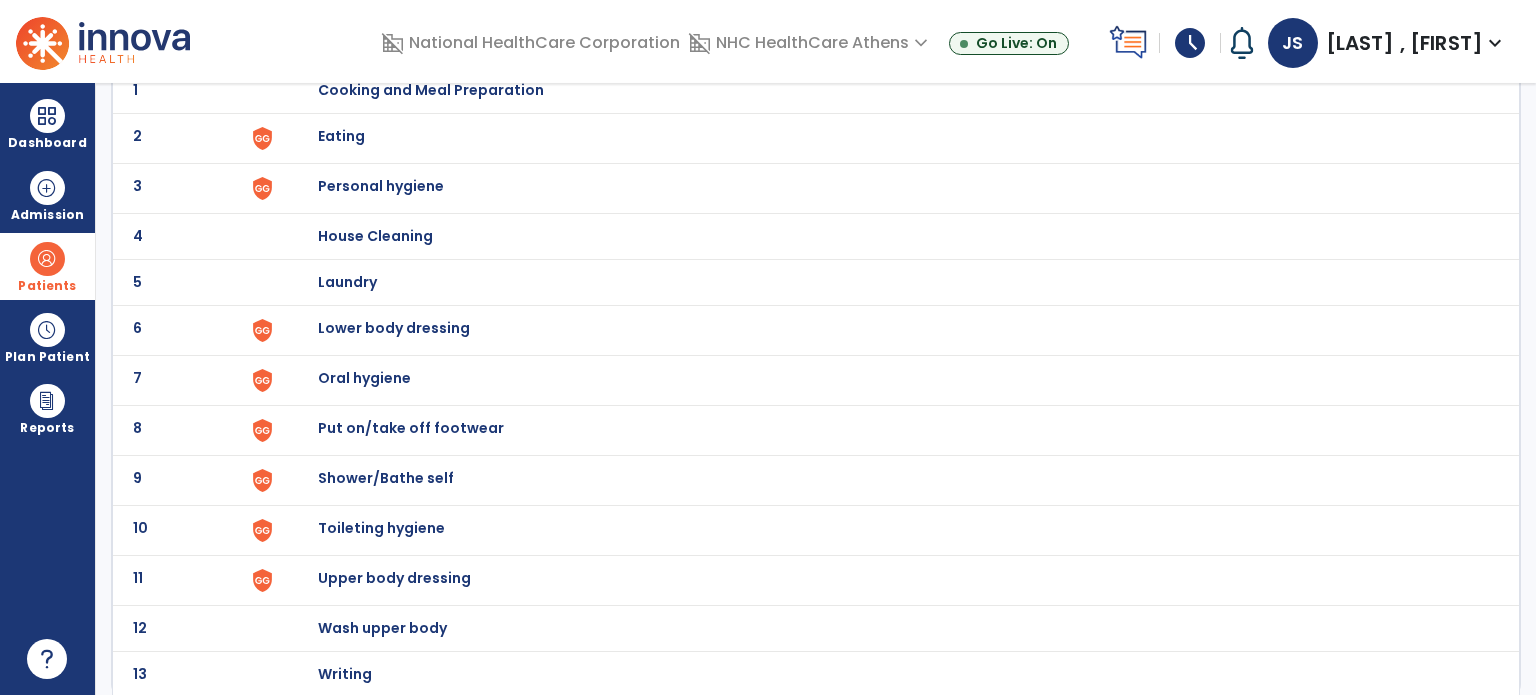 scroll, scrollTop: 0, scrollLeft: 0, axis: both 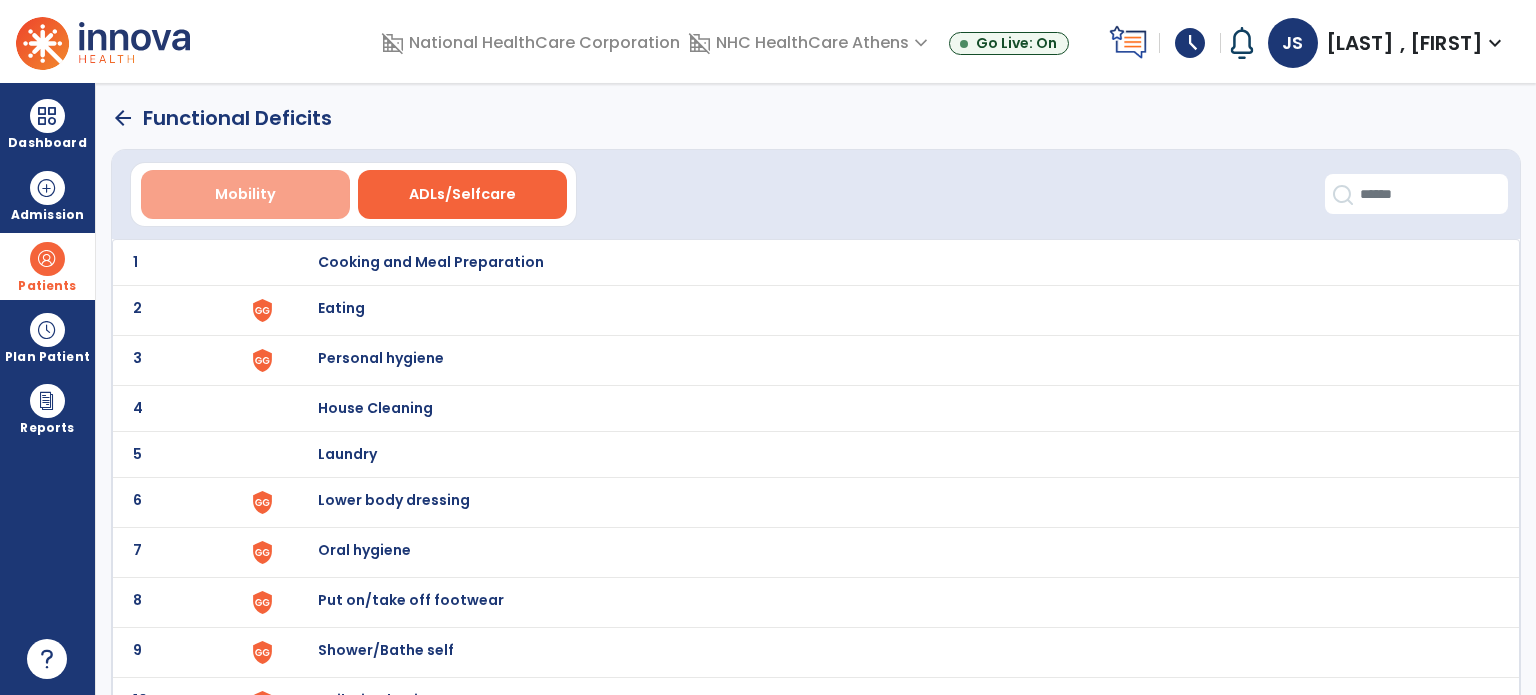 click on "Mobility" at bounding box center (245, 194) 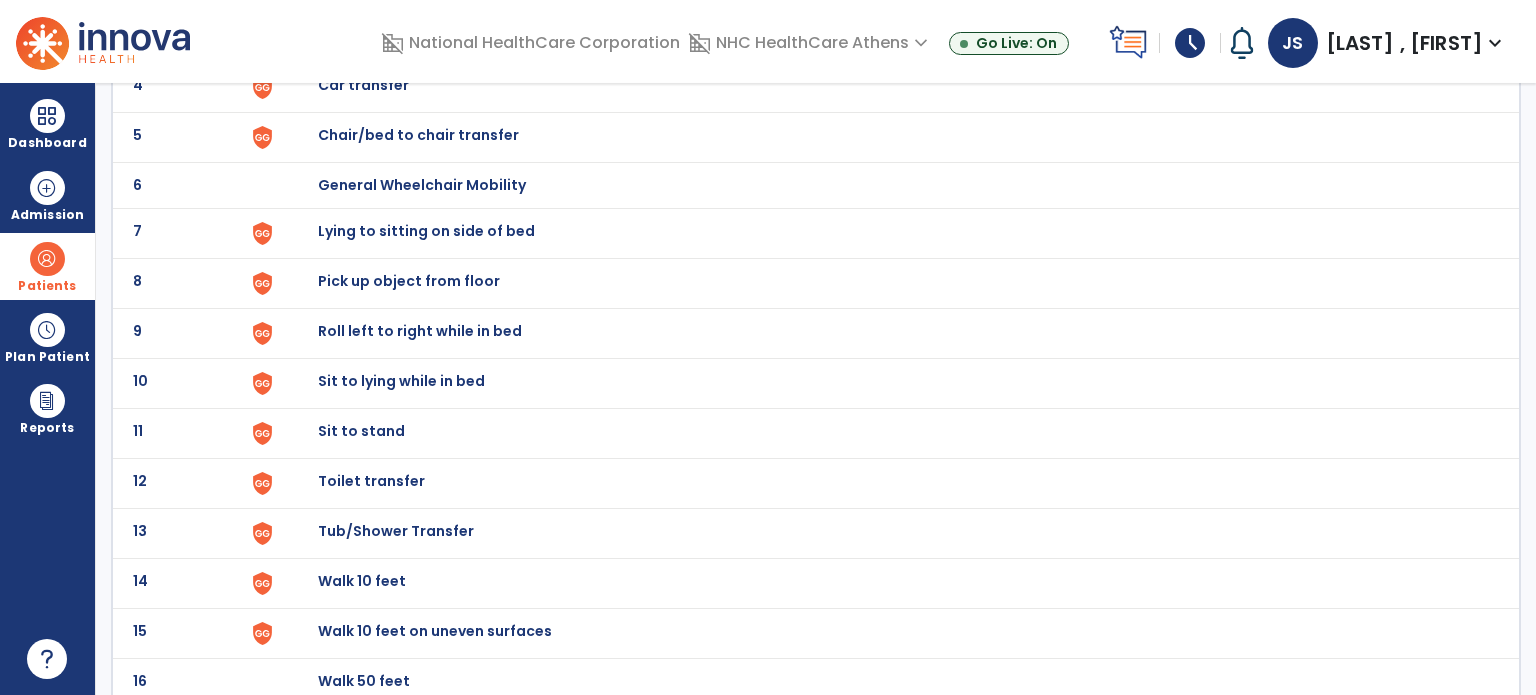 scroll, scrollTop: 326, scrollLeft: 0, axis: vertical 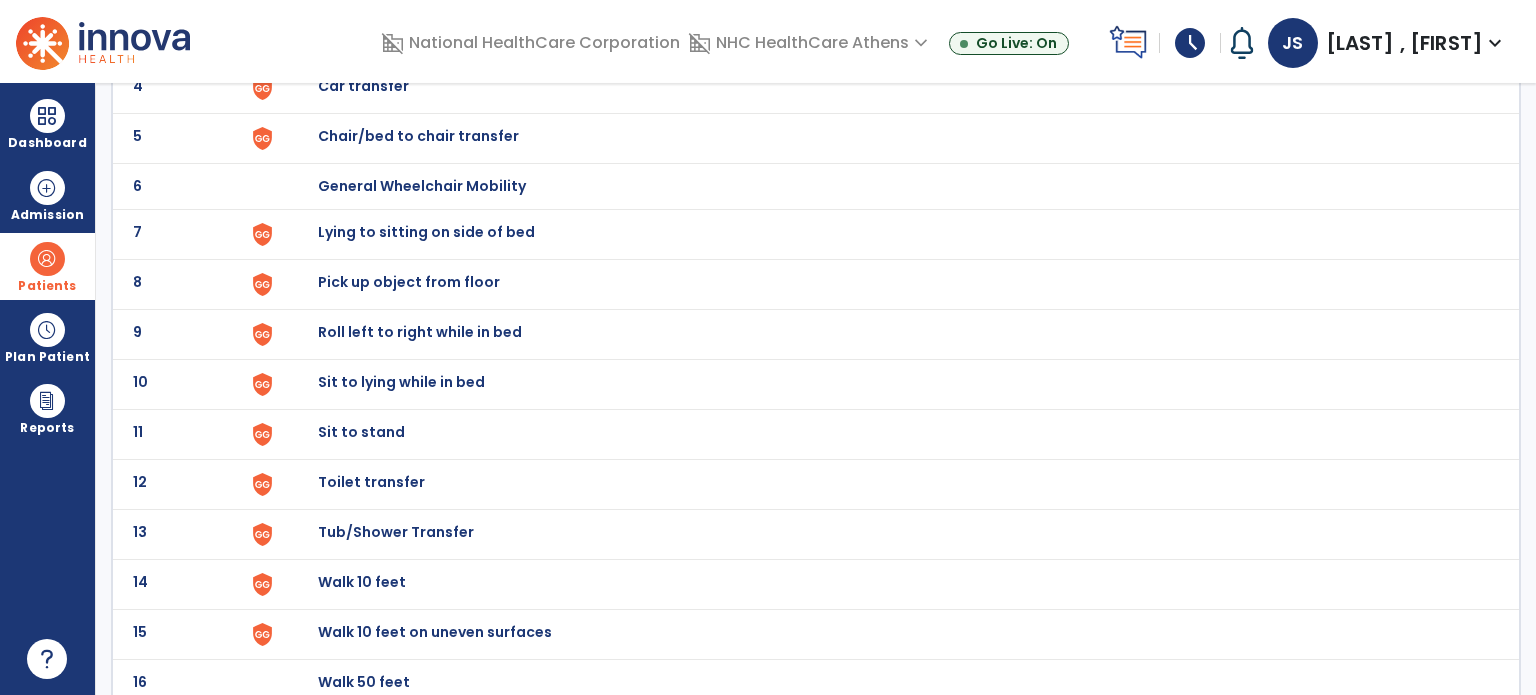 click on "Pick up object from floor" at bounding box center [888, -62] 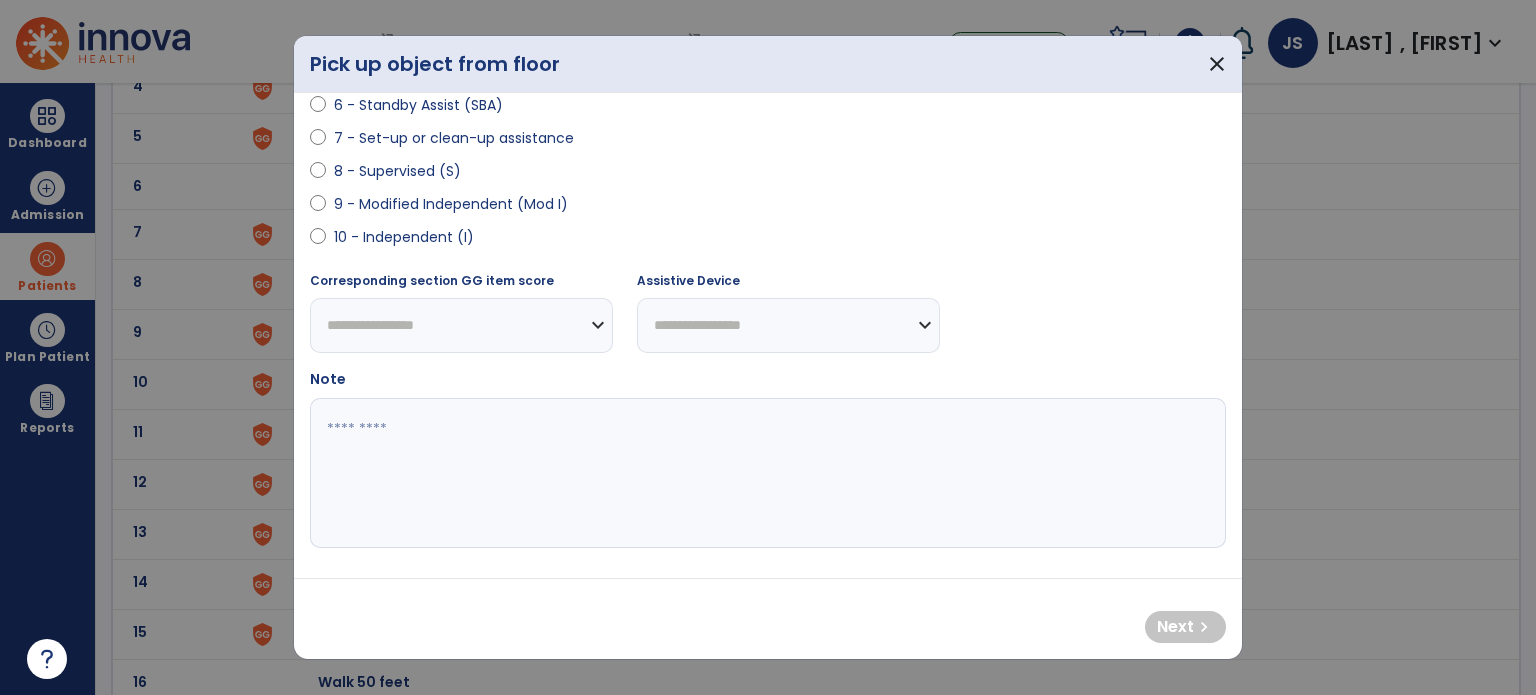 scroll, scrollTop: 402, scrollLeft: 0, axis: vertical 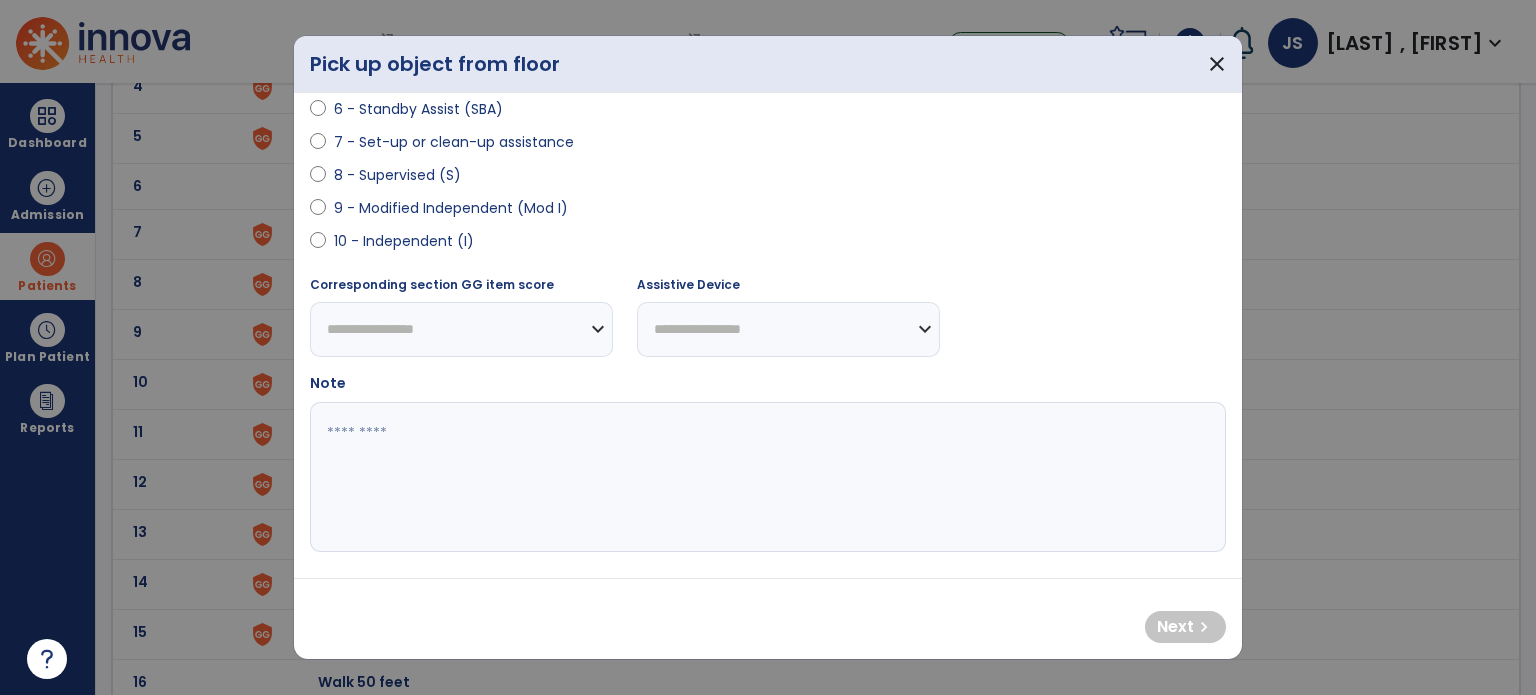 click at bounding box center (766, 477) 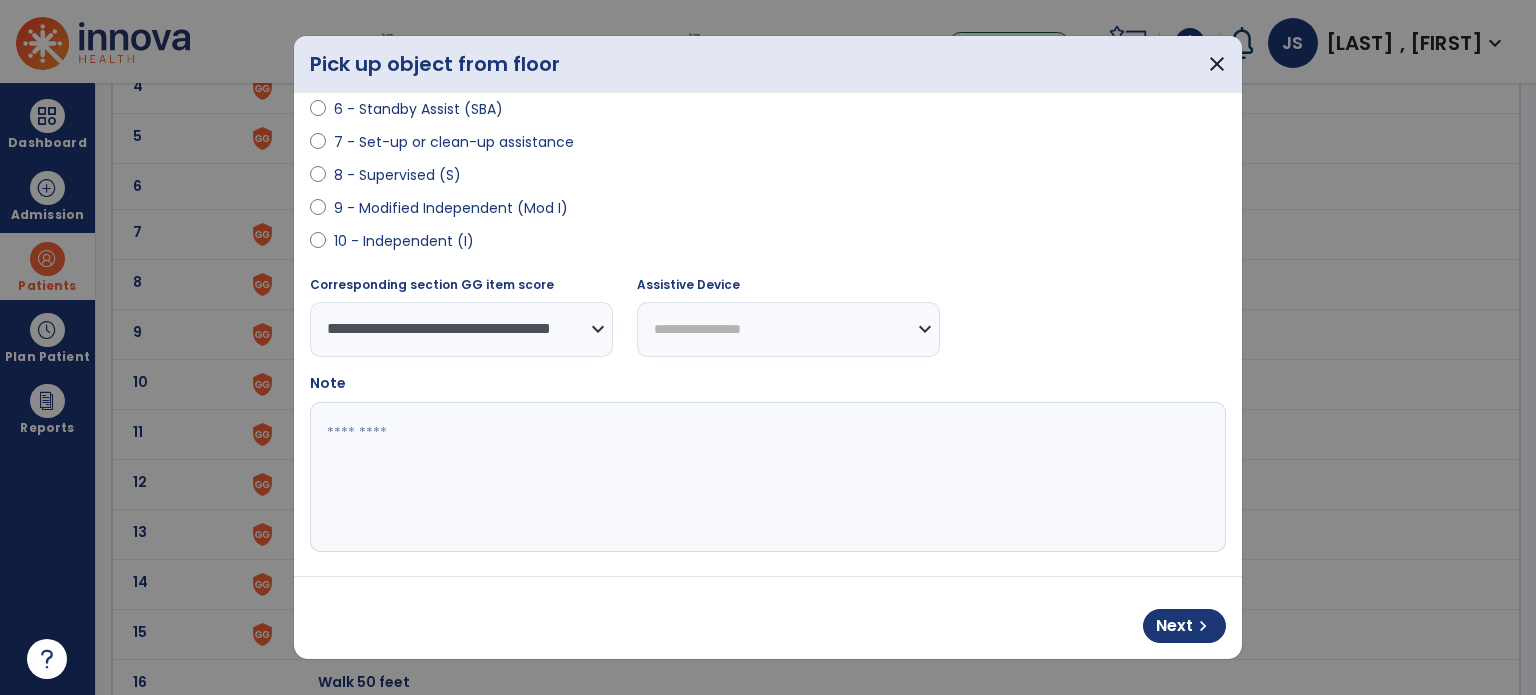 click at bounding box center (766, 477) 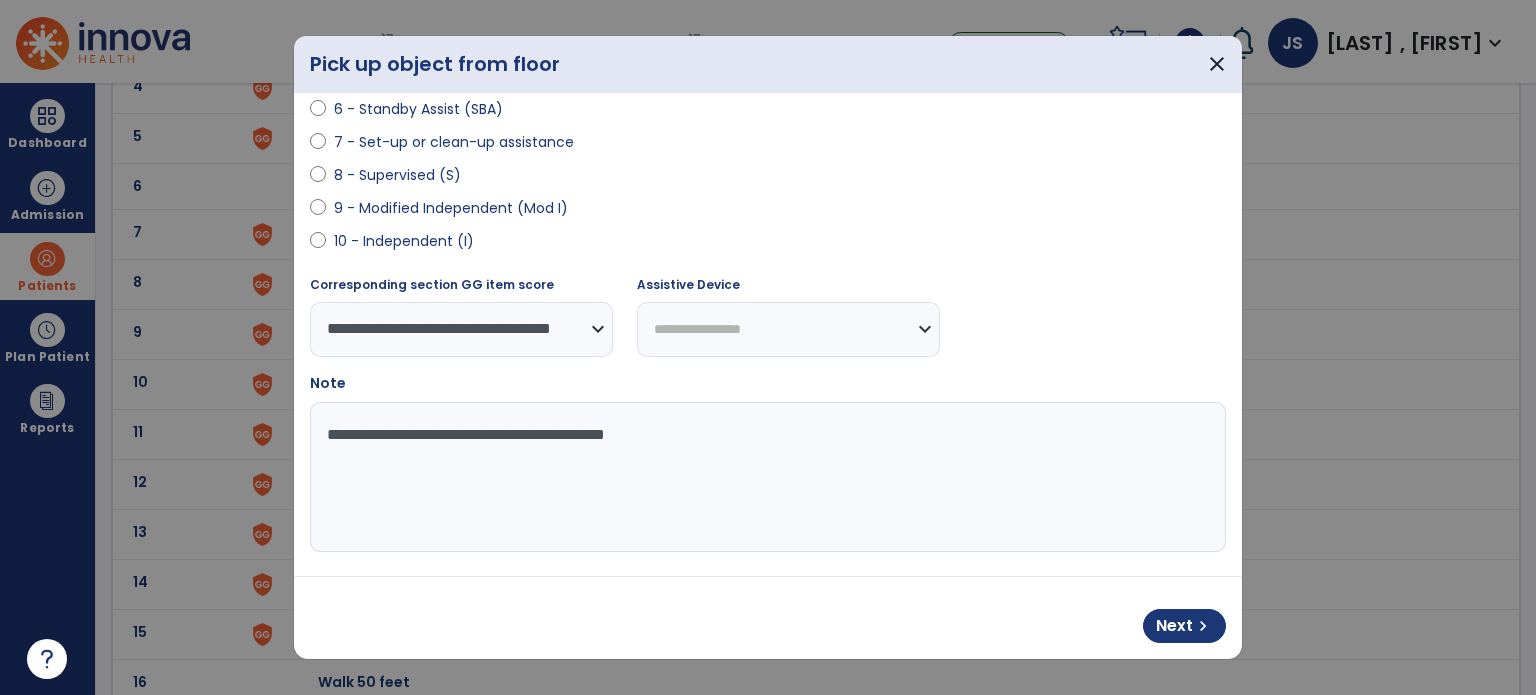 type on "**********" 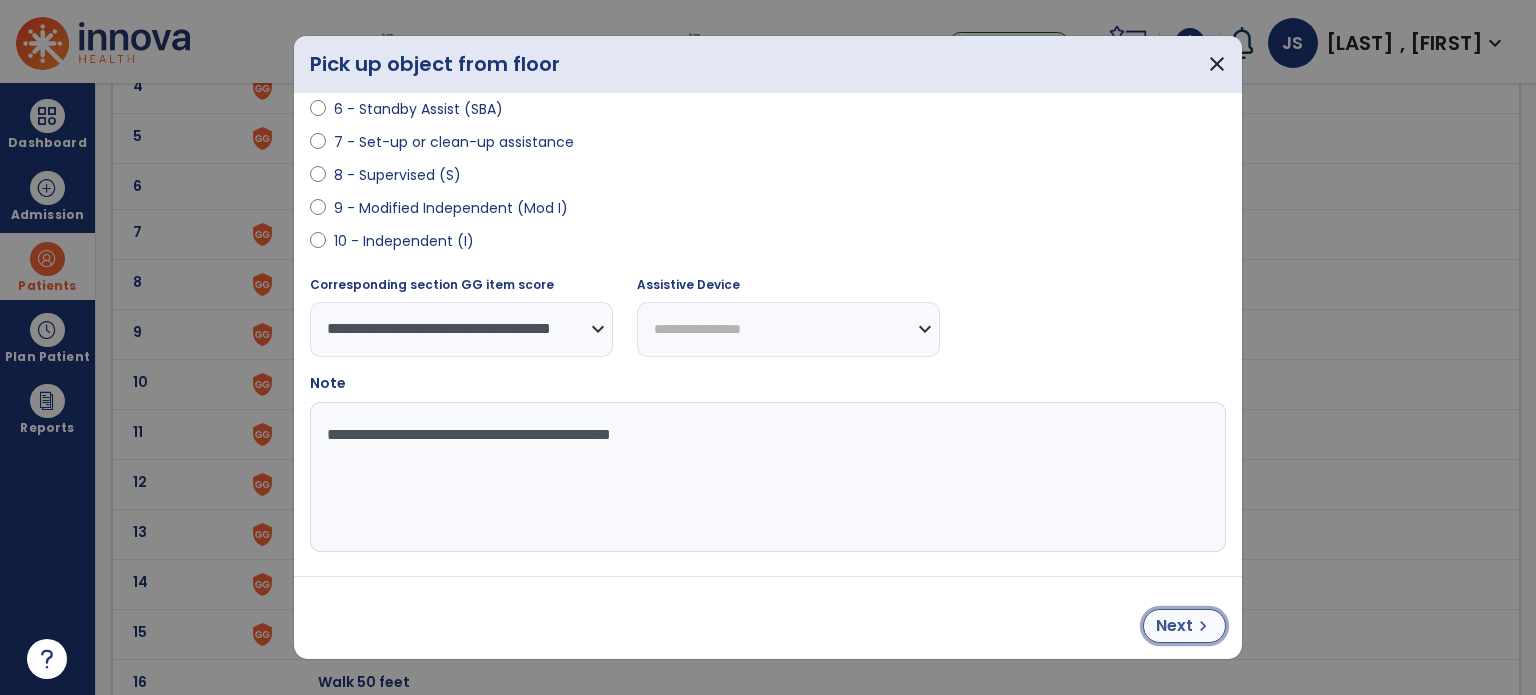 click on "Next" at bounding box center (1174, 626) 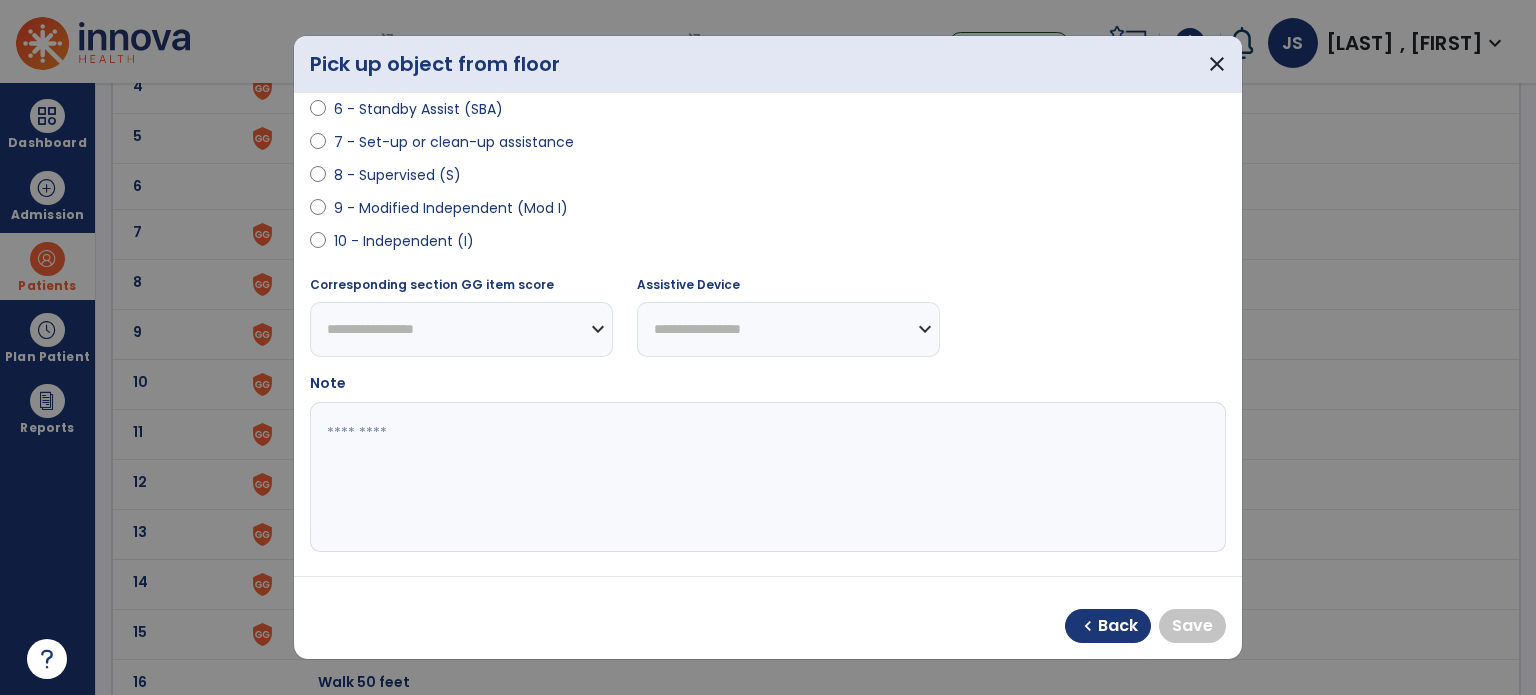 select on "**********" 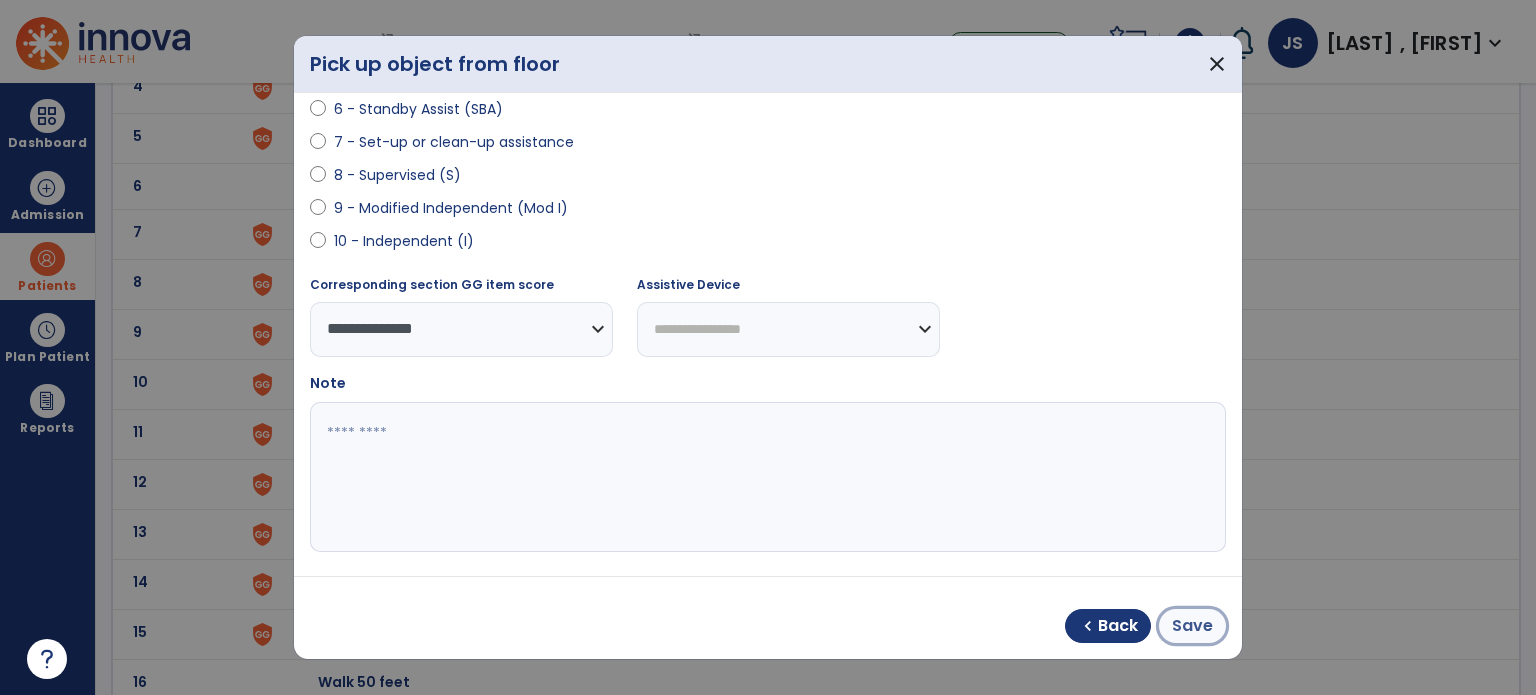 click on "Save" at bounding box center (1192, 626) 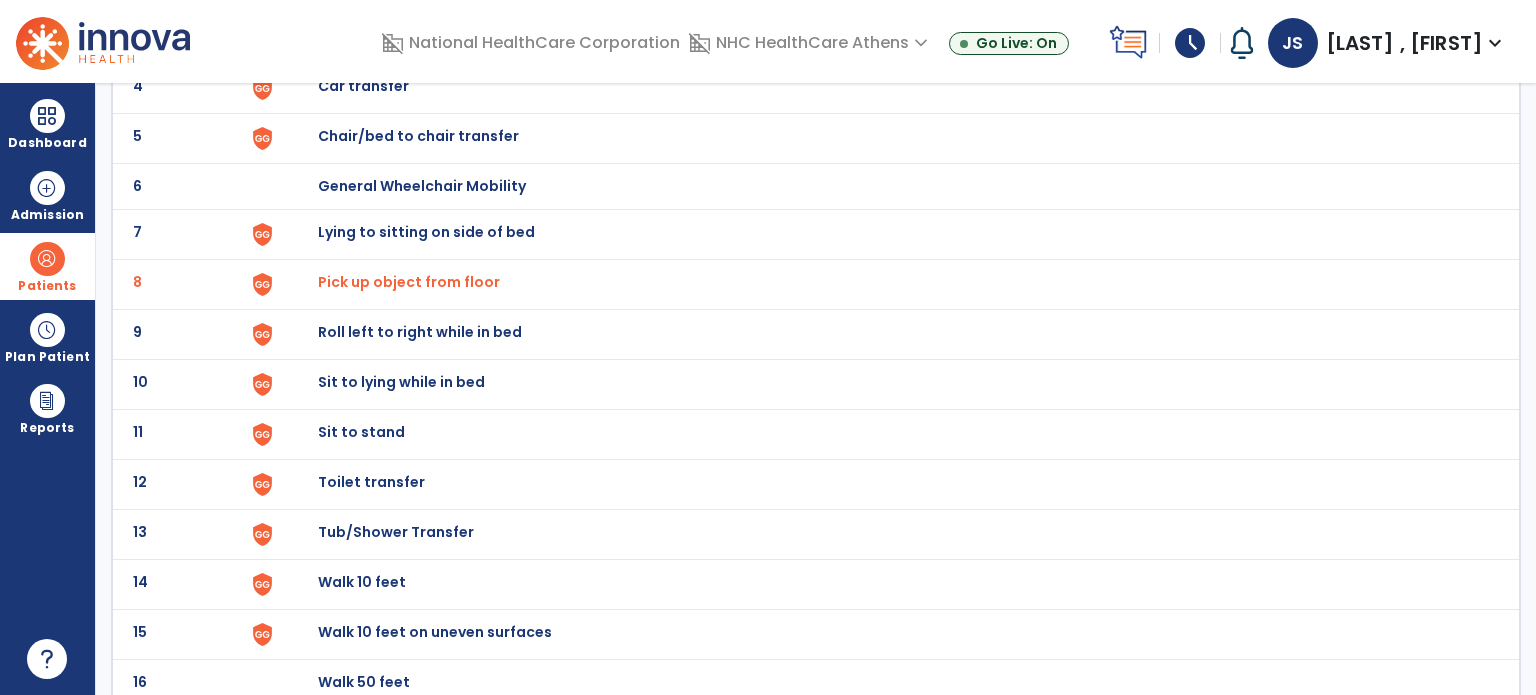 click on "Sit to stand" at bounding box center (364, -64) 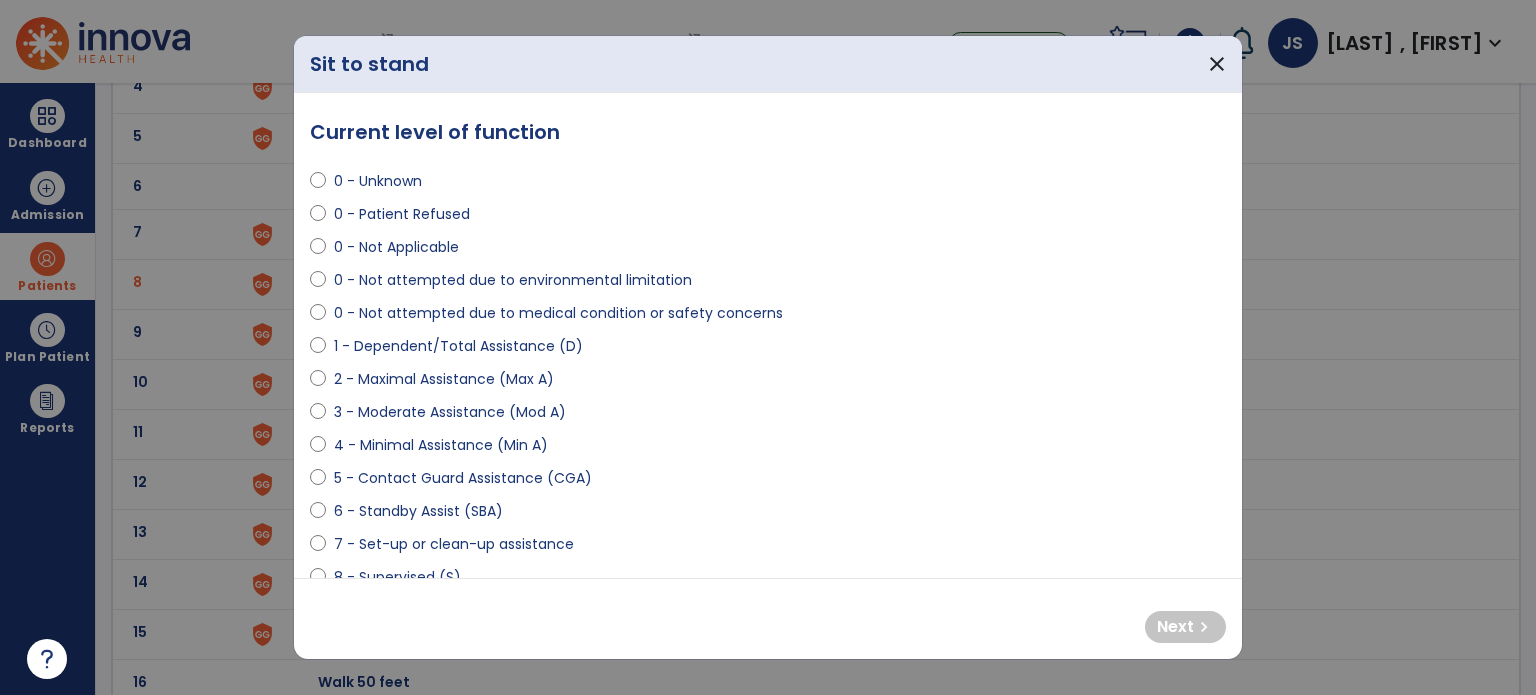 scroll, scrollTop: 91, scrollLeft: 0, axis: vertical 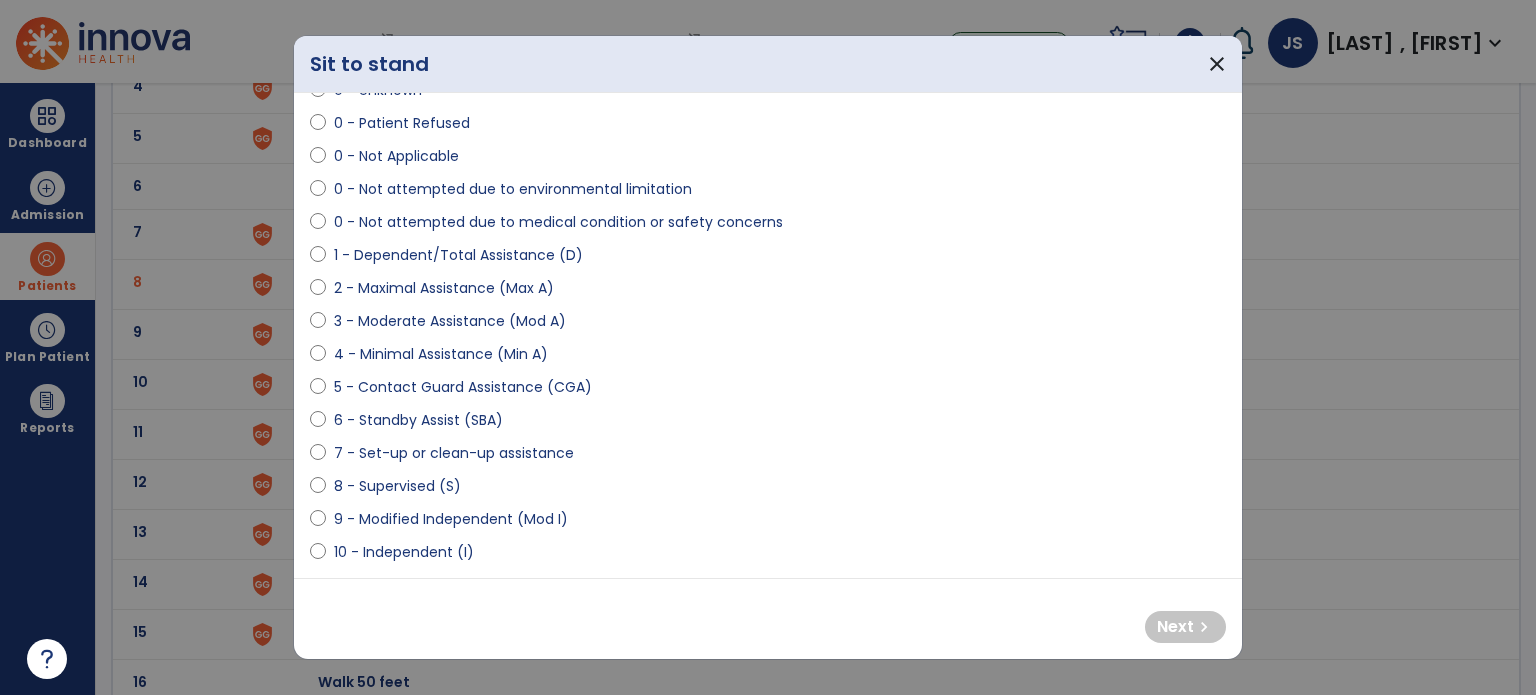 select on "**********" 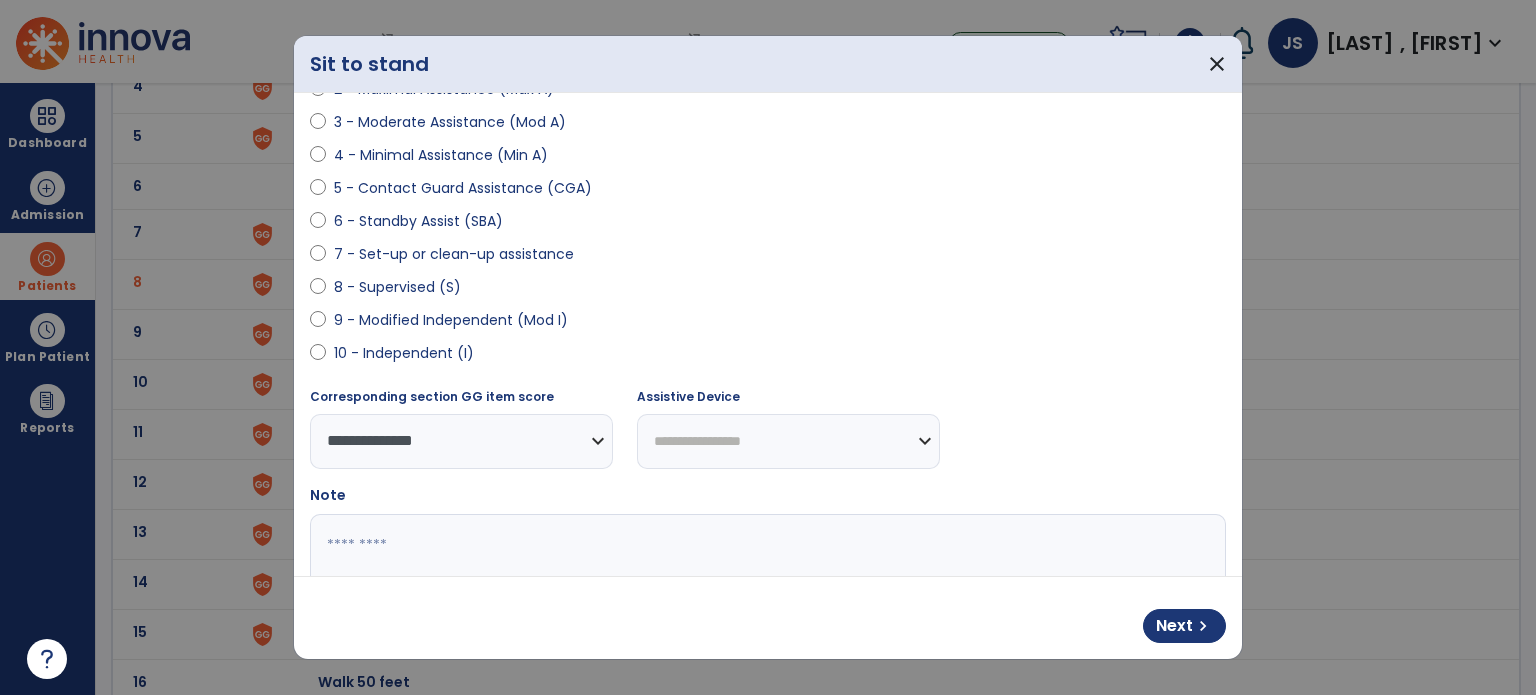 scroll, scrollTop: 297, scrollLeft: 0, axis: vertical 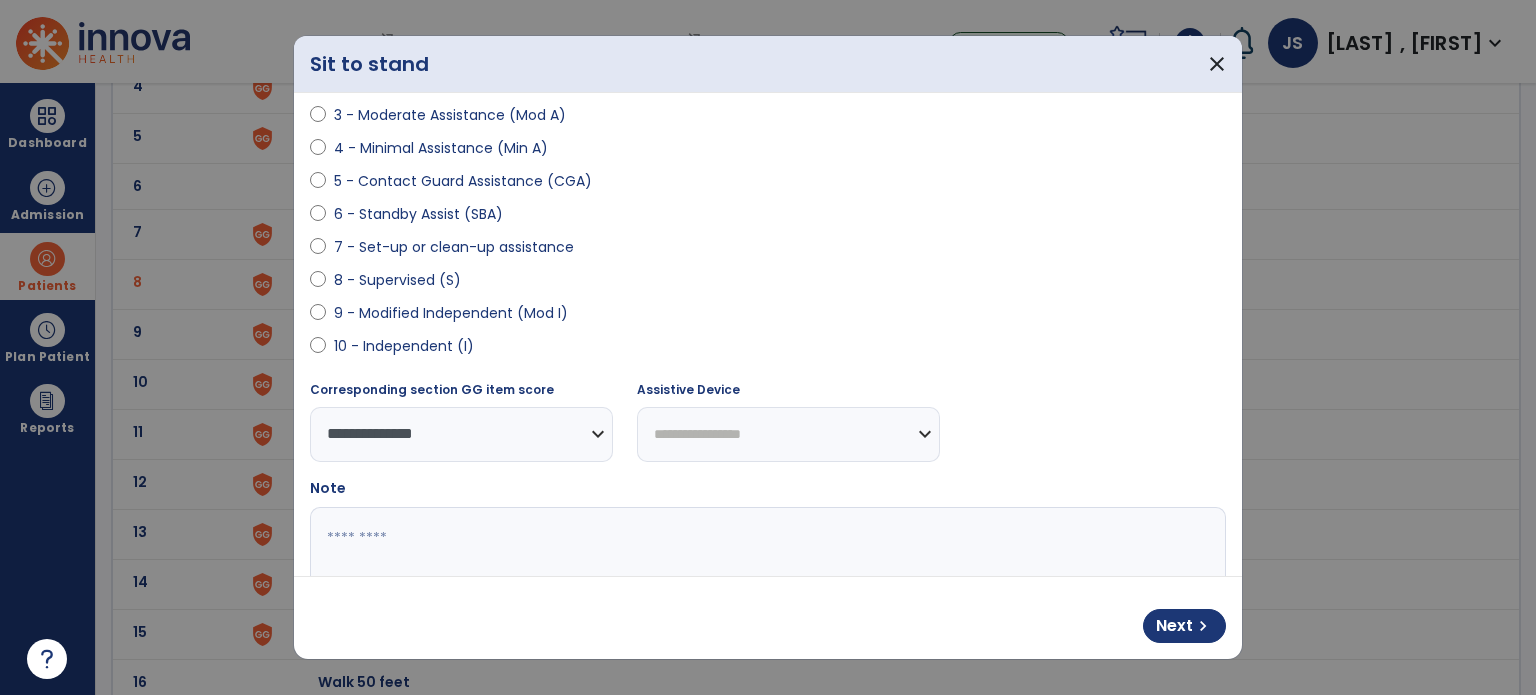 click at bounding box center (766, 582) 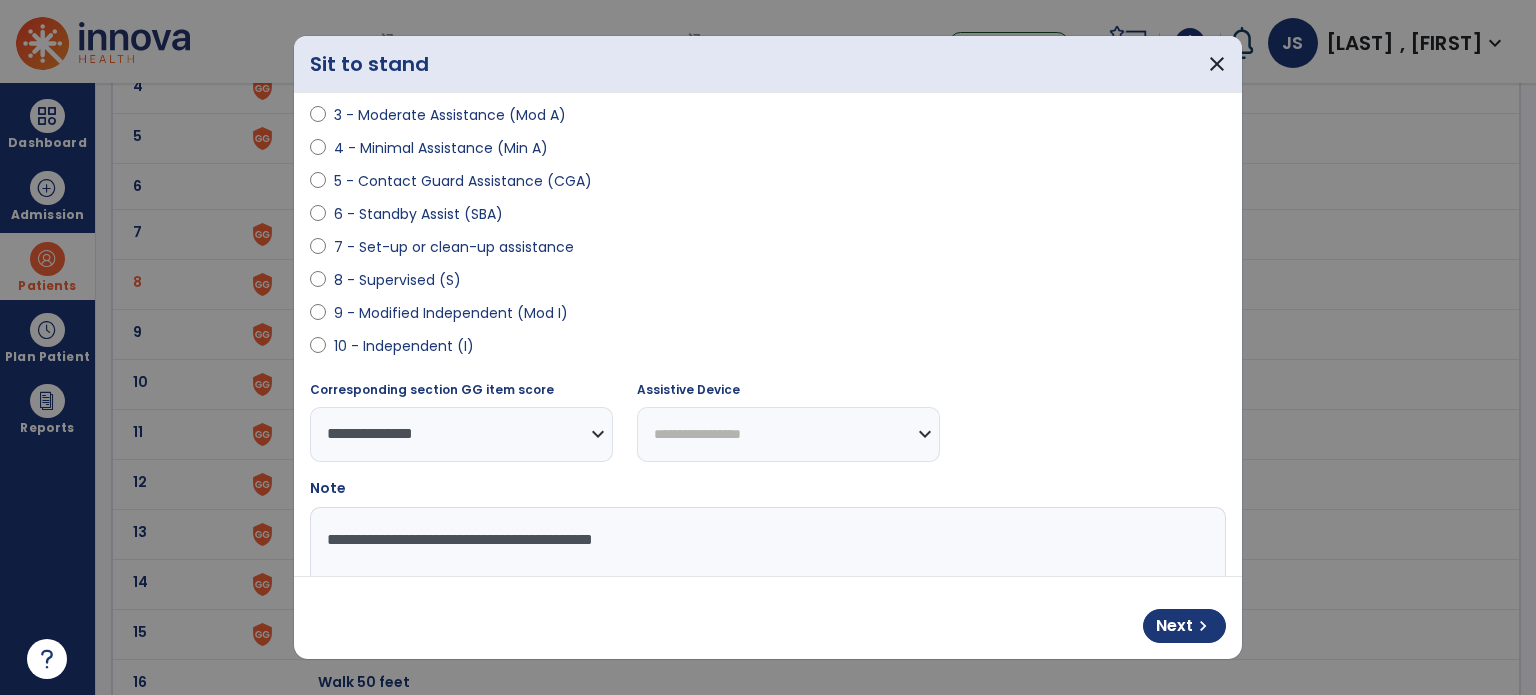 type on "**********" 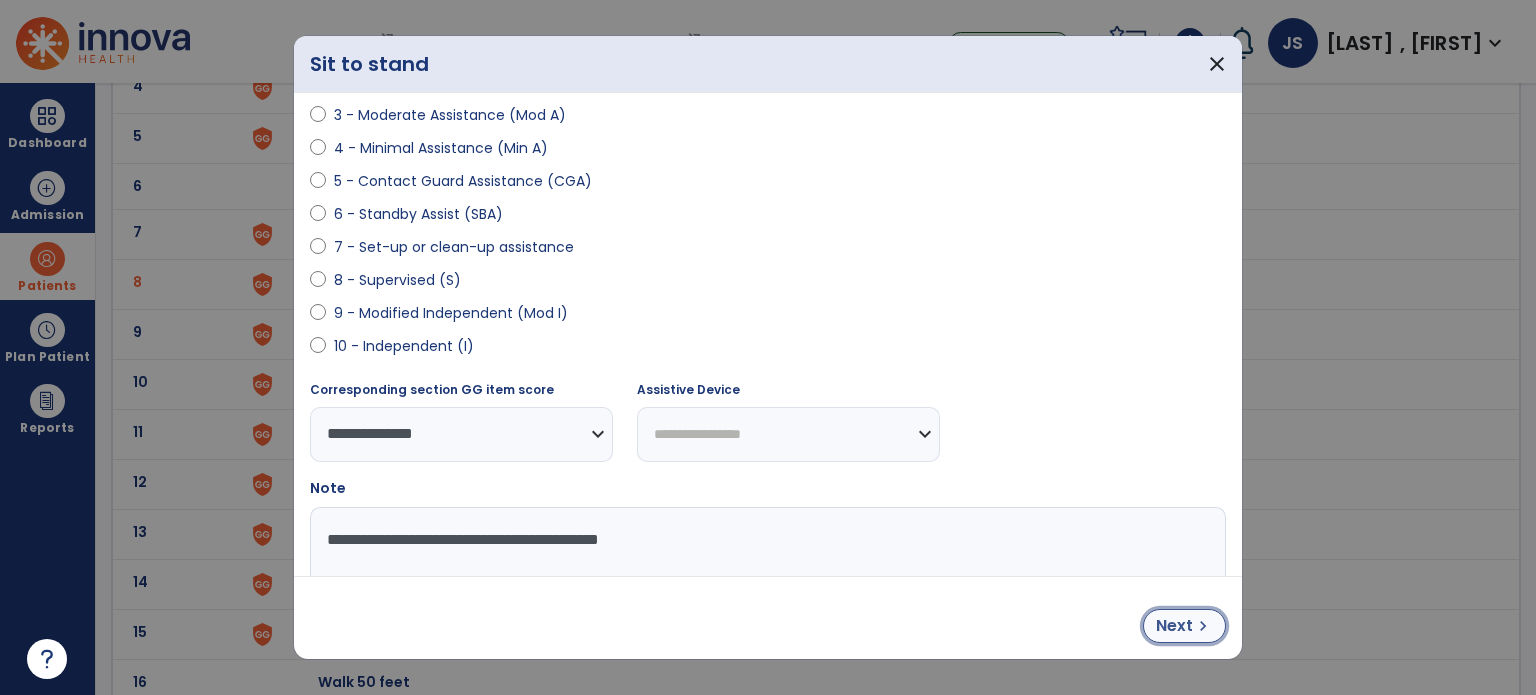 click on "Next" at bounding box center (1174, 626) 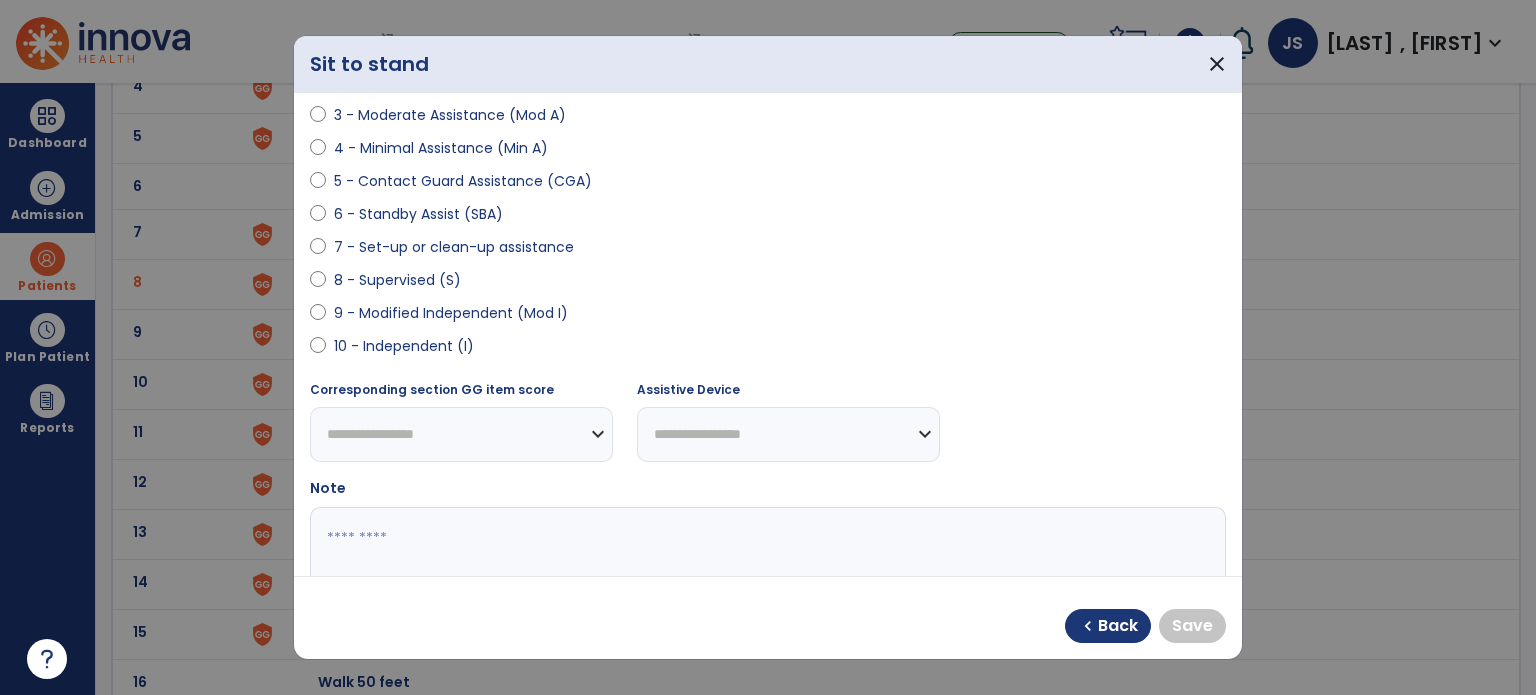 click on "10 - Independent (I)" at bounding box center (768, 350) 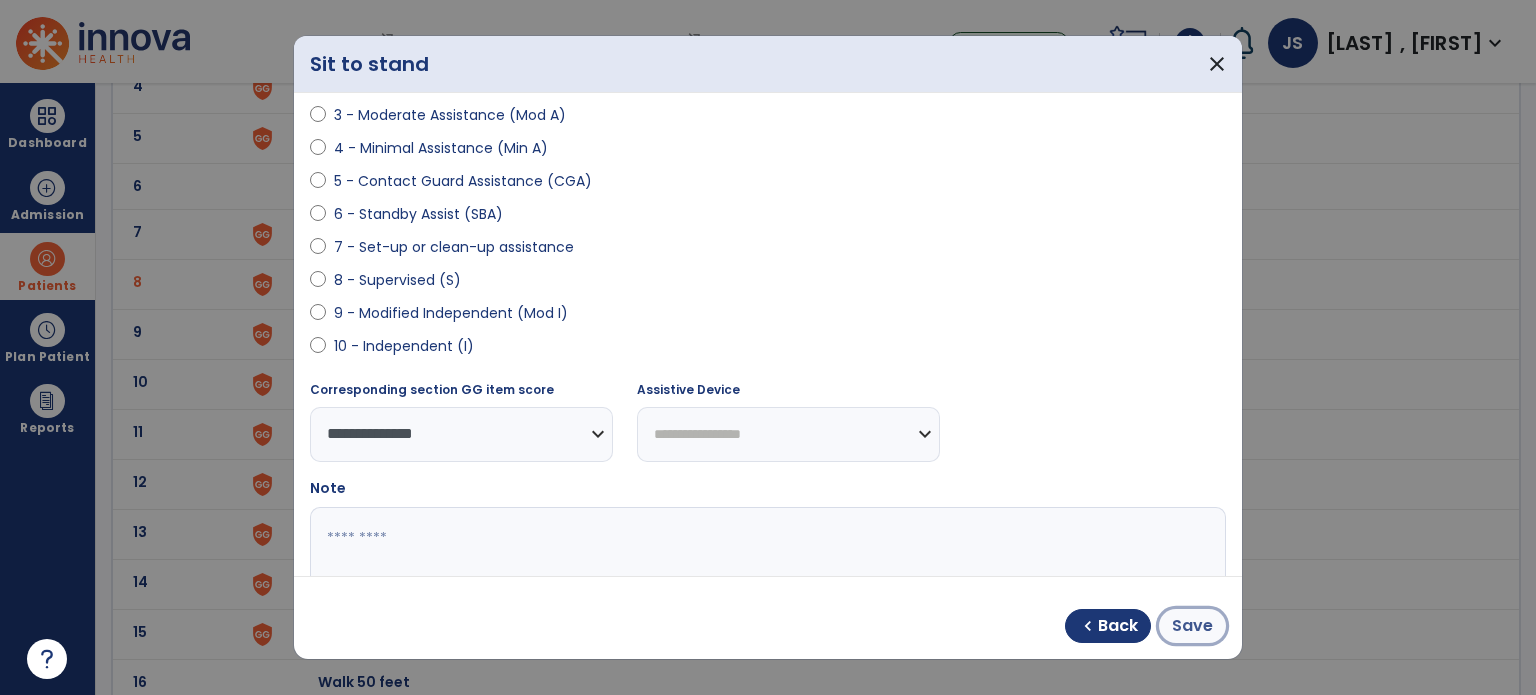 click on "Save" at bounding box center (1192, 626) 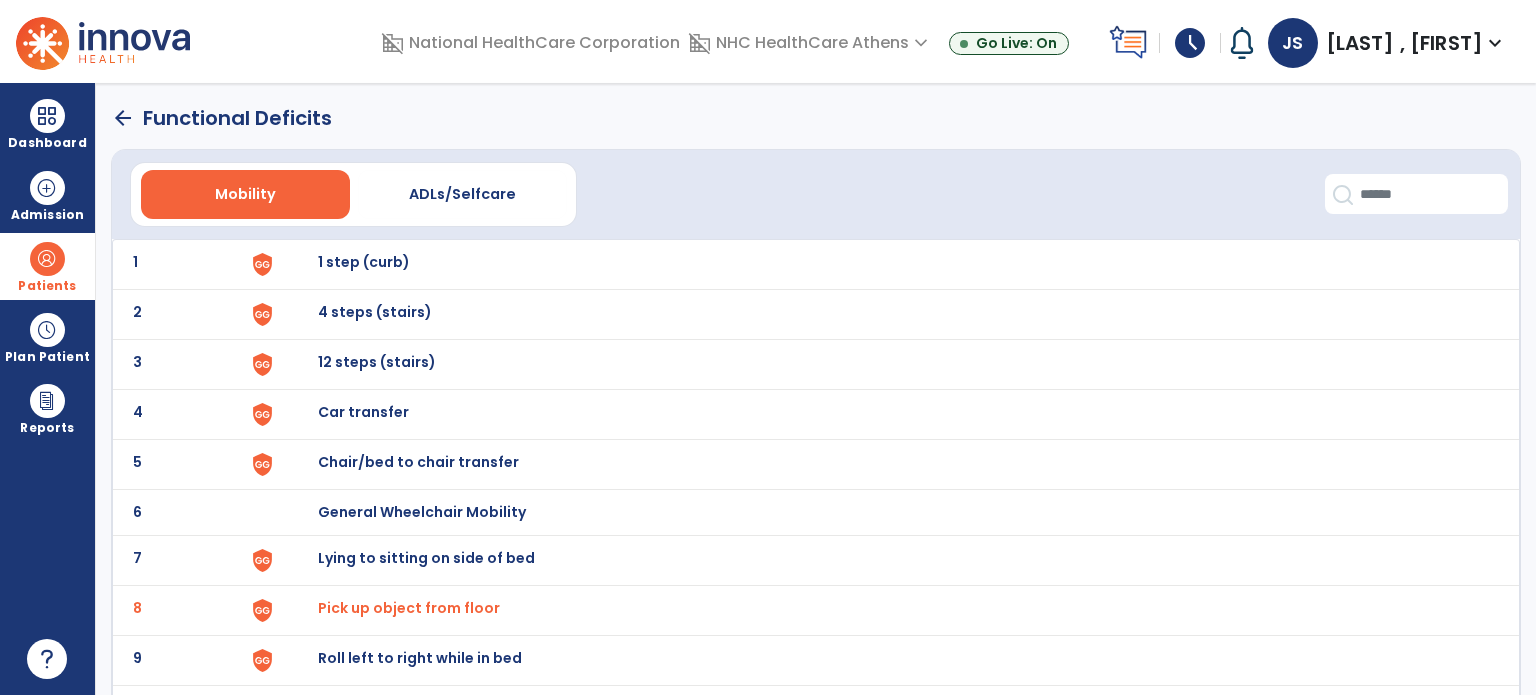 scroll, scrollTop: 1, scrollLeft: 0, axis: vertical 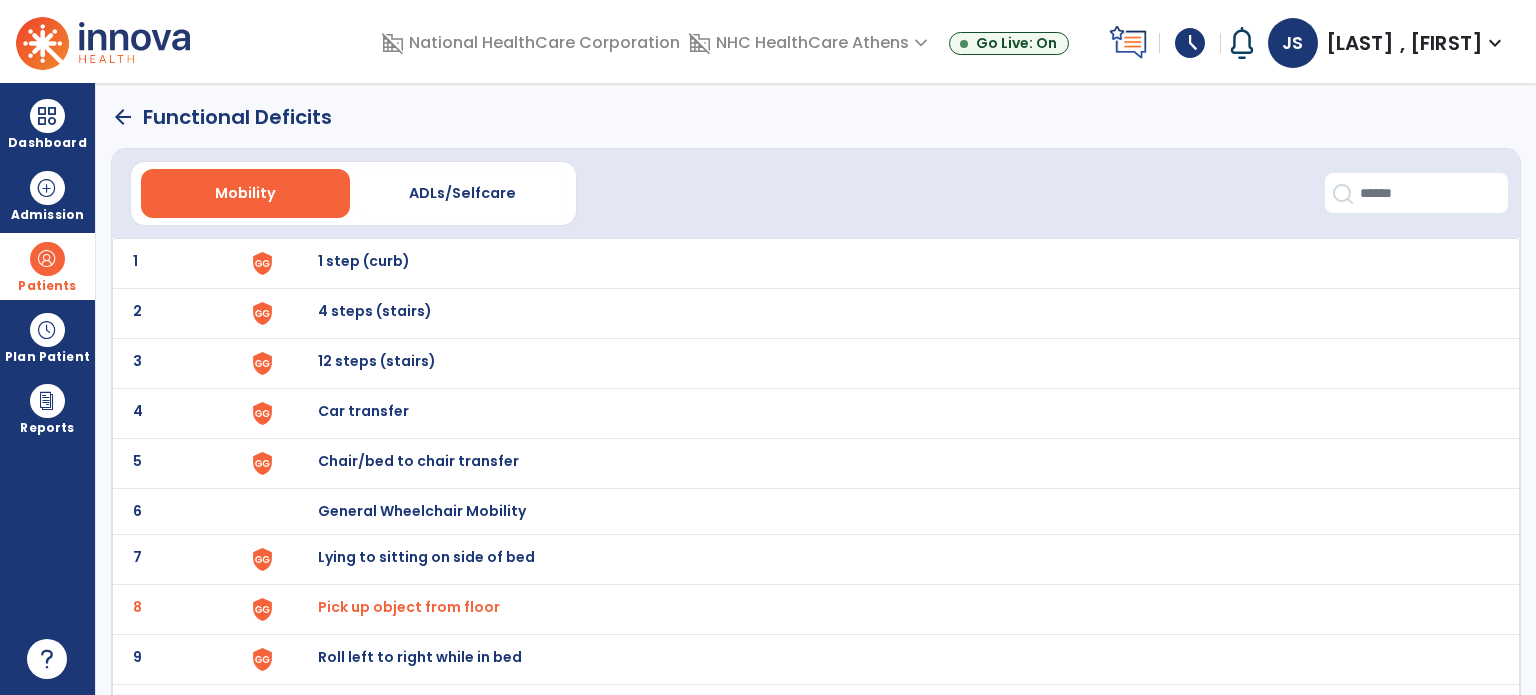 click on "3 12 steps (stairs)" 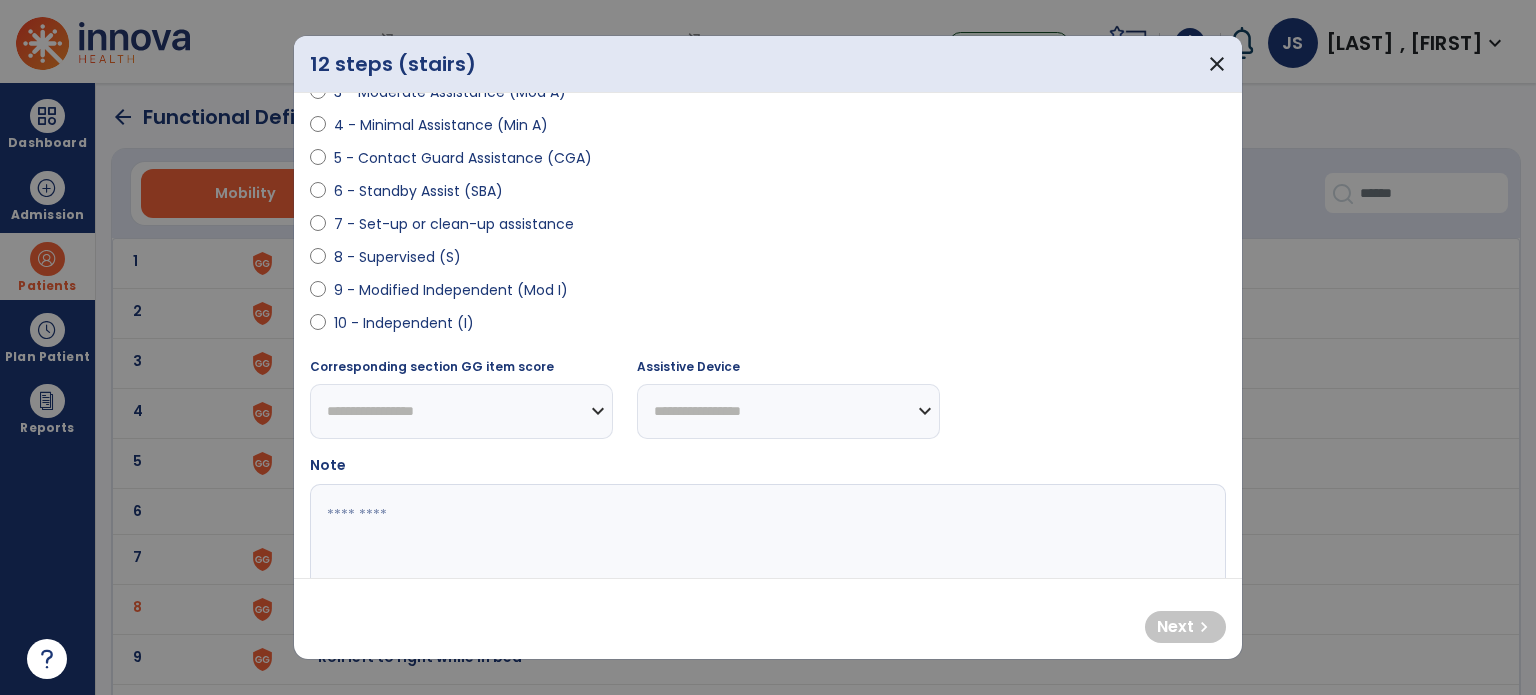 scroll, scrollTop: 326, scrollLeft: 0, axis: vertical 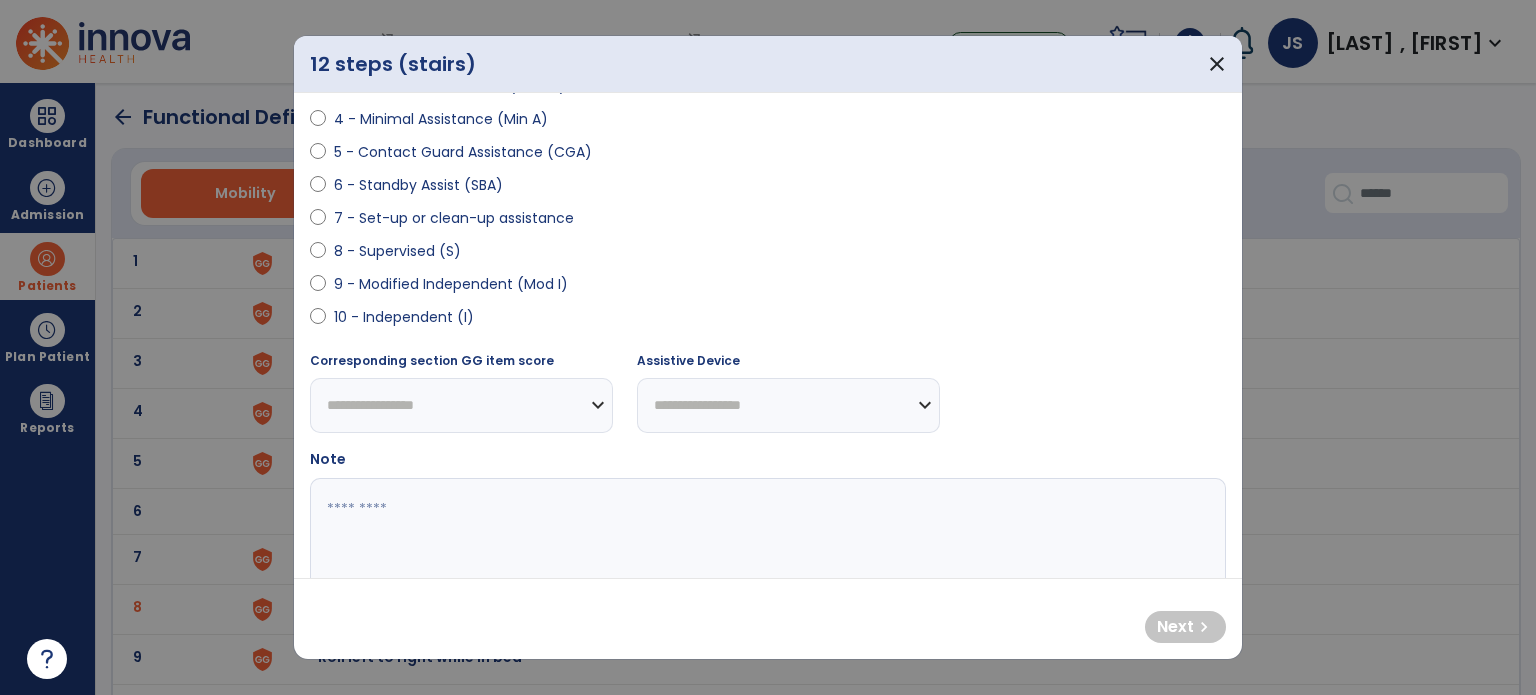 select on "**********" 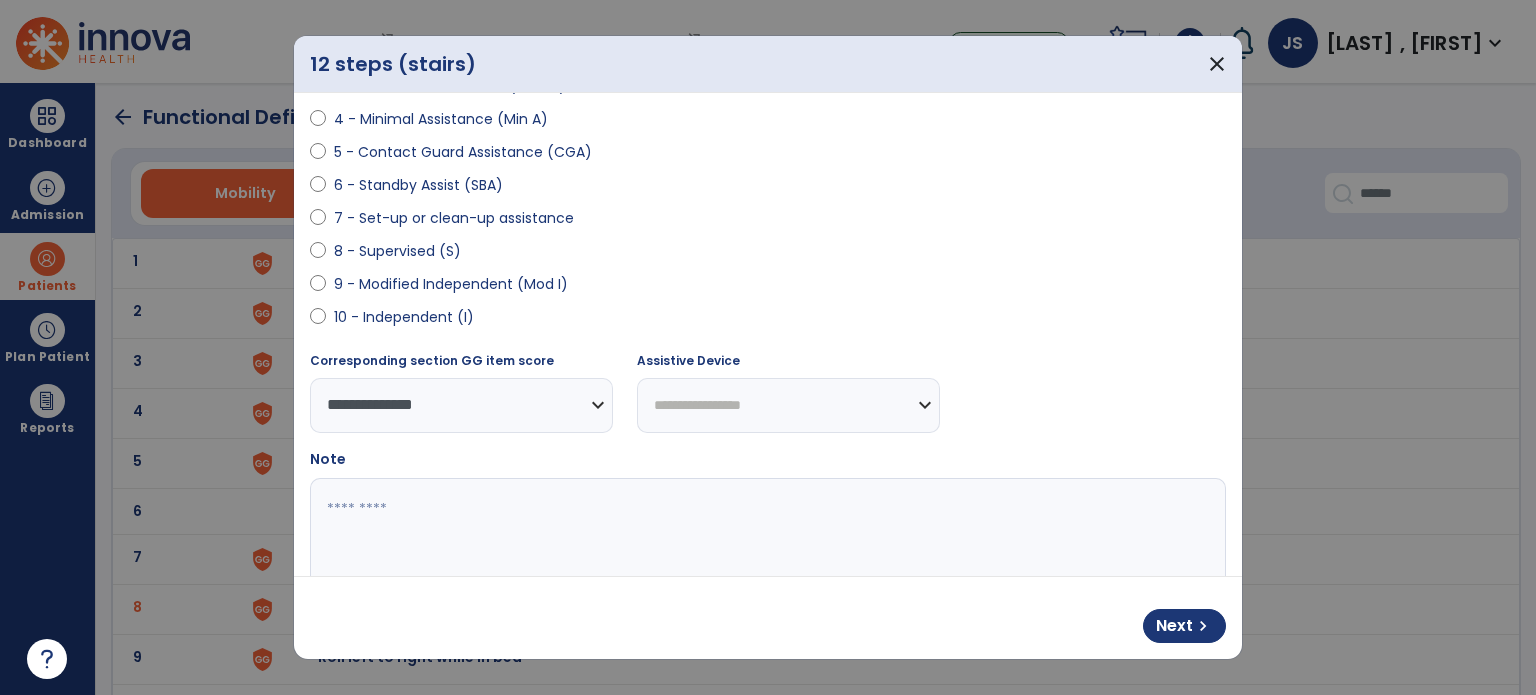 click at bounding box center [766, 553] 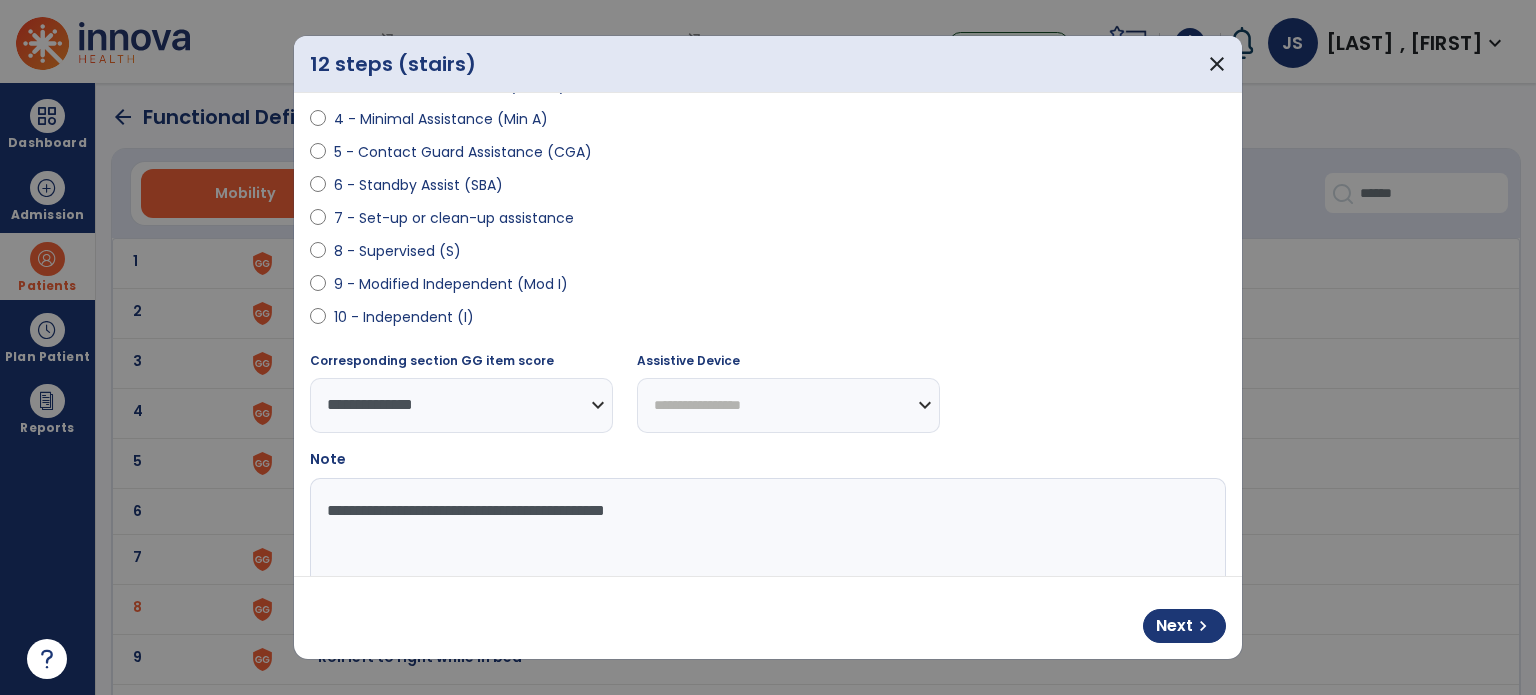 type on "**********" 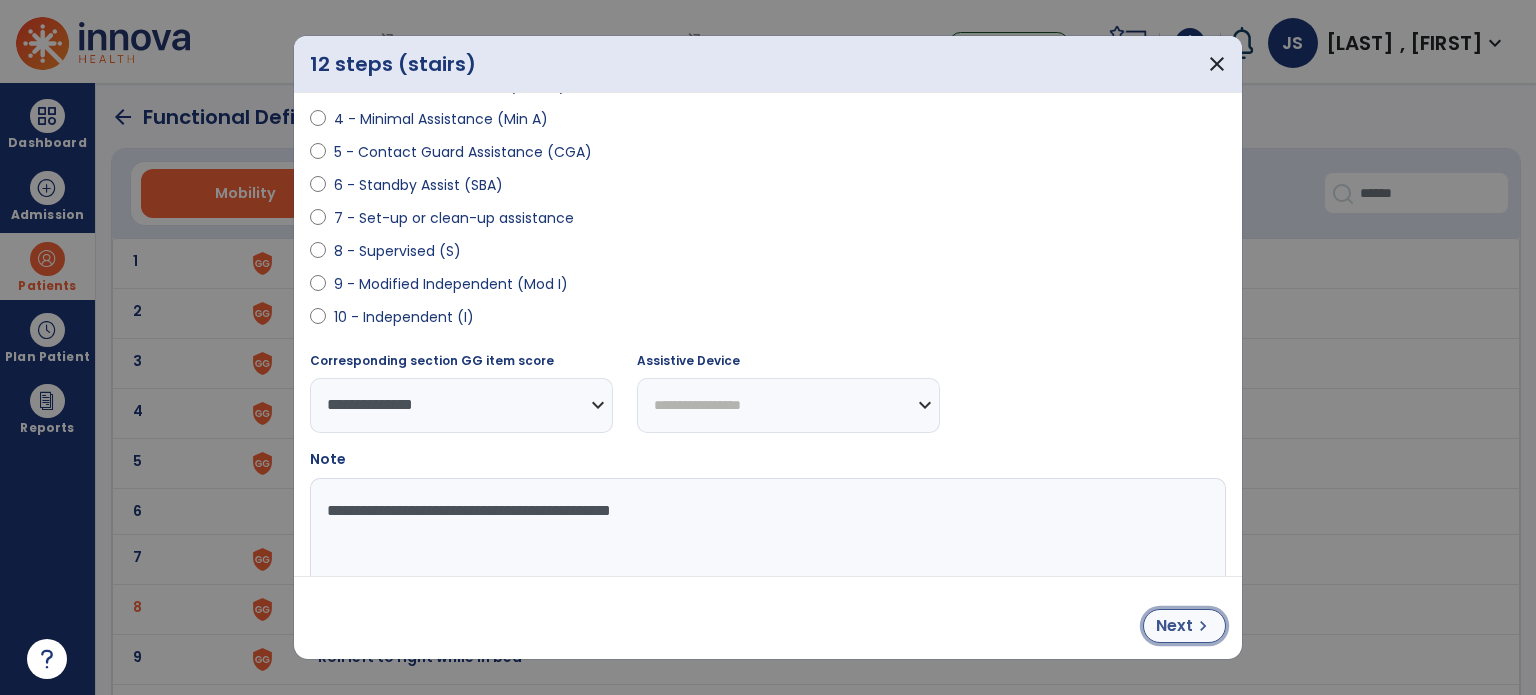 click on "Next  chevron_right" at bounding box center (1184, 626) 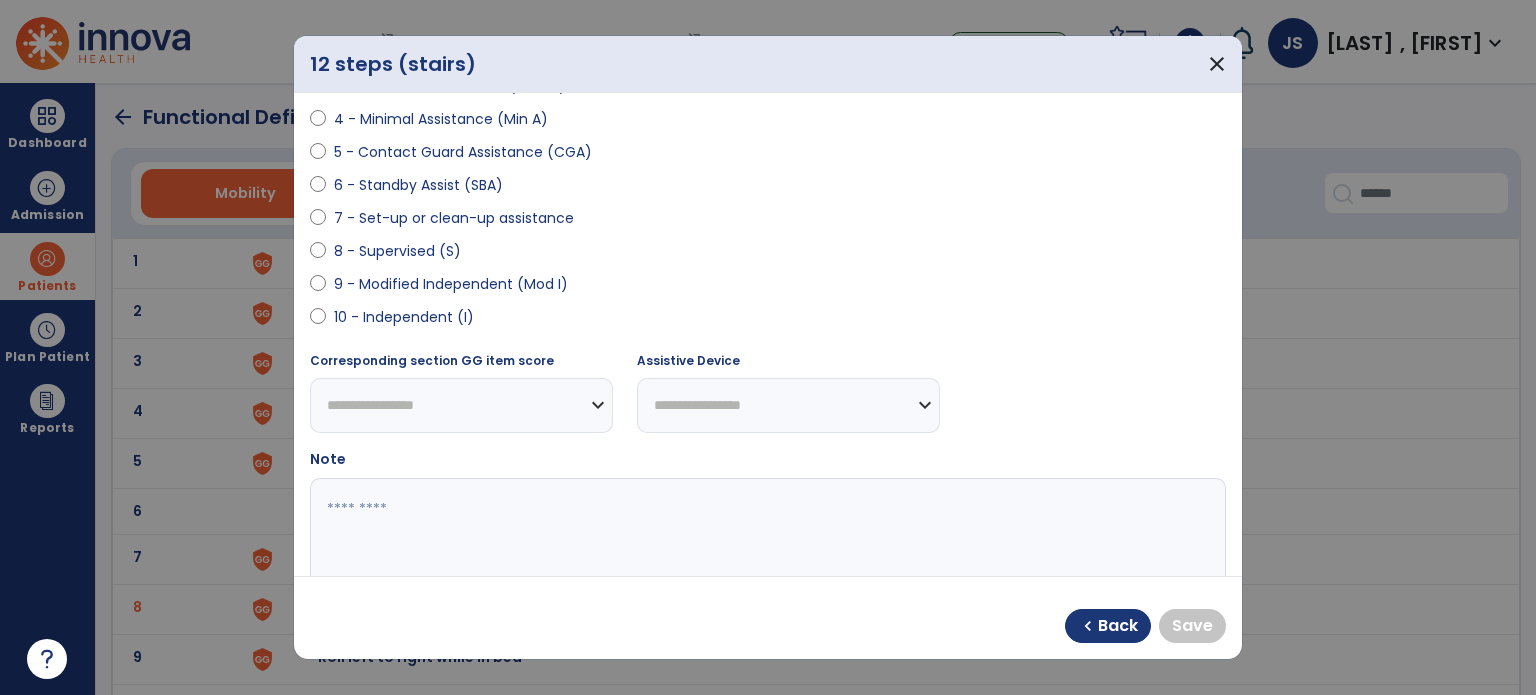 select on "**********" 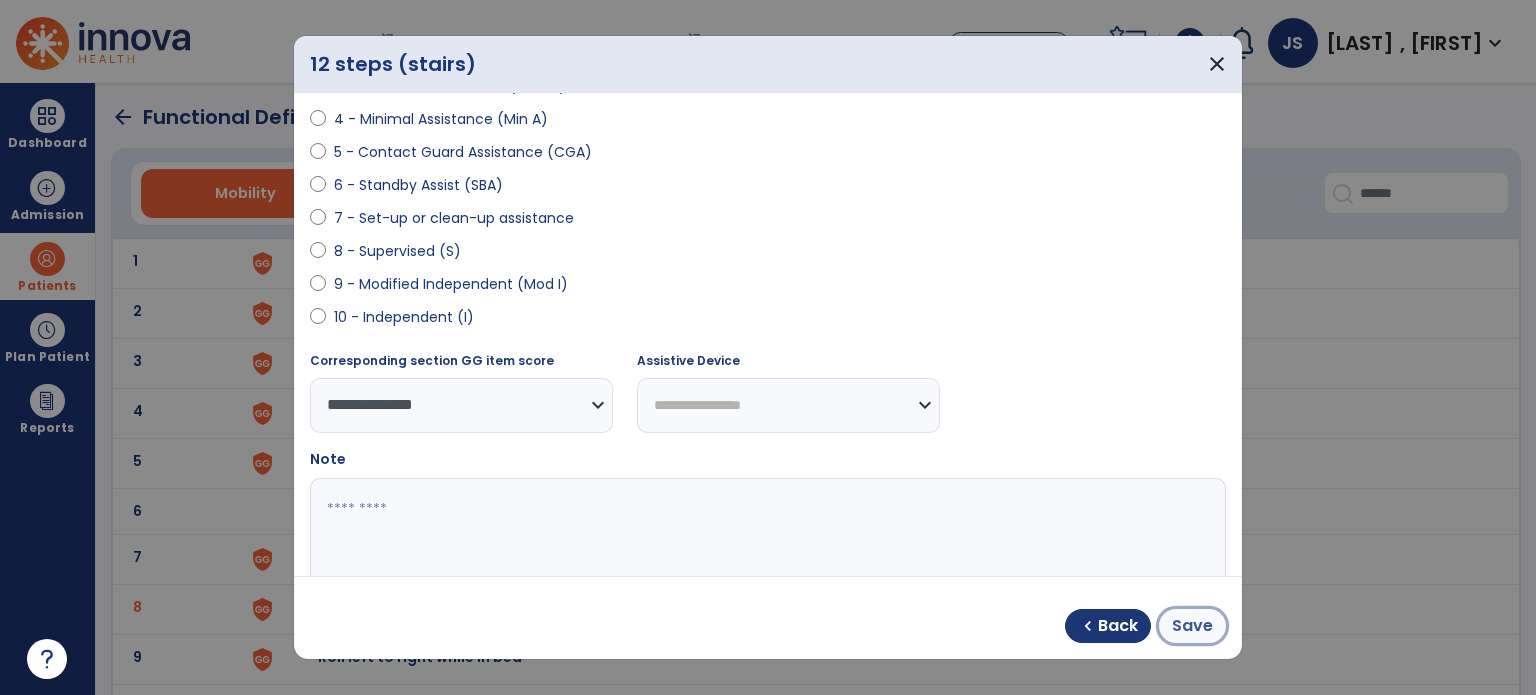 click on "Save" at bounding box center (1192, 626) 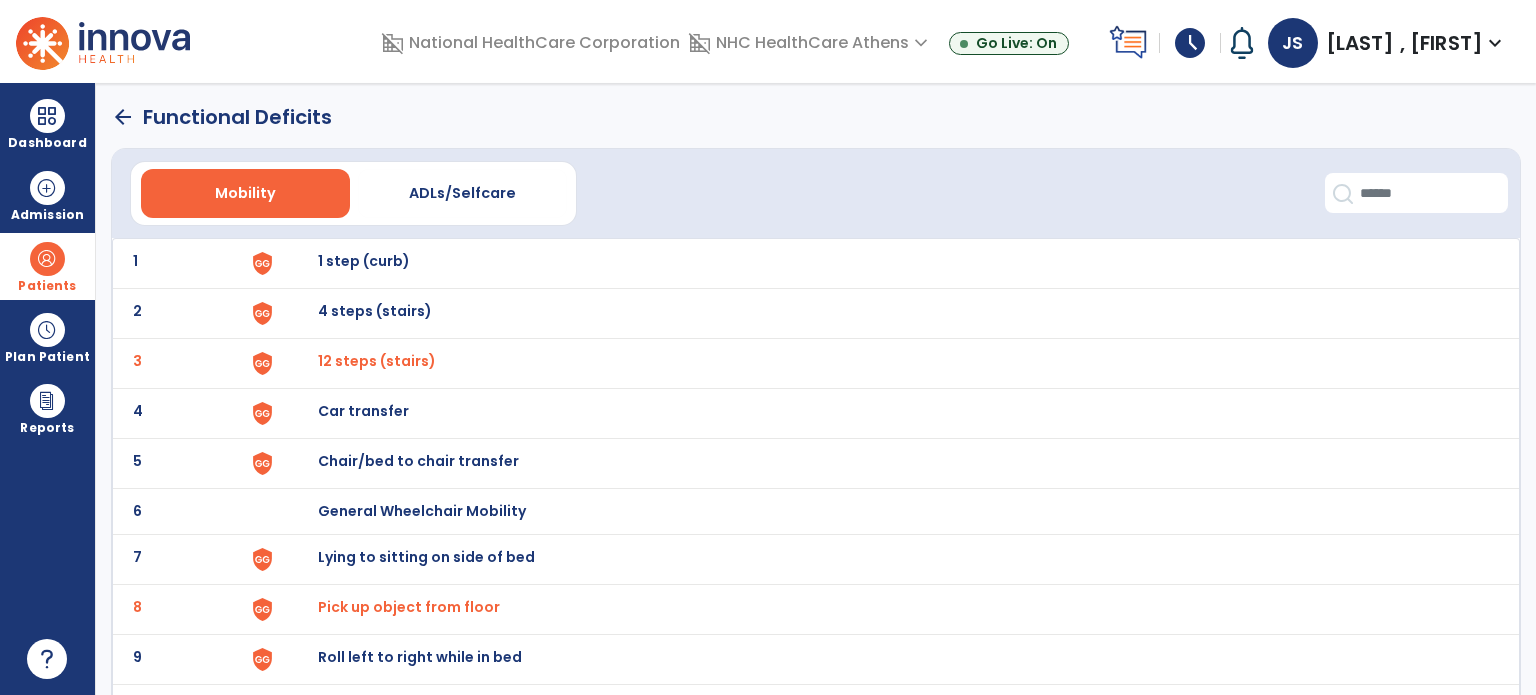 click on "arrow_back" 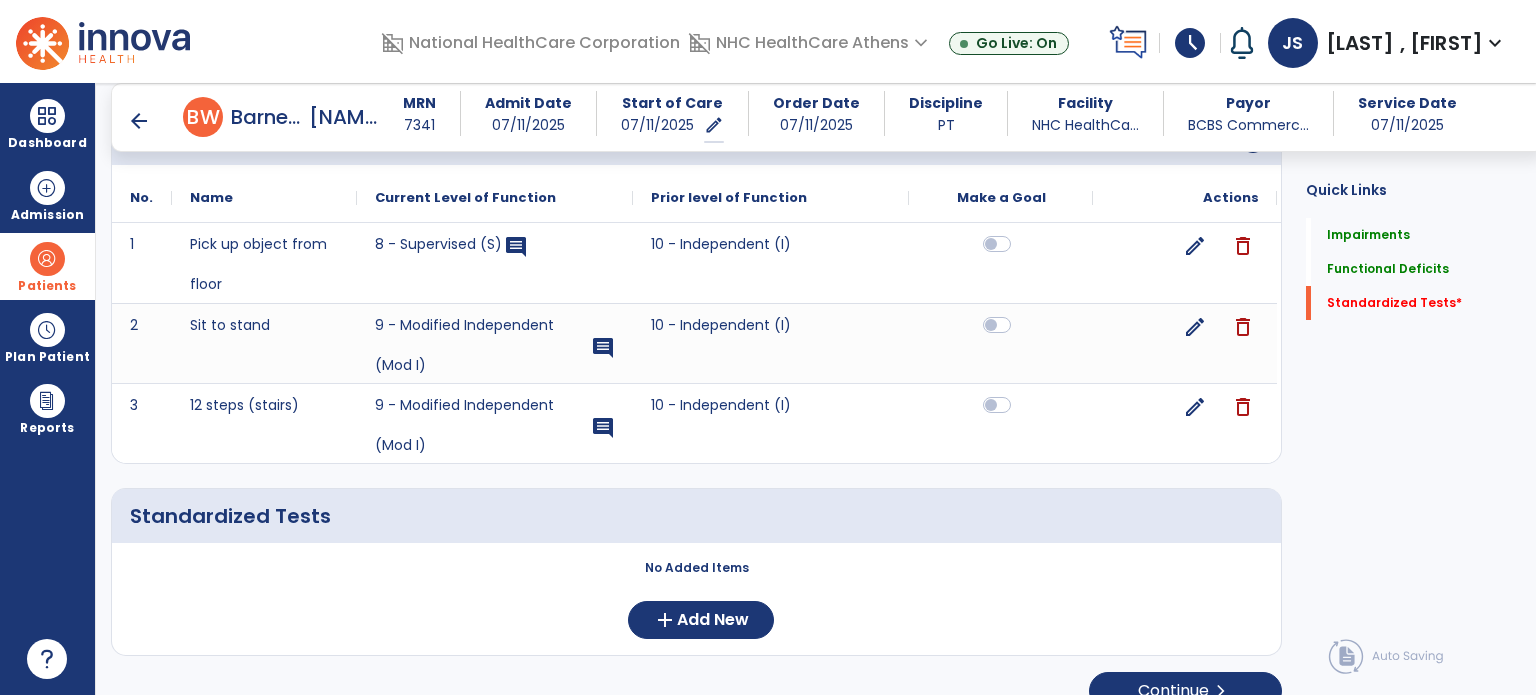scroll, scrollTop: 908, scrollLeft: 0, axis: vertical 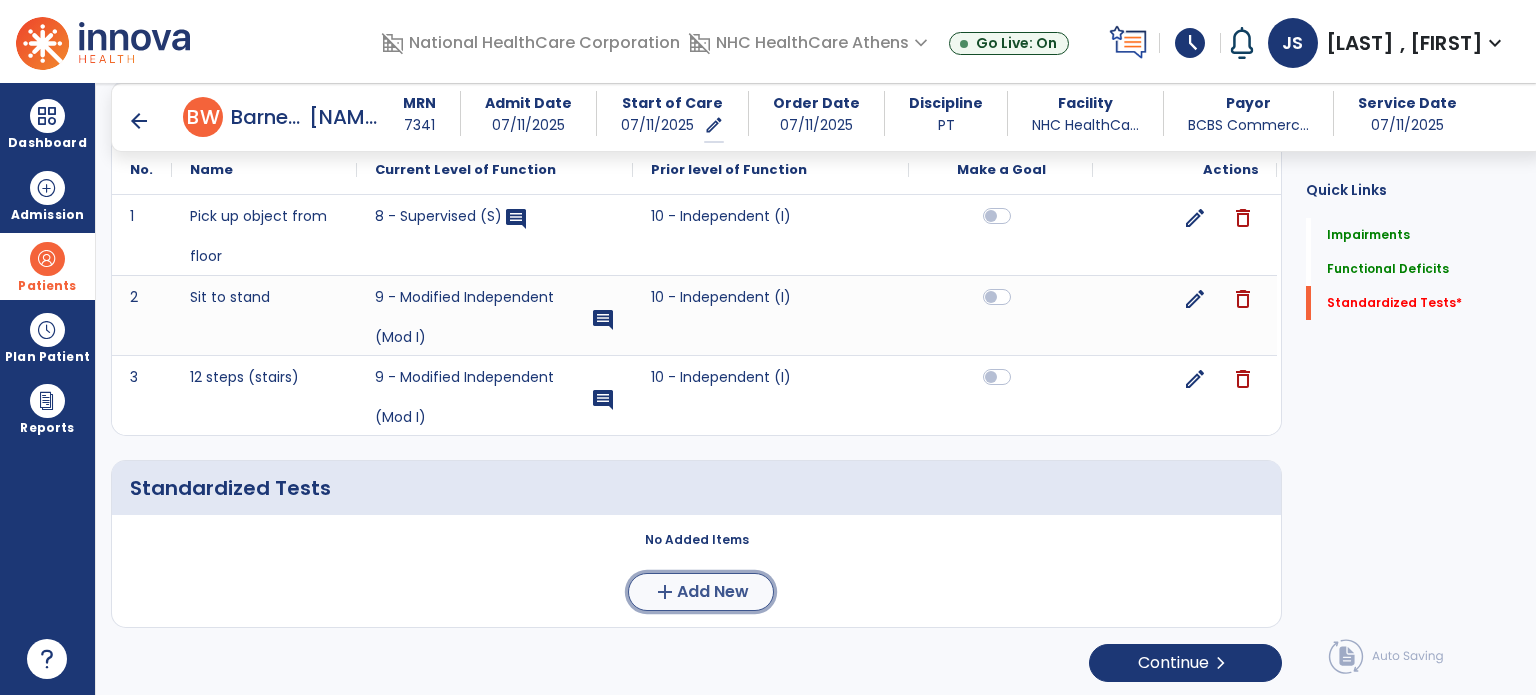 click on "add  Add New" 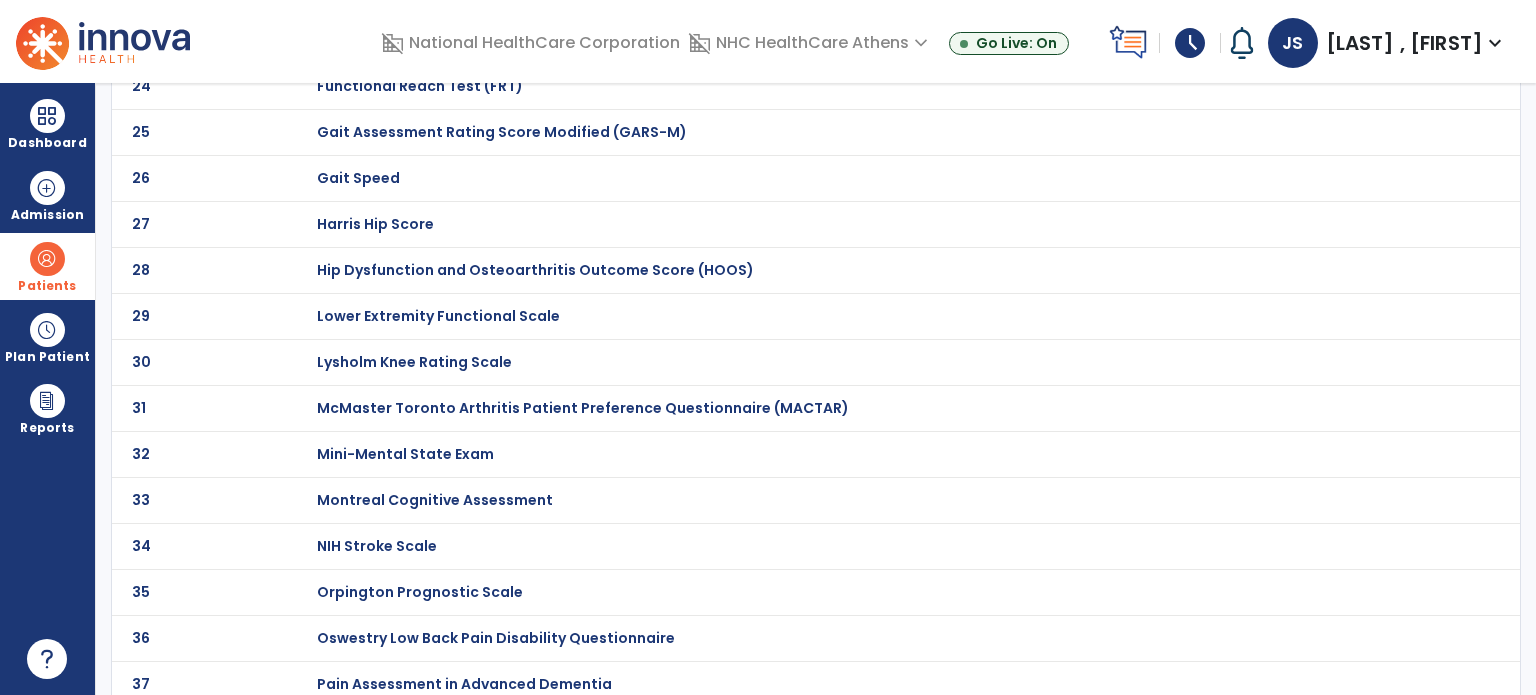 scroll, scrollTop: 1167, scrollLeft: 0, axis: vertical 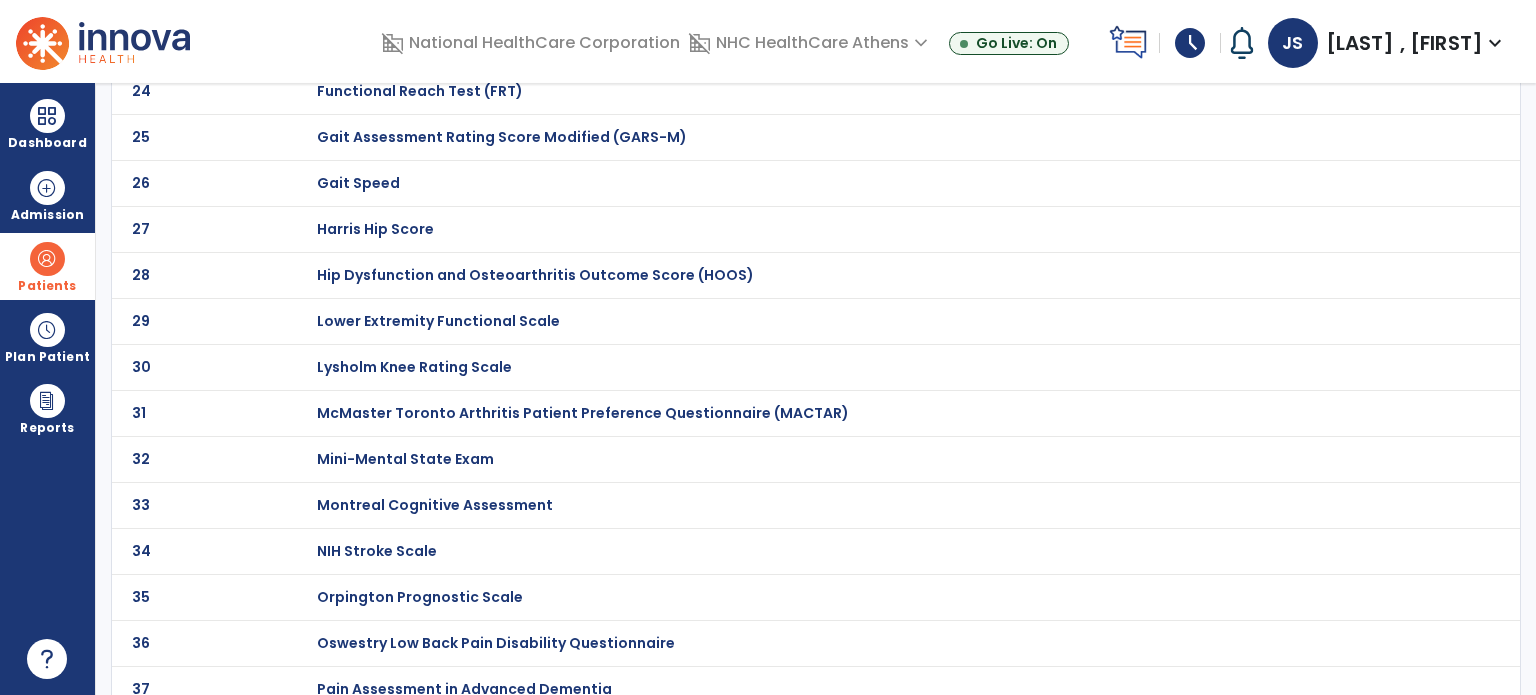 click on "Oswestry Low Back Pain Disability Questionnaire" at bounding box center (388, -967) 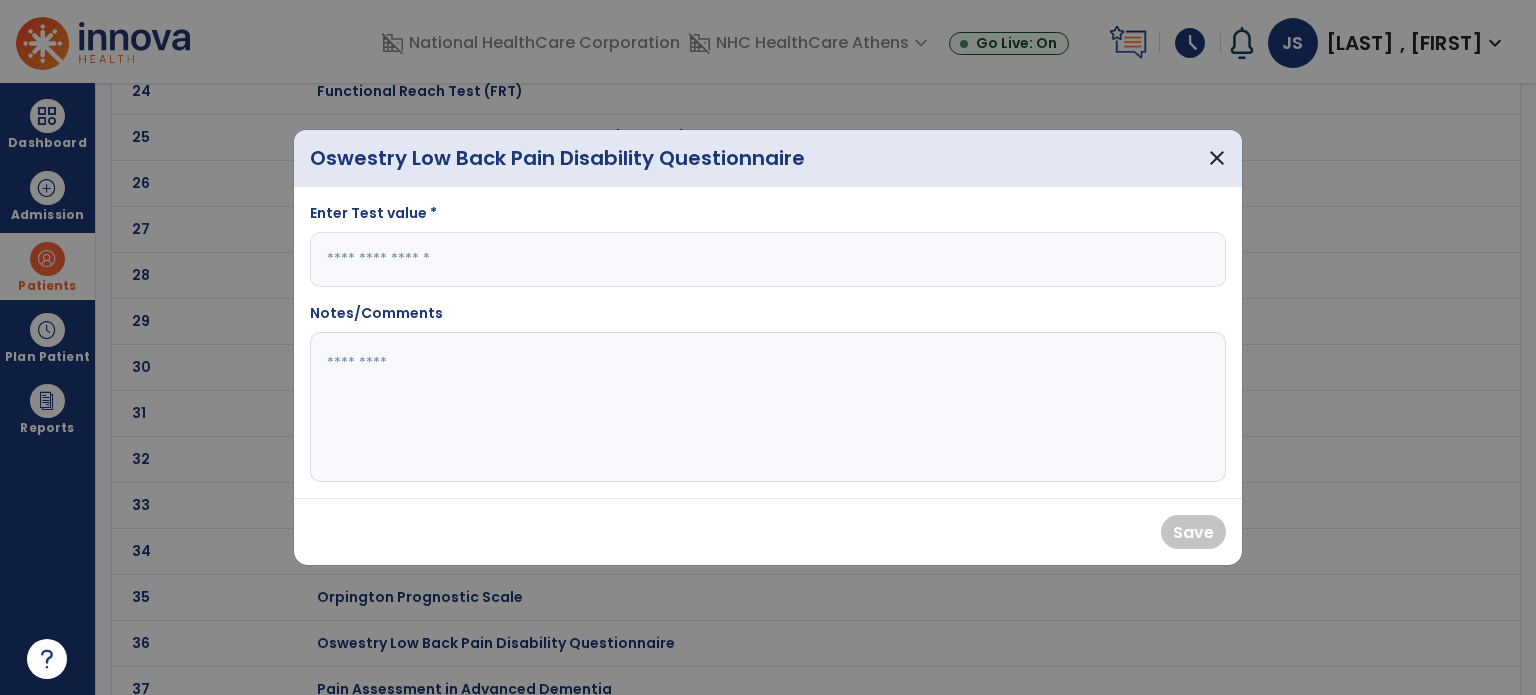 click at bounding box center (768, 259) 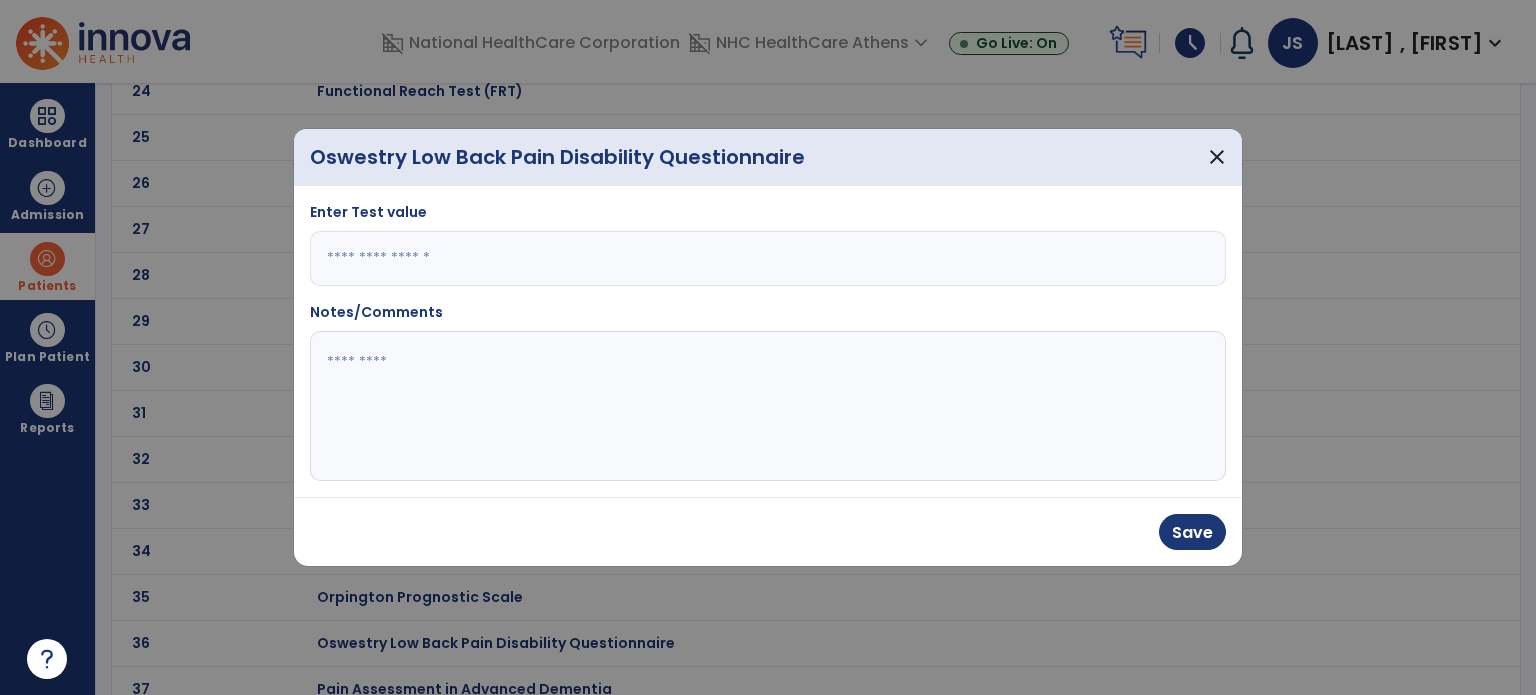 type on "**" 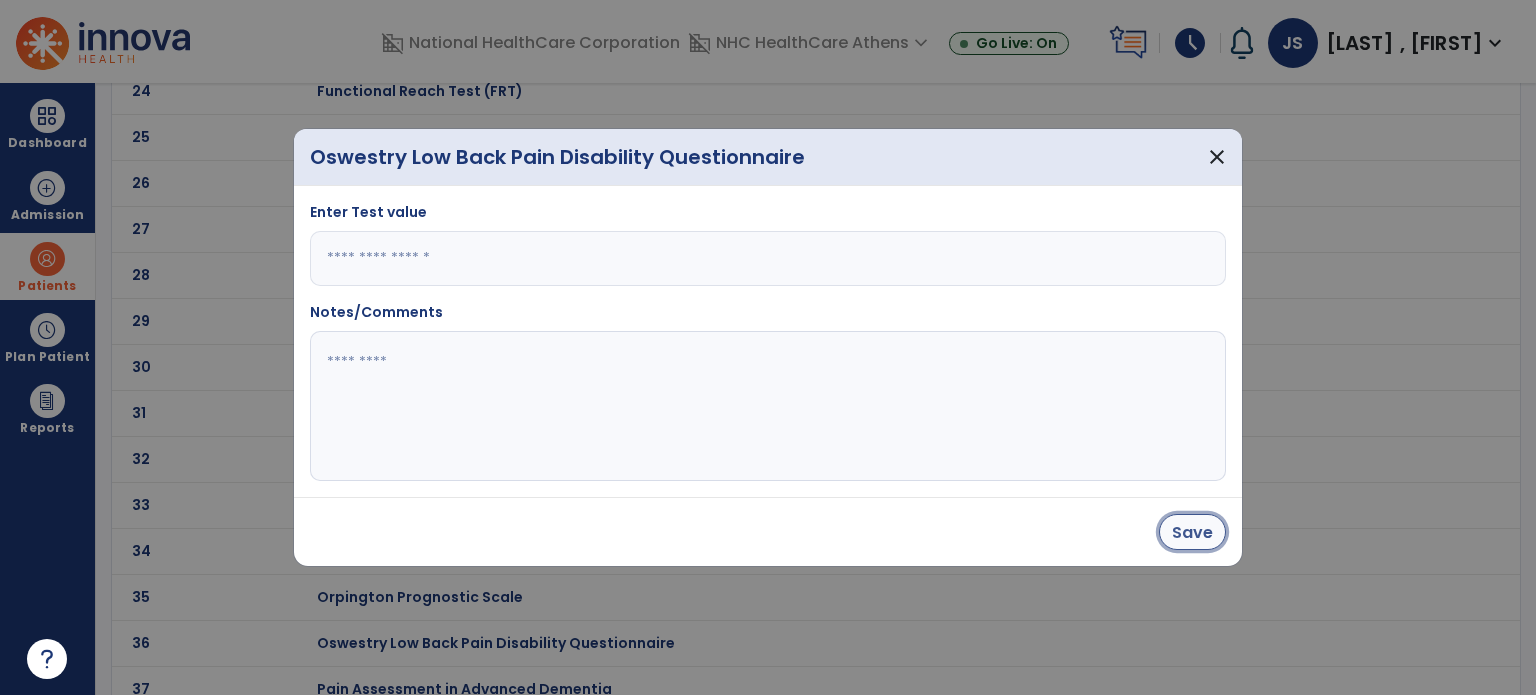 click on "Save" at bounding box center (1192, 532) 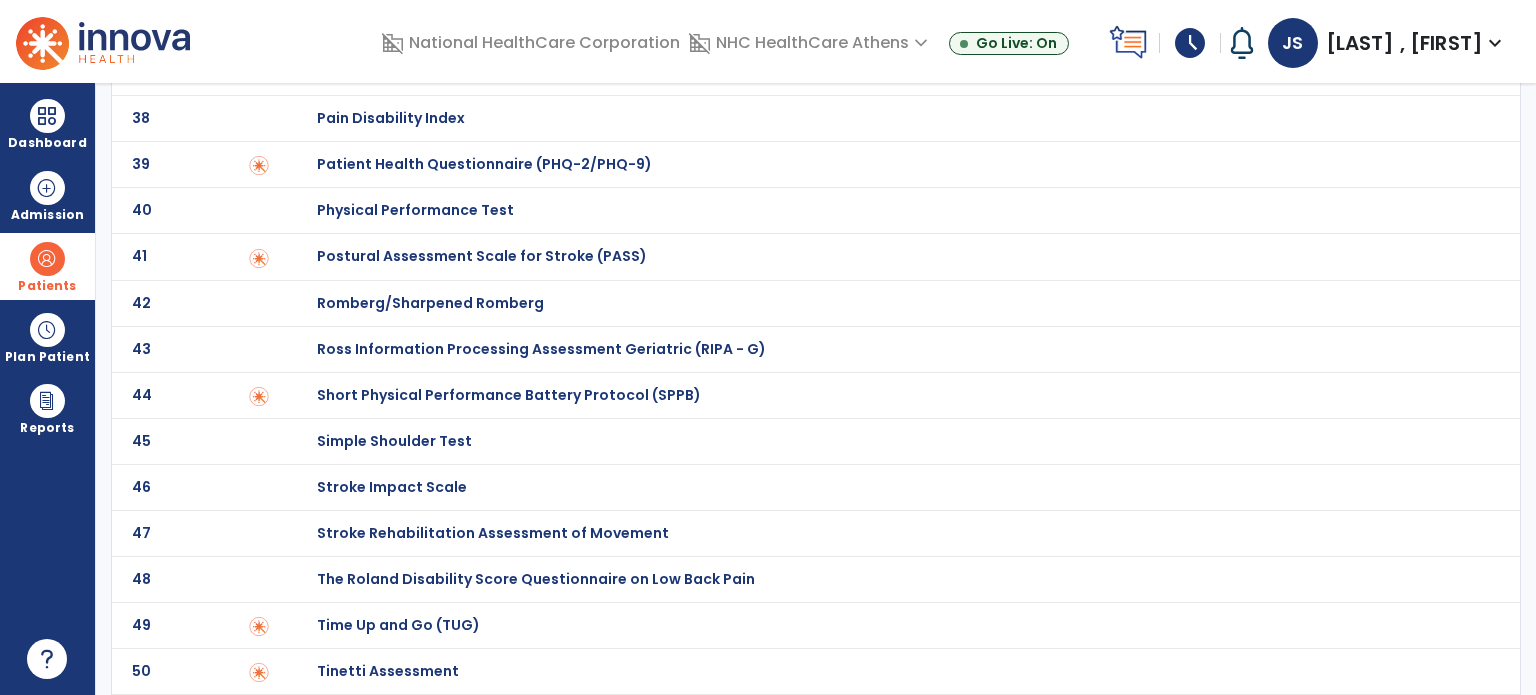scroll, scrollTop: 1784, scrollLeft: 0, axis: vertical 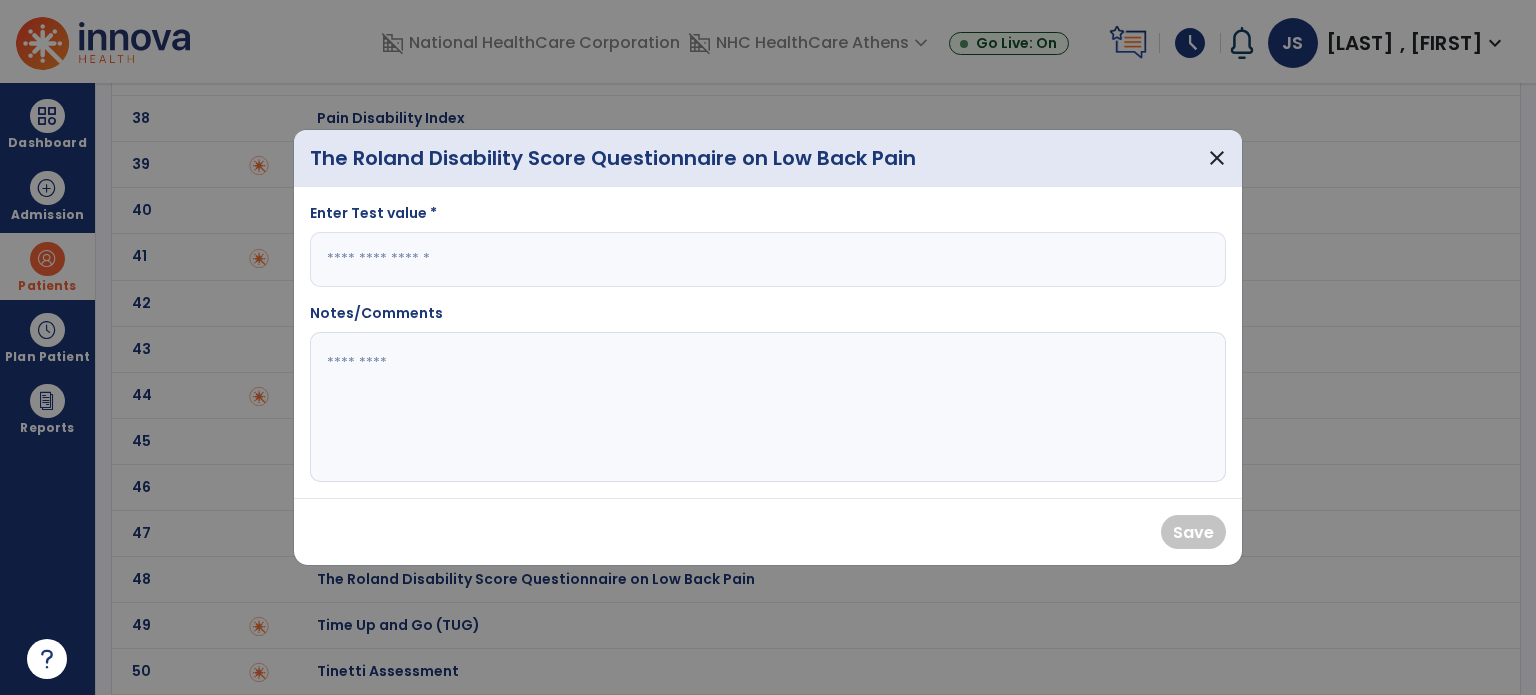 click at bounding box center (768, 259) 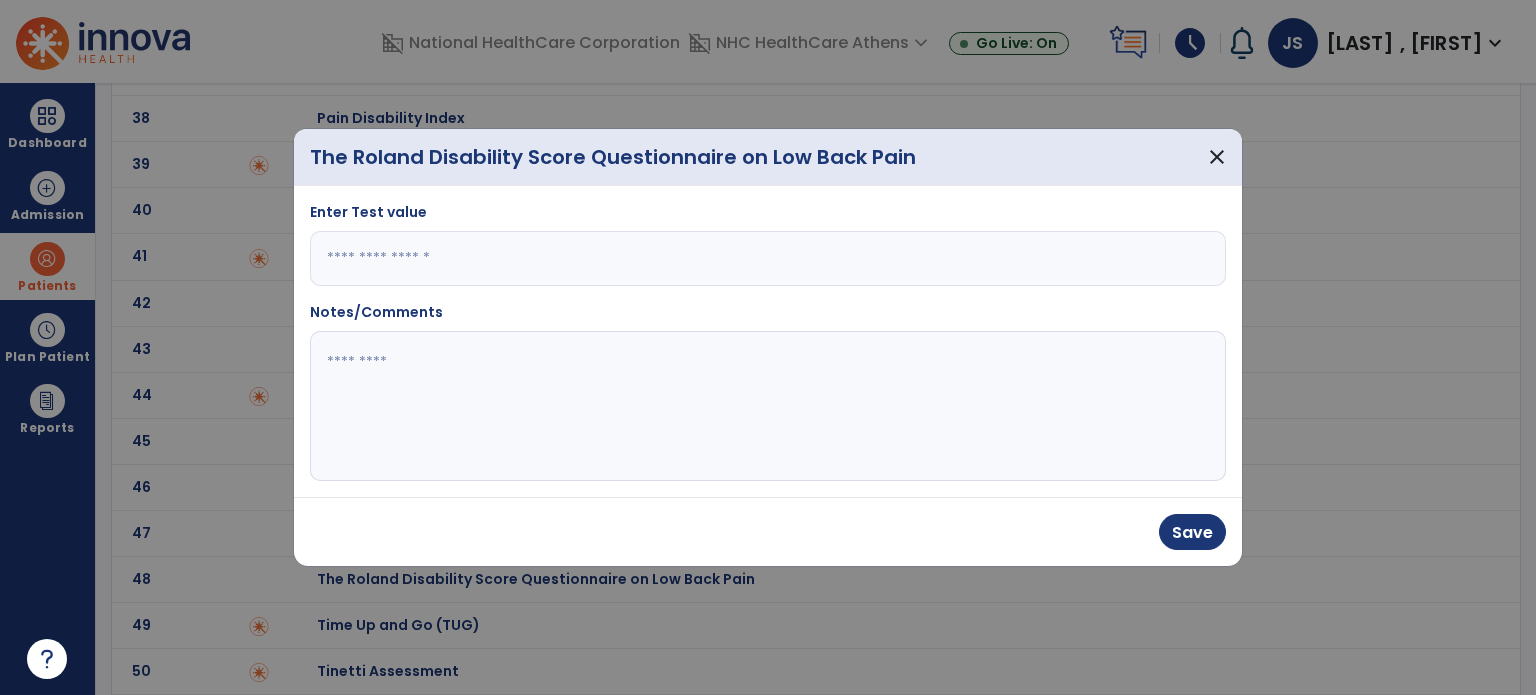 type on "*" 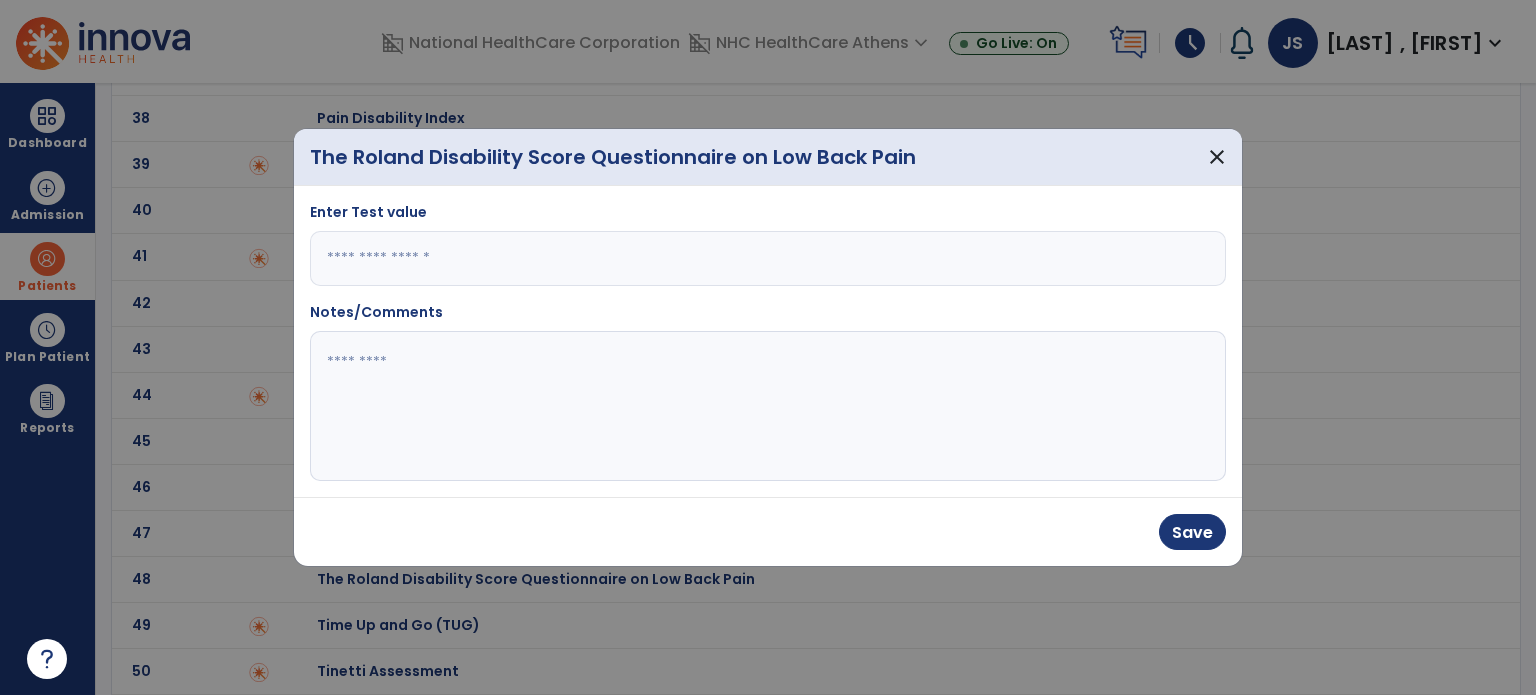 click on "Save" at bounding box center (768, 531) 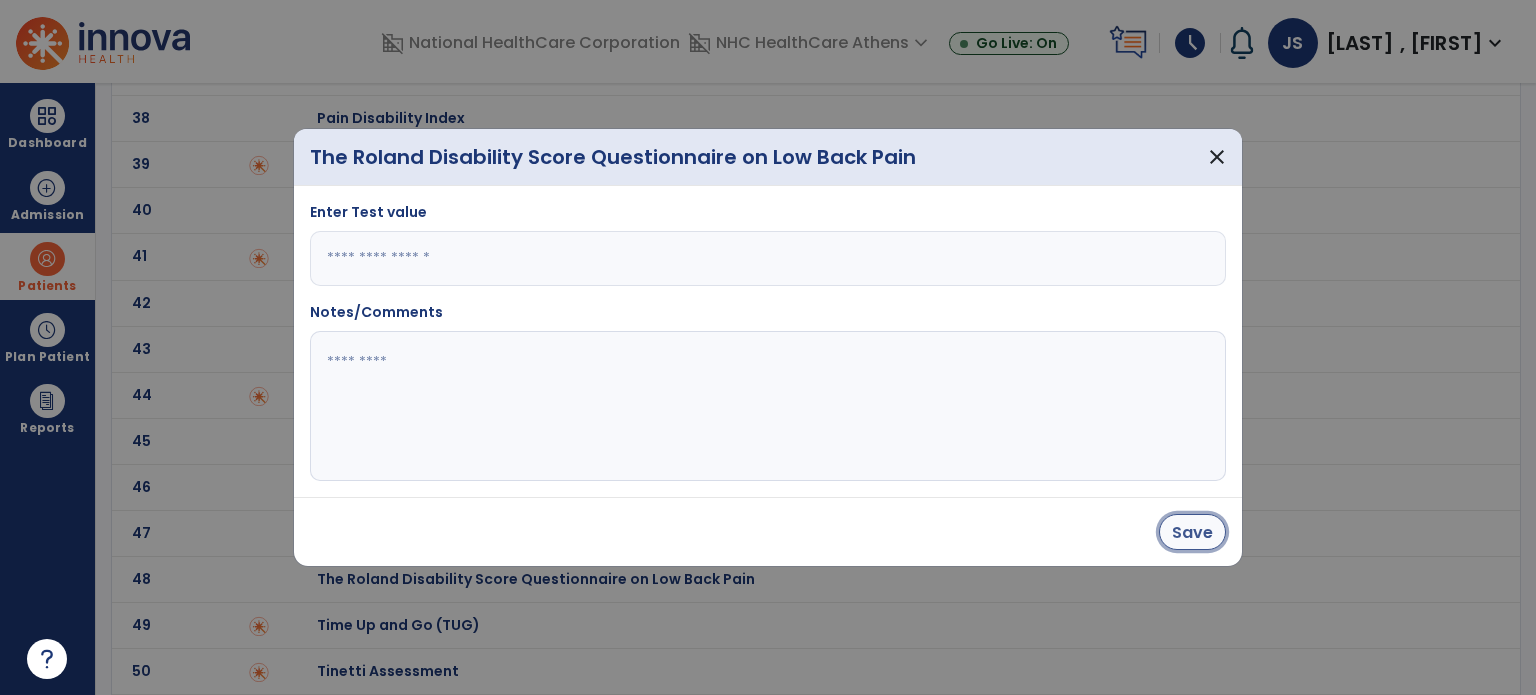 click on "Save" at bounding box center [1192, 532] 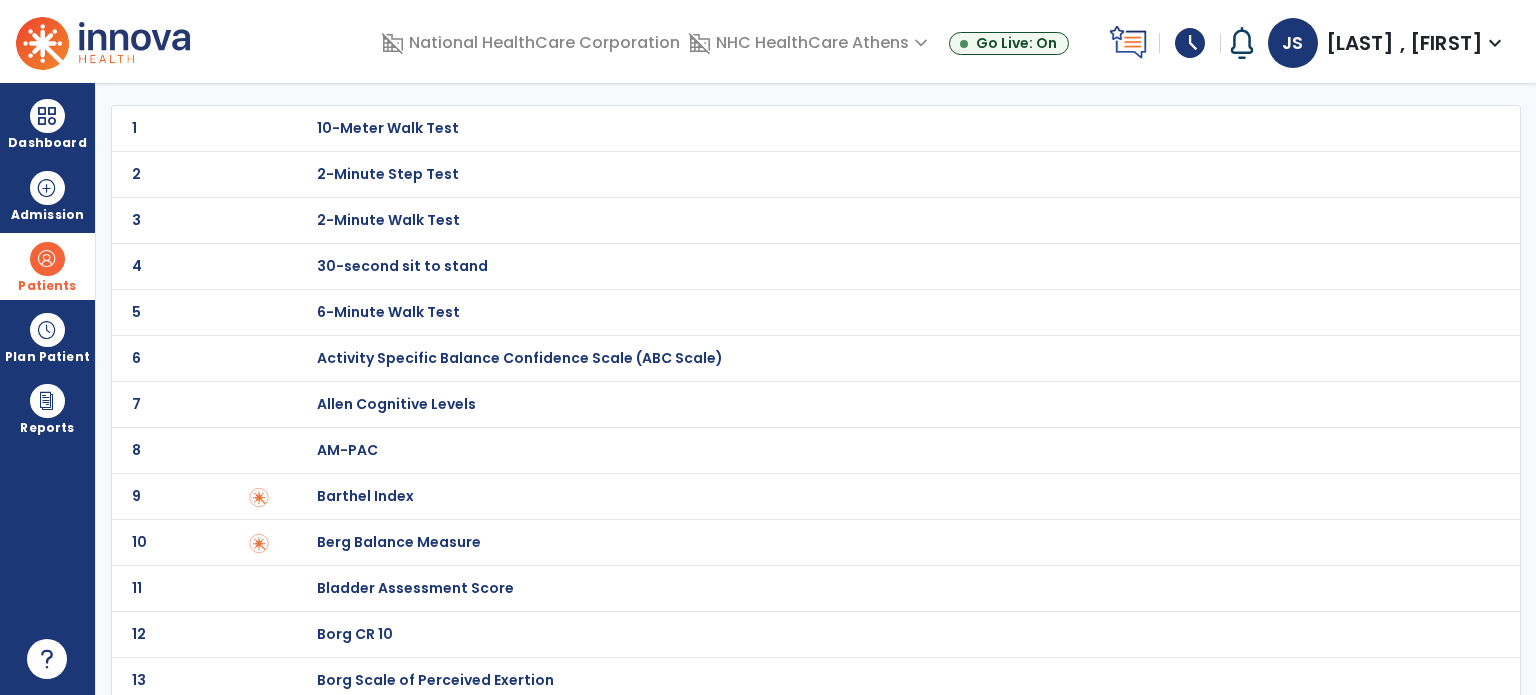 scroll, scrollTop: 0, scrollLeft: 0, axis: both 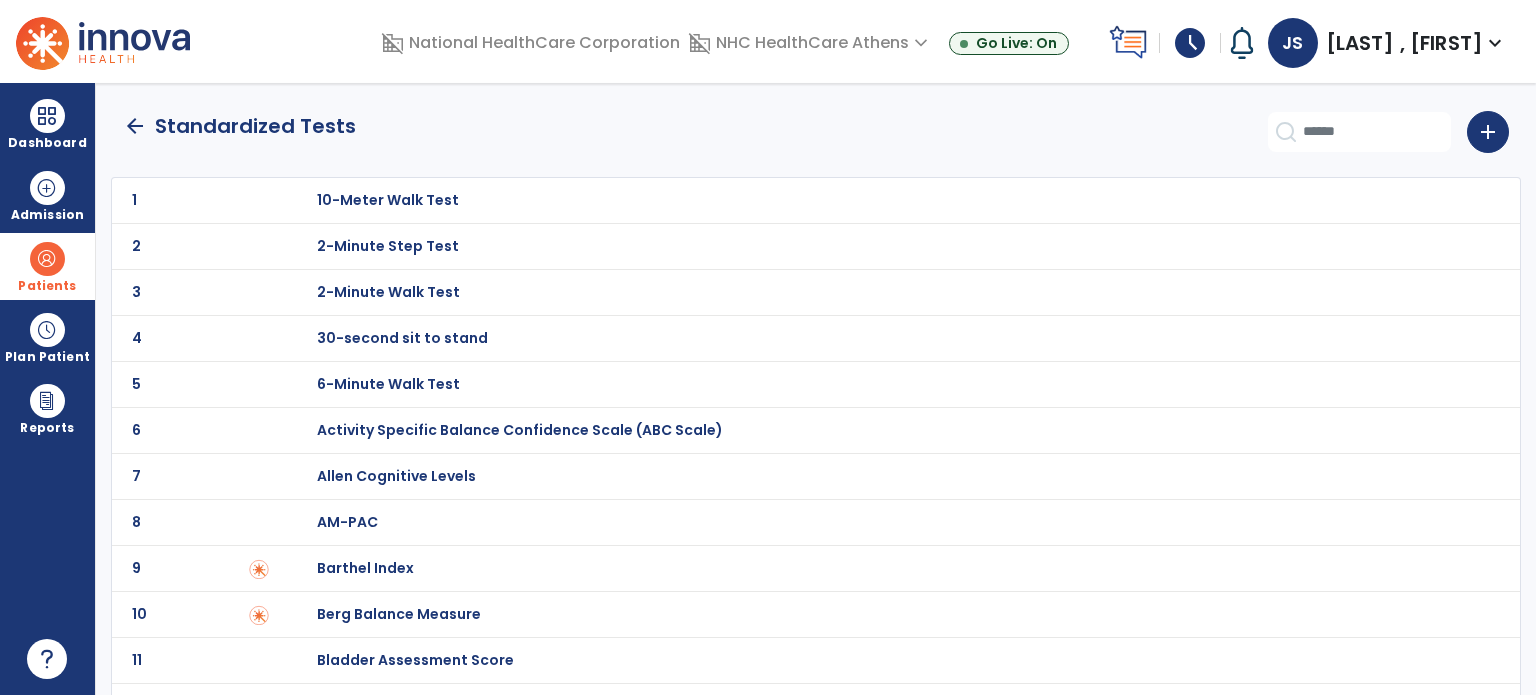 click on "arrow_back   Standardized Tests   add" 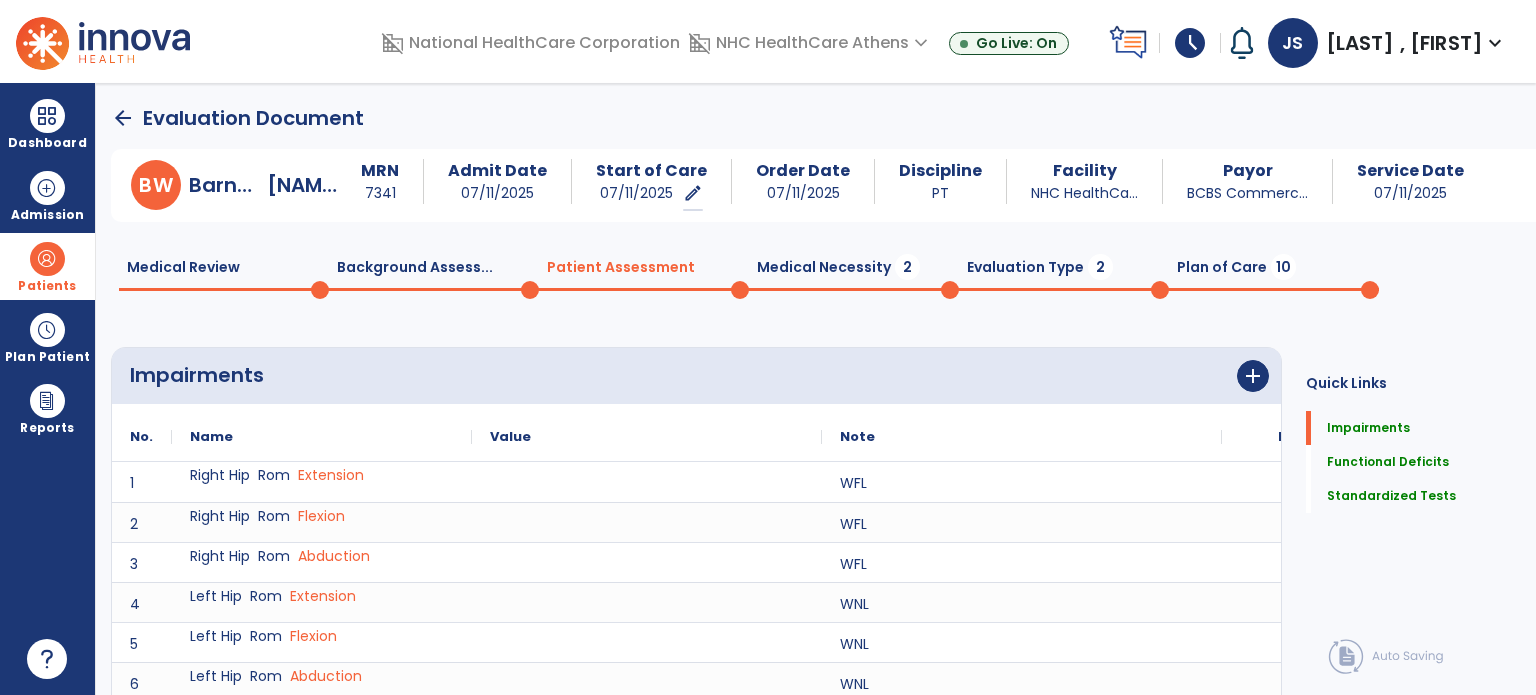 scroll, scrollTop: 20, scrollLeft: 0, axis: vertical 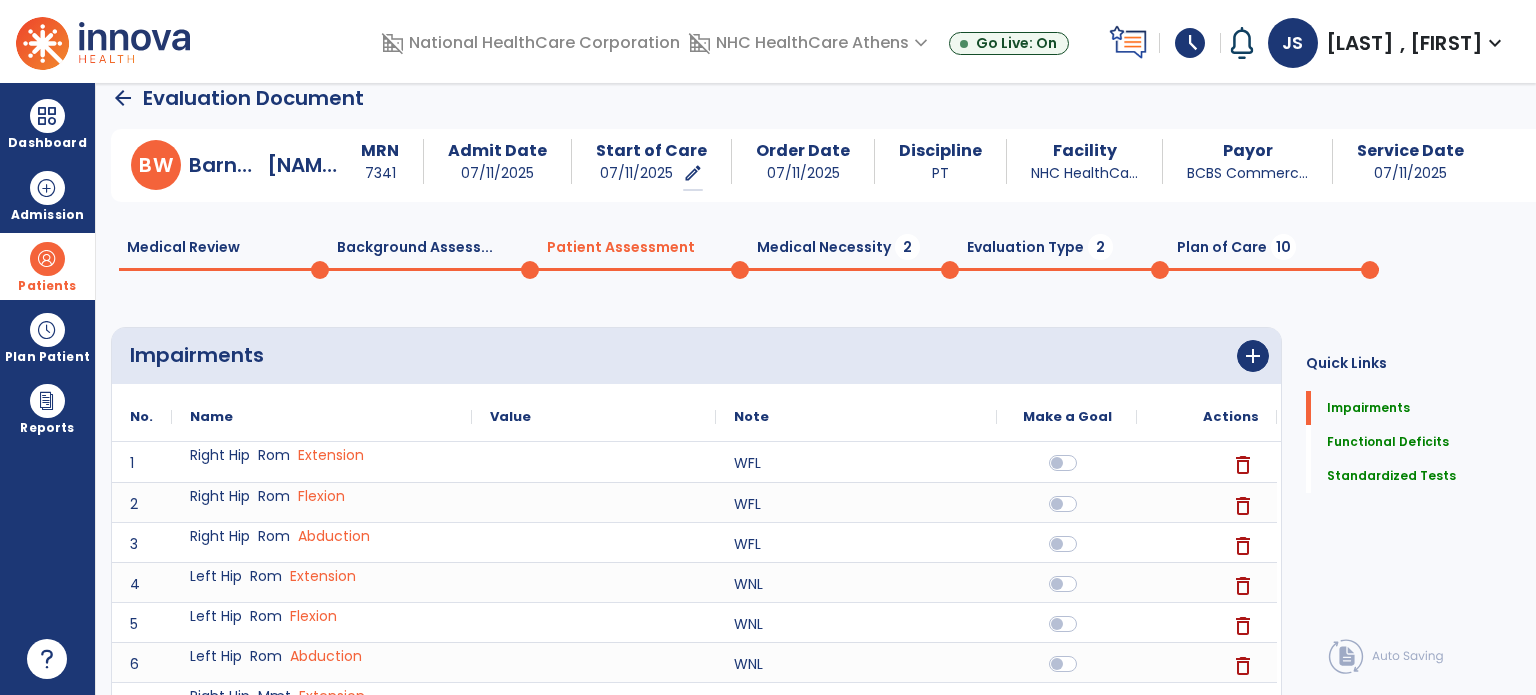 click on "Medical Necessity  2" 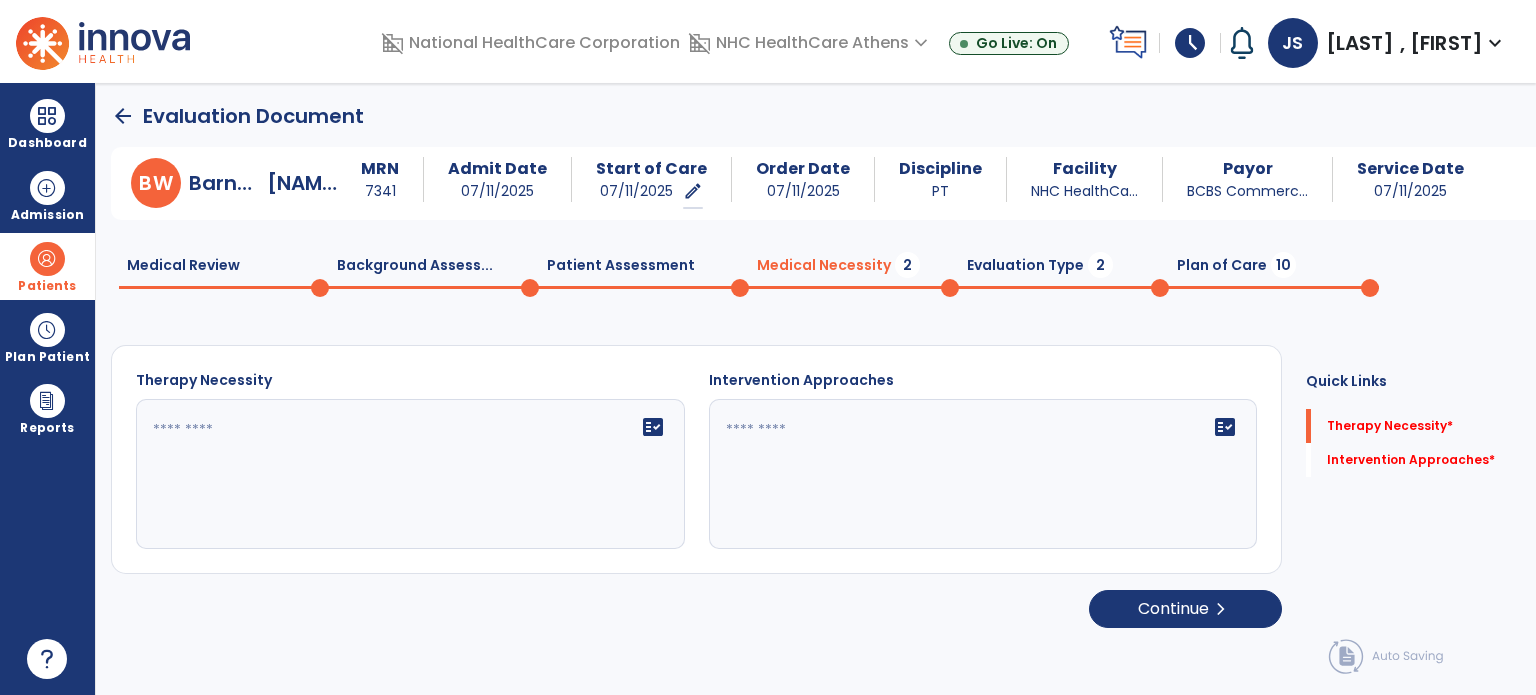 scroll, scrollTop: 0, scrollLeft: 0, axis: both 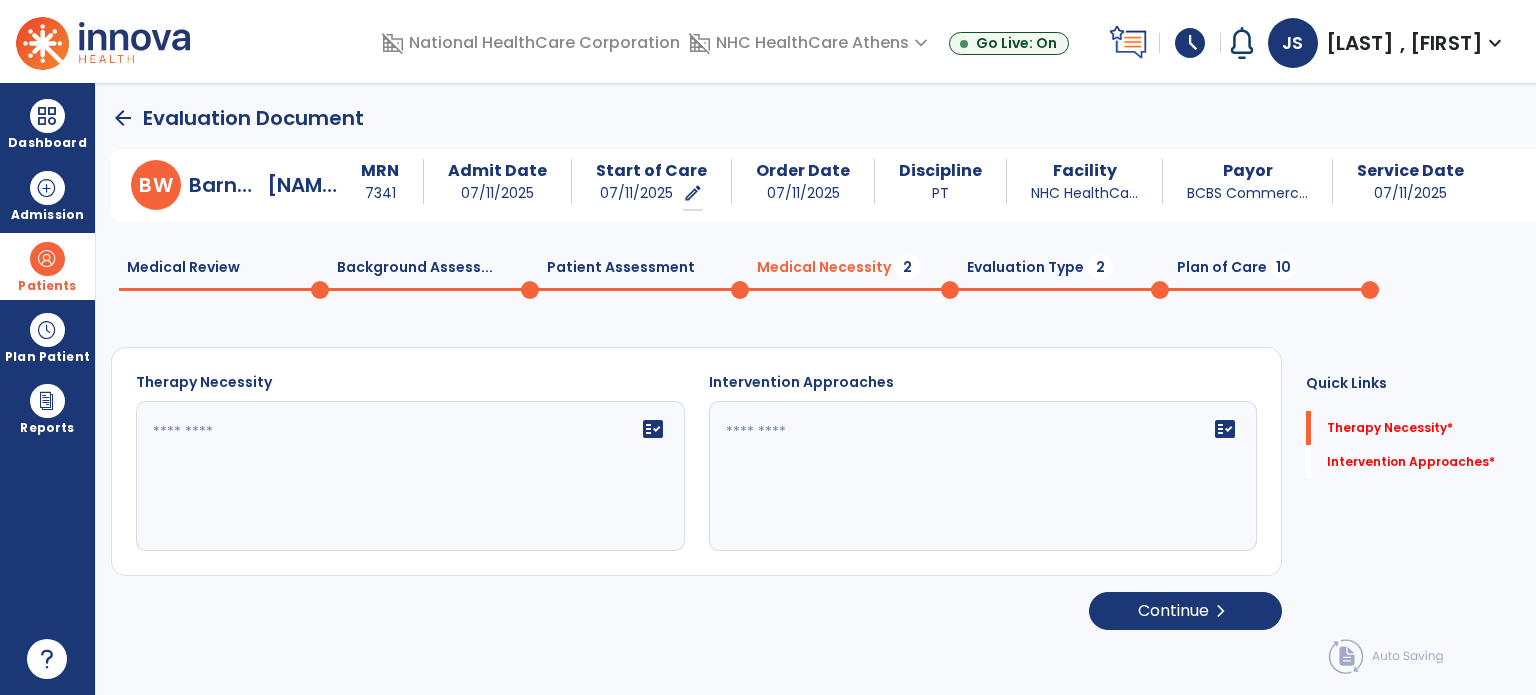click 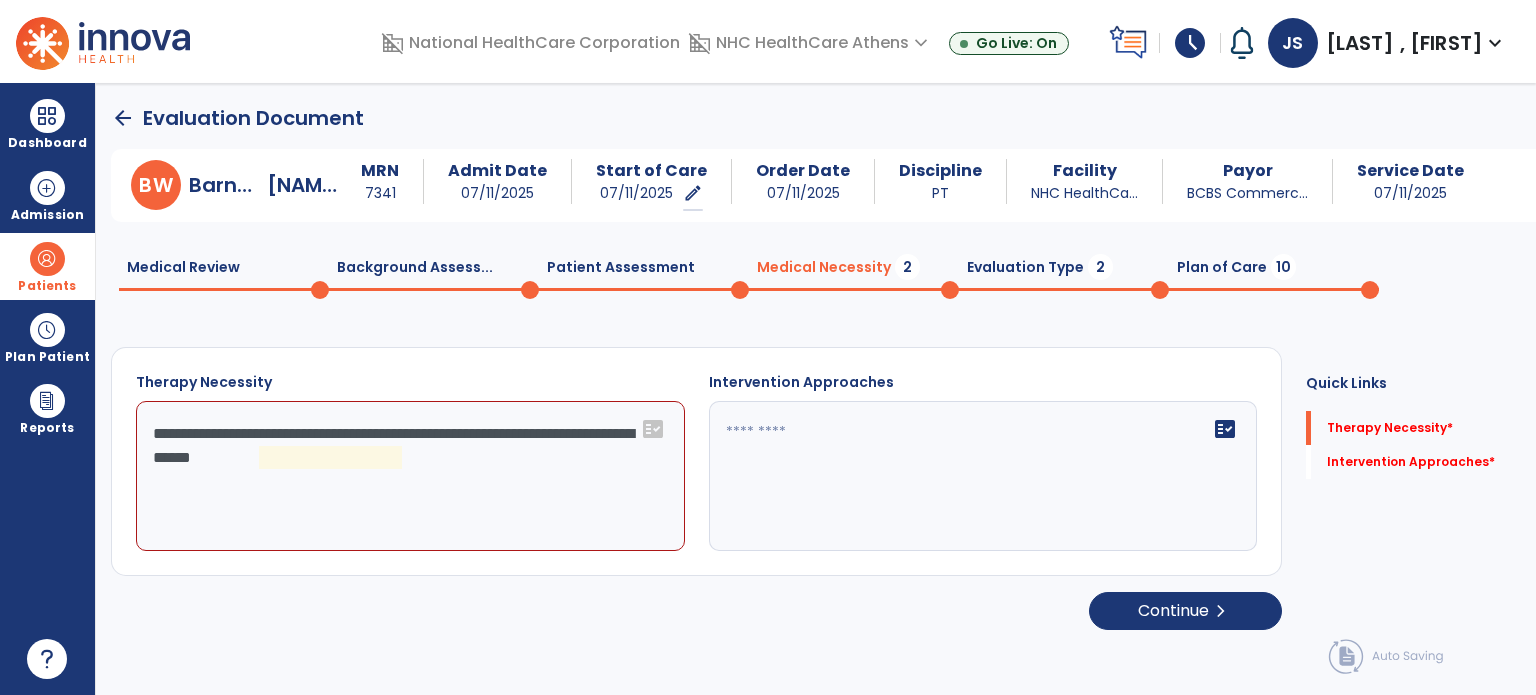 click on "**********" 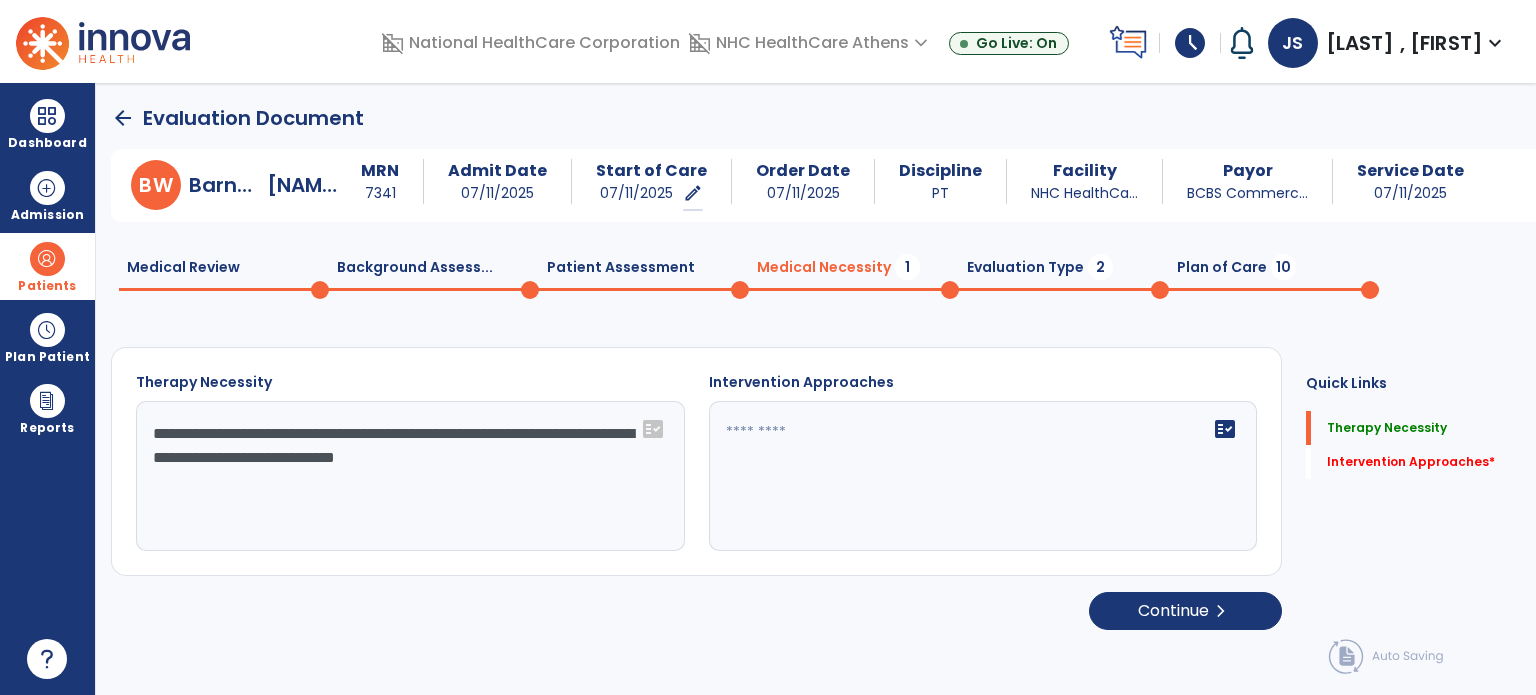 click on "**********" 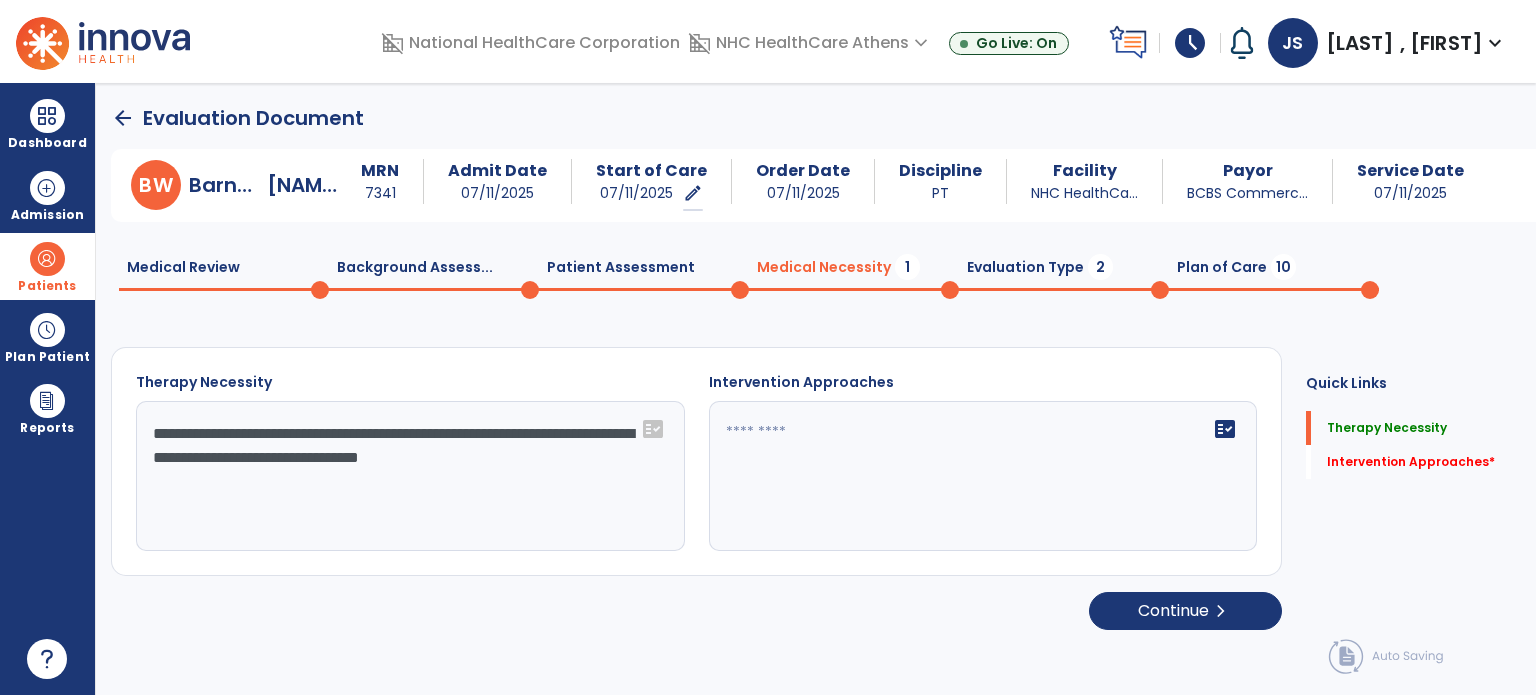 type on "**********" 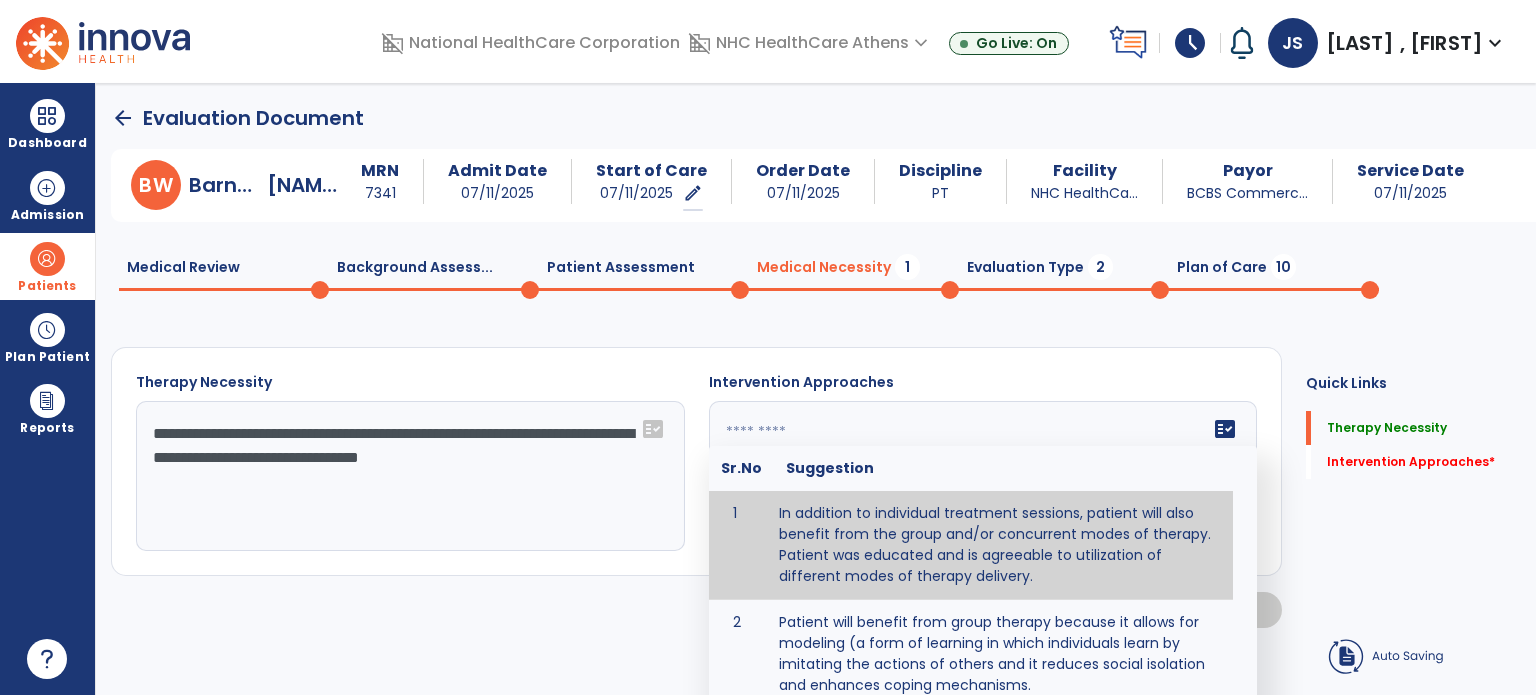 type on "**********" 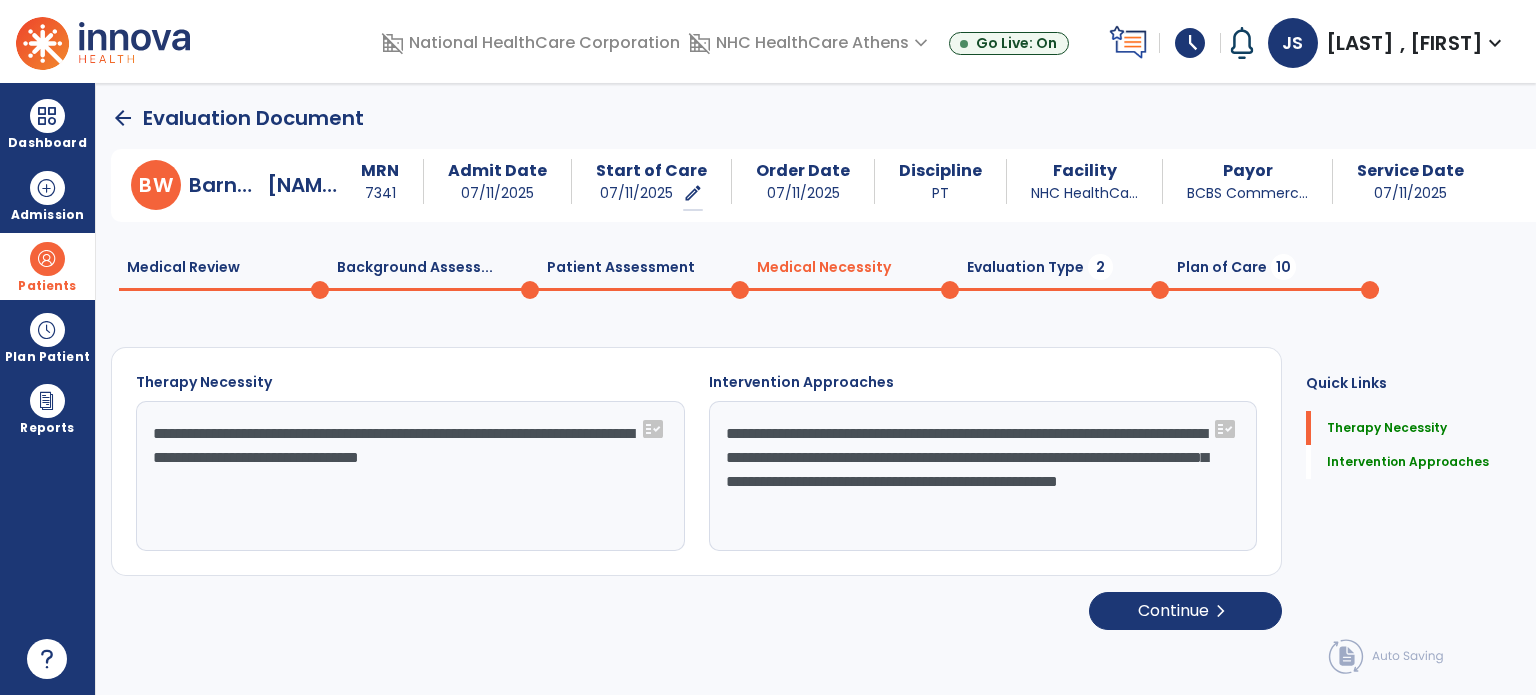 click on "Evaluation Type  2" 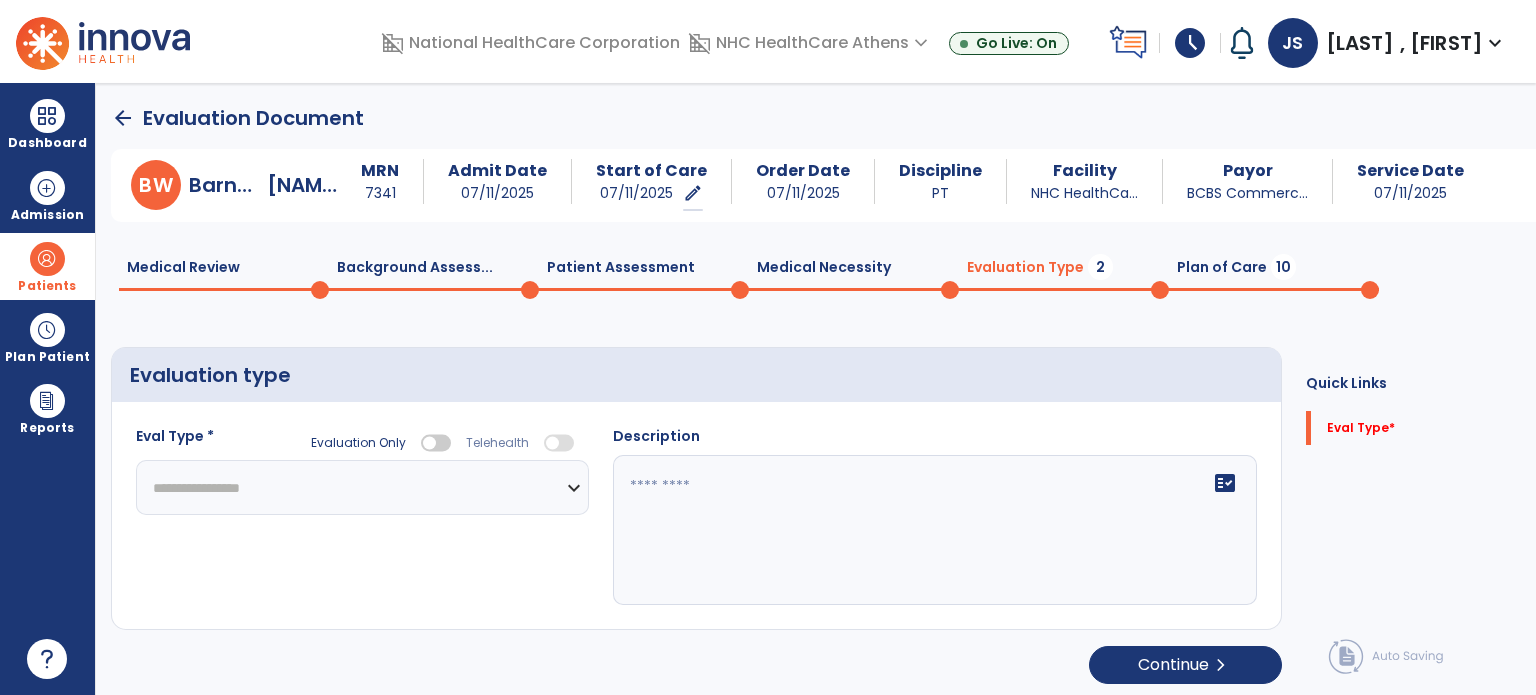 click on "**********" 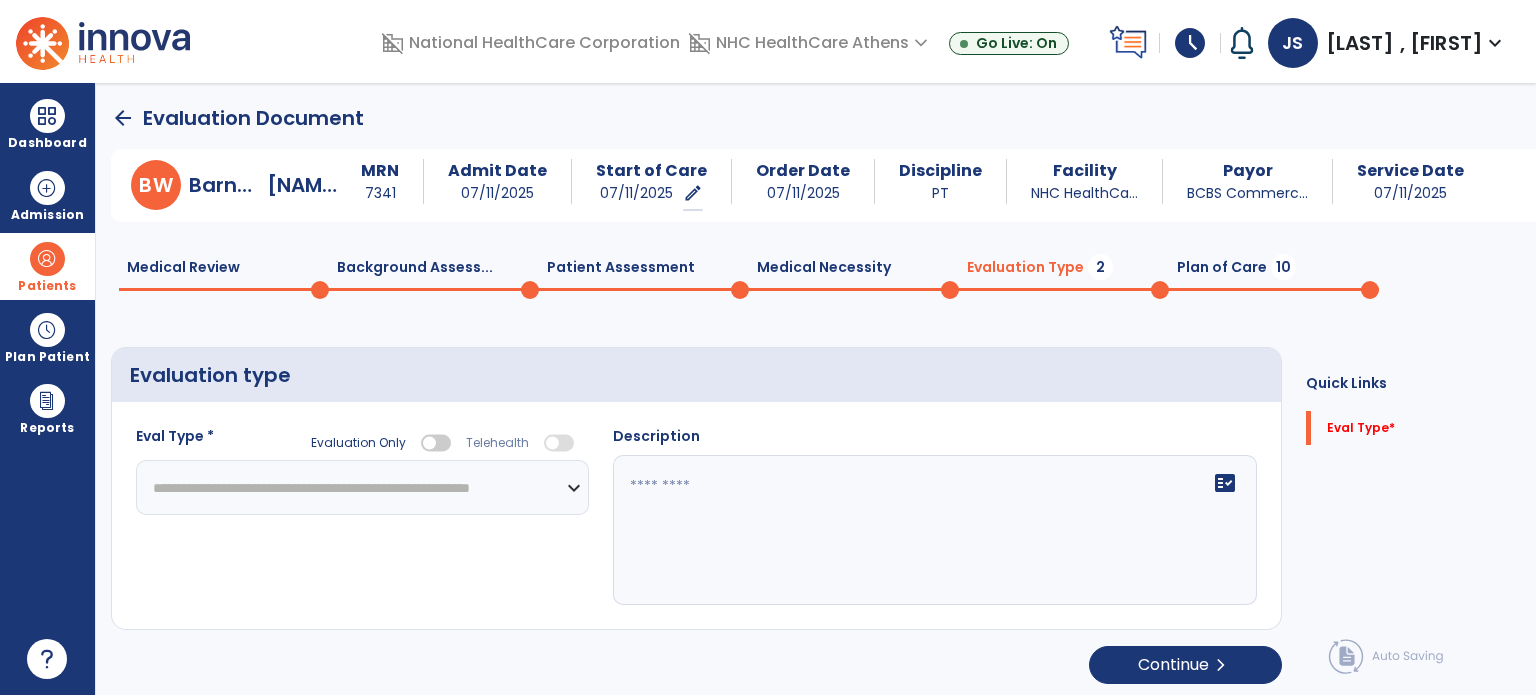 click on "**********" 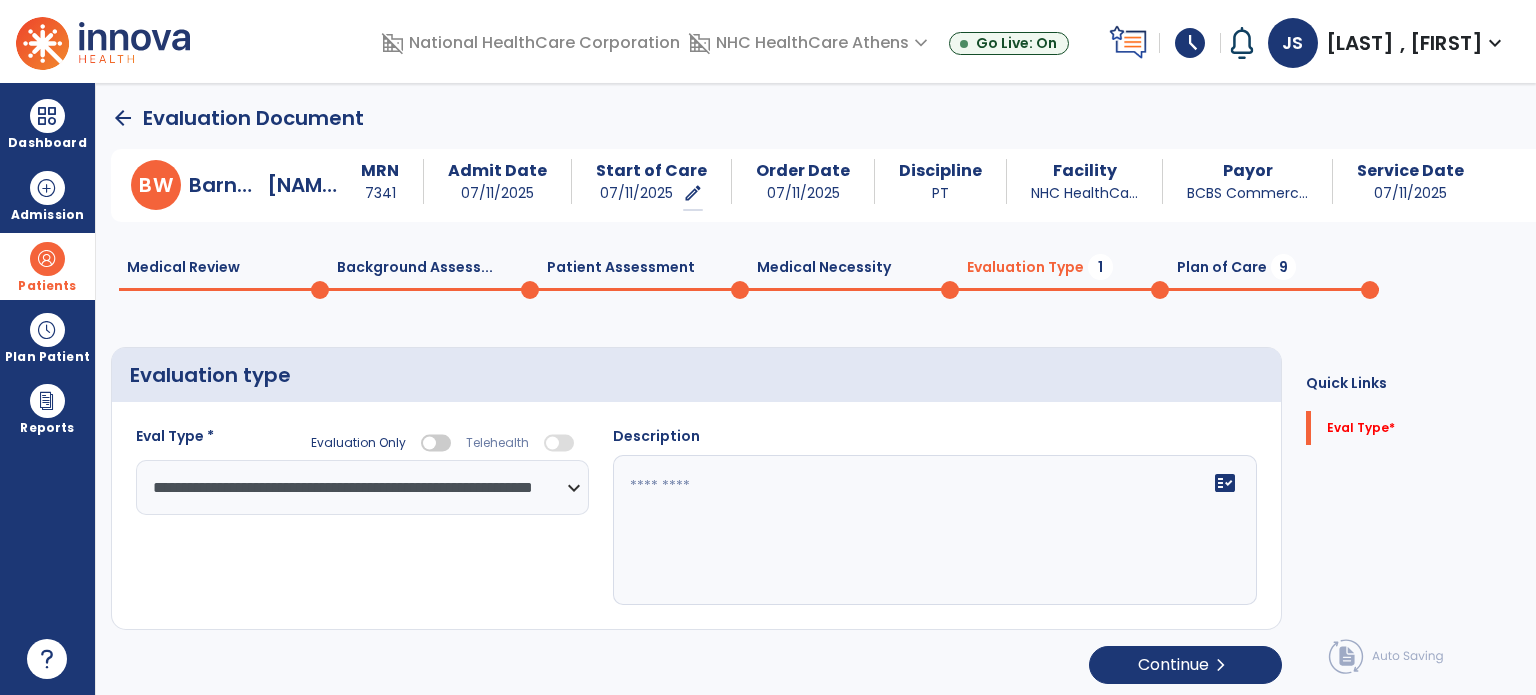 click on "fact_check" 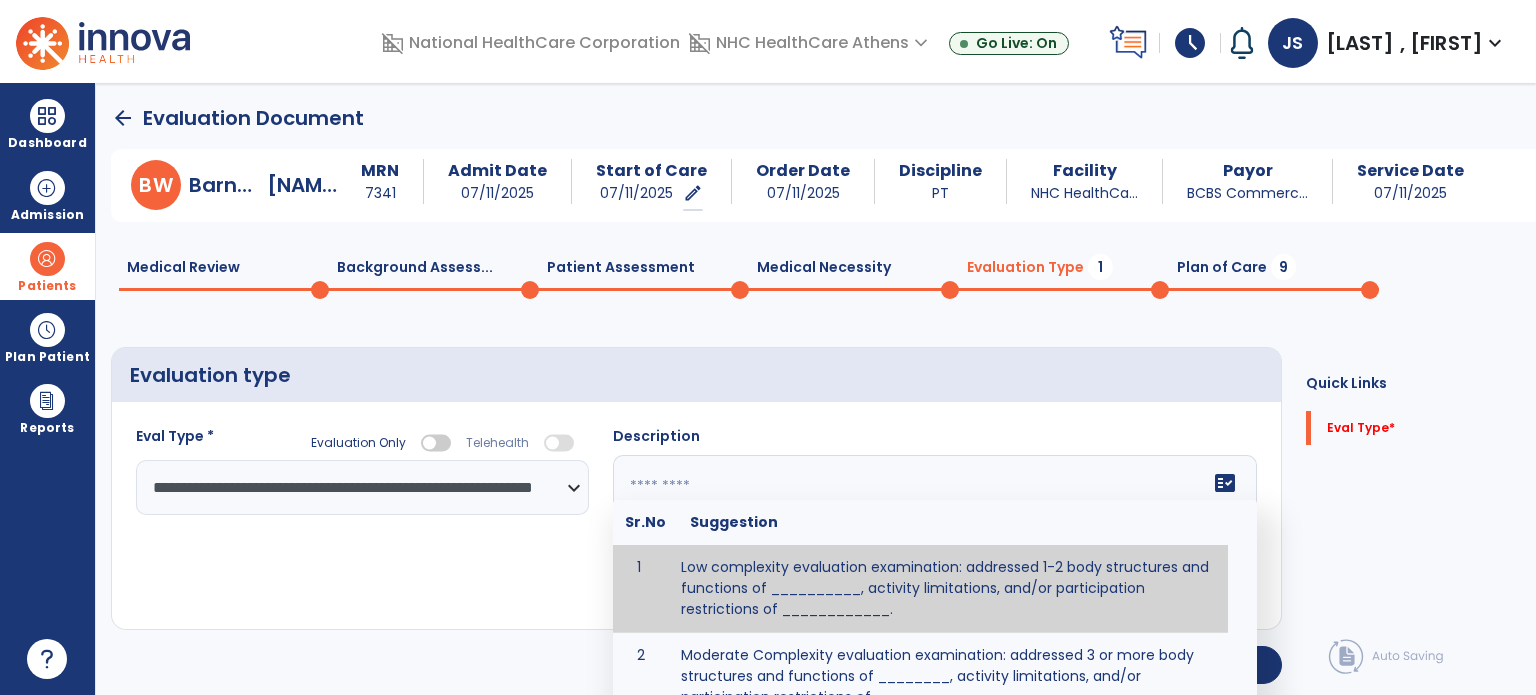 scroll, scrollTop: 96, scrollLeft: 0, axis: vertical 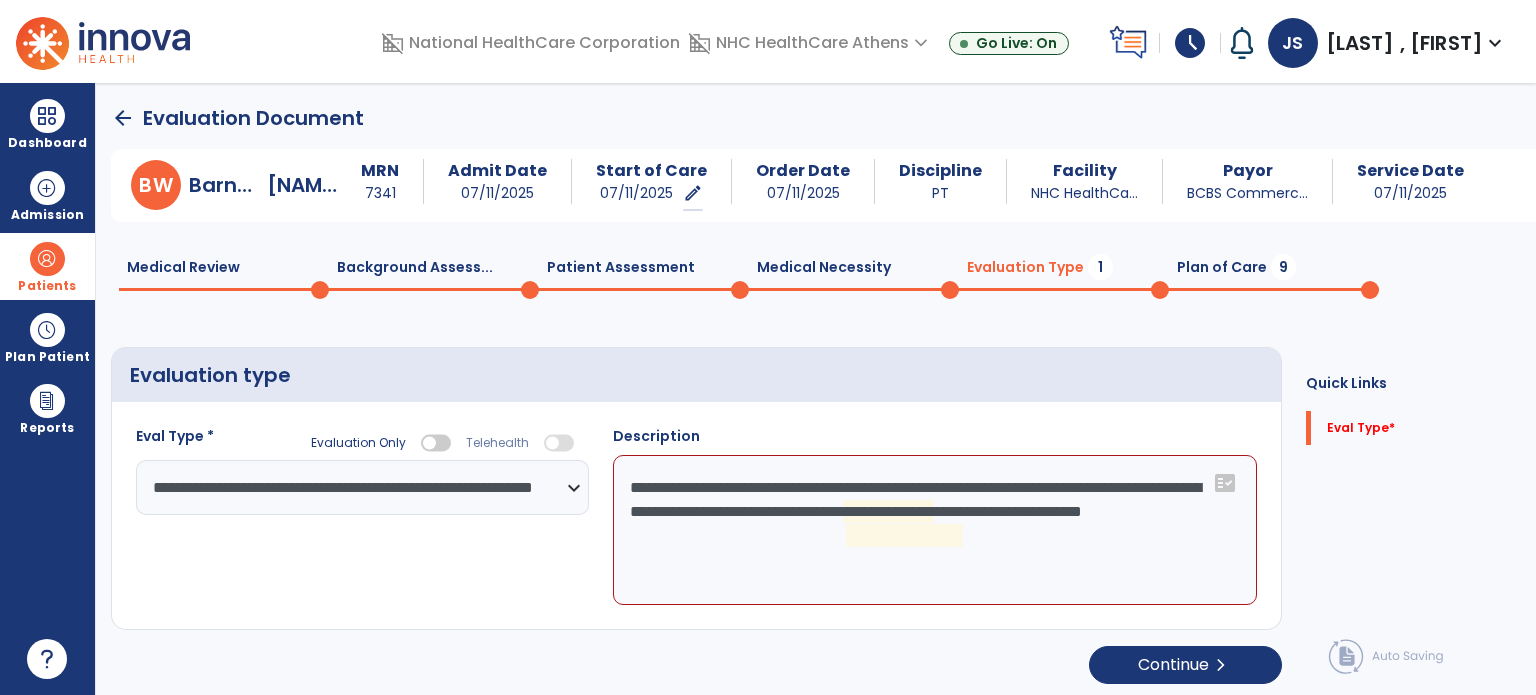 click on "**********" 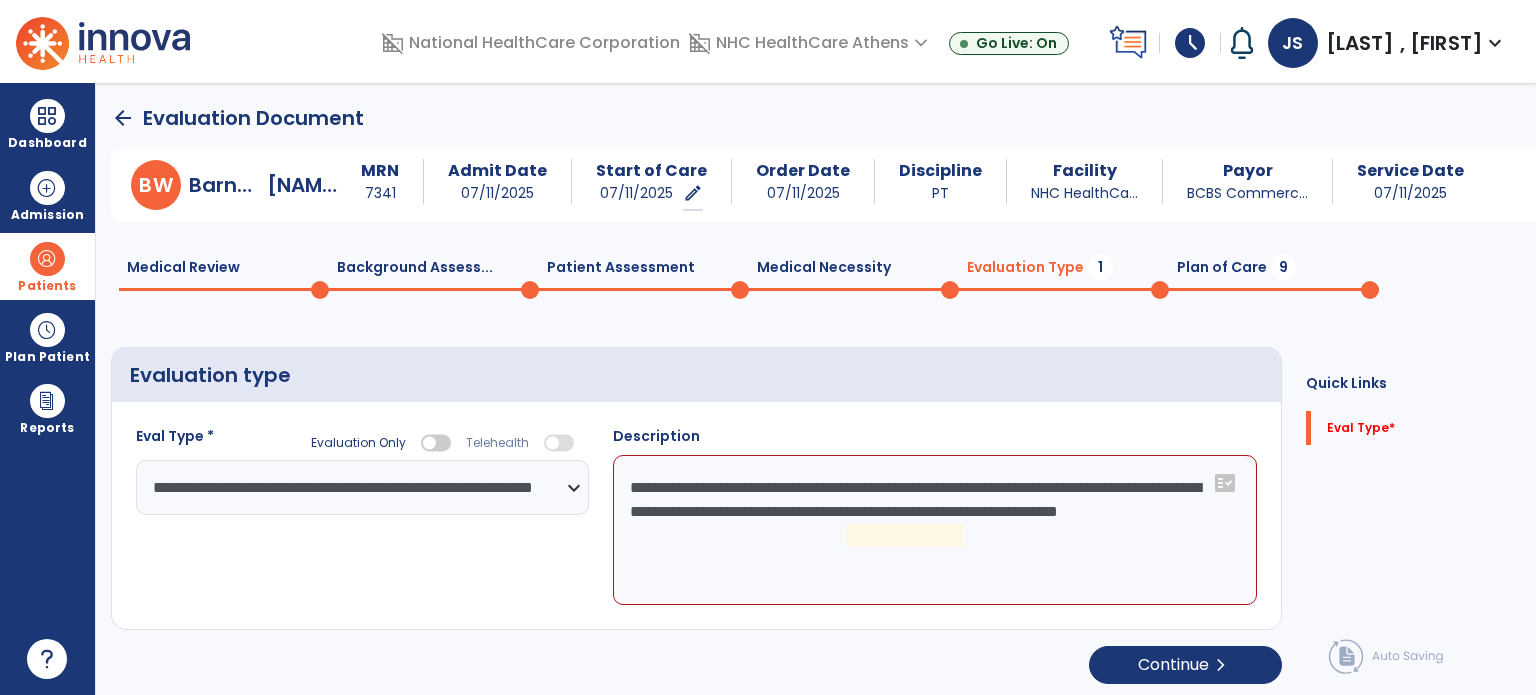 click on "**********" 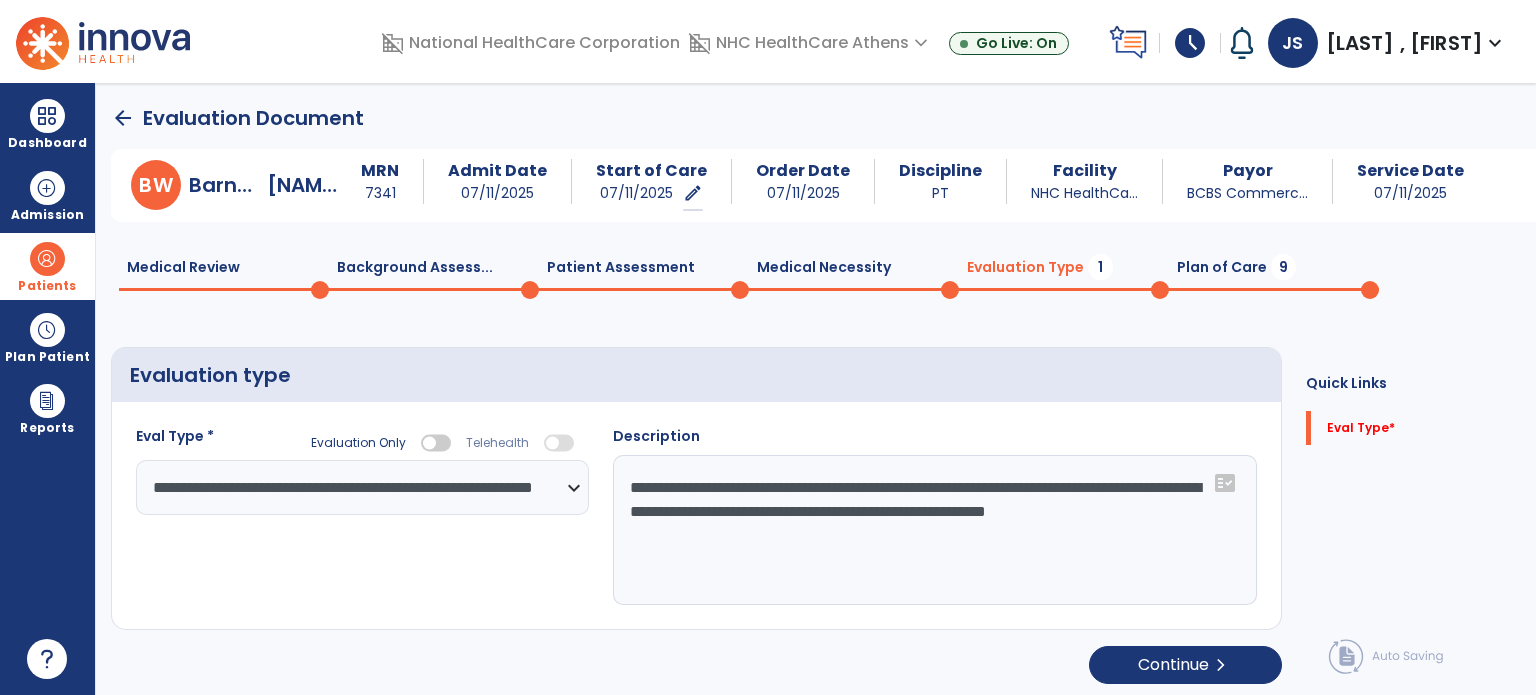 type on "**********" 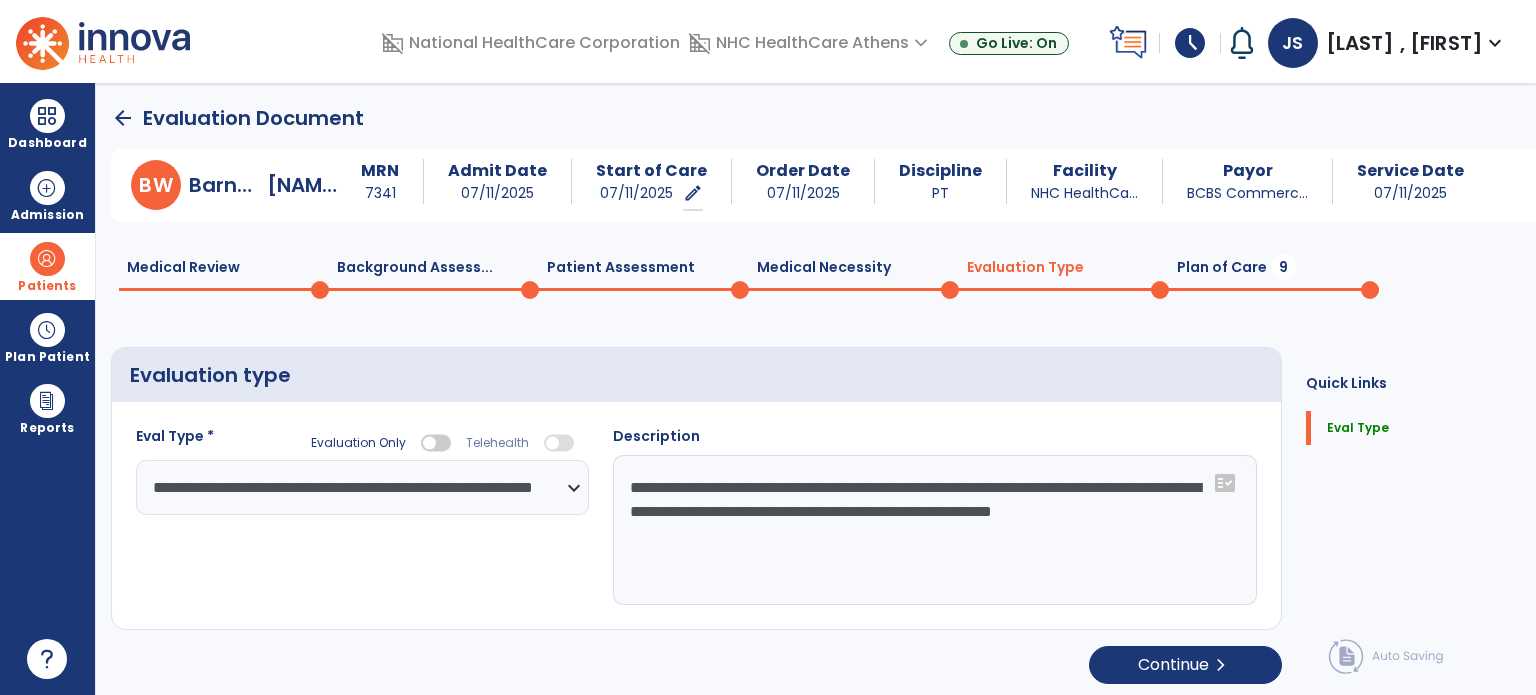 click on "Plan of Care  9" 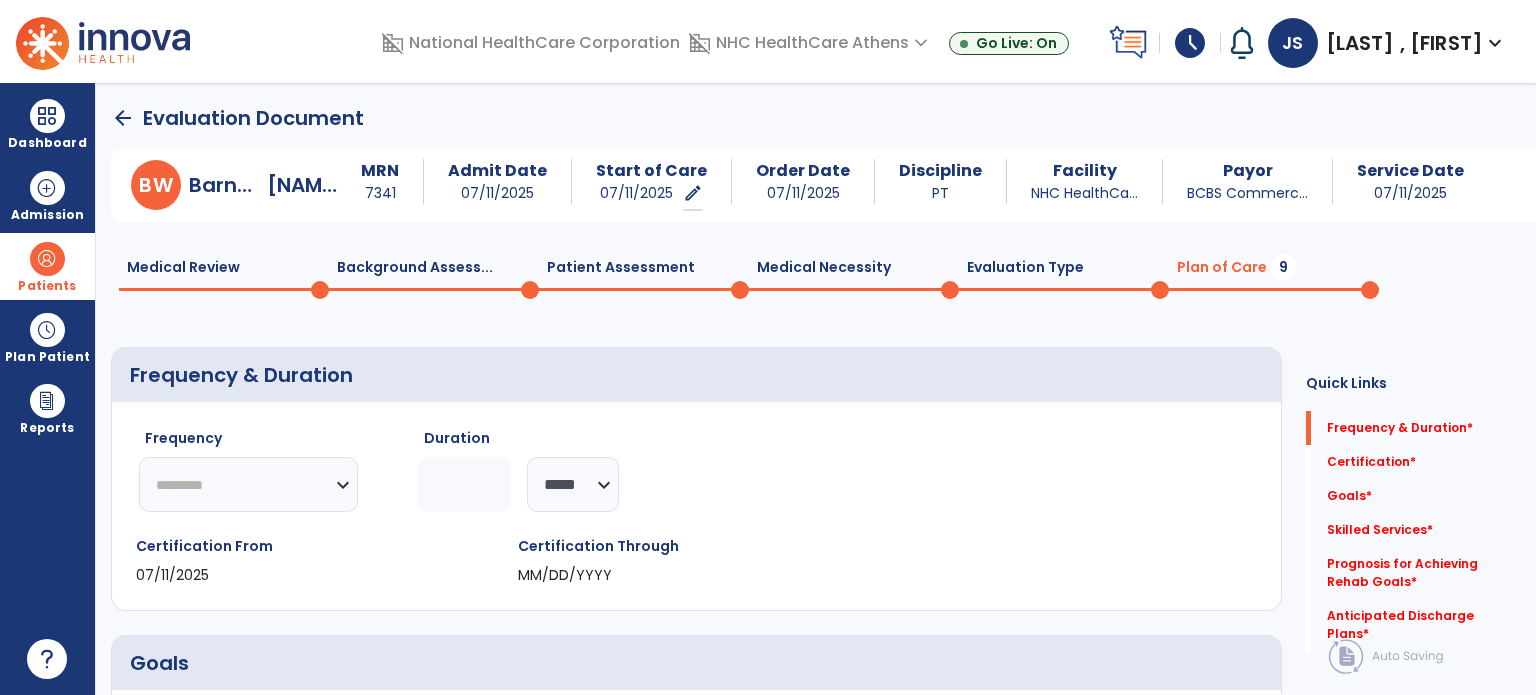 click on "********* ** ** ** ** ** ** **" 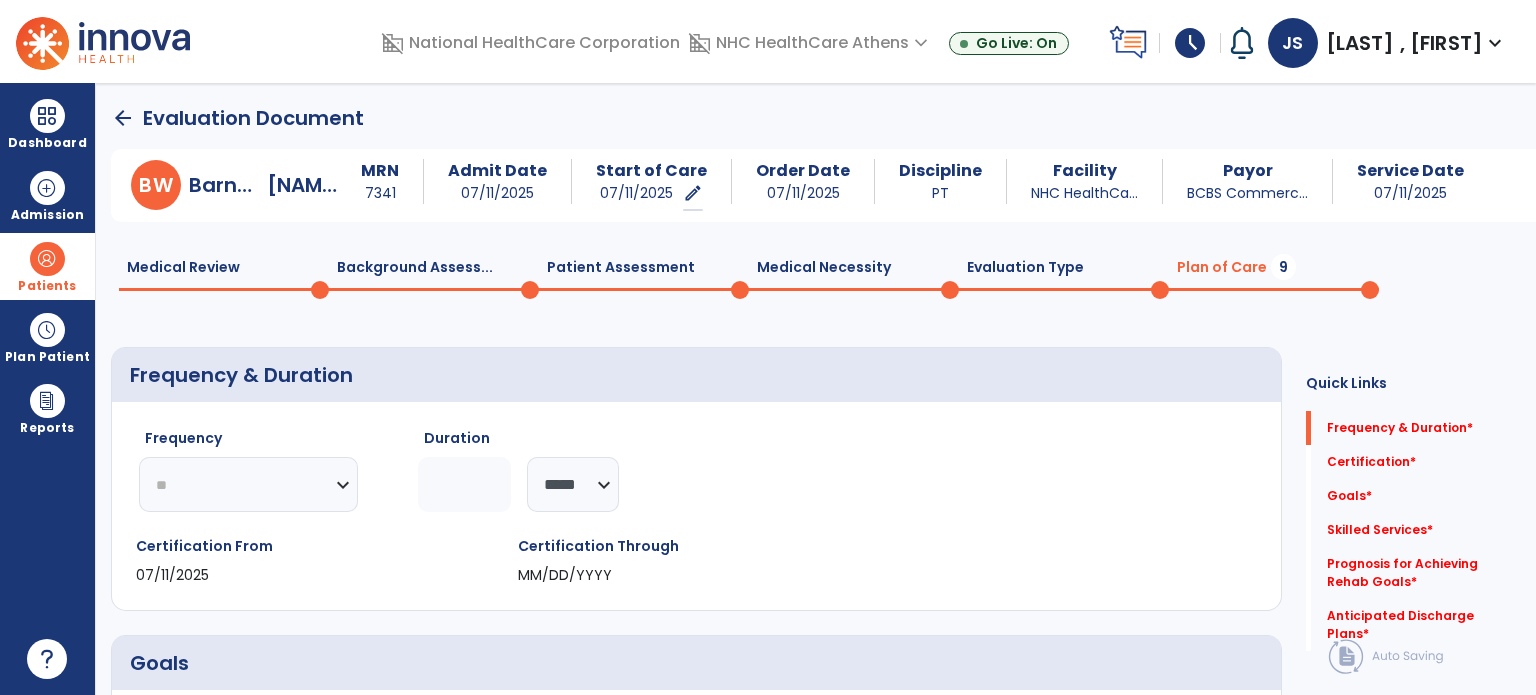click on "********* ** ** ** ** ** ** **" 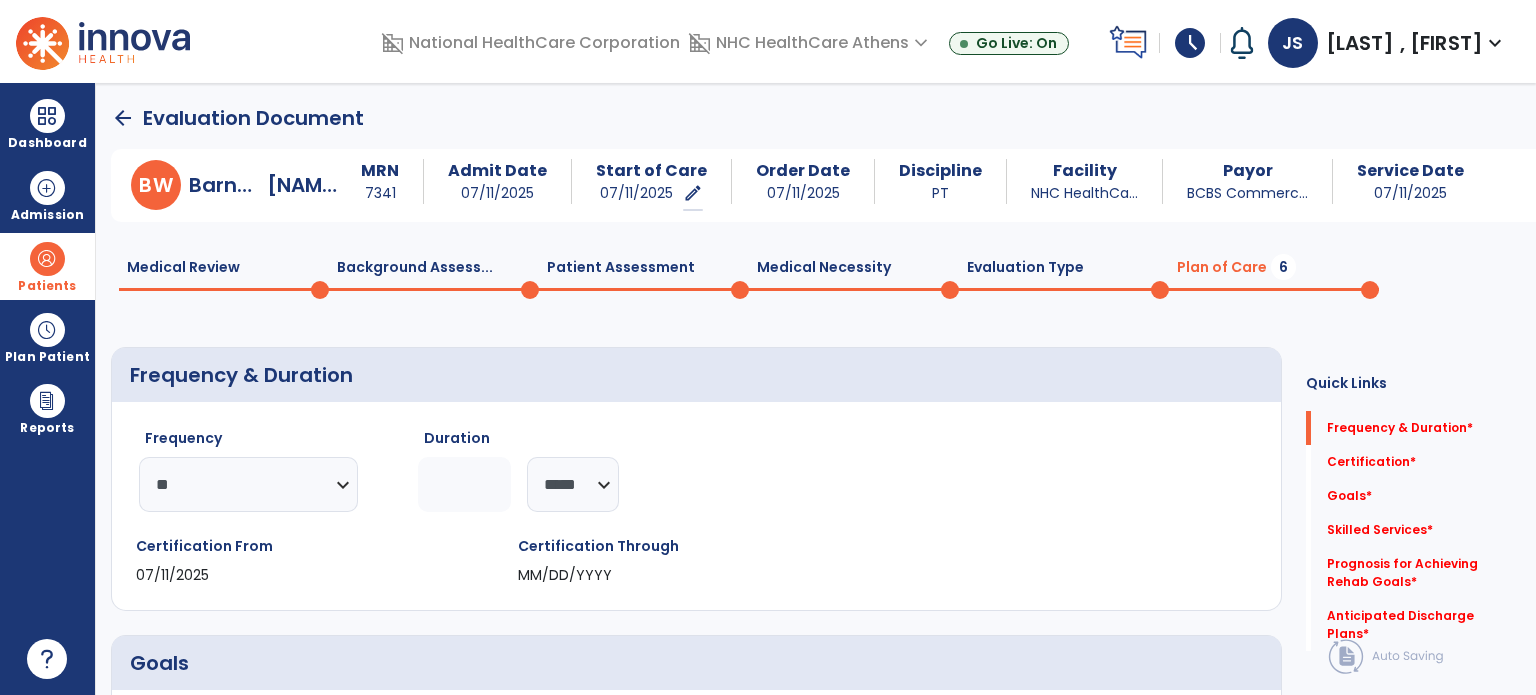 click 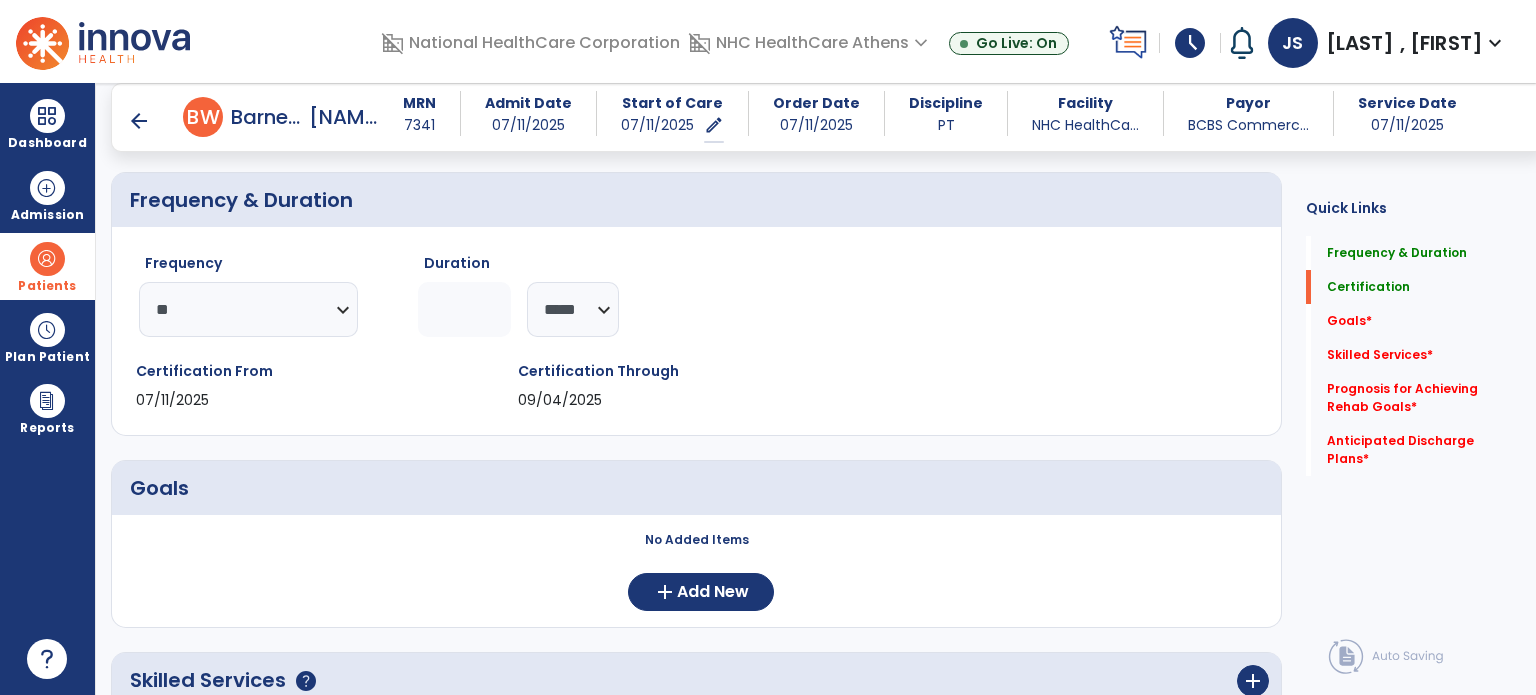 scroll, scrollTop: 196, scrollLeft: 0, axis: vertical 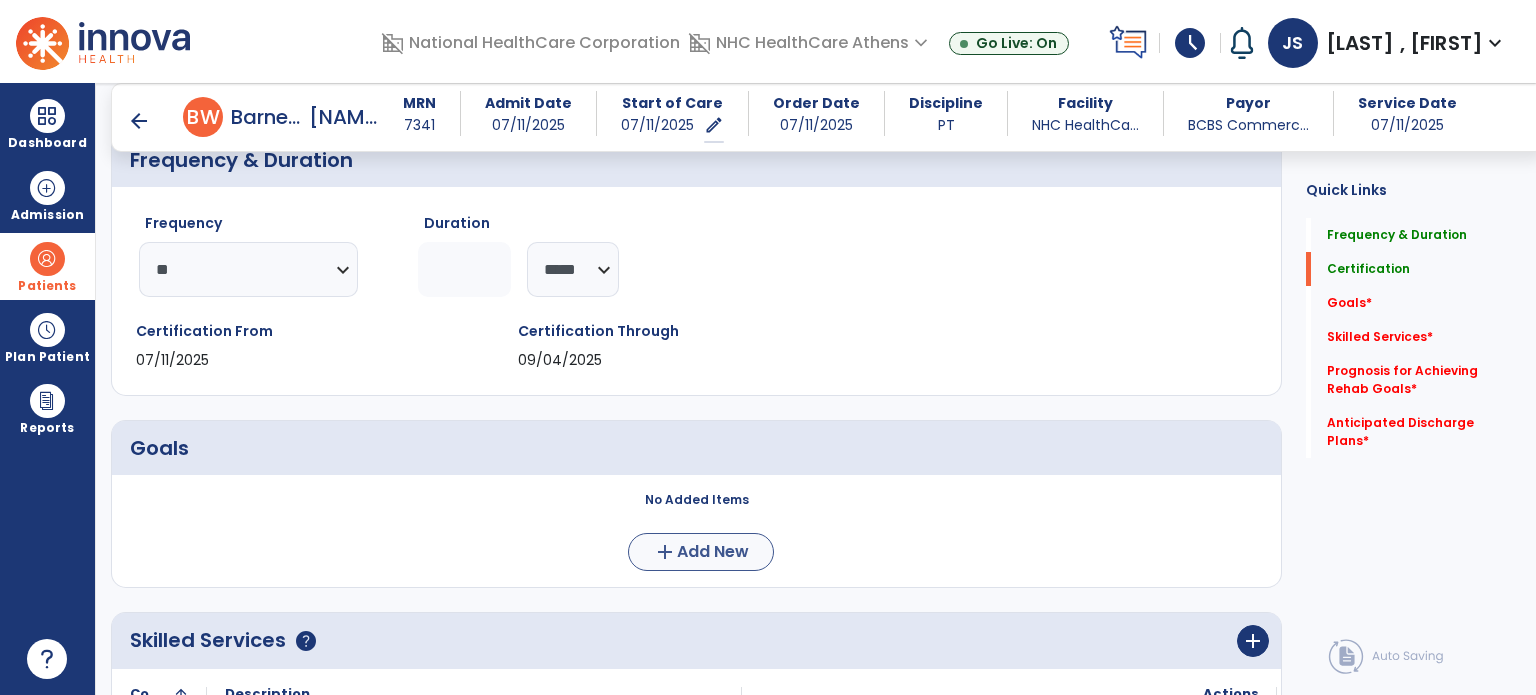 type on "*" 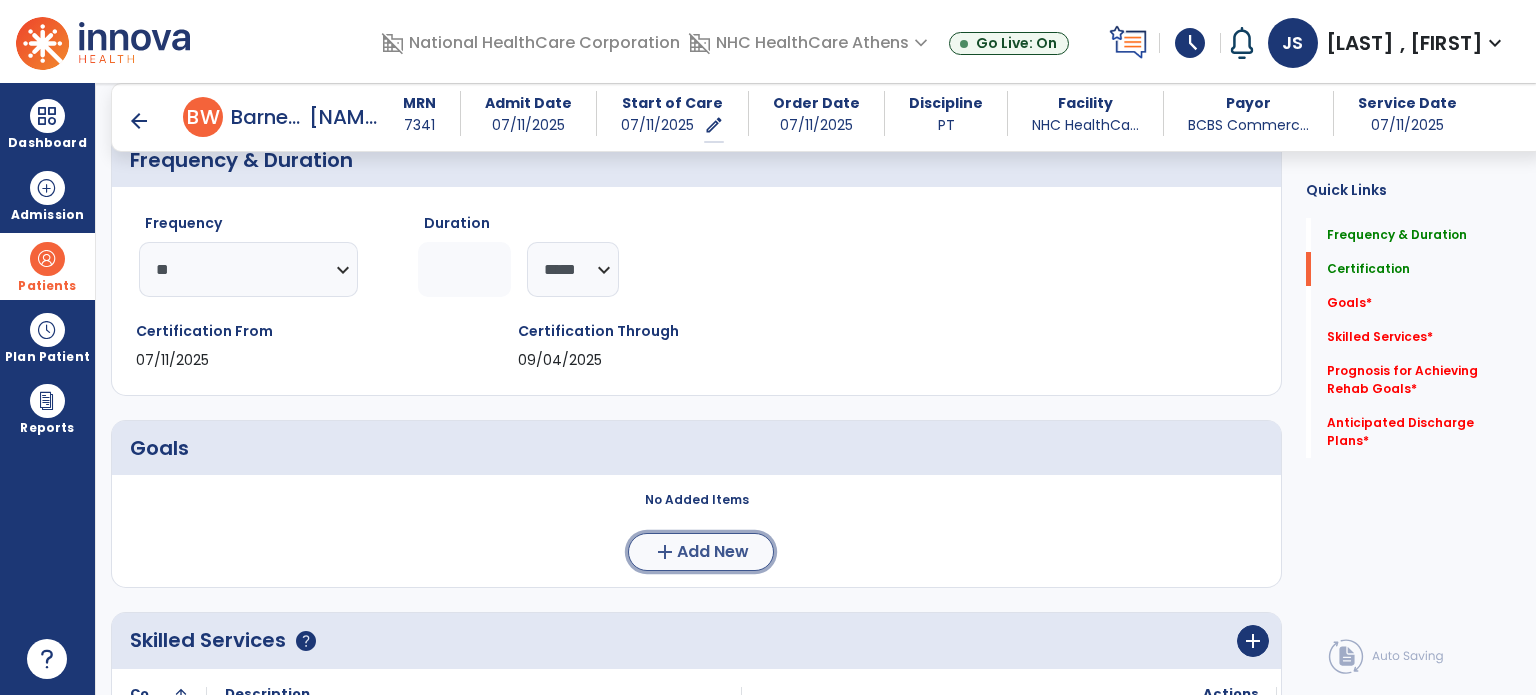 click on "Add New" at bounding box center (713, 552) 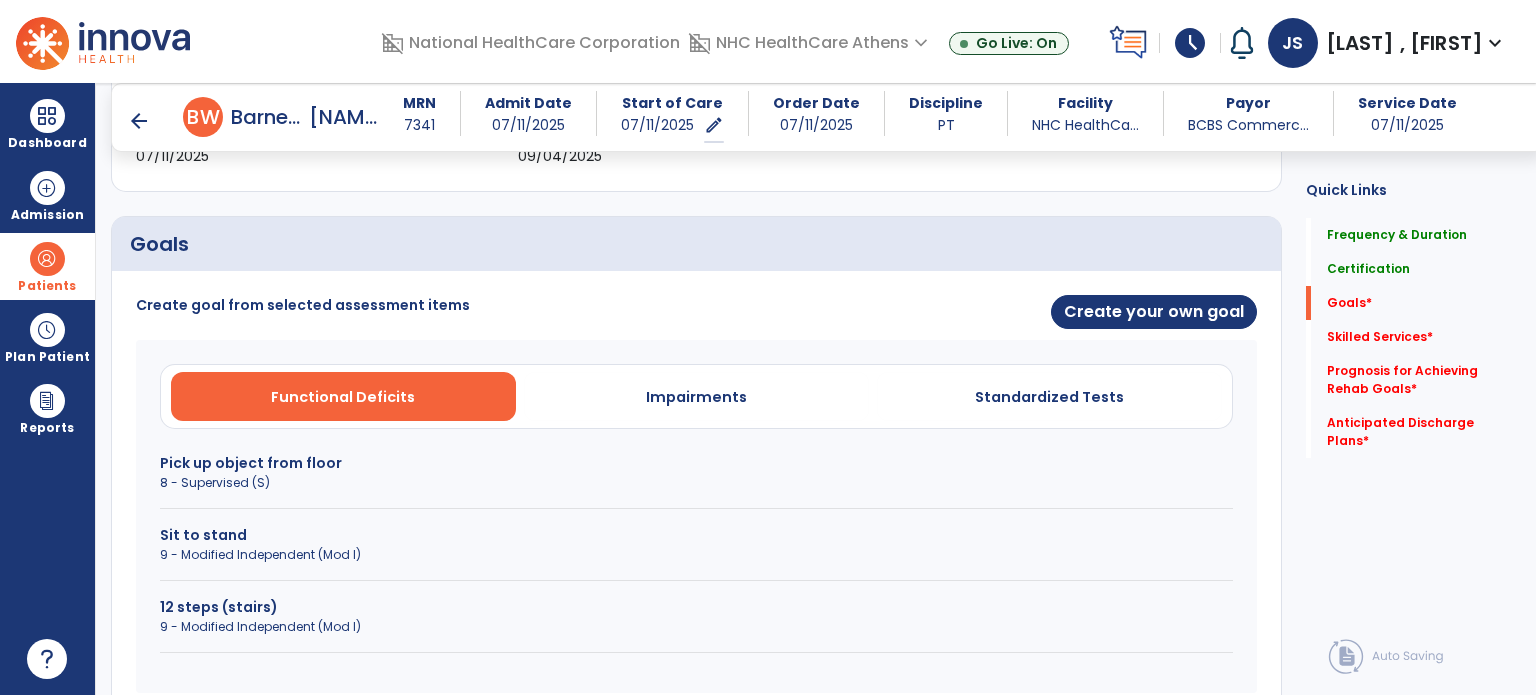 scroll, scrollTop: 412, scrollLeft: 0, axis: vertical 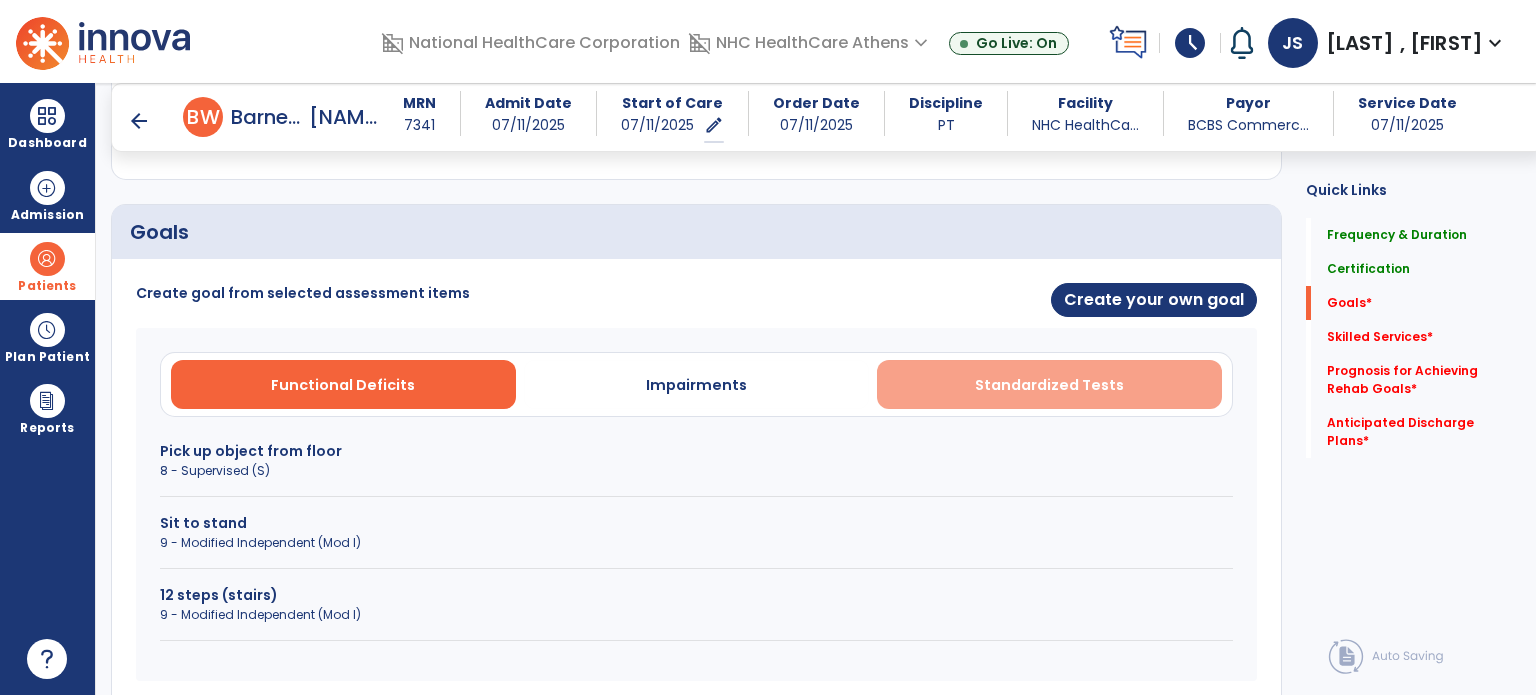 click on "Standardized Tests" at bounding box center [1049, 384] 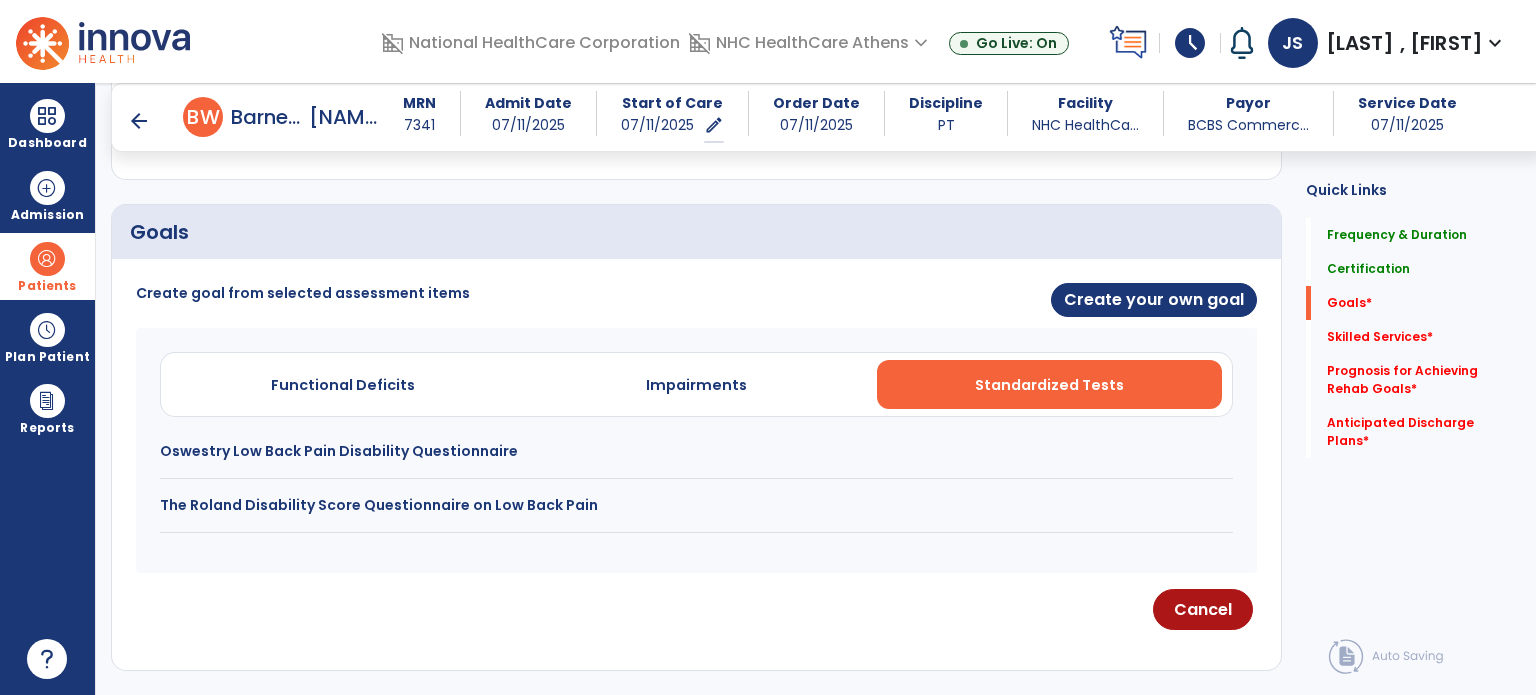 click on "Oswestry Low Back Pain Disability Questionnaire" at bounding box center [696, 451] 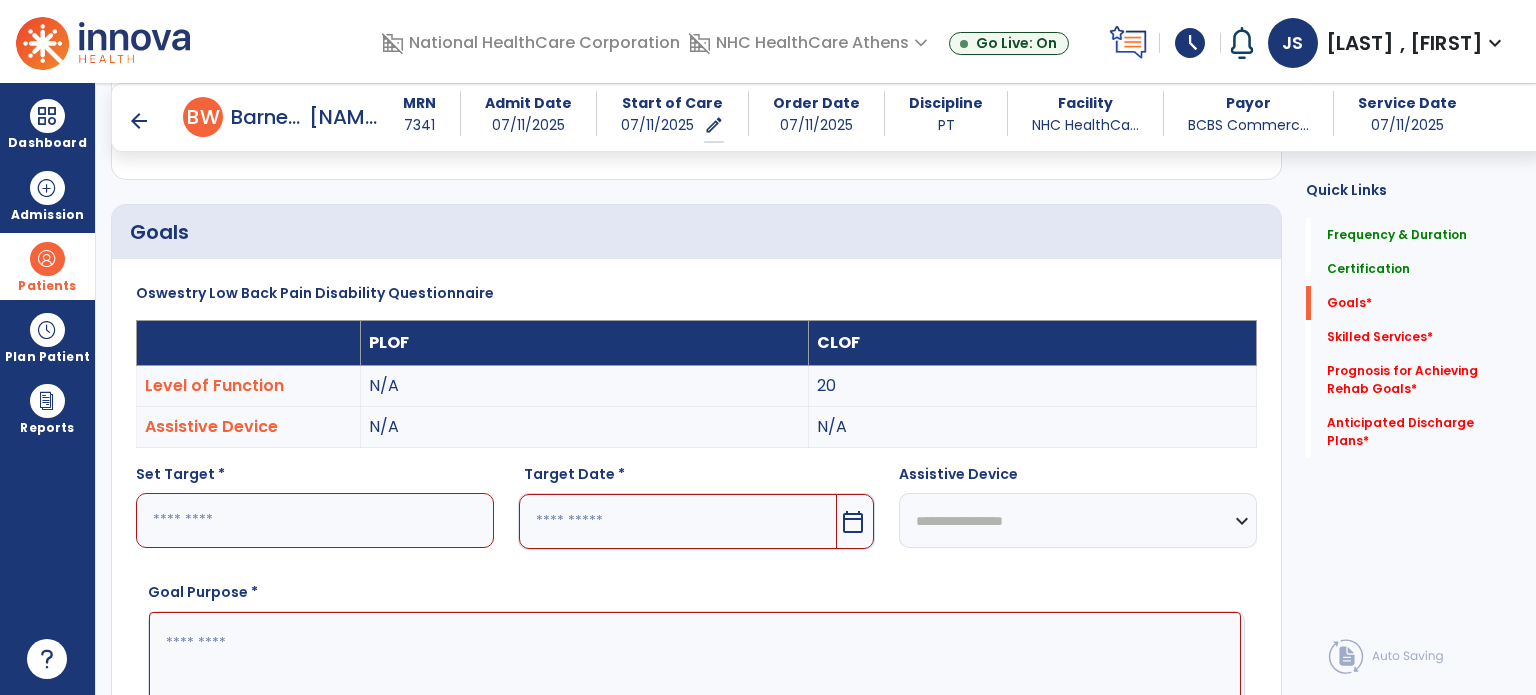 click at bounding box center [315, 520] 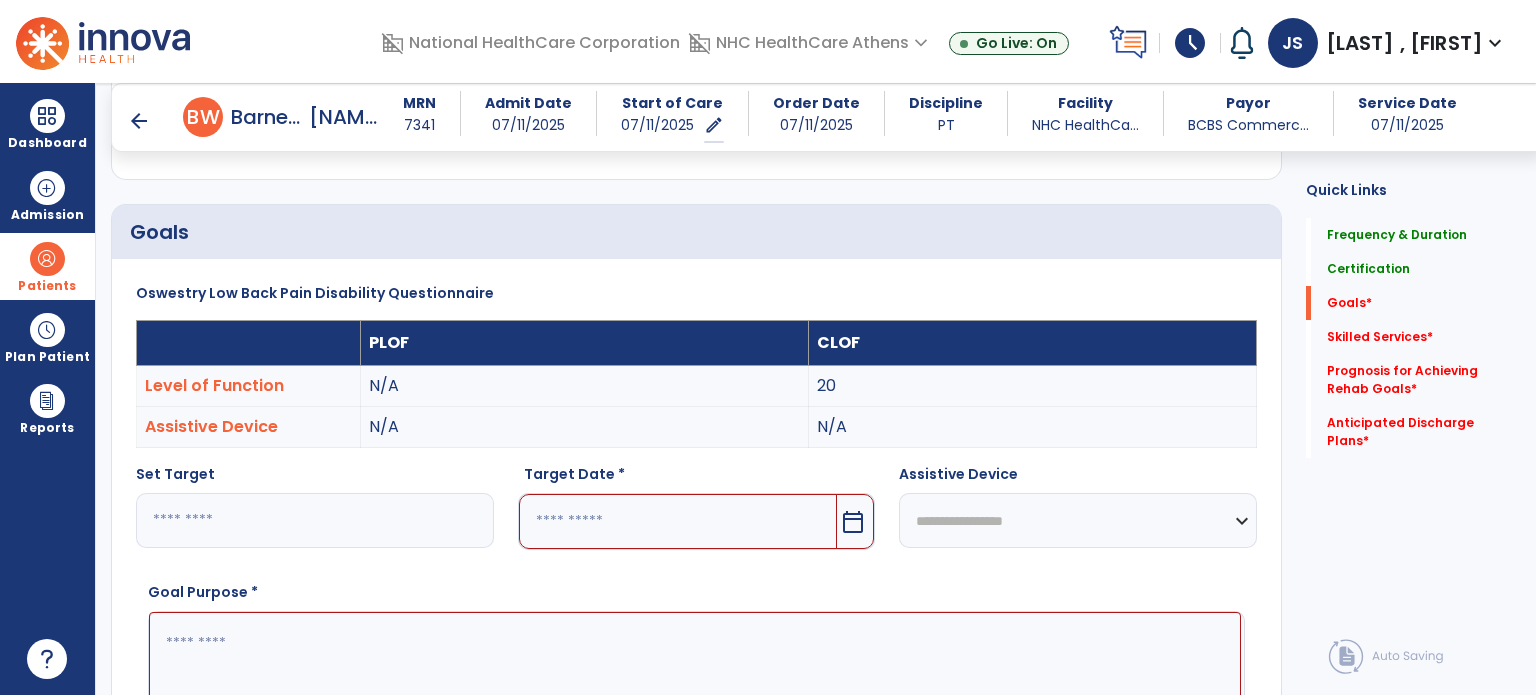 type on "**" 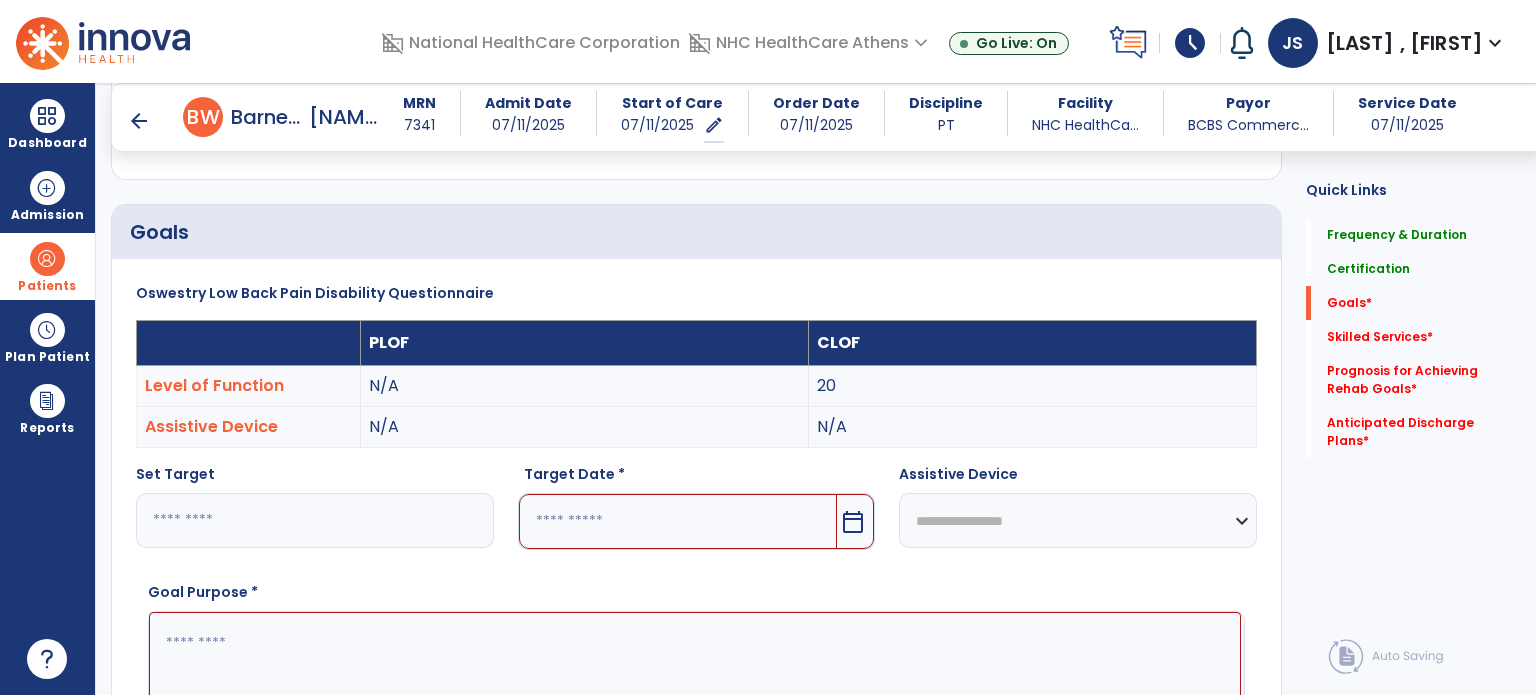 click at bounding box center (678, 521) 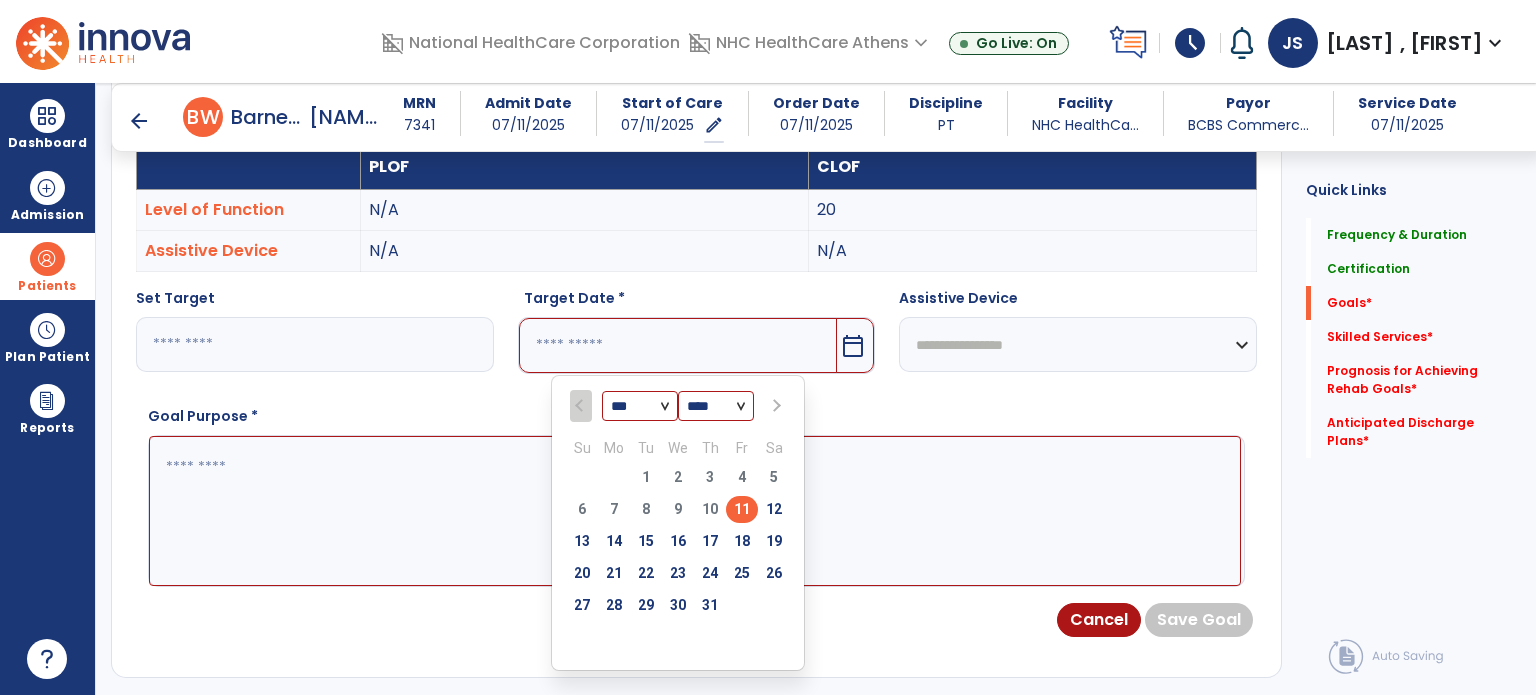 scroll, scrollTop: 598, scrollLeft: 0, axis: vertical 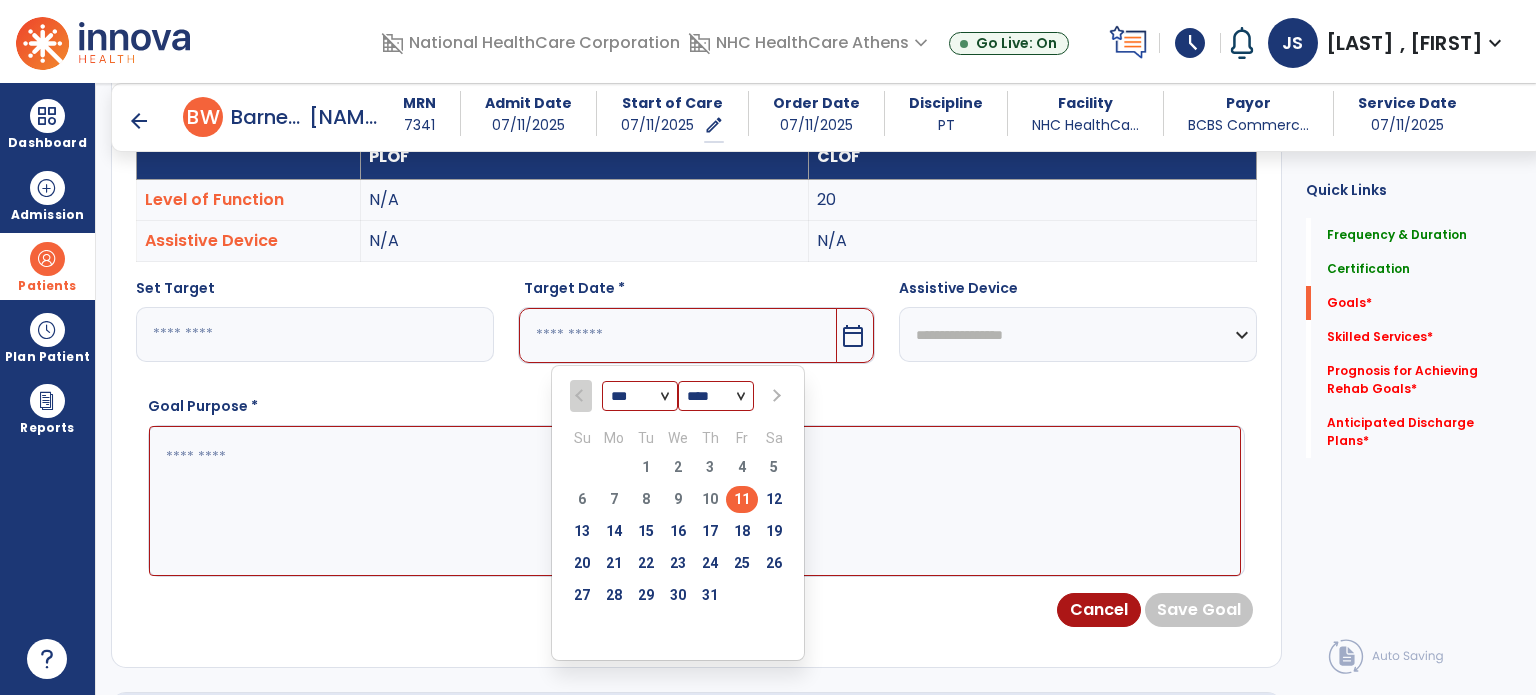 click at bounding box center (774, 396) 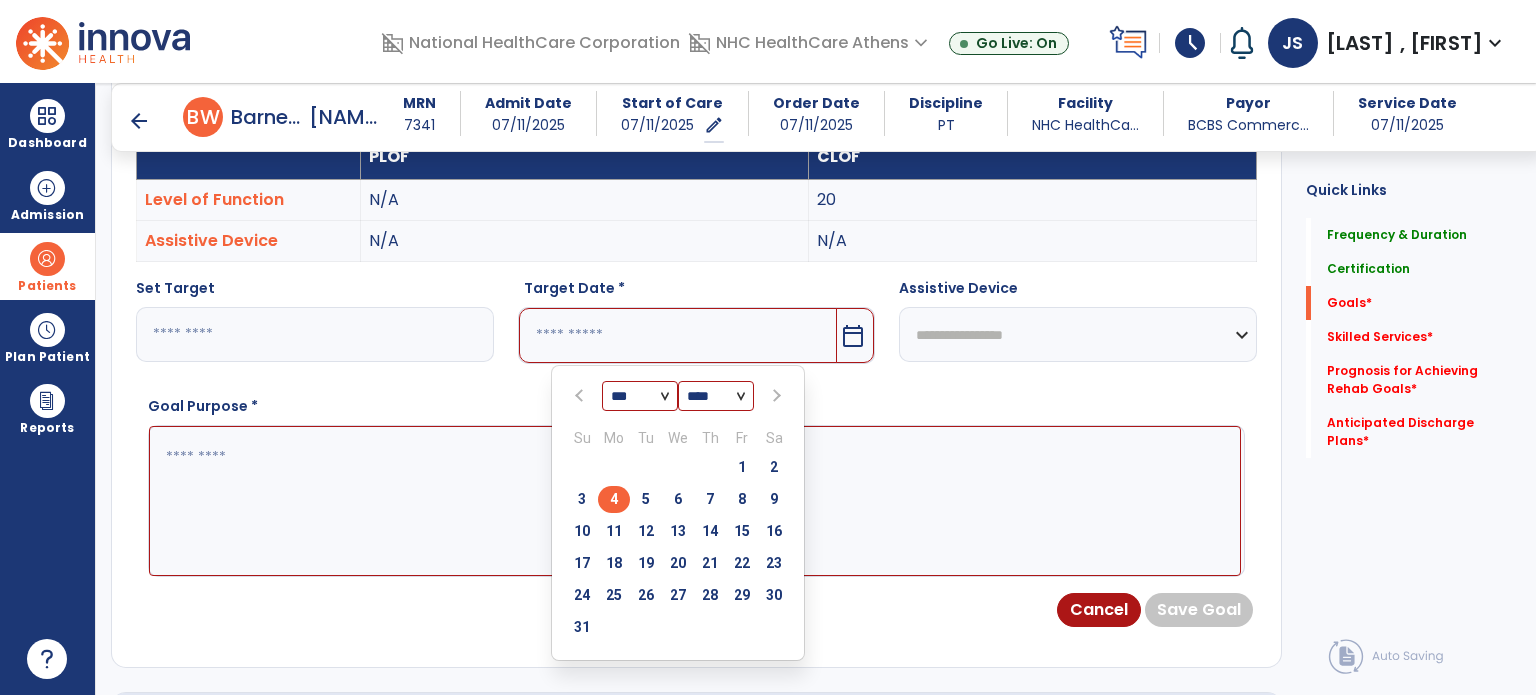 click on "4" at bounding box center [614, 499] 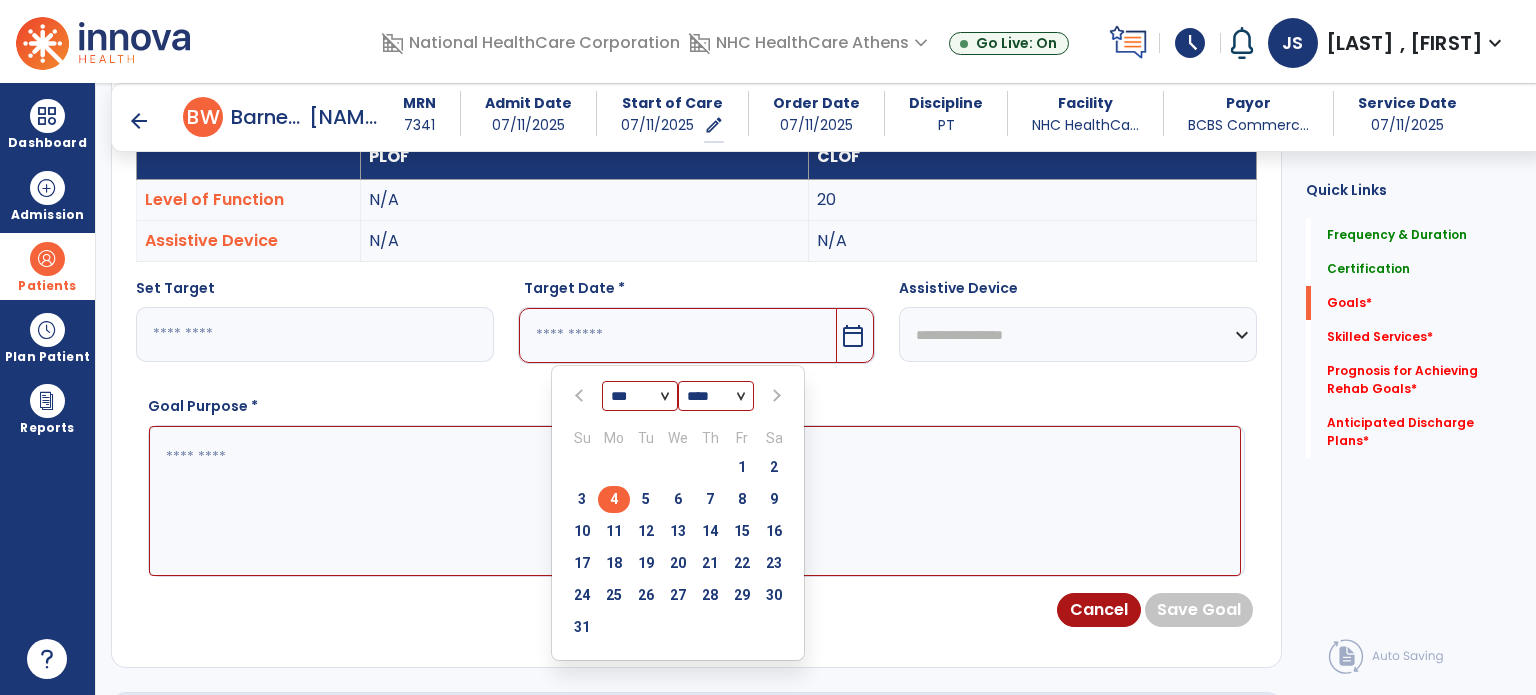 type on "********" 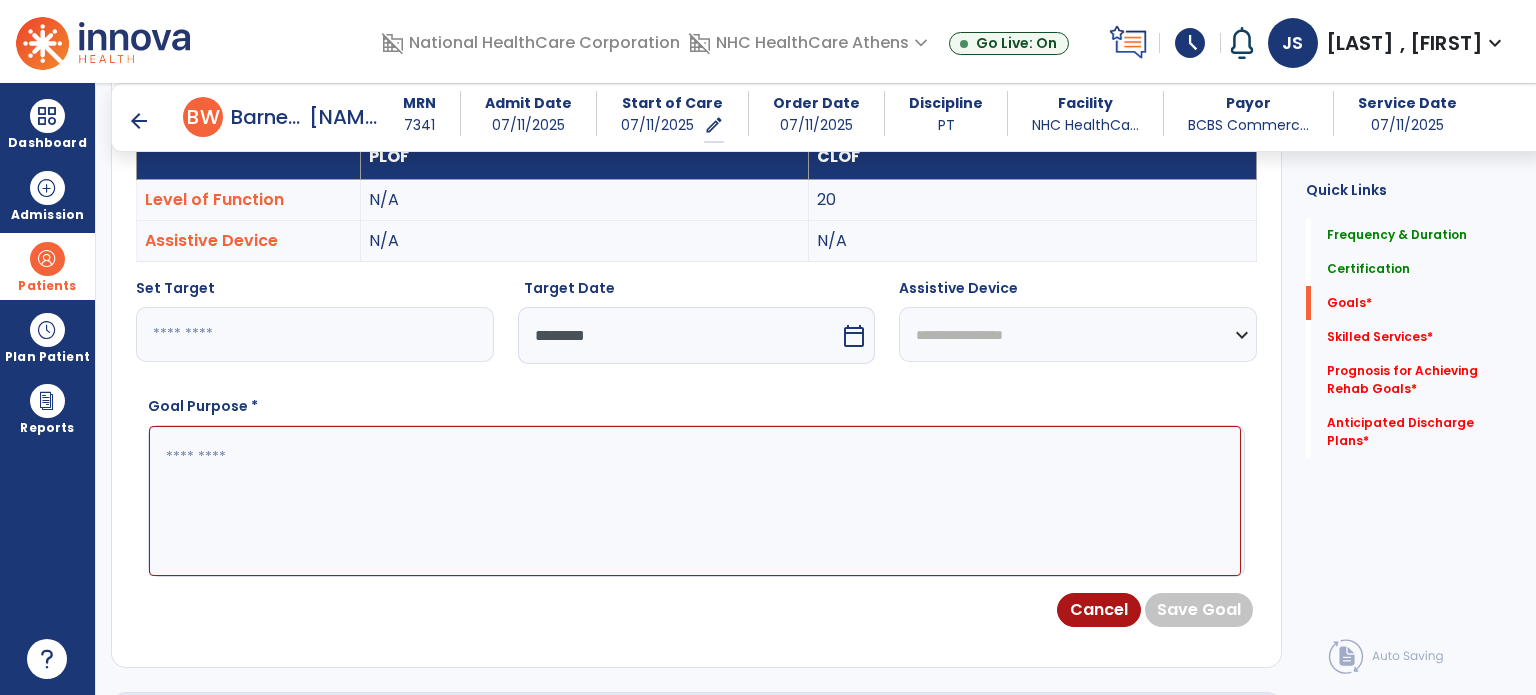 click at bounding box center [695, 501] 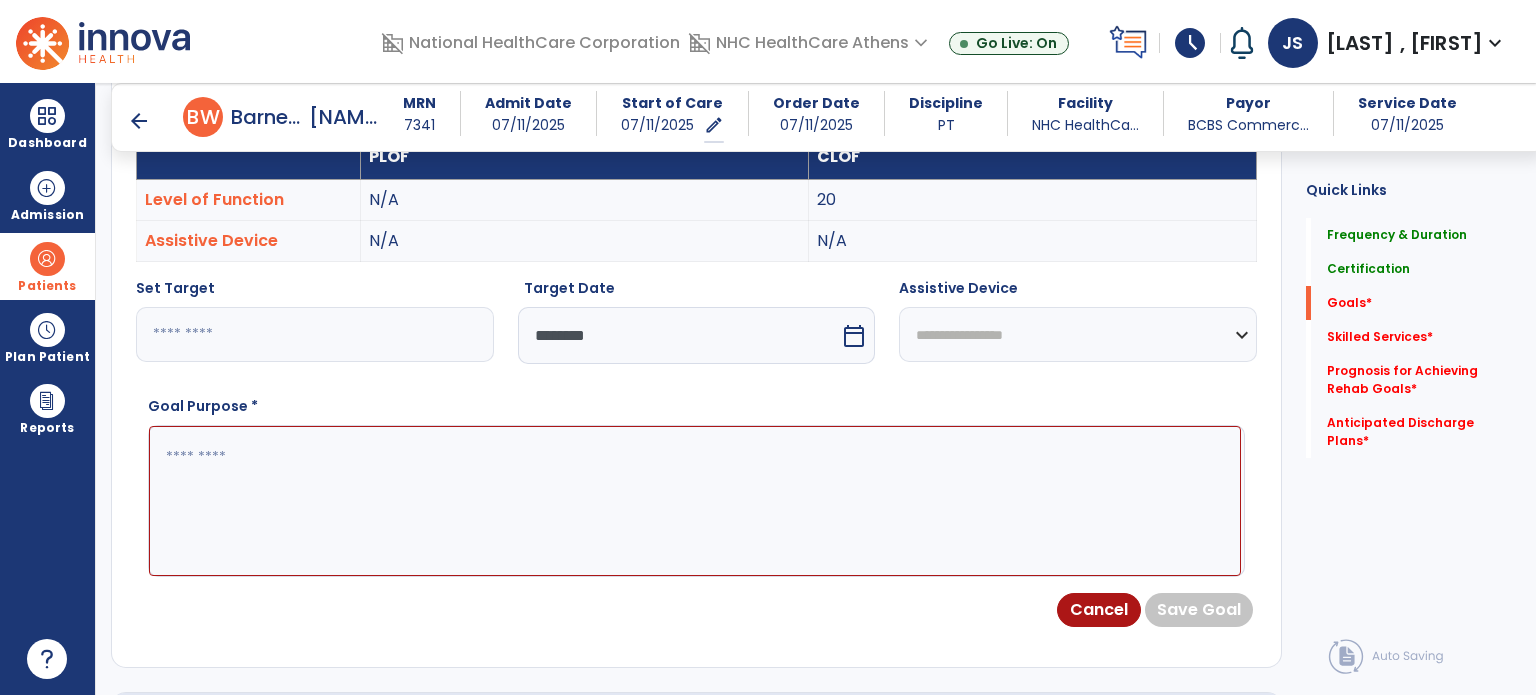 type on "*" 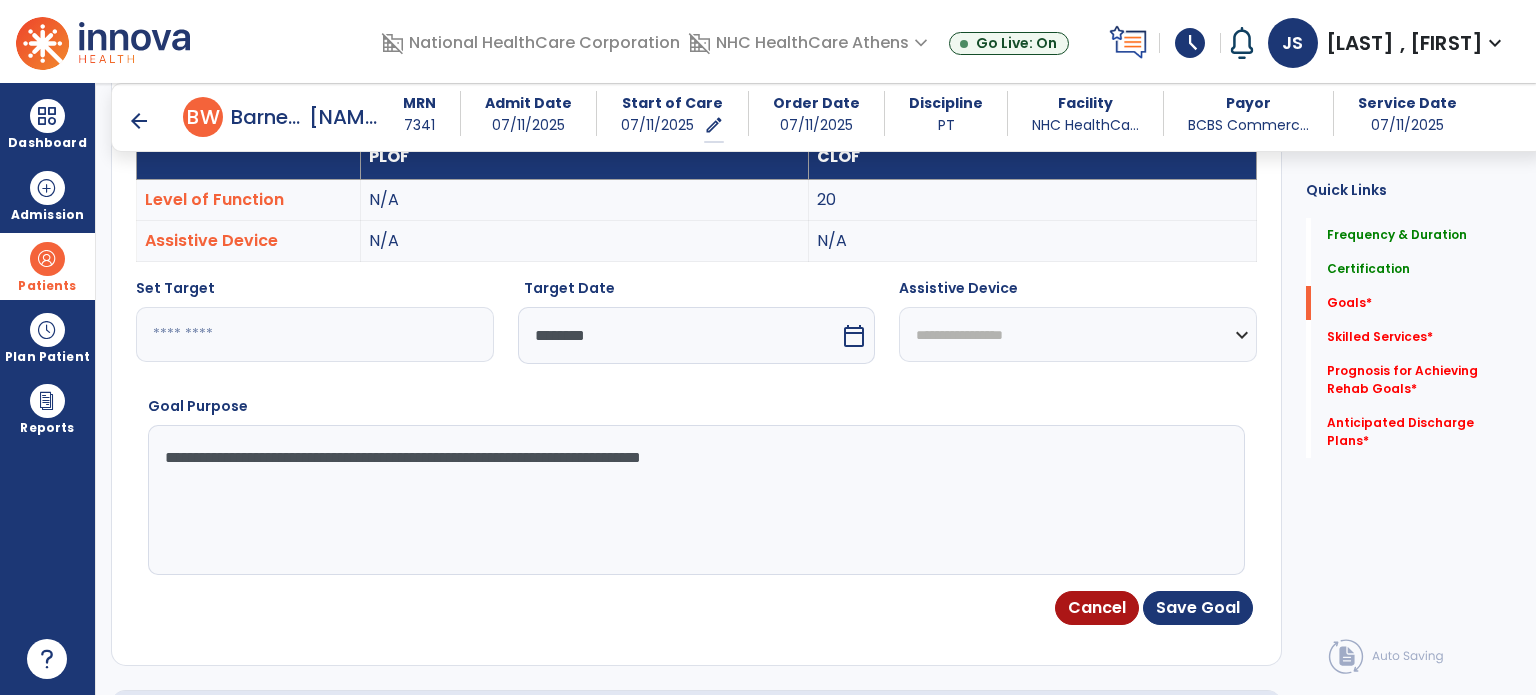 click on "**********" at bounding box center (695, 500) 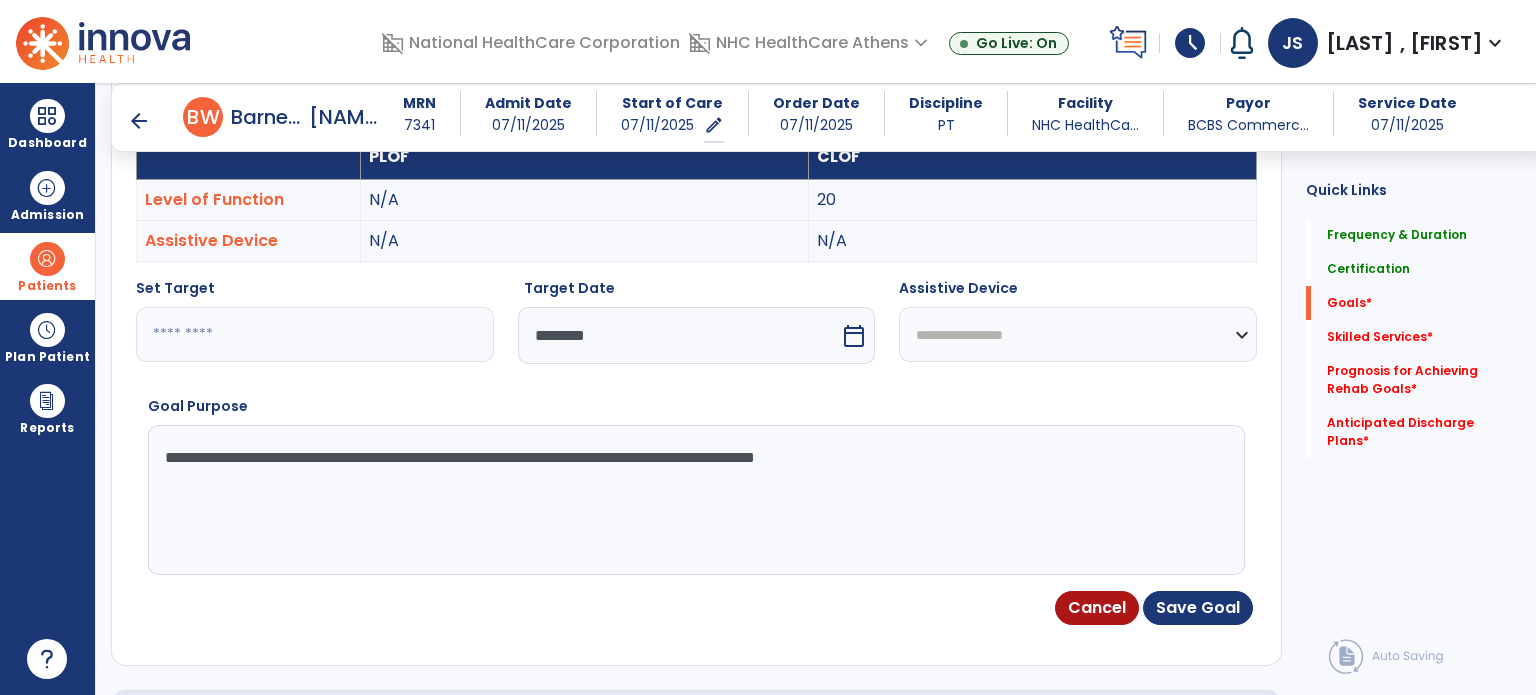 type on "**********" 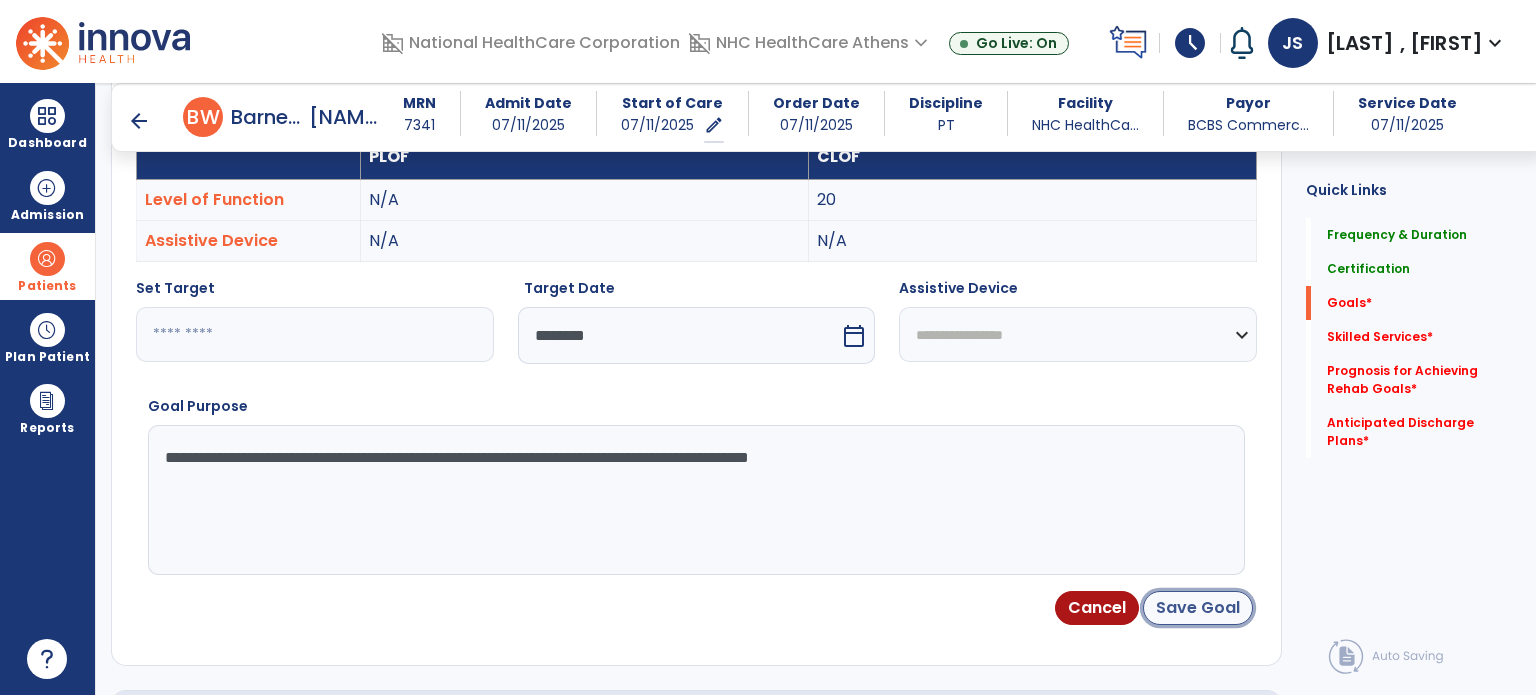 click on "Save Goal" at bounding box center [1198, 608] 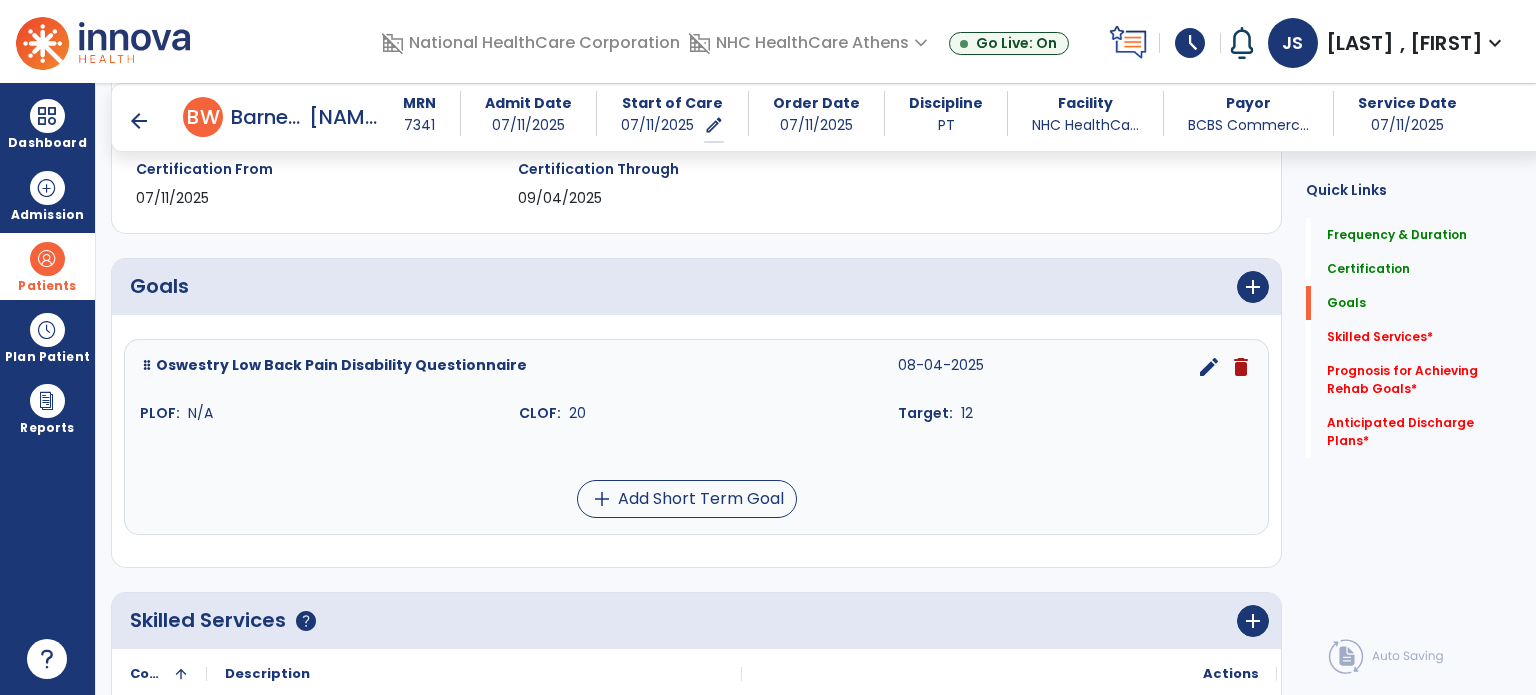 scroll, scrollTop: 372, scrollLeft: 0, axis: vertical 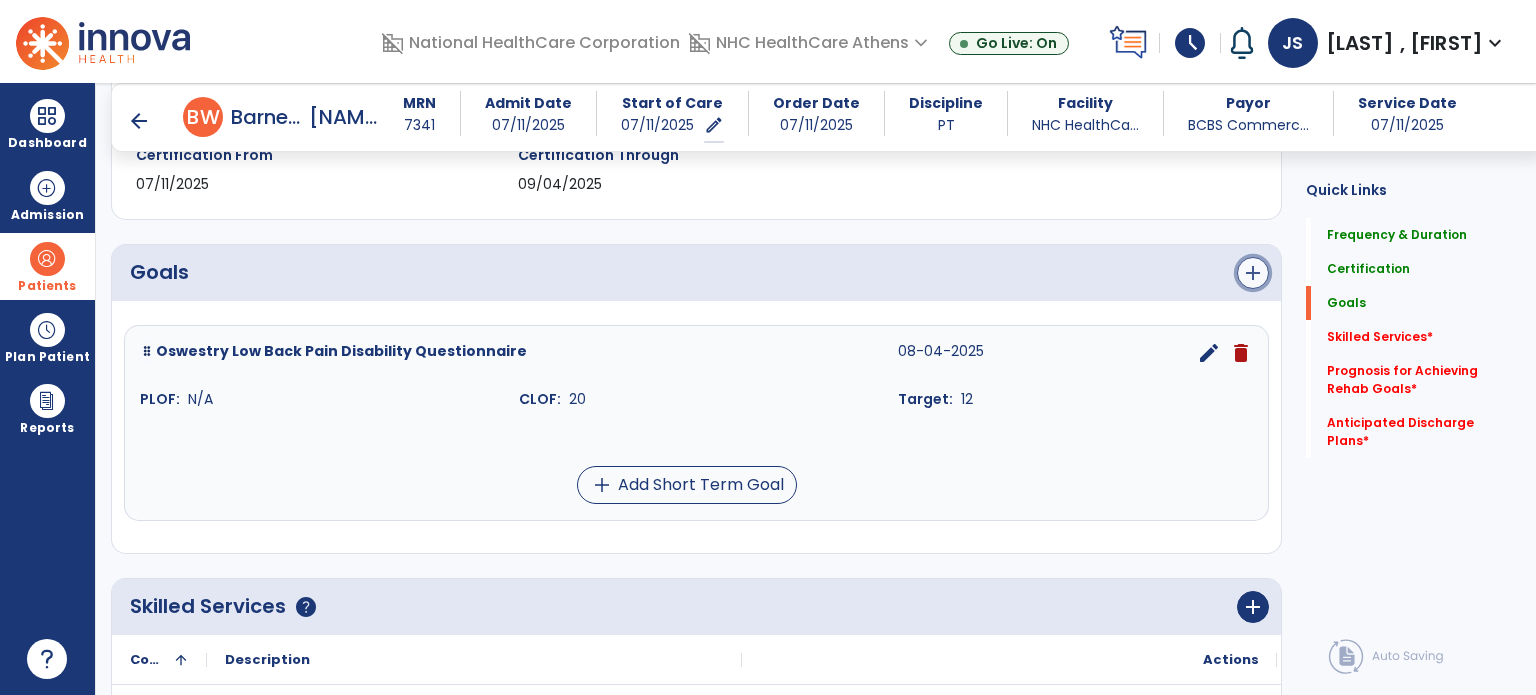 click on "add" at bounding box center [1253, 273] 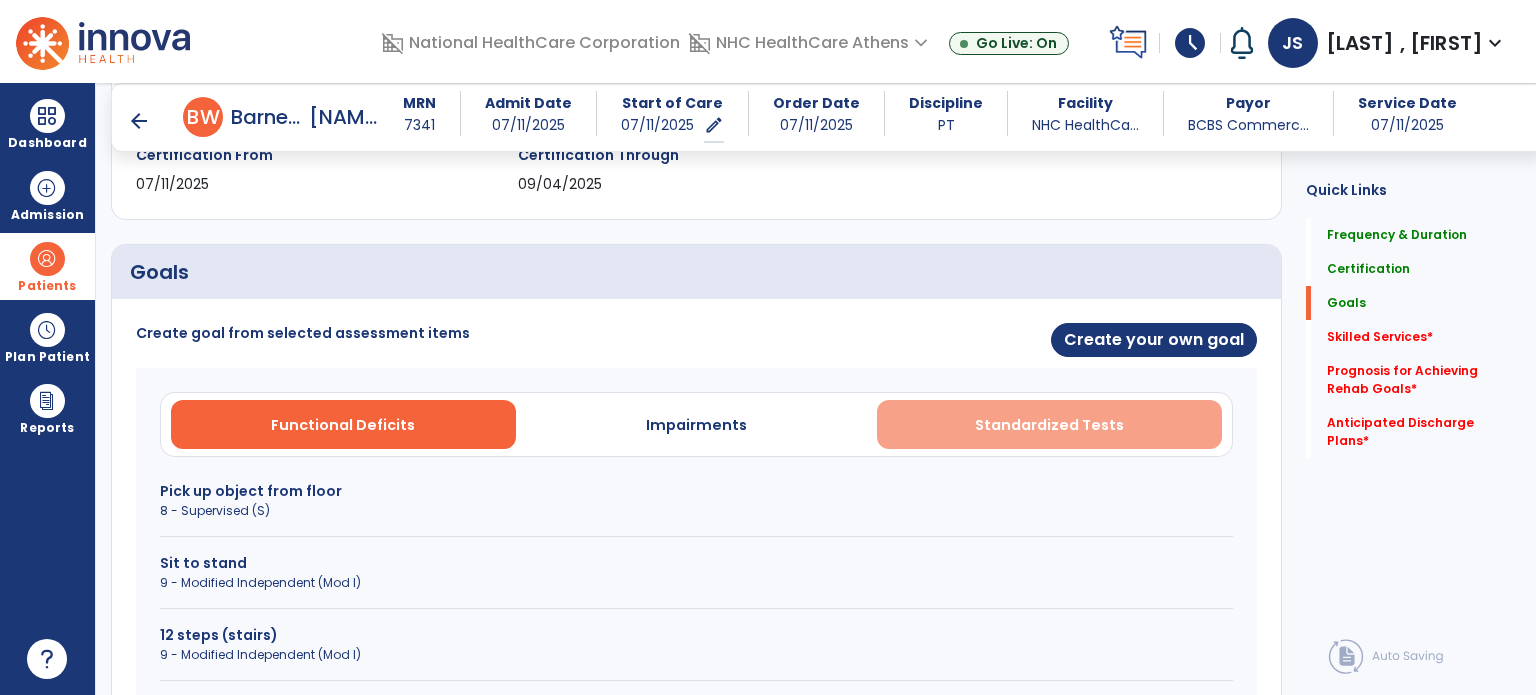 click on "Standardized Tests" at bounding box center [1049, 424] 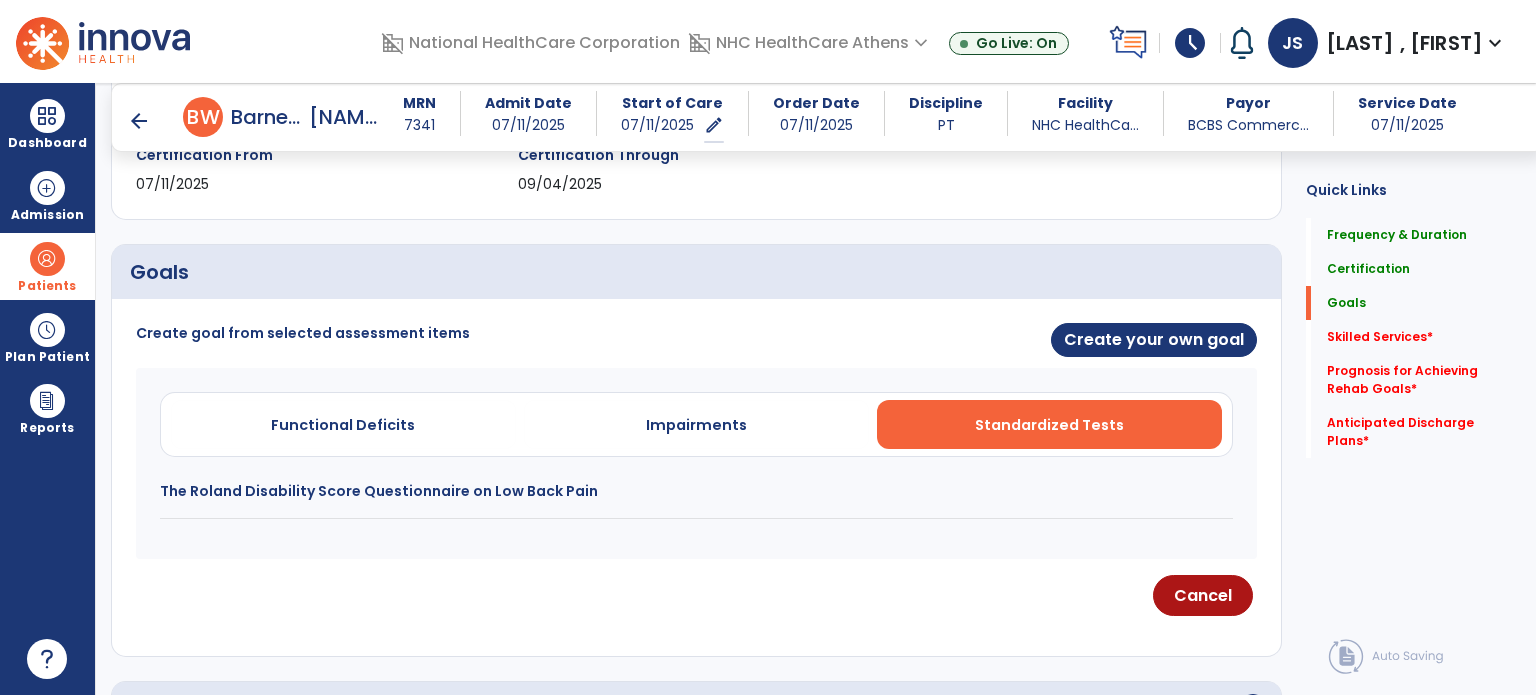 click on "The Roland Disability Score Questionnaire on Low Back Pain" at bounding box center [696, 491] 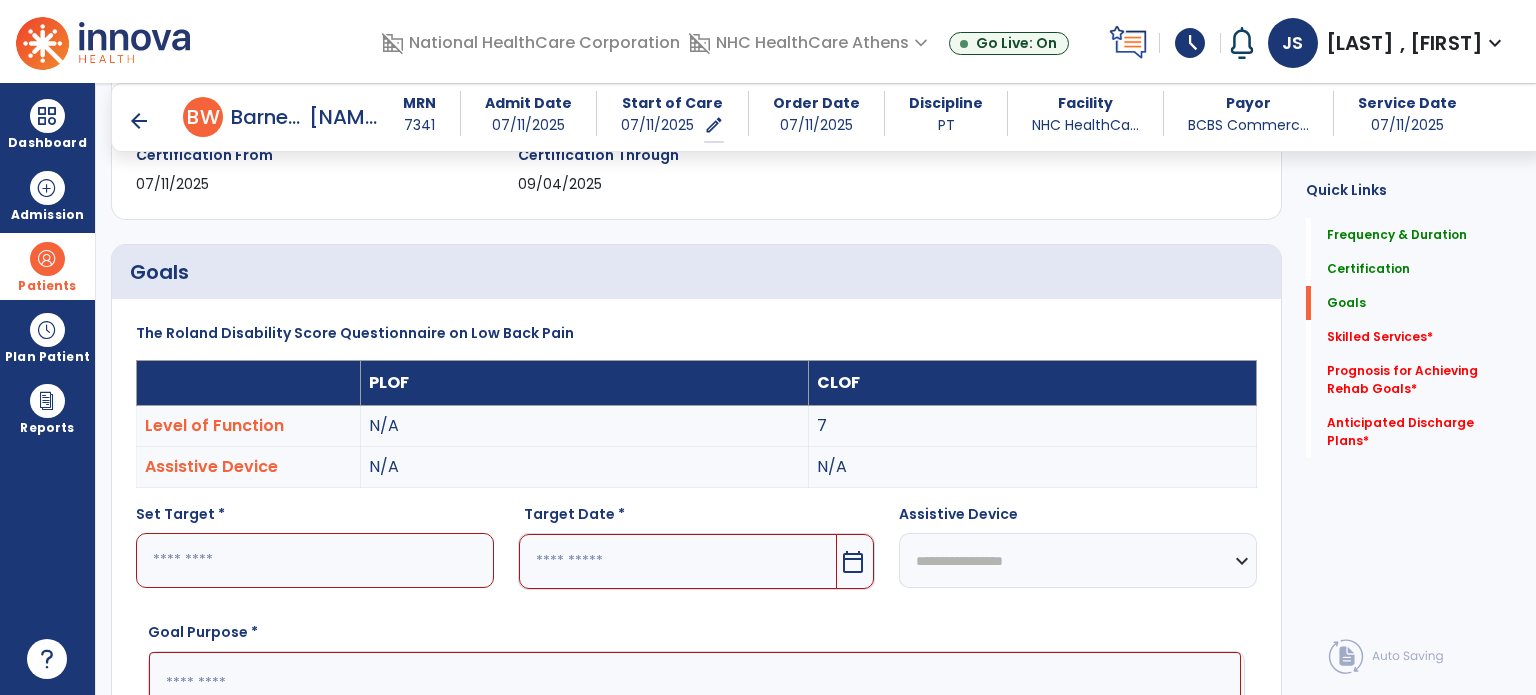 click at bounding box center [315, 560] 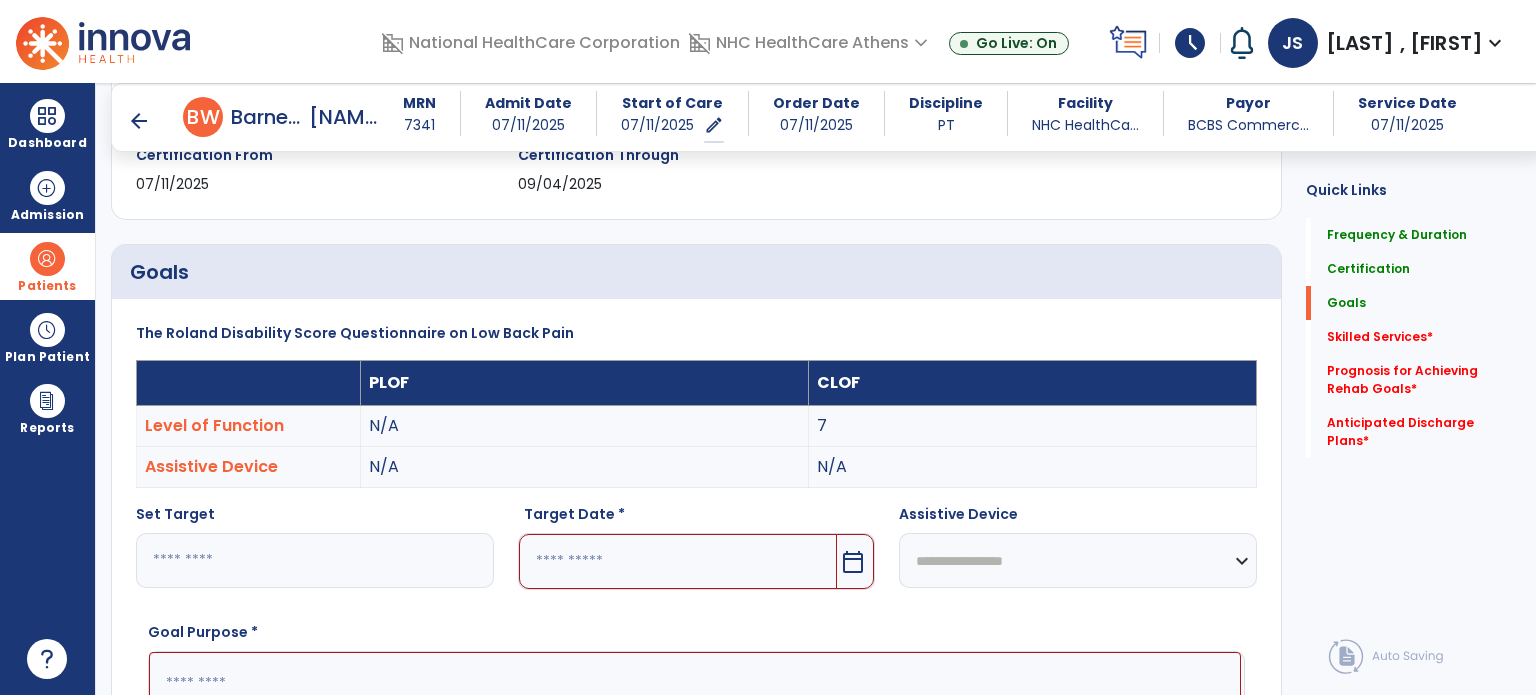 type on "*" 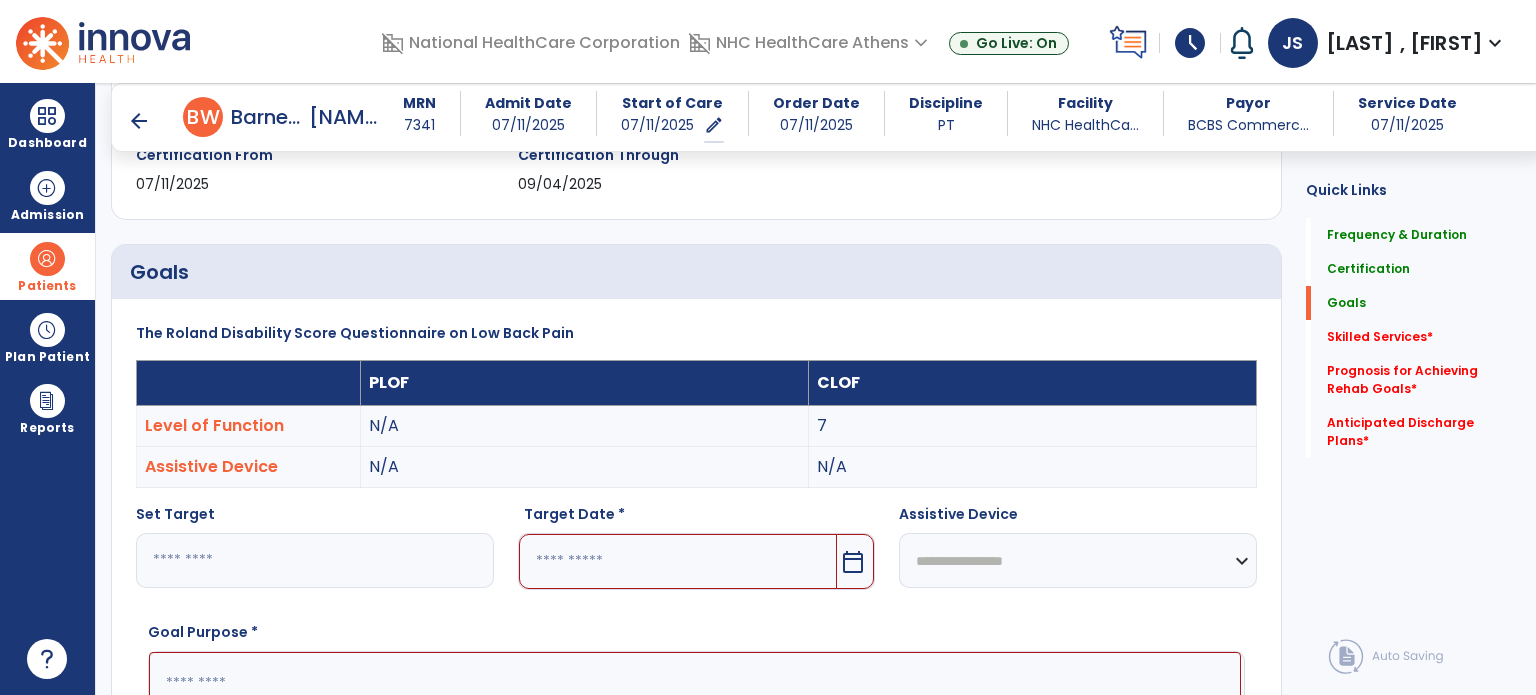 click at bounding box center [678, 561] 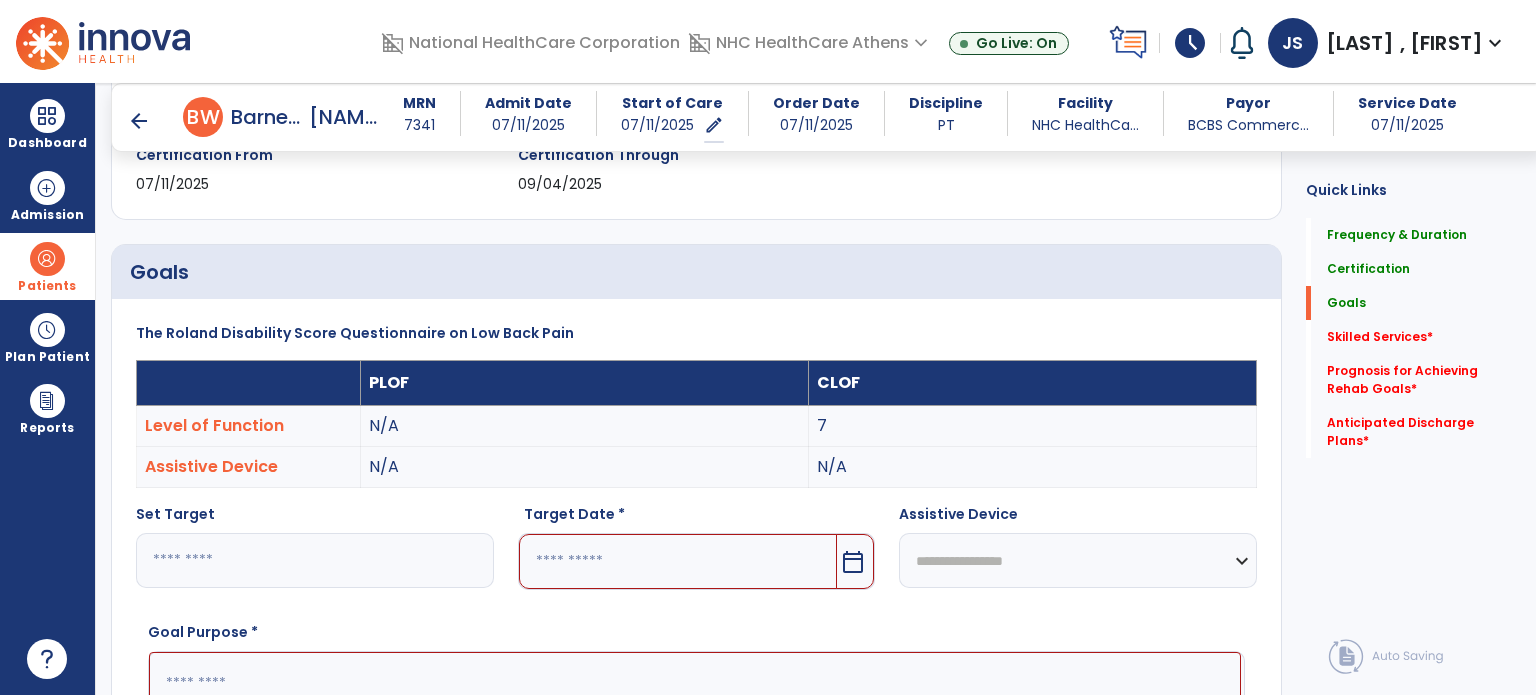 scroll, scrollTop: 711, scrollLeft: 0, axis: vertical 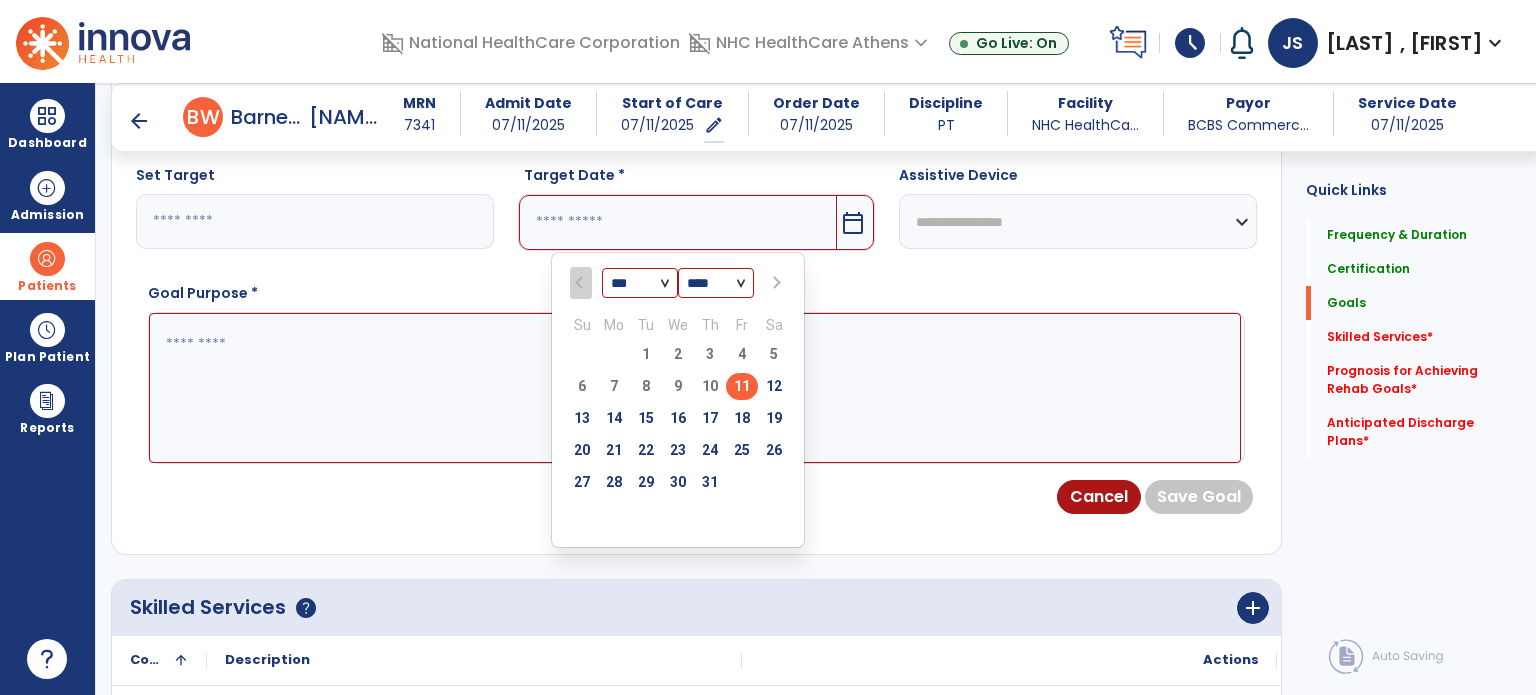 click at bounding box center (775, 283) 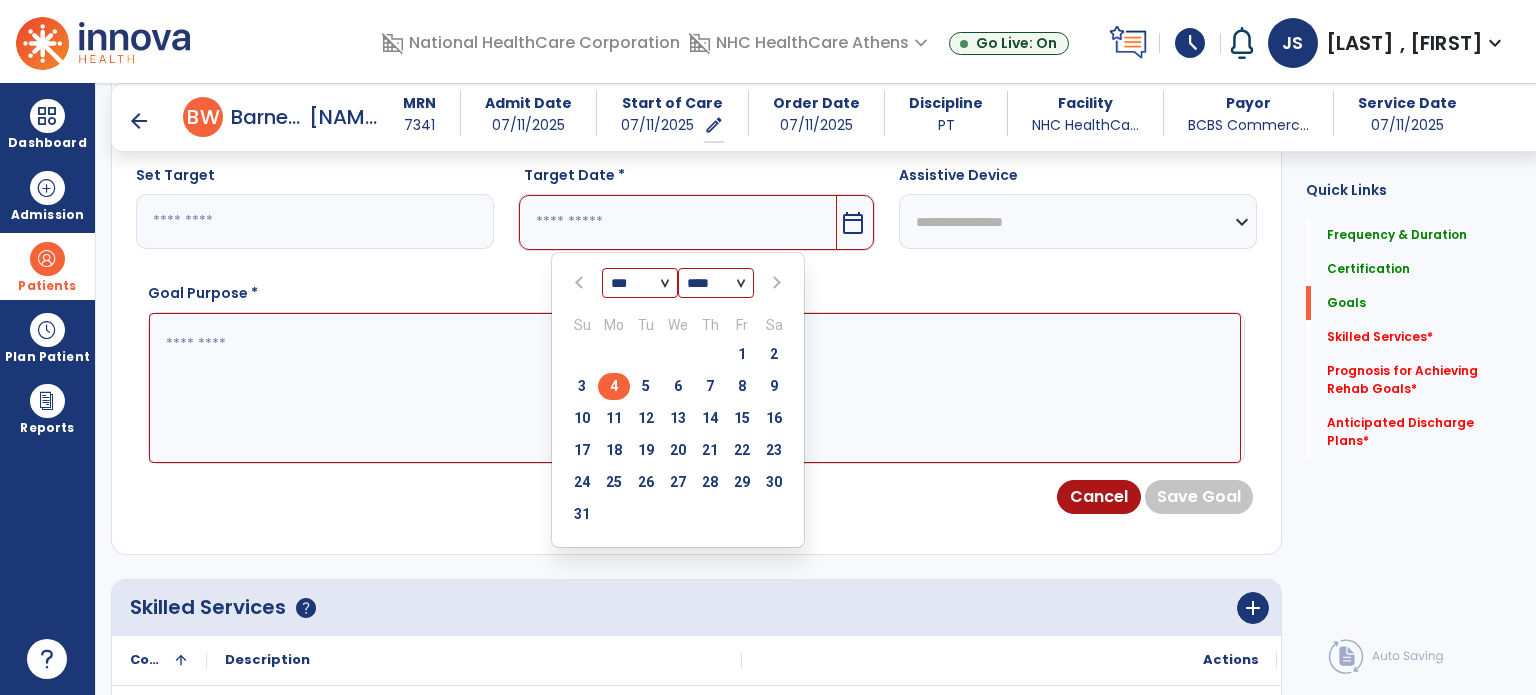 click on "4" at bounding box center [614, 386] 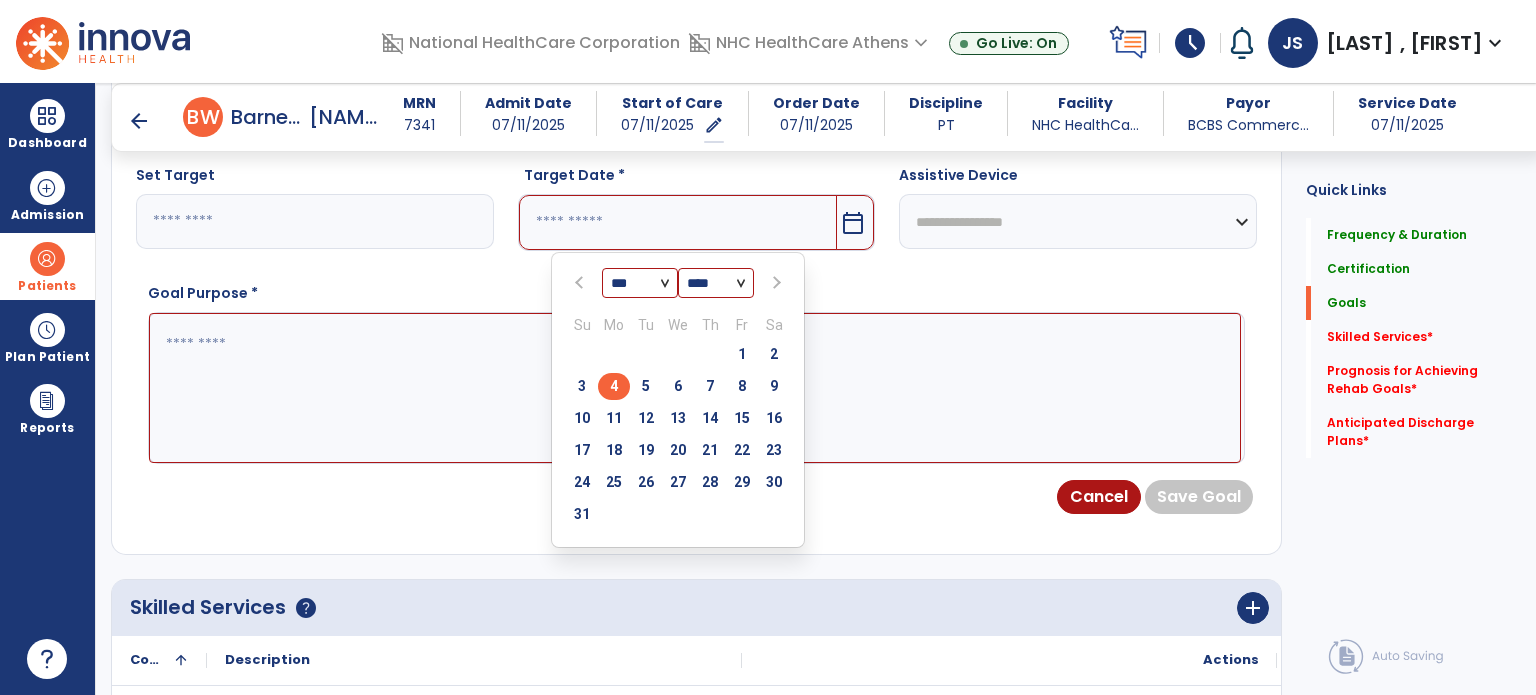 type on "********" 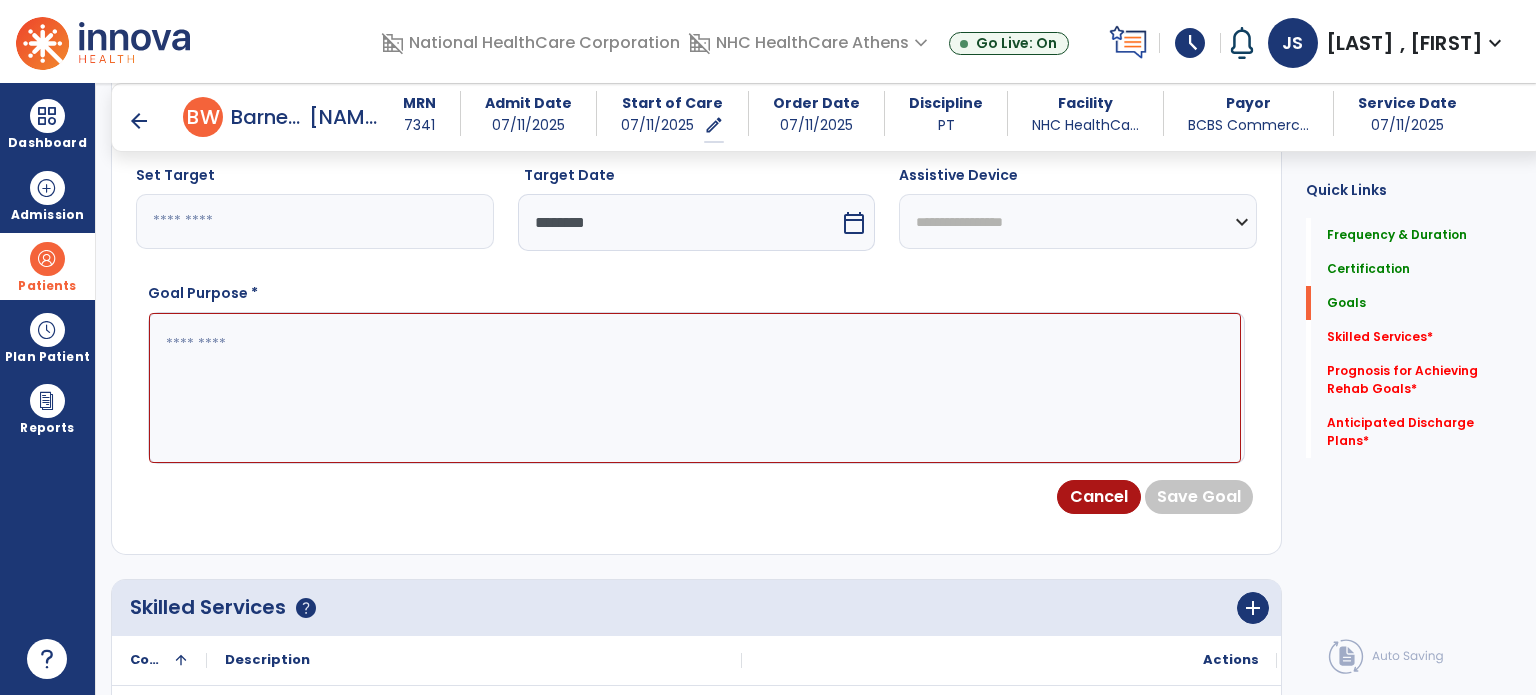 click at bounding box center (695, 388) 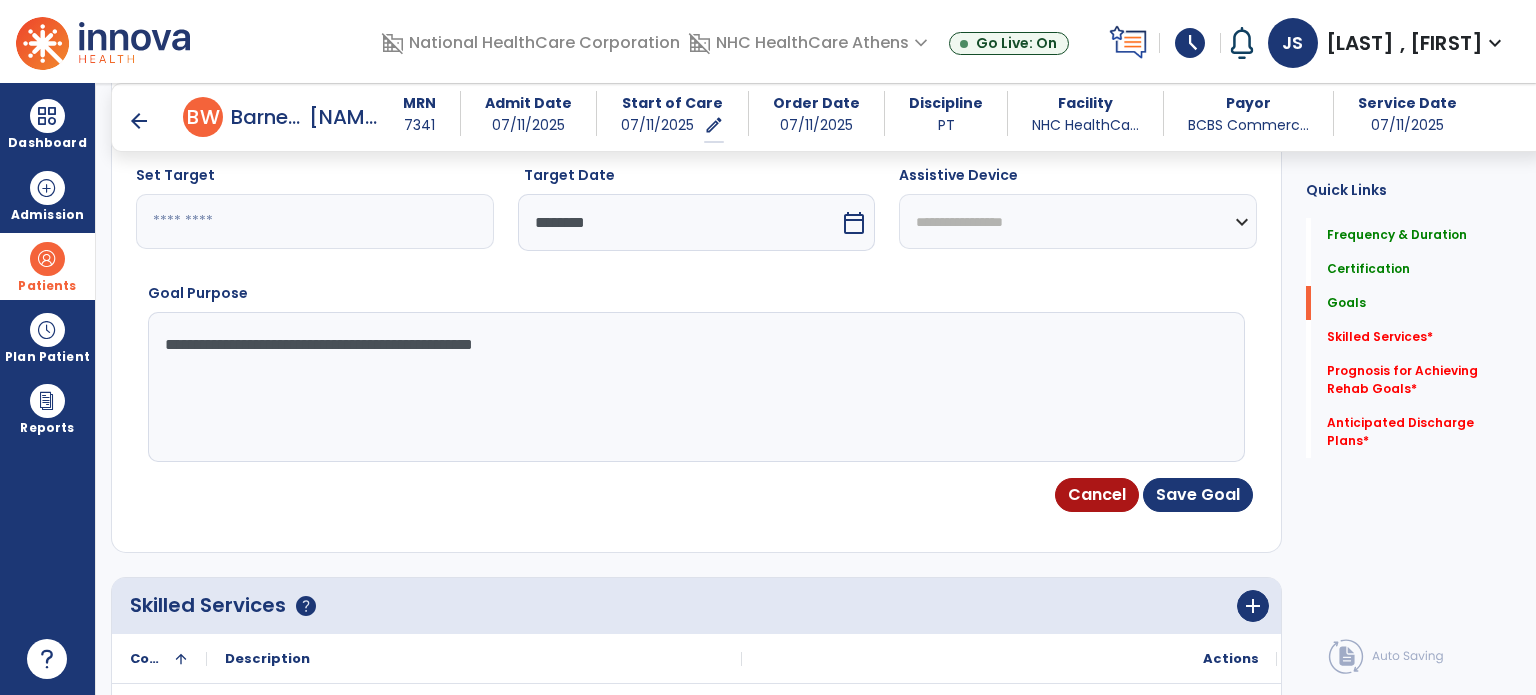 click on "**********" at bounding box center [695, 387] 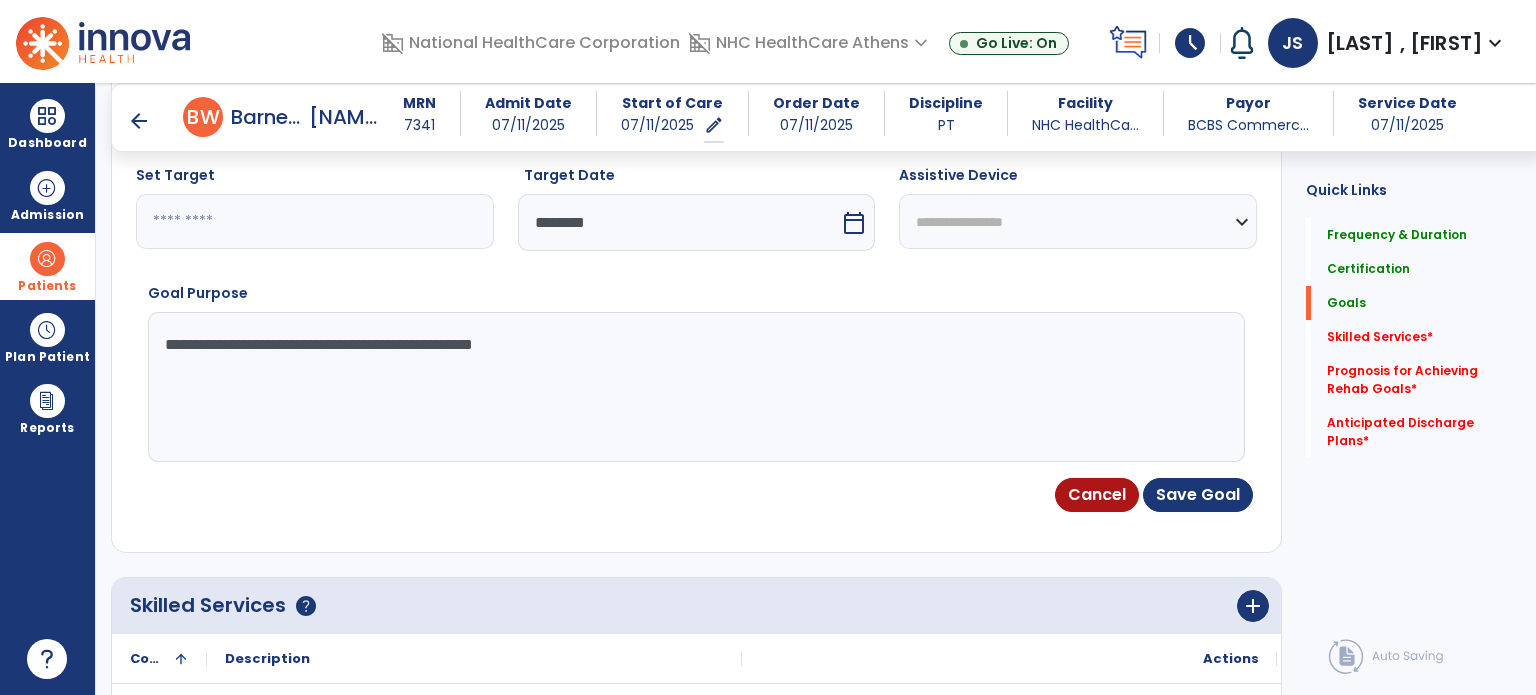type on "**********" 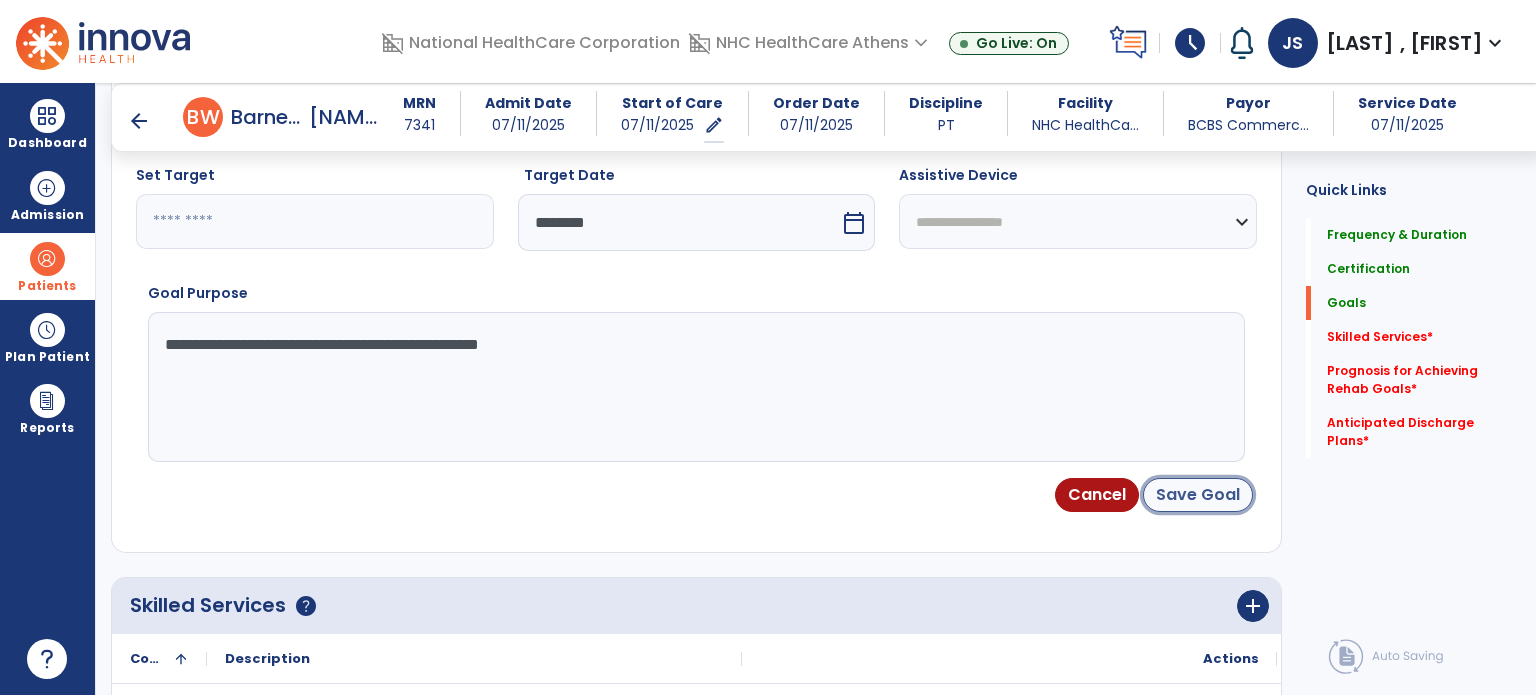 click on "Save Goal" at bounding box center (1198, 495) 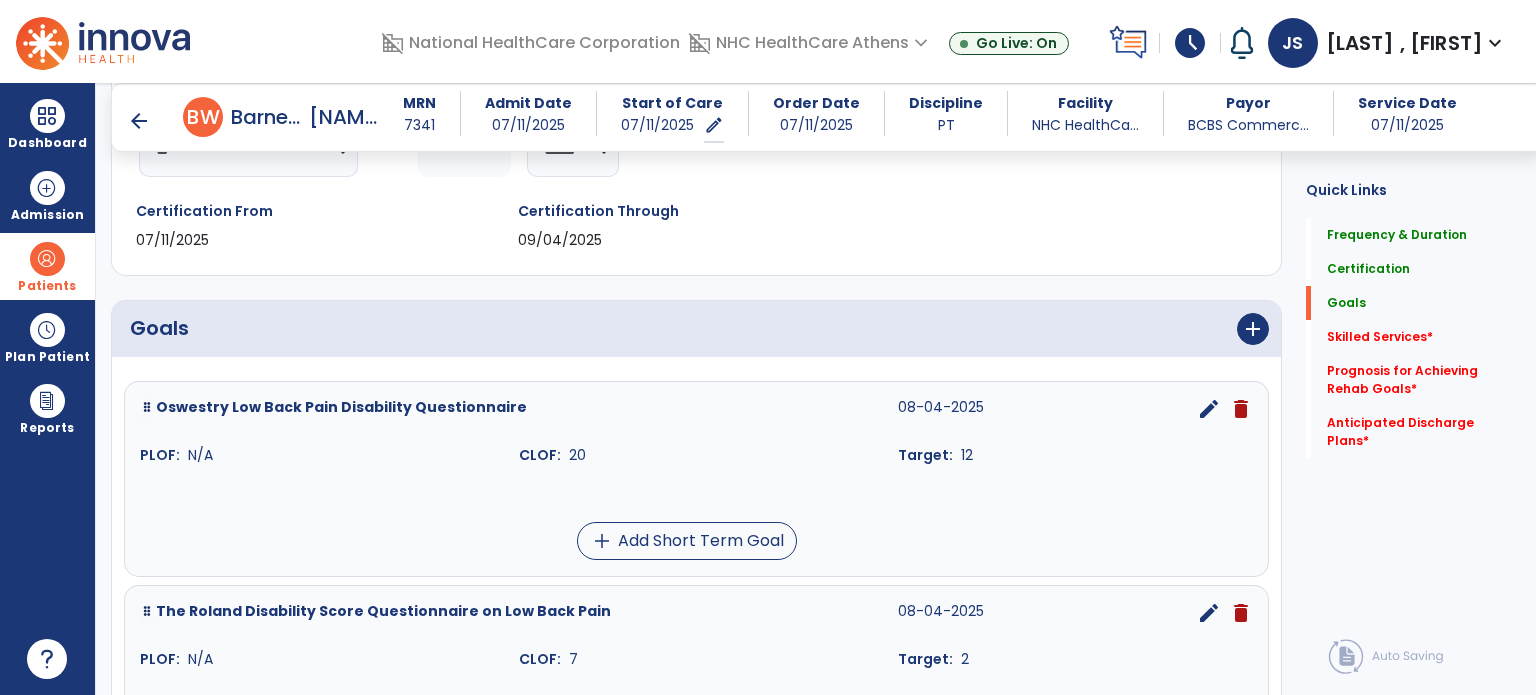scroll, scrollTop: 314, scrollLeft: 0, axis: vertical 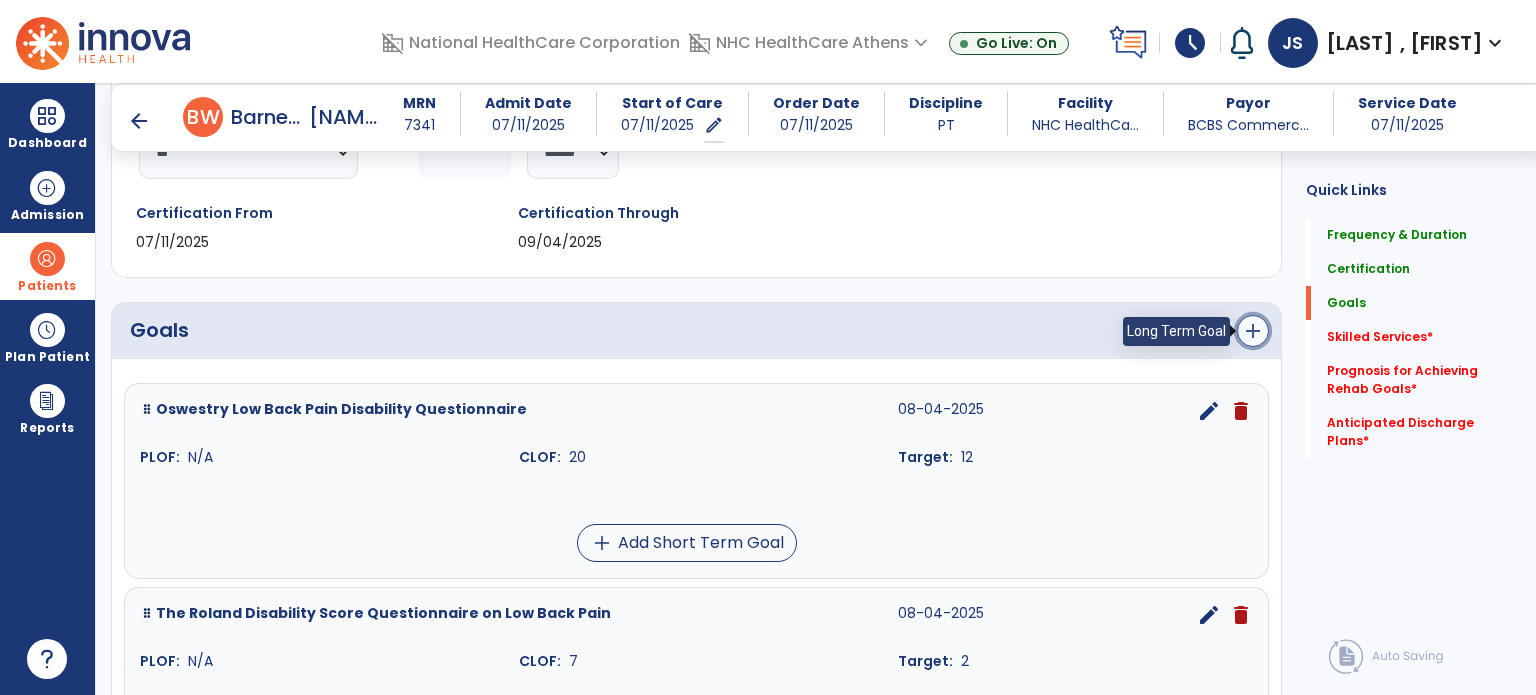 click on "add" at bounding box center [1253, 331] 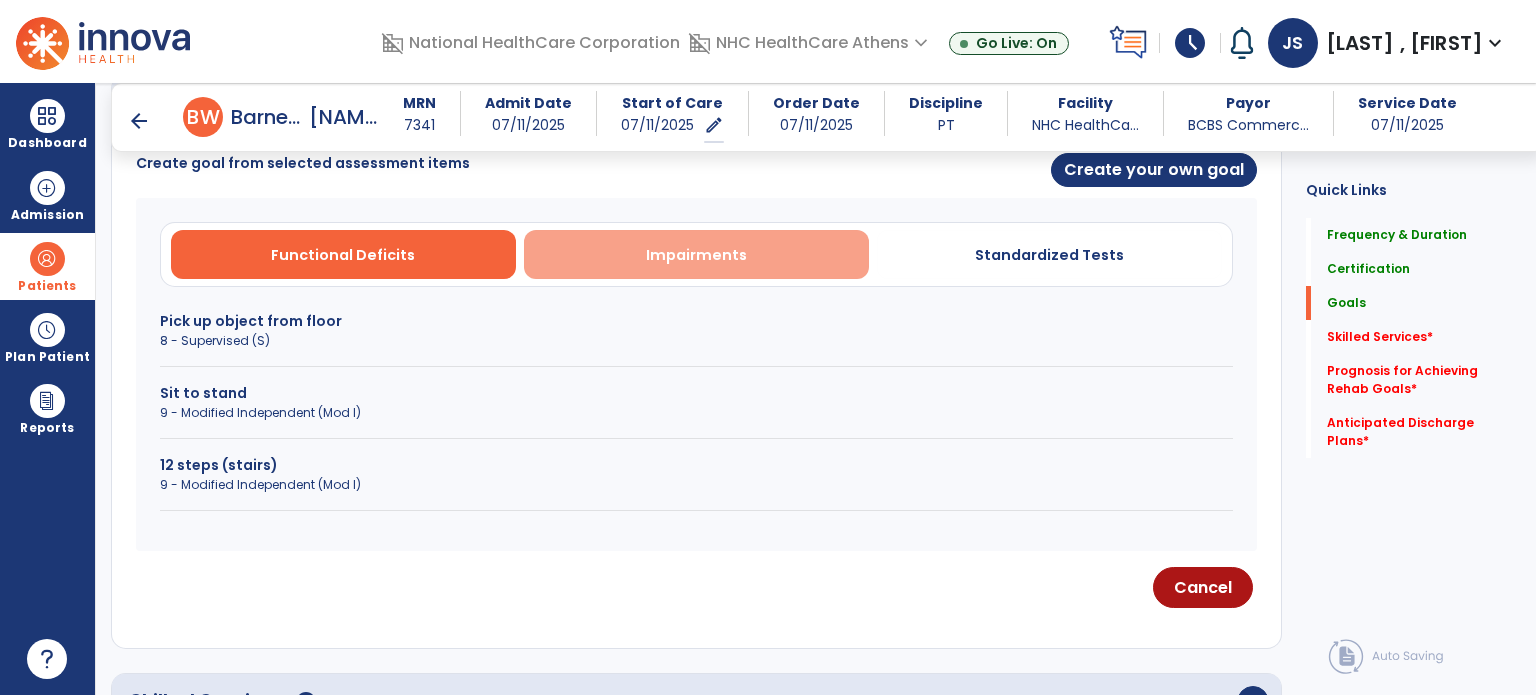 scroll, scrollTop: 540, scrollLeft: 0, axis: vertical 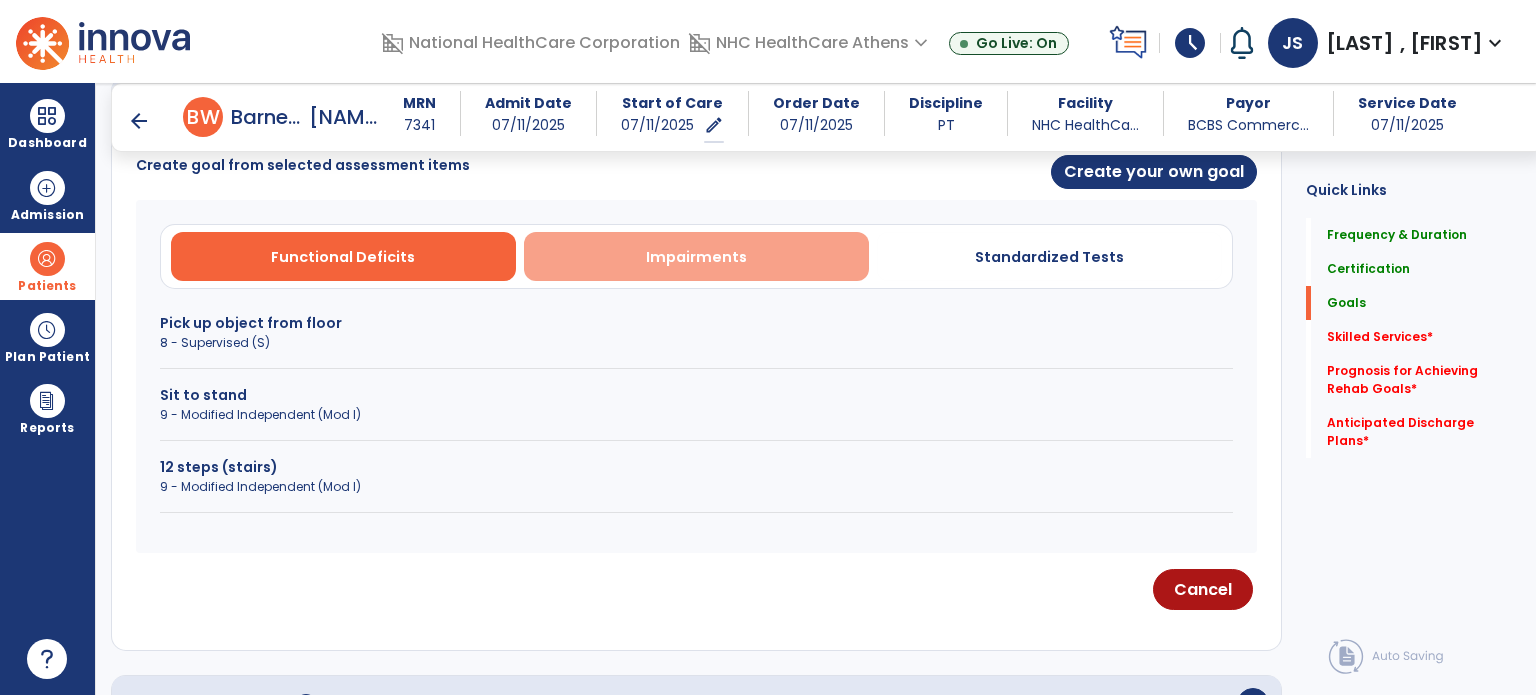 click on "Impairments" at bounding box center [696, 256] 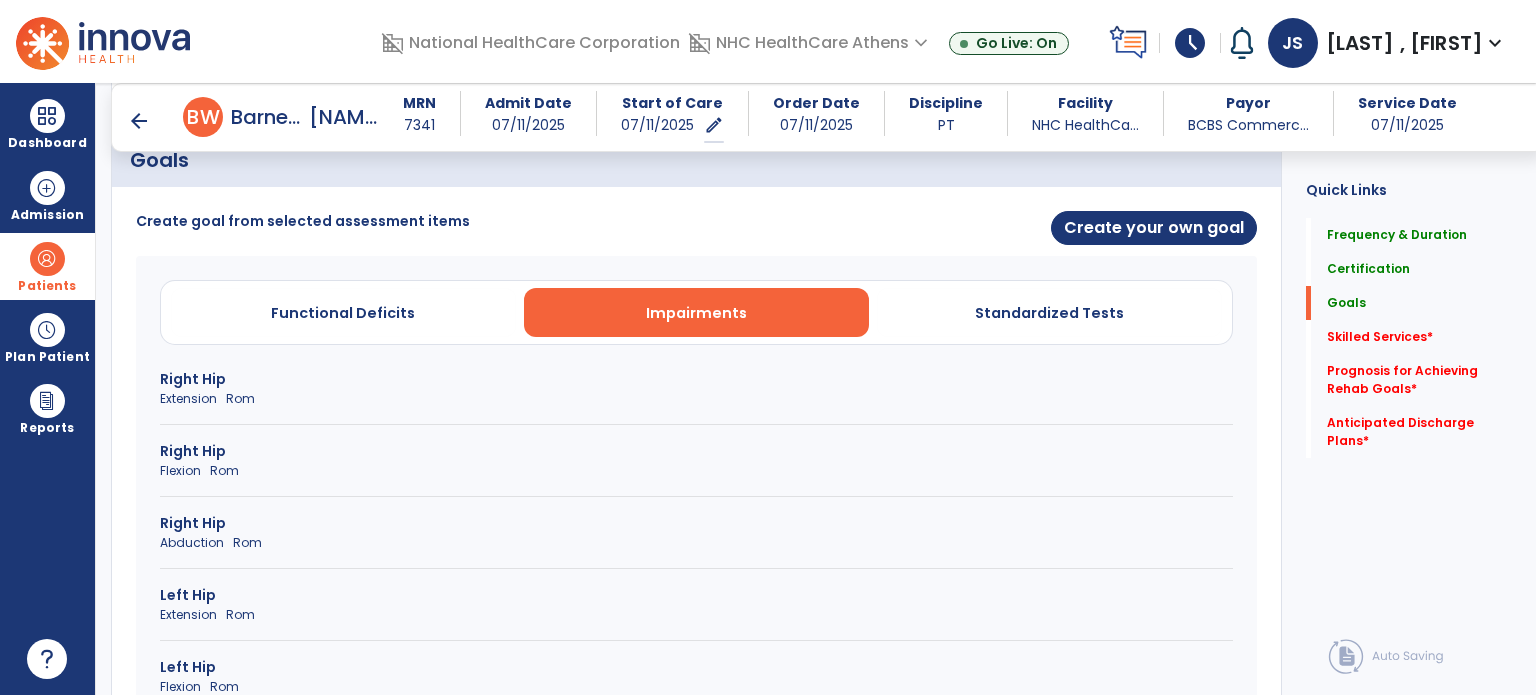 scroll, scrollTop: 486, scrollLeft: 0, axis: vertical 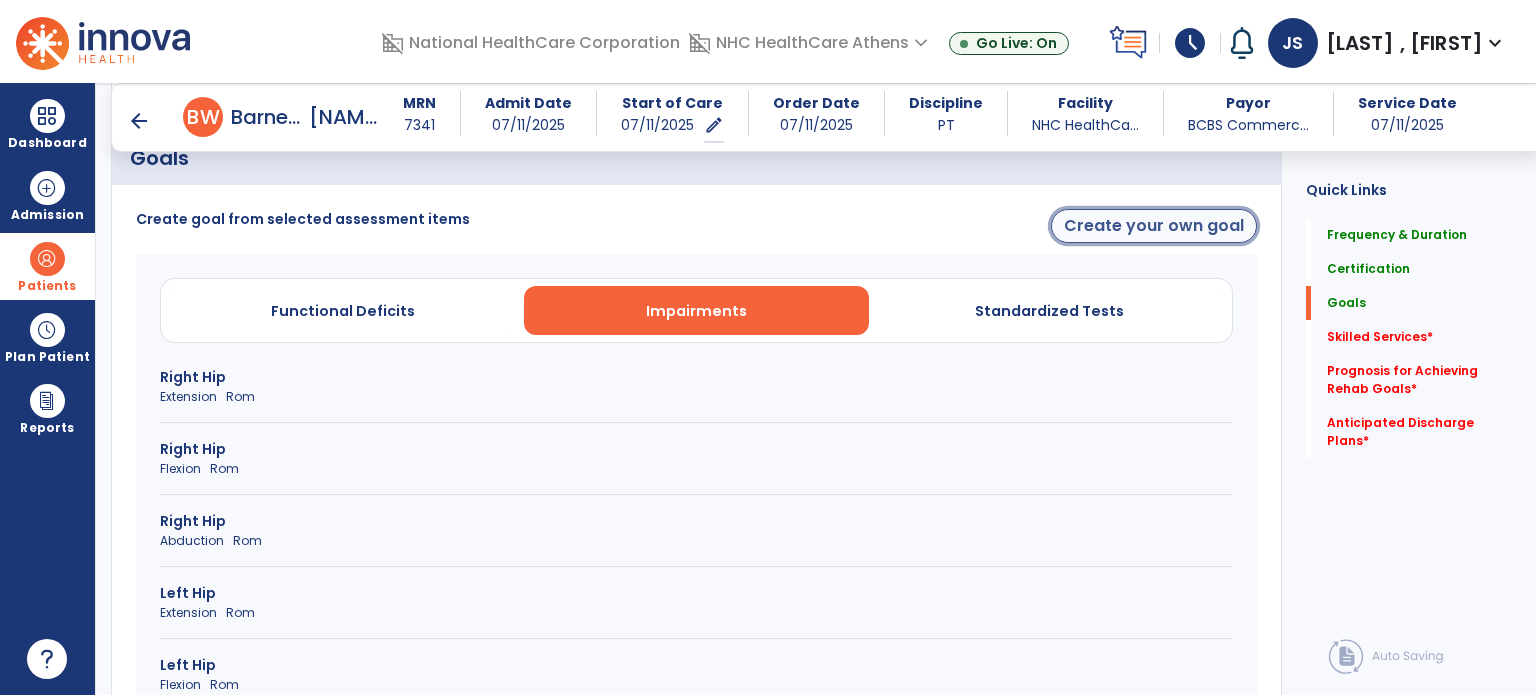 click on "Create your own goal" at bounding box center (1154, 226) 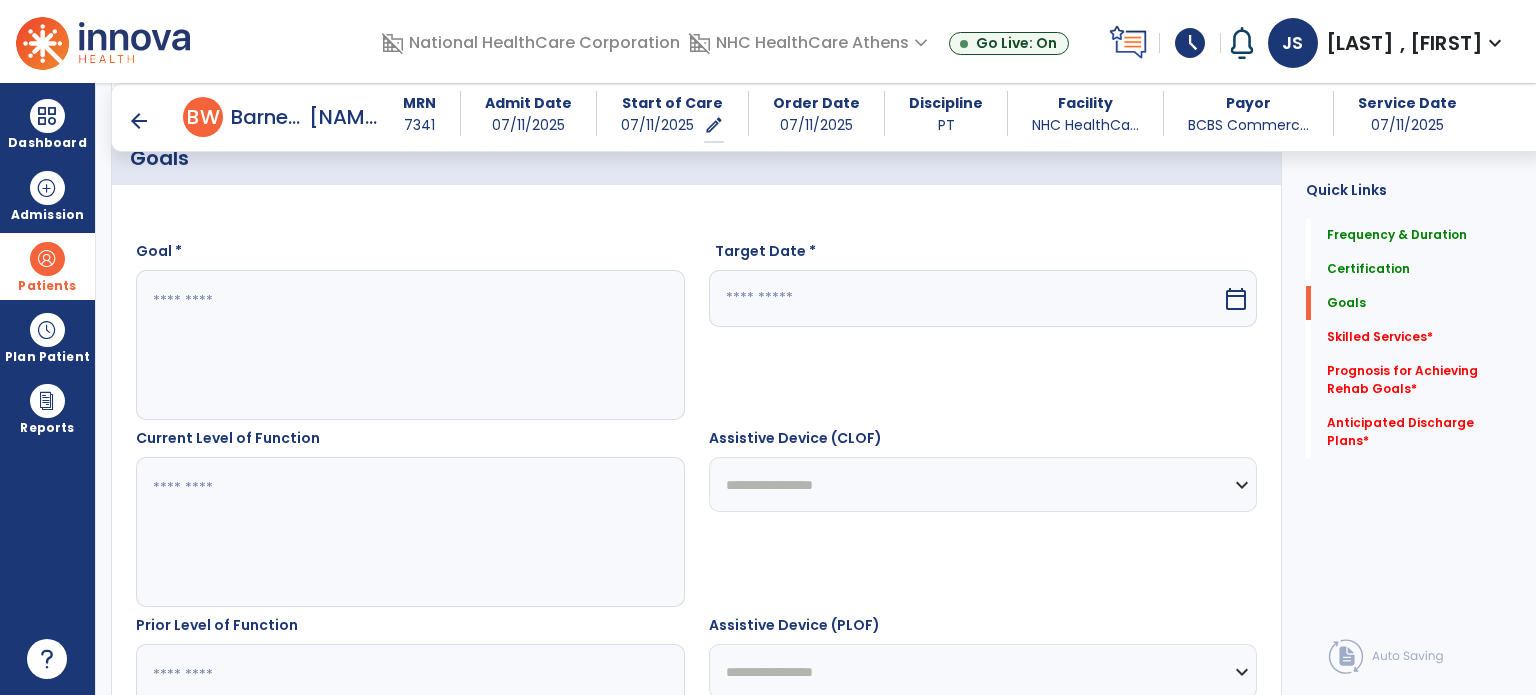 click at bounding box center (409, 345) 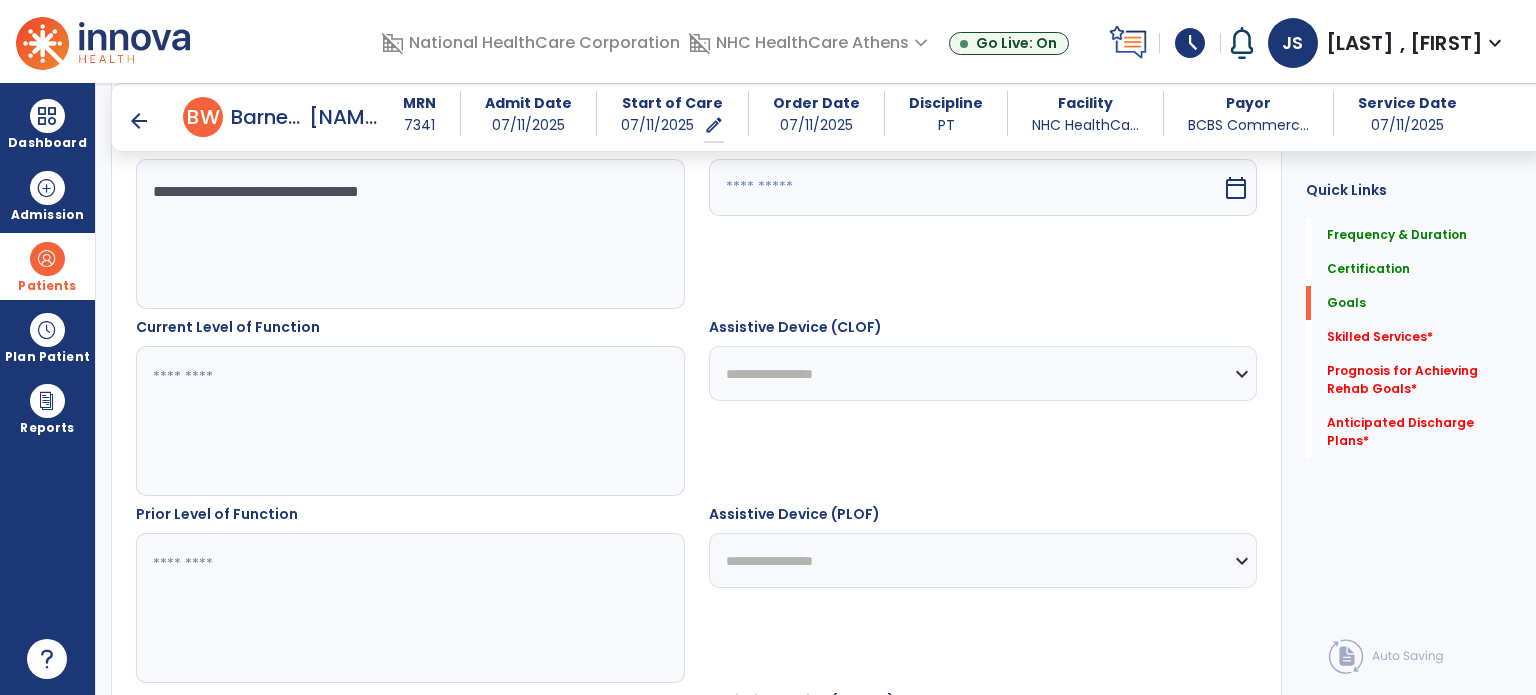 scroll, scrollTop: 604, scrollLeft: 0, axis: vertical 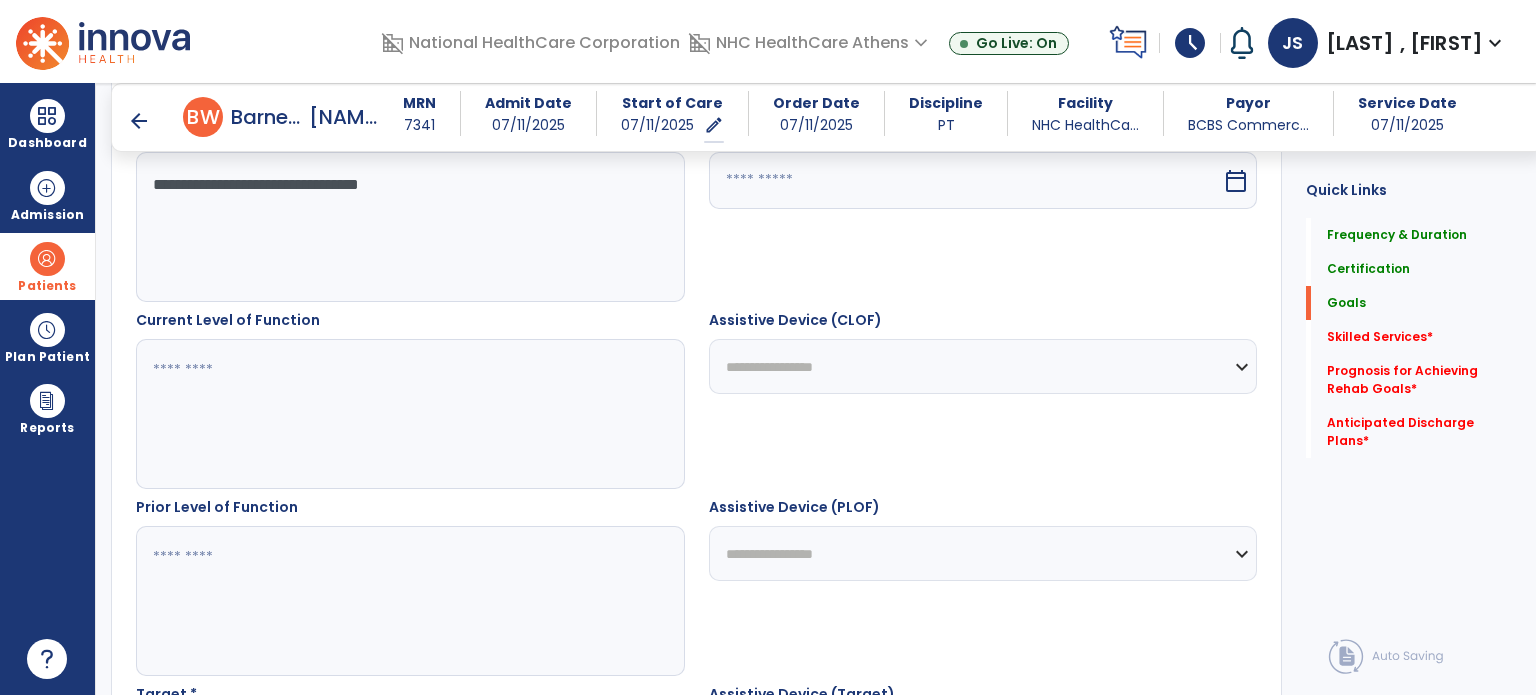 type on "**********" 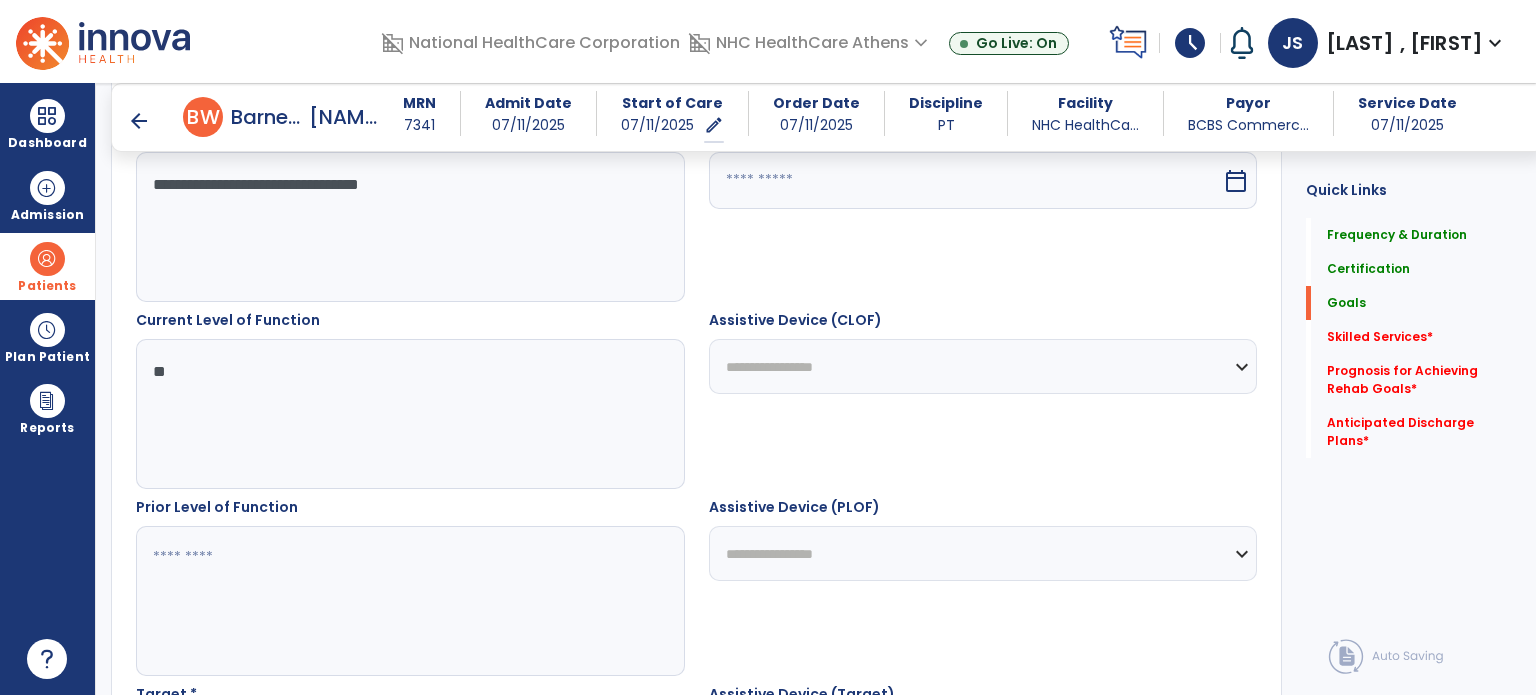 type on "*" 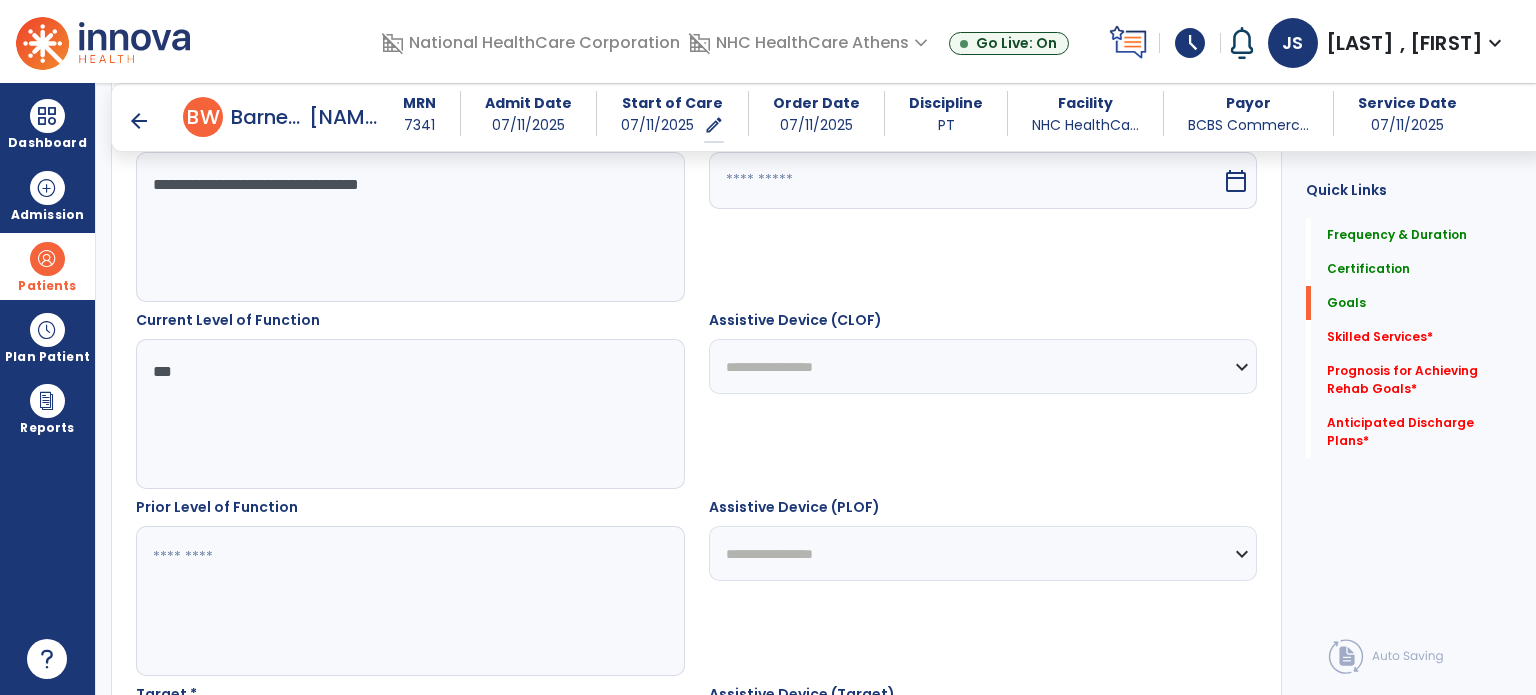 click on "***" at bounding box center [409, 414] 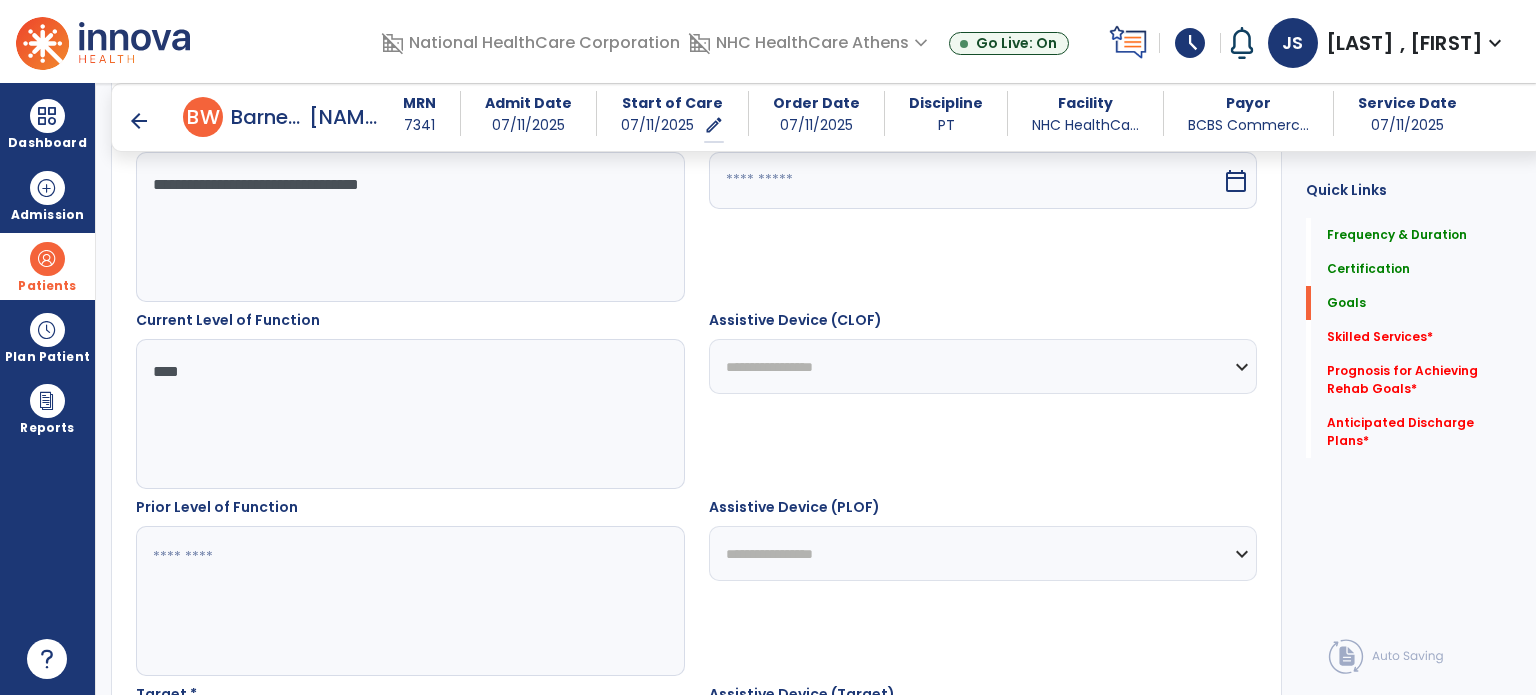 click on "****" at bounding box center (409, 414) 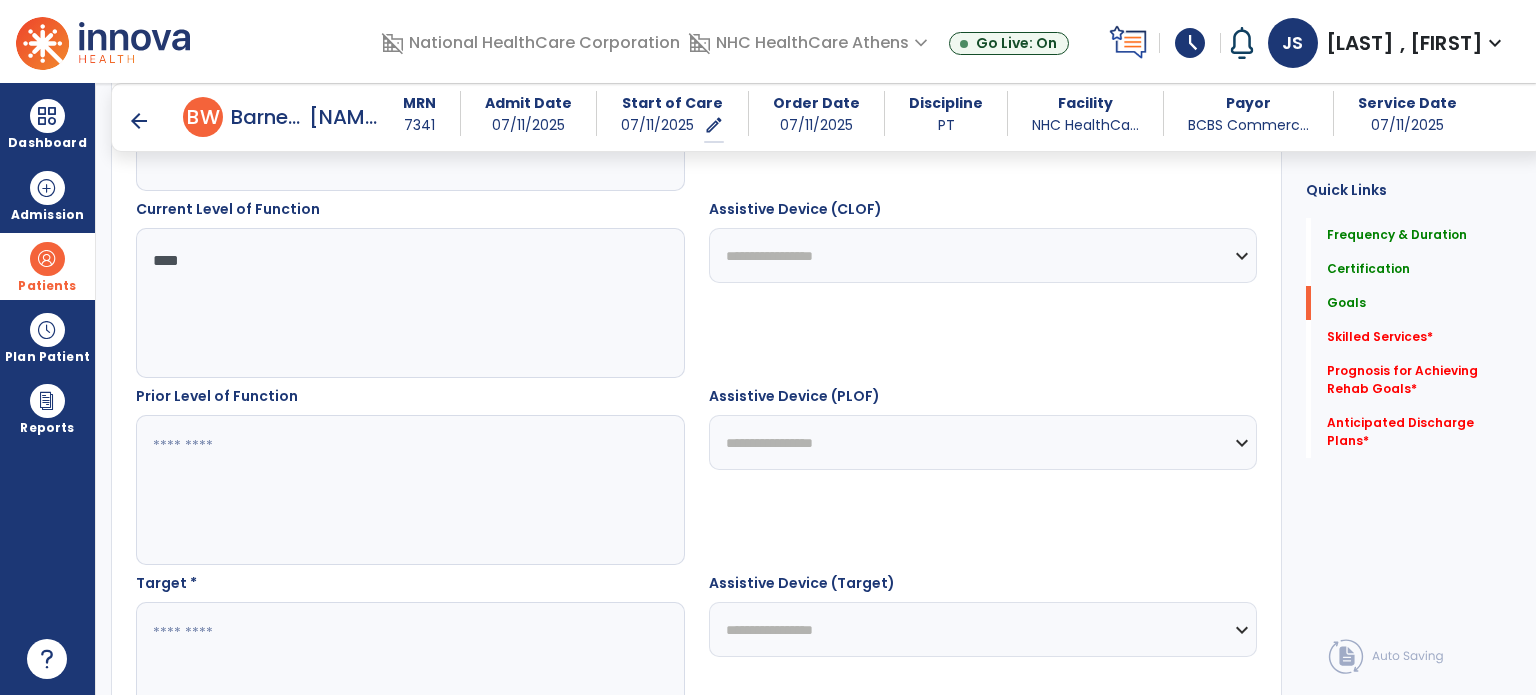scroll, scrollTop: 717, scrollLeft: 0, axis: vertical 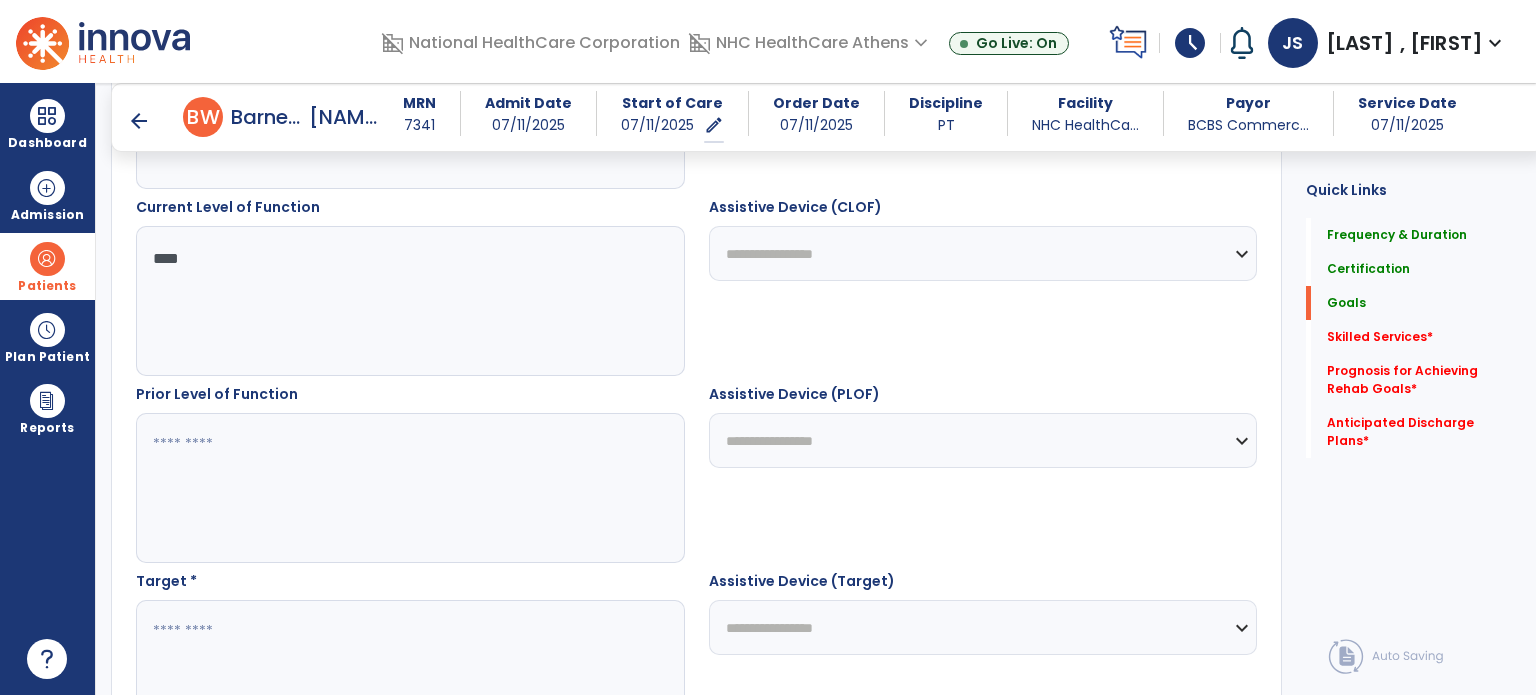 type on "****" 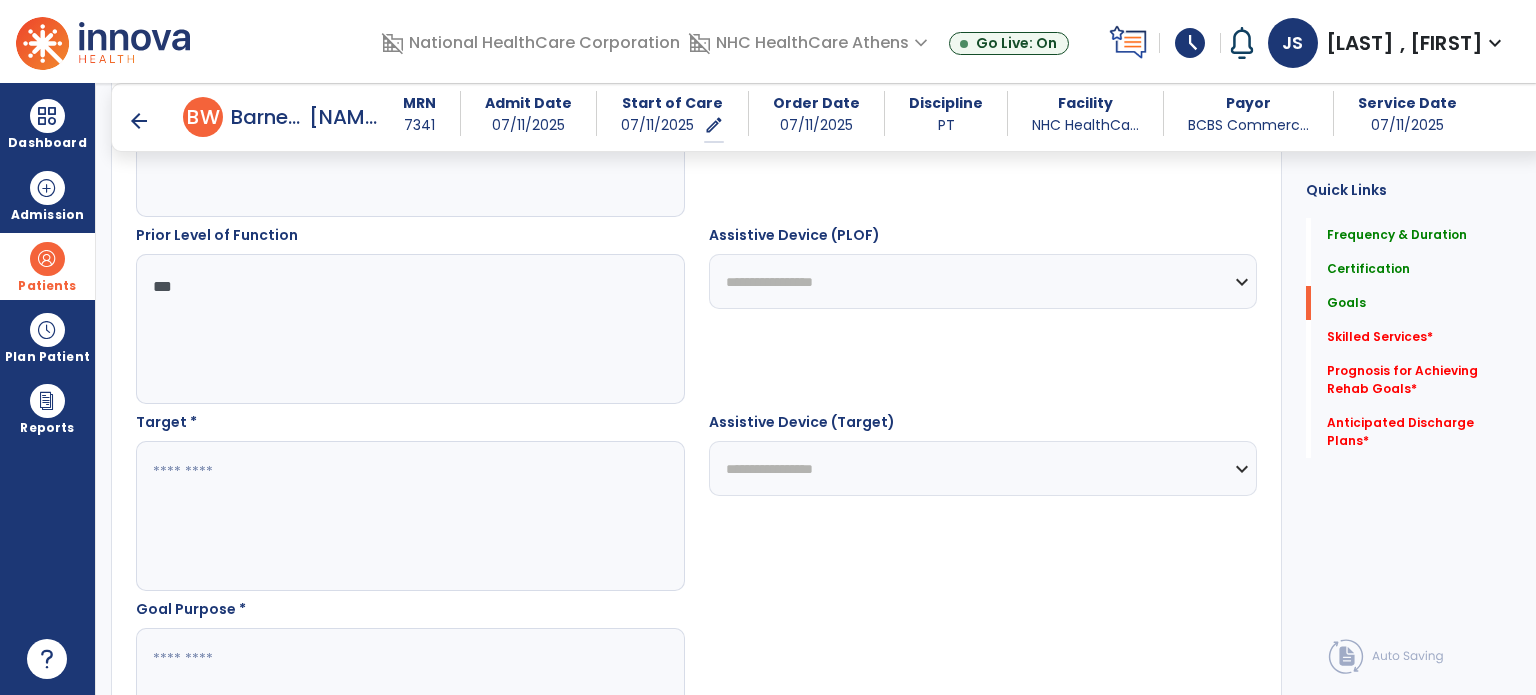 scroll, scrollTop: 876, scrollLeft: 0, axis: vertical 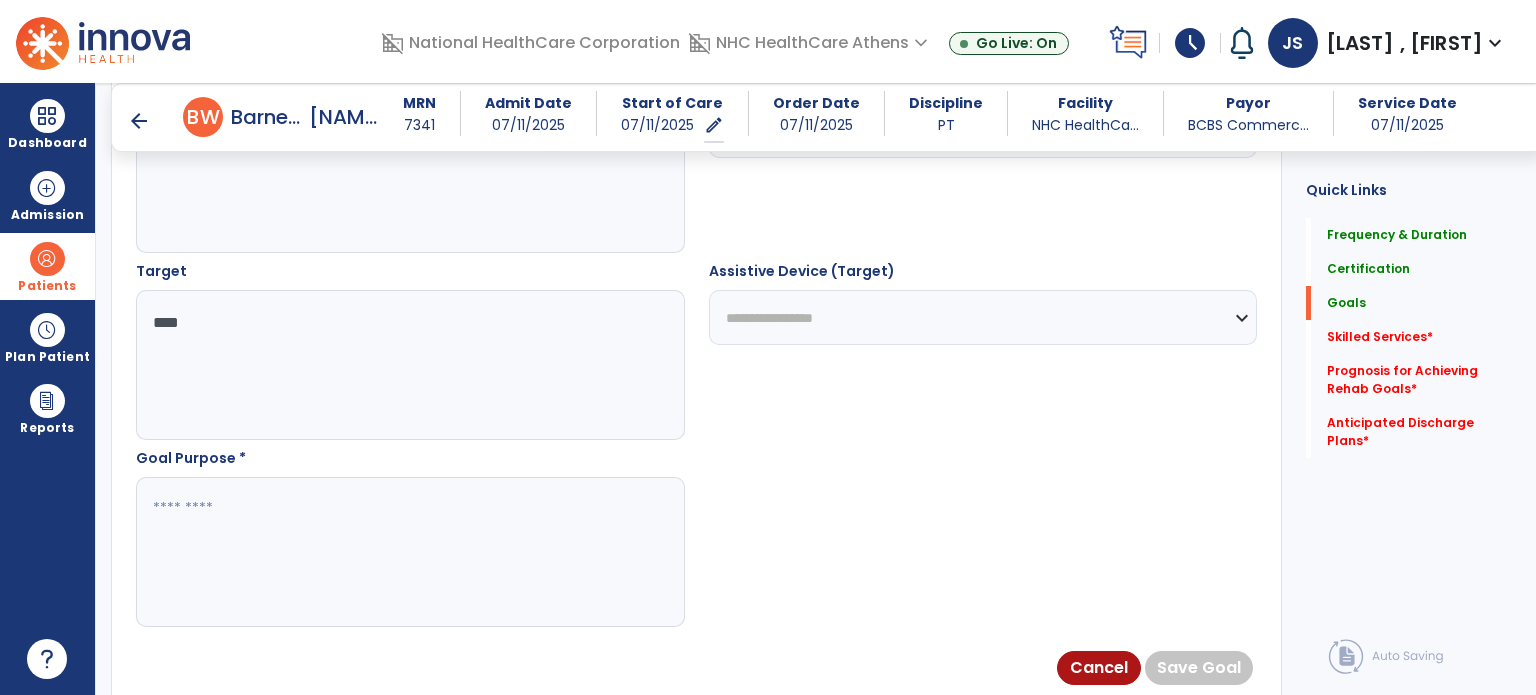 type on "****" 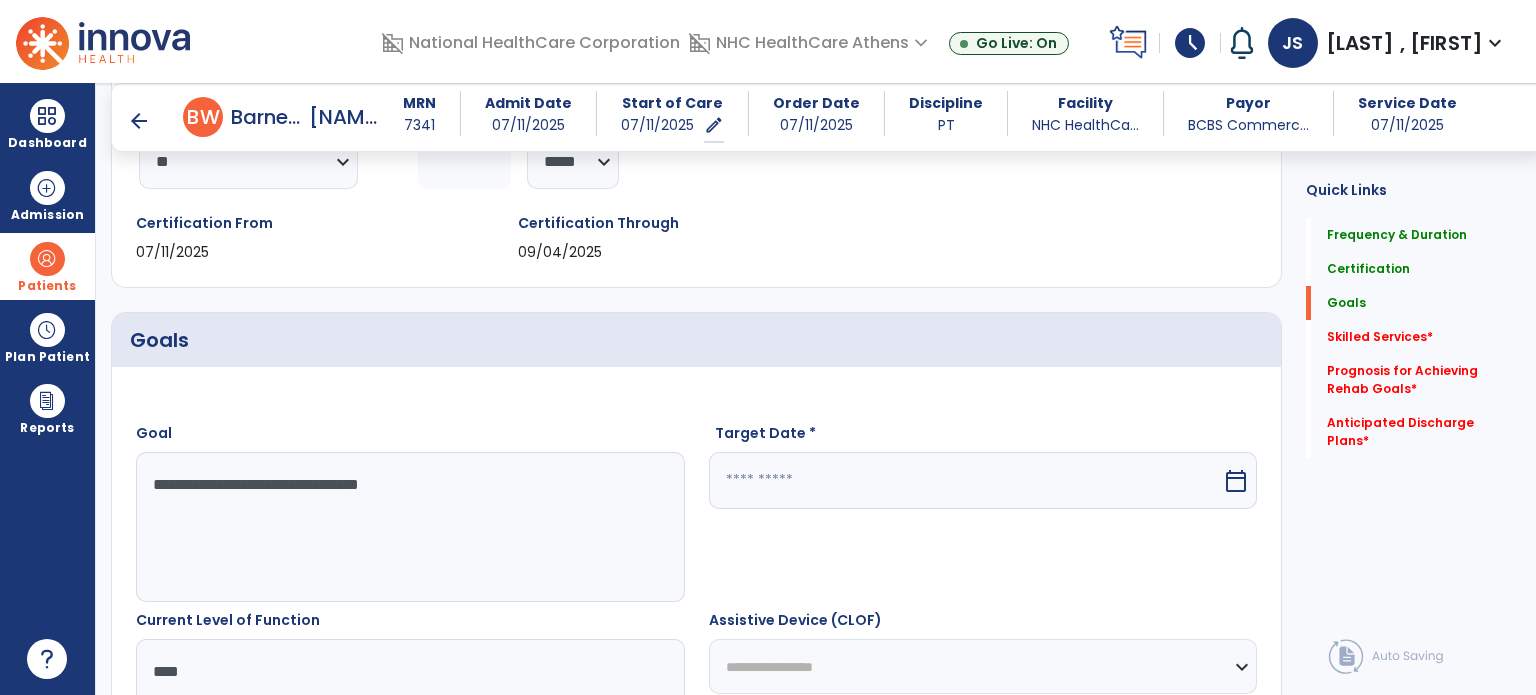 scroll, scrollTop: 308, scrollLeft: 0, axis: vertical 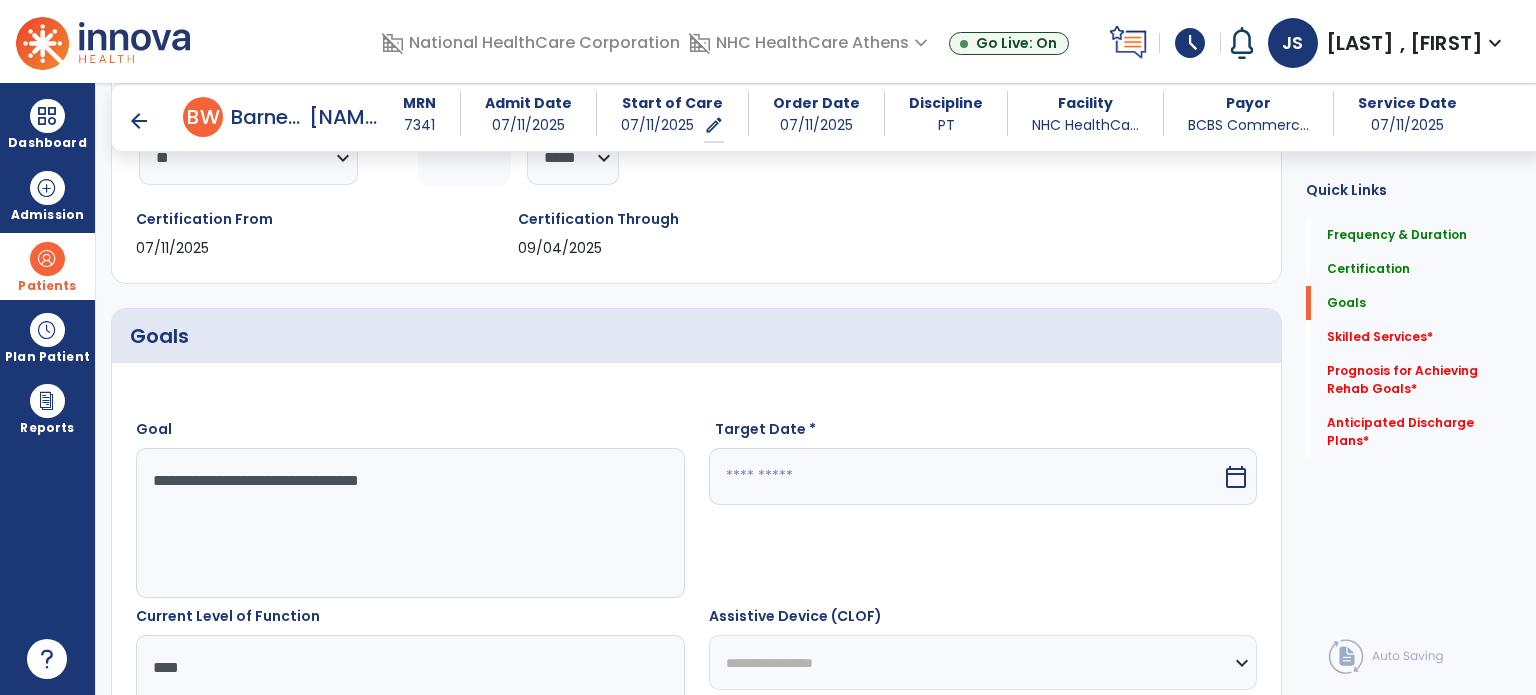 type on "**********" 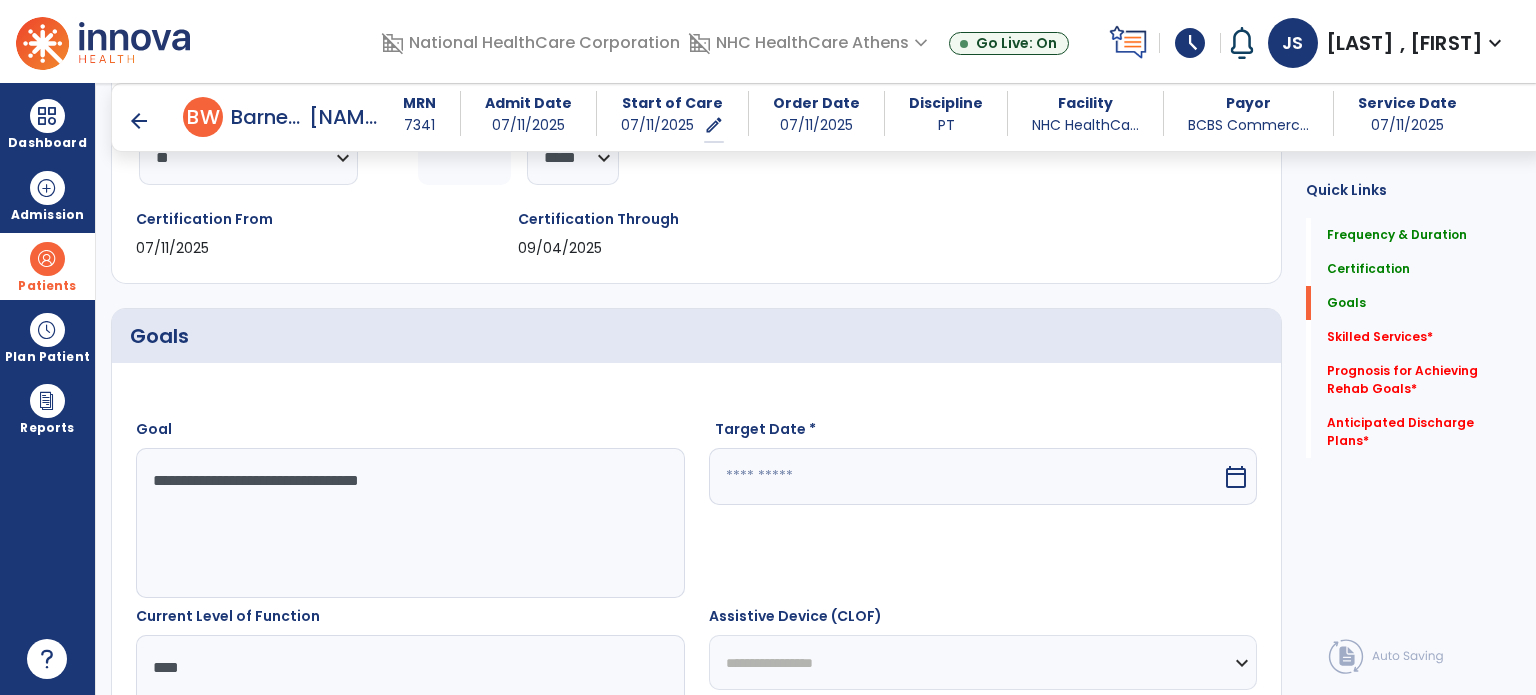 click at bounding box center [966, 476] 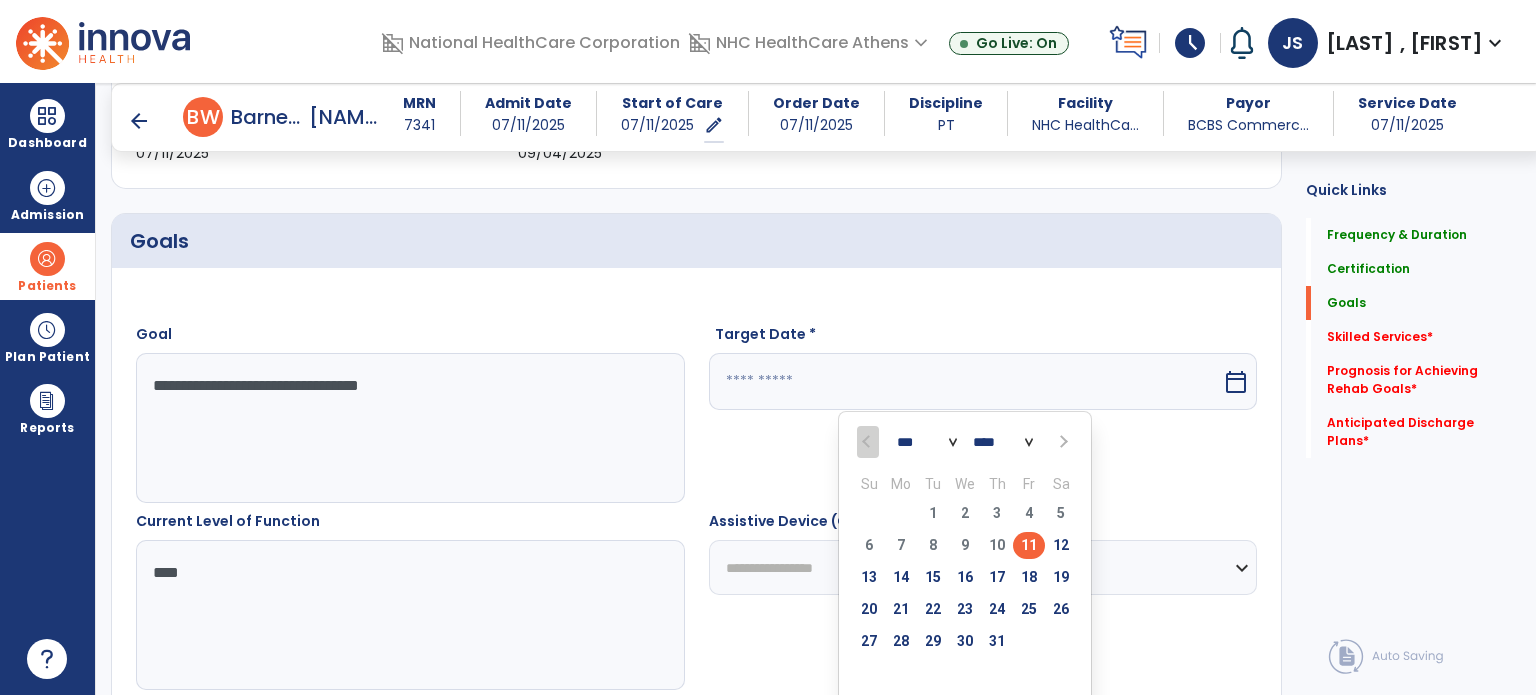 scroll, scrollTop: 402, scrollLeft: 0, axis: vertical 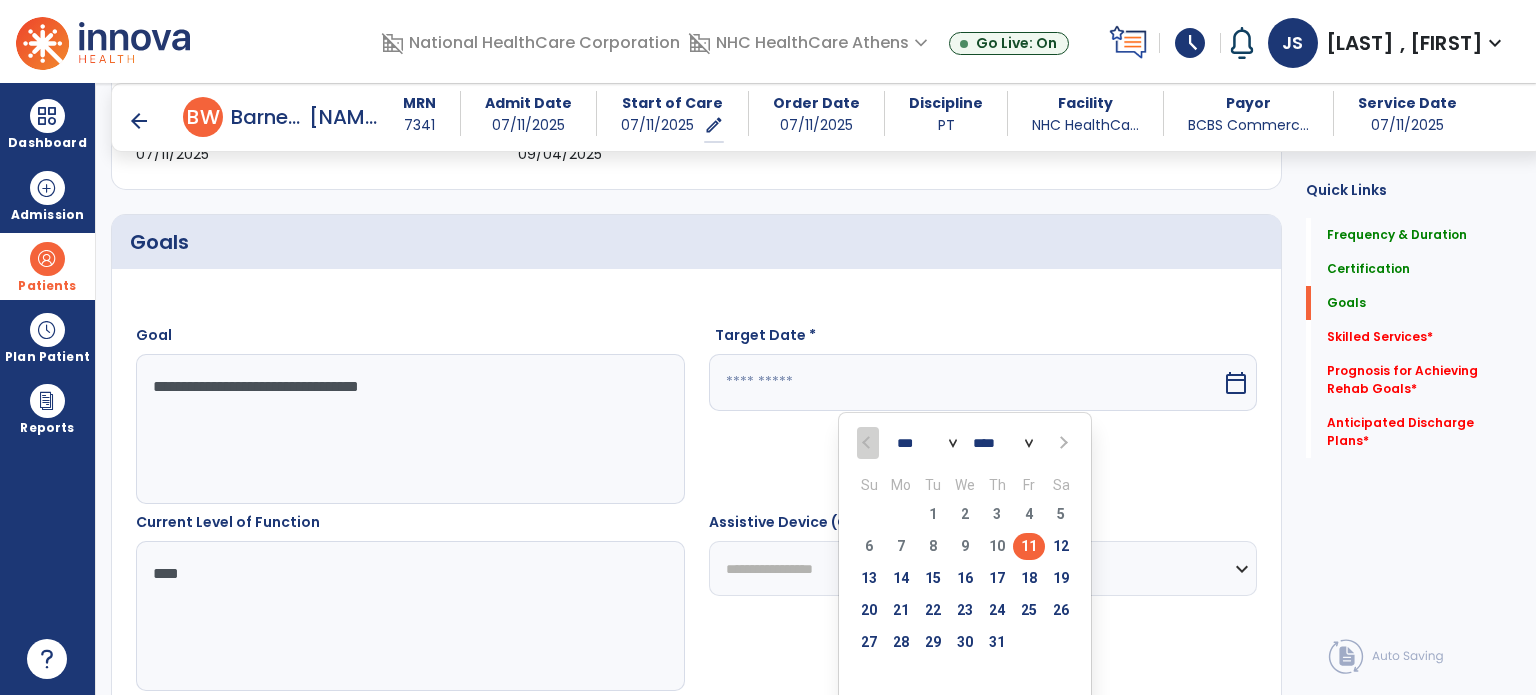 click at bounding box center (1061, 443) 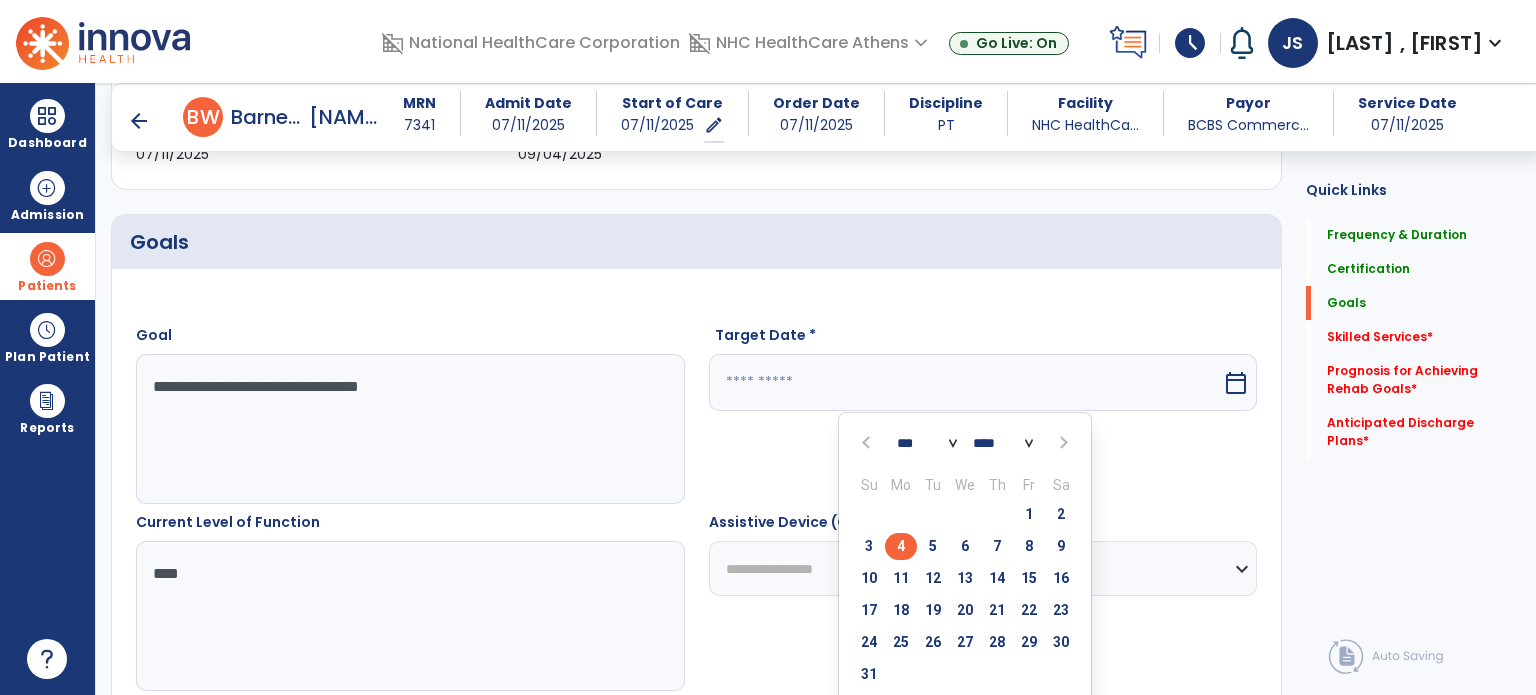 click on "4" at bounding box center (901, 546) 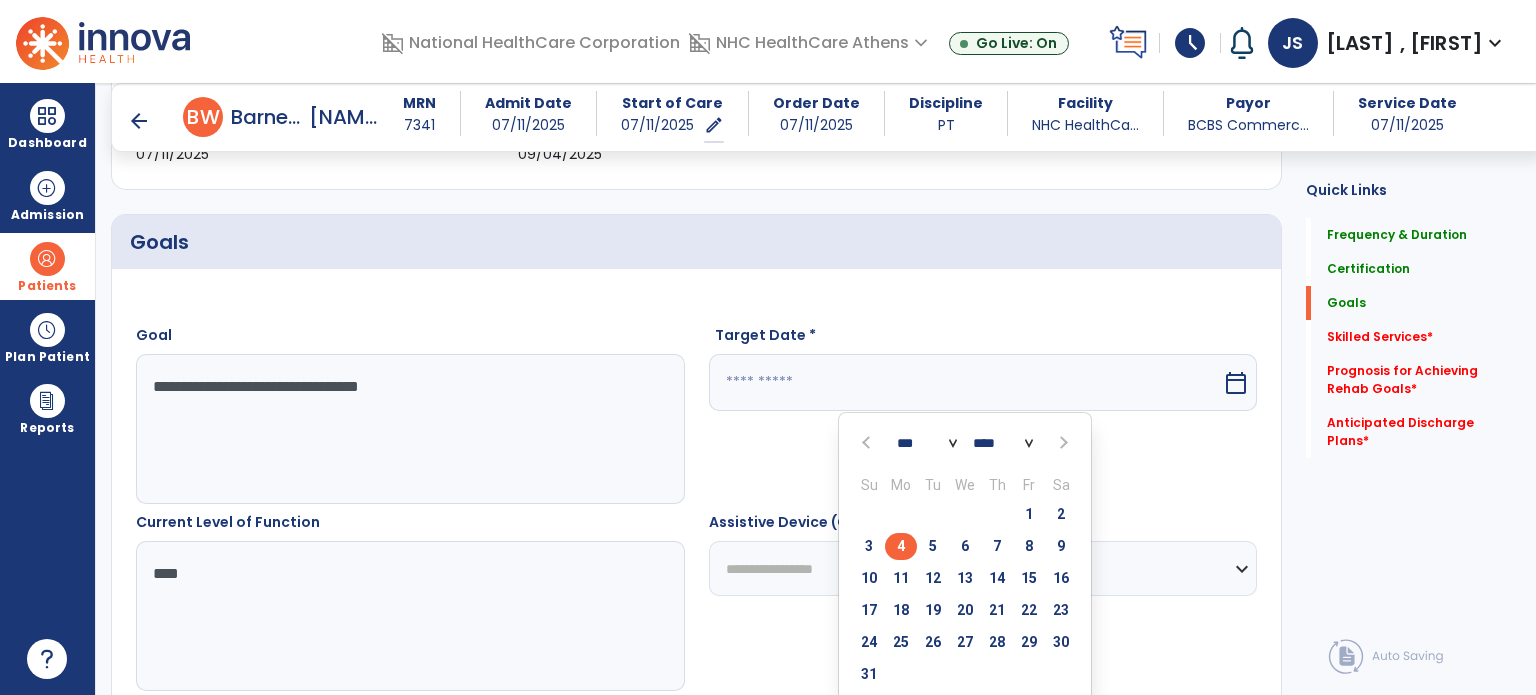 type on "********" 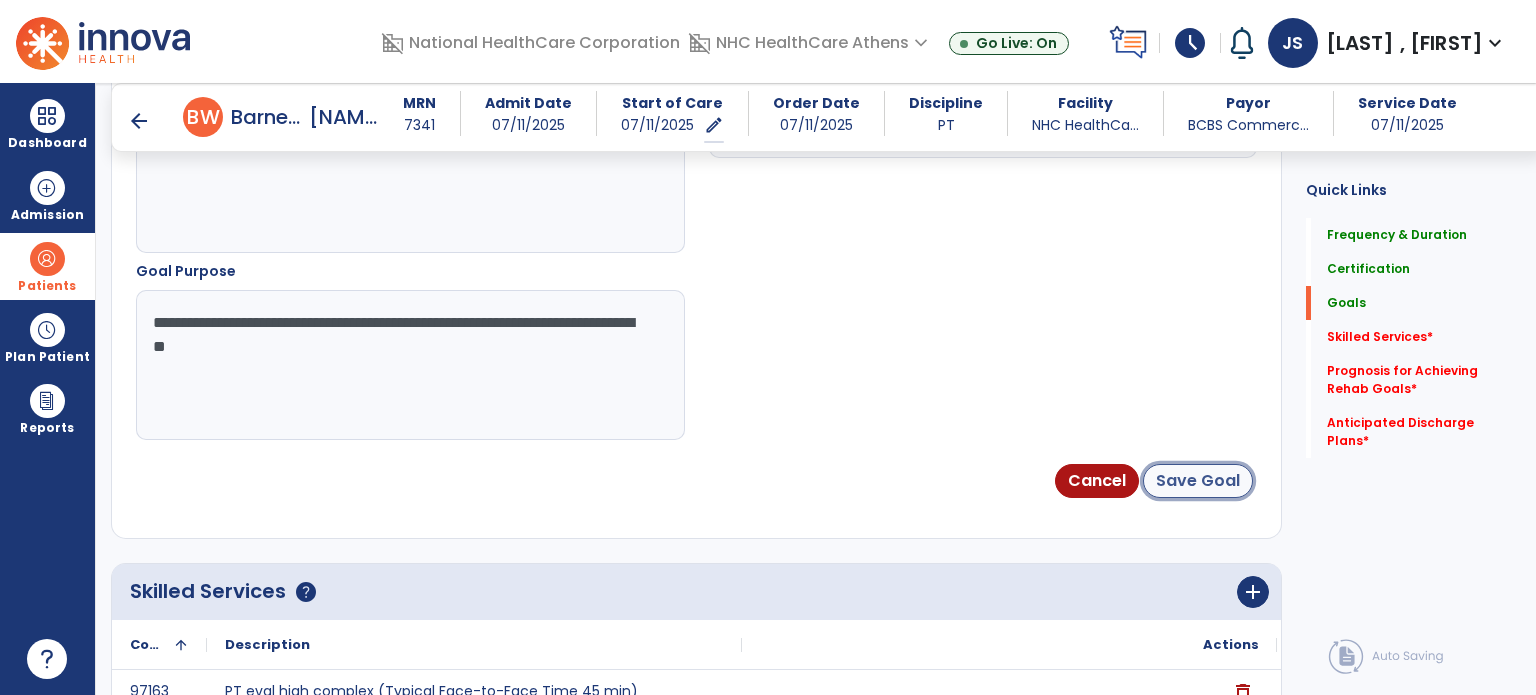click on "Save Goal" at bounding box center (1198, 481) 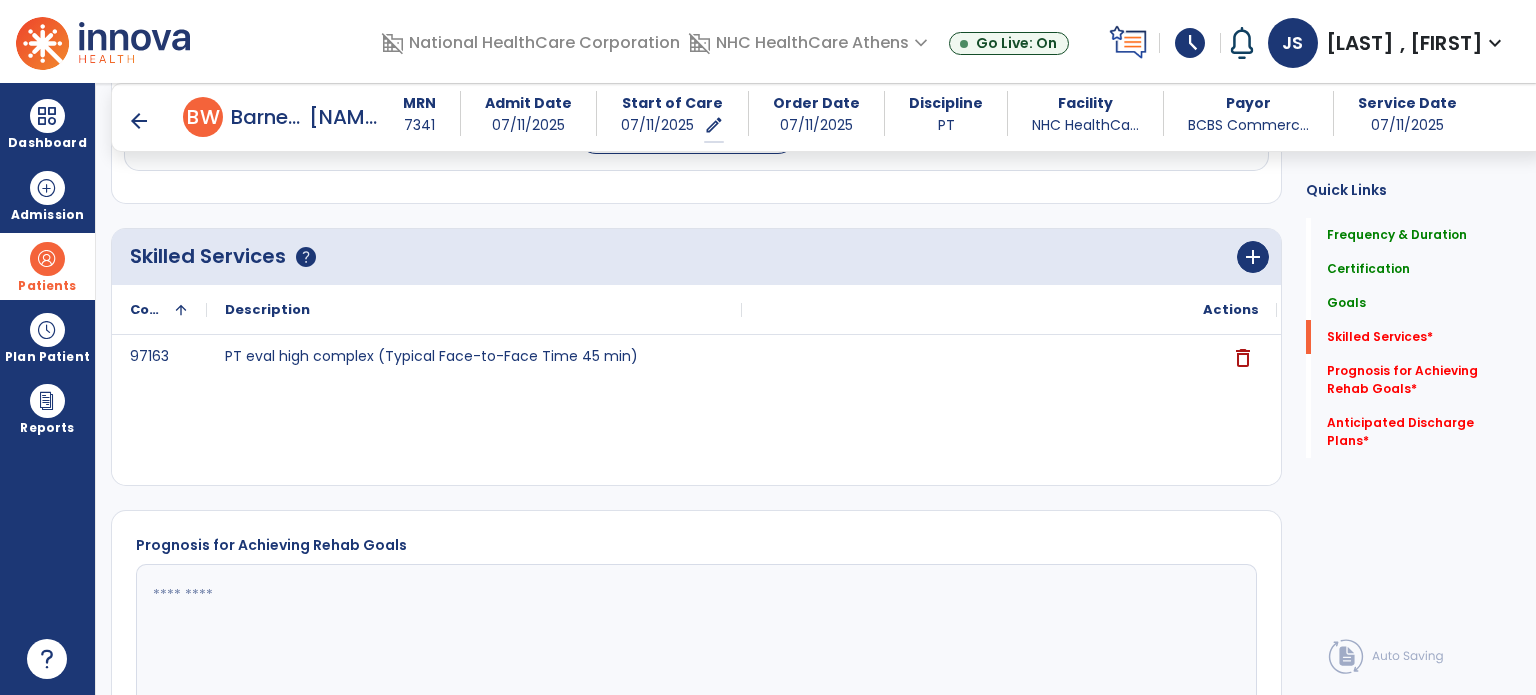 scroll, scrollTop: 1132, scrollLeft: 0, axis: vertical 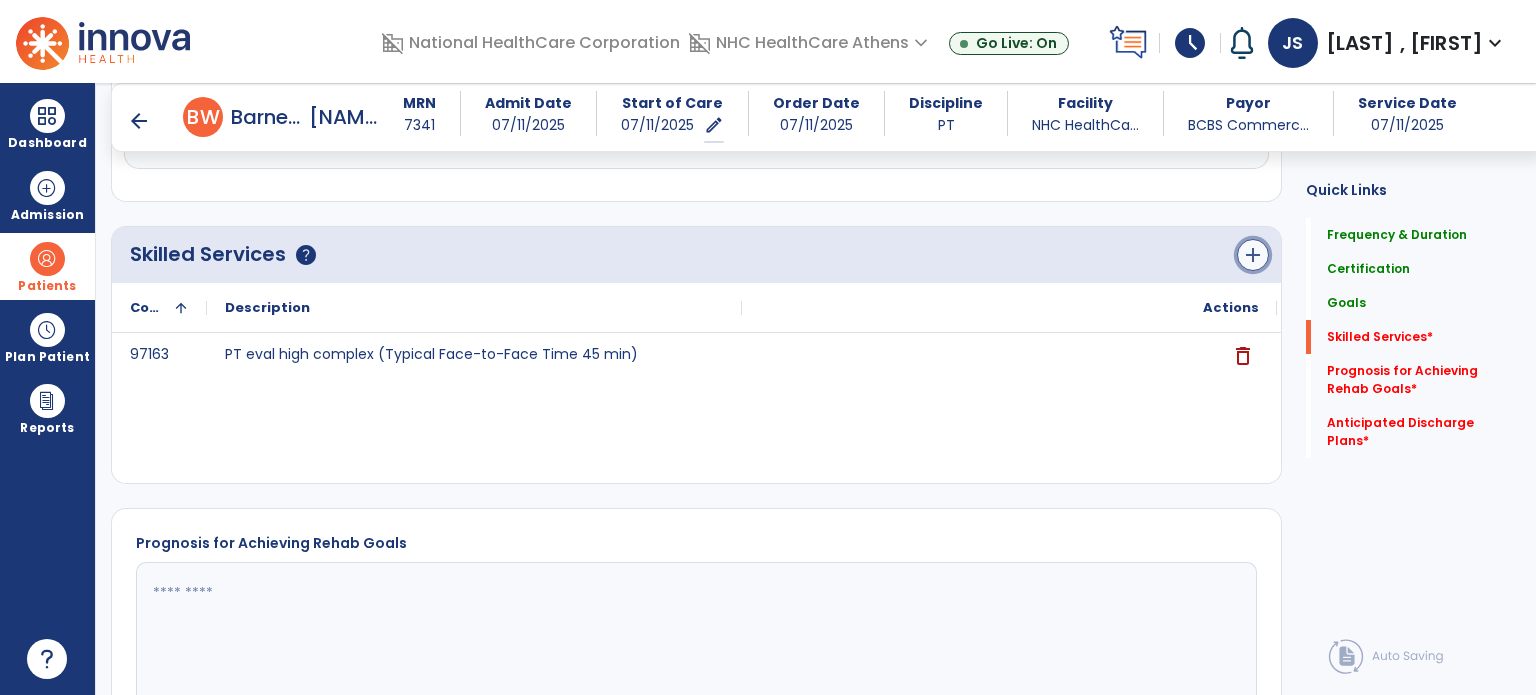 click on "add" 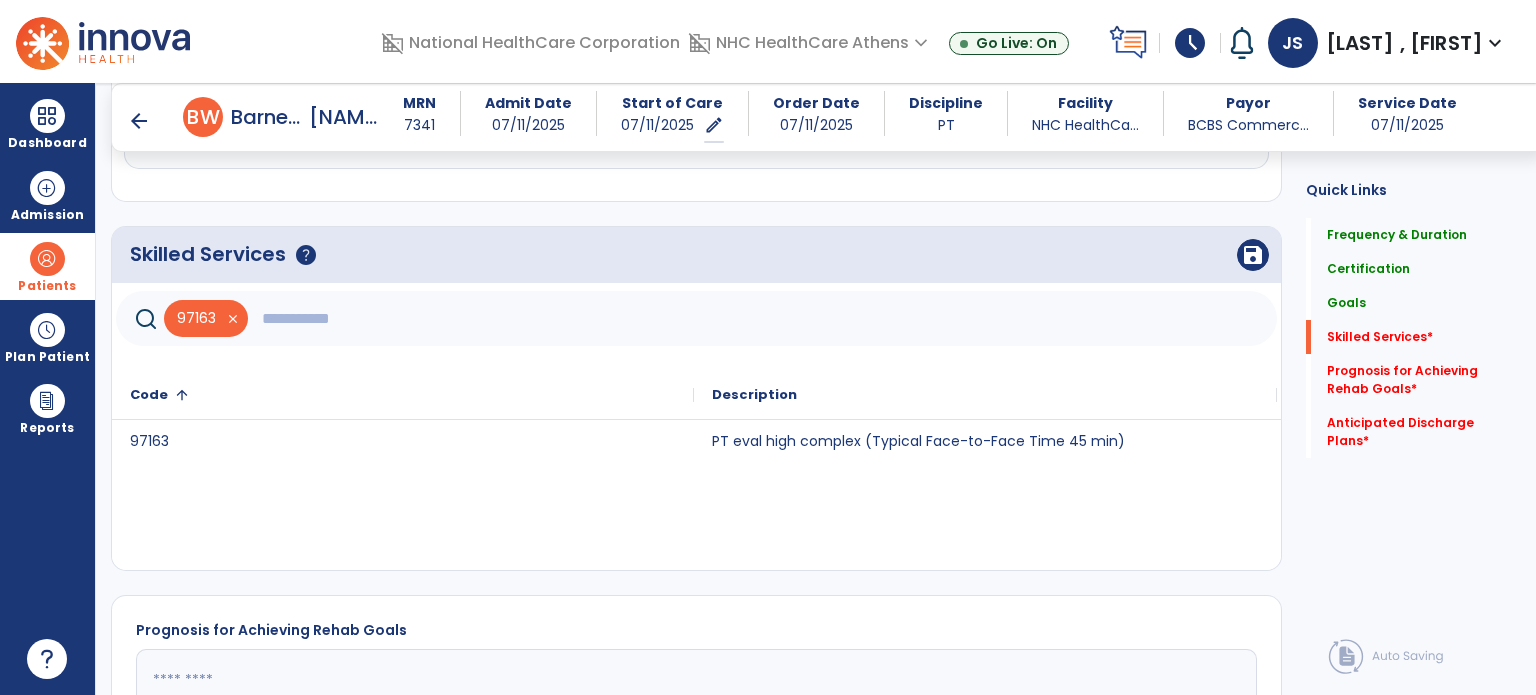 click 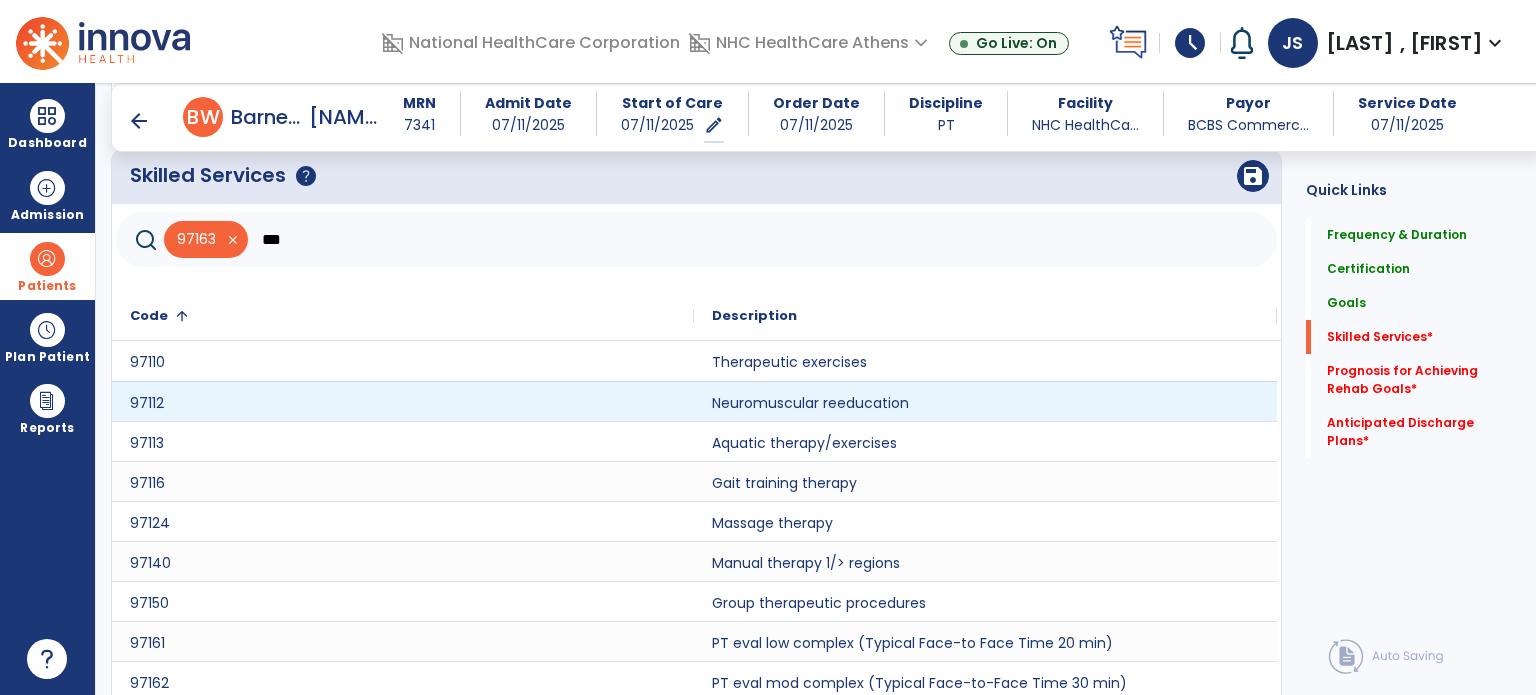 scroll, scrollTop: 1300, scrollLeft: 0, axis: vertical 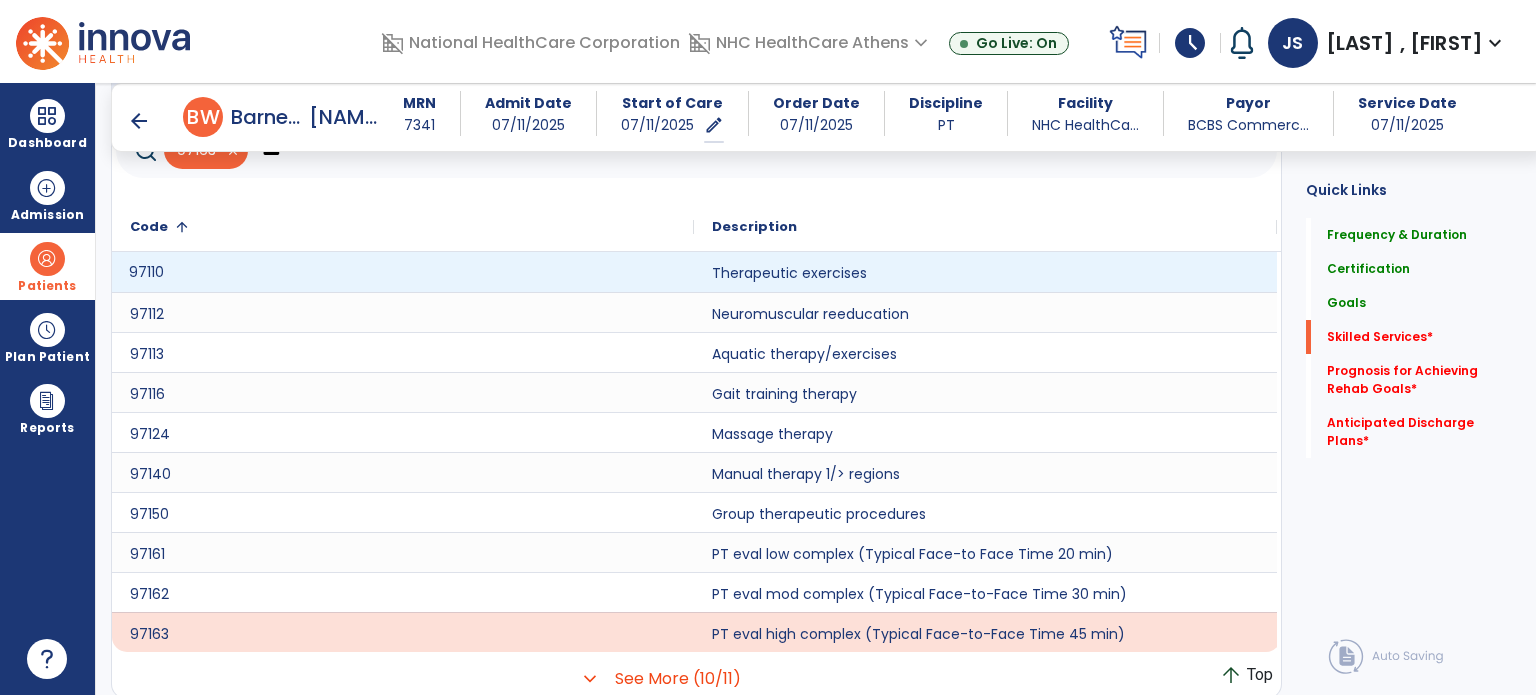 click on "97110" 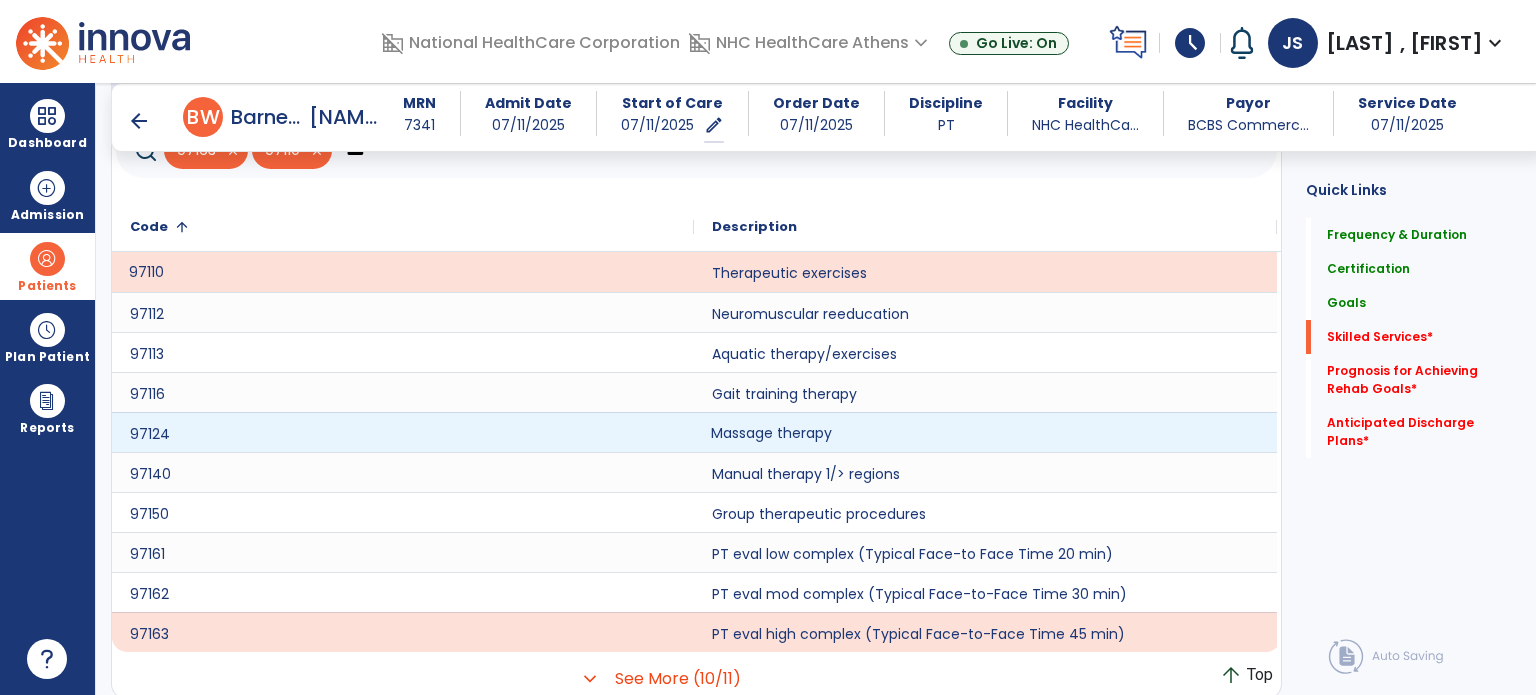 click on "Massage therapy" 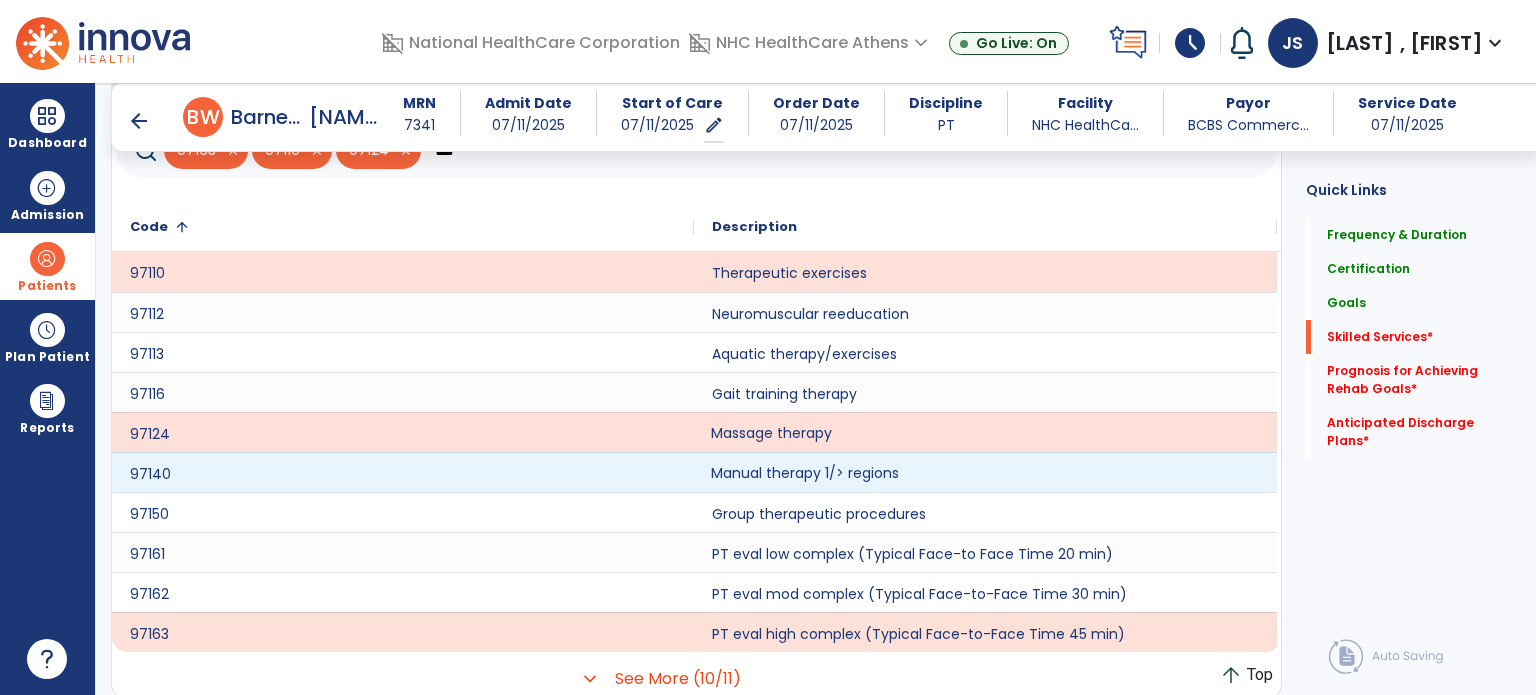 click on "Manual therapy 1/> regions" 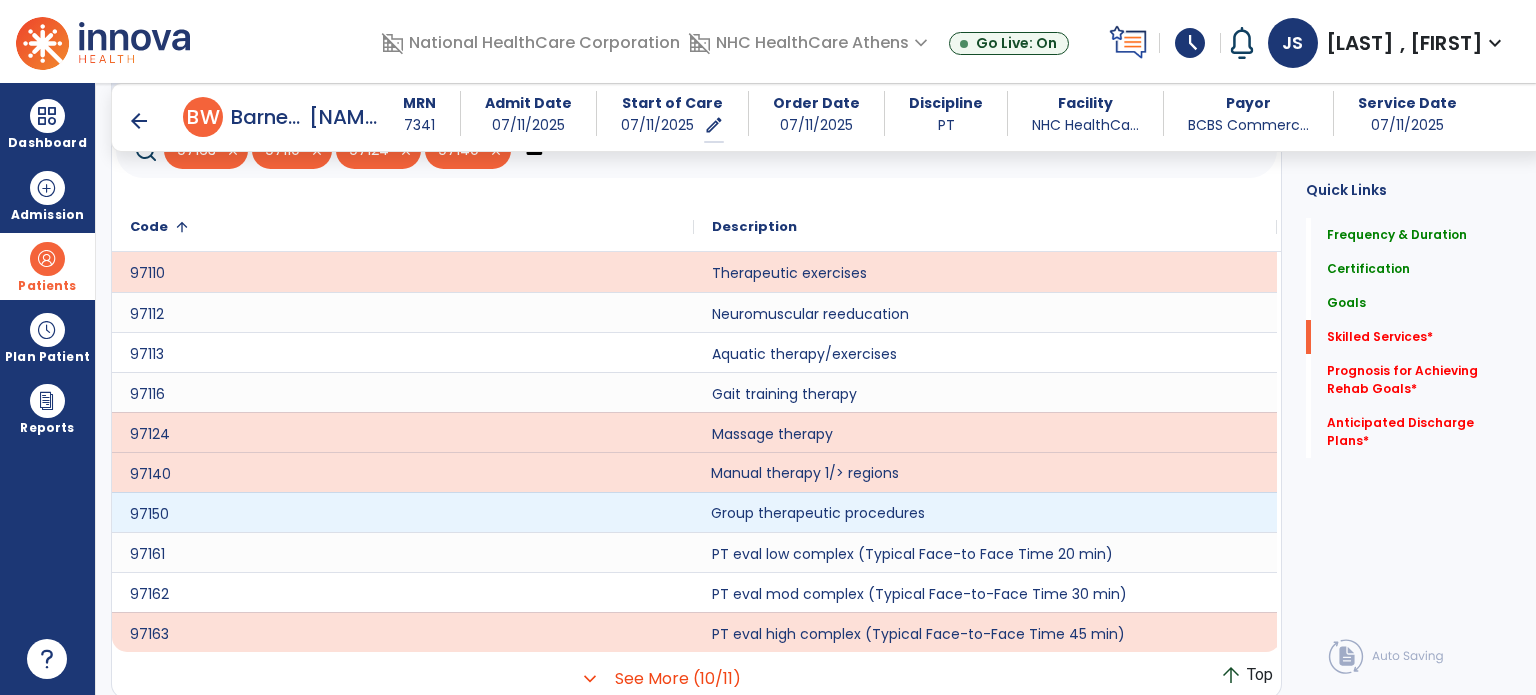 click on "Group therapeutic procedures" 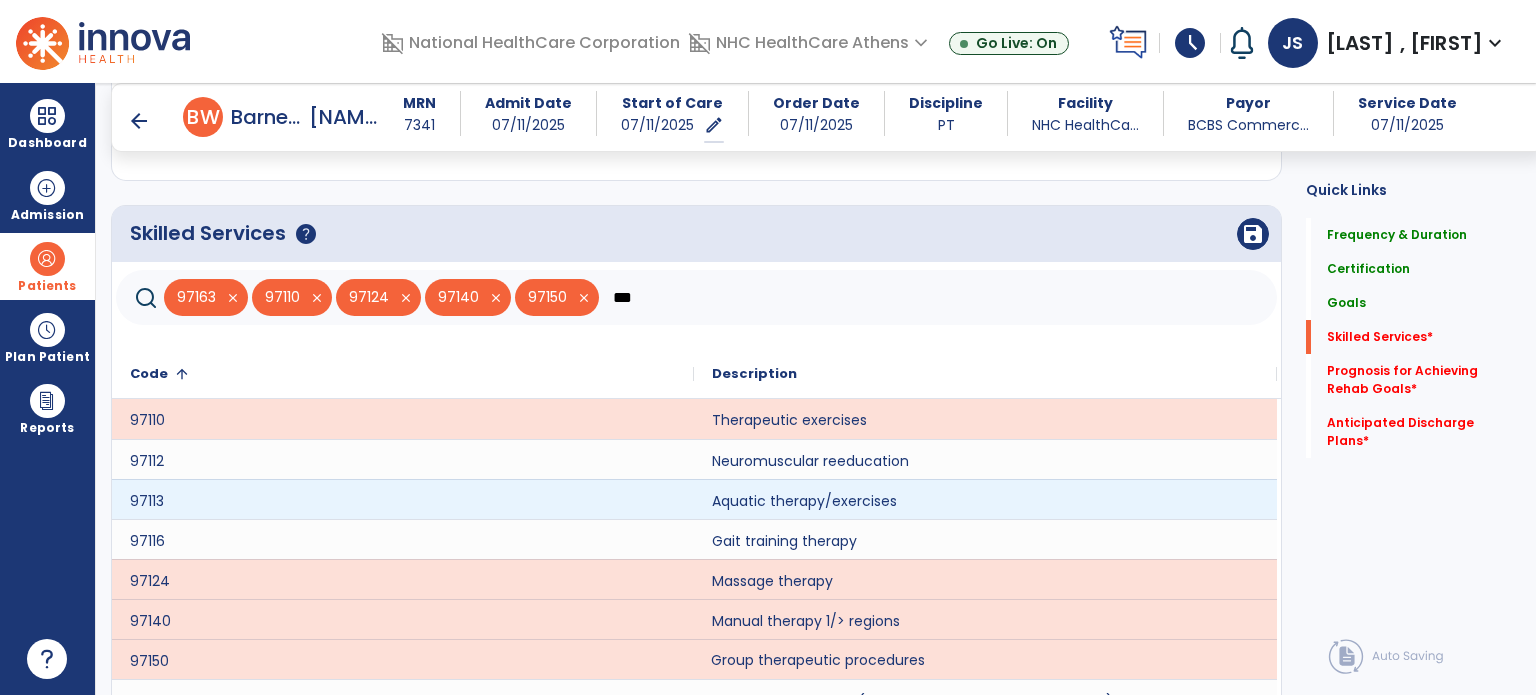 scroll, scrollTop: 1149, scrollLeft: 0, axis: vertical 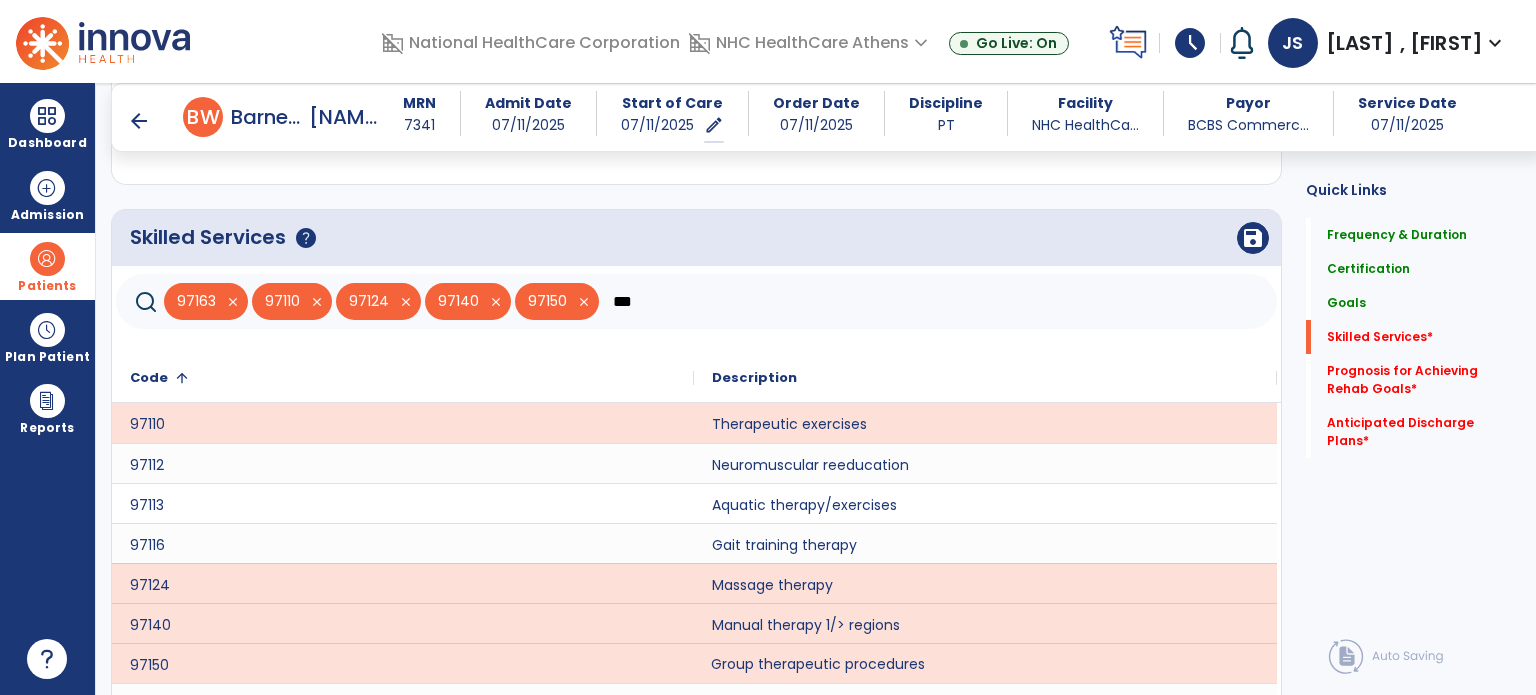click on "***" 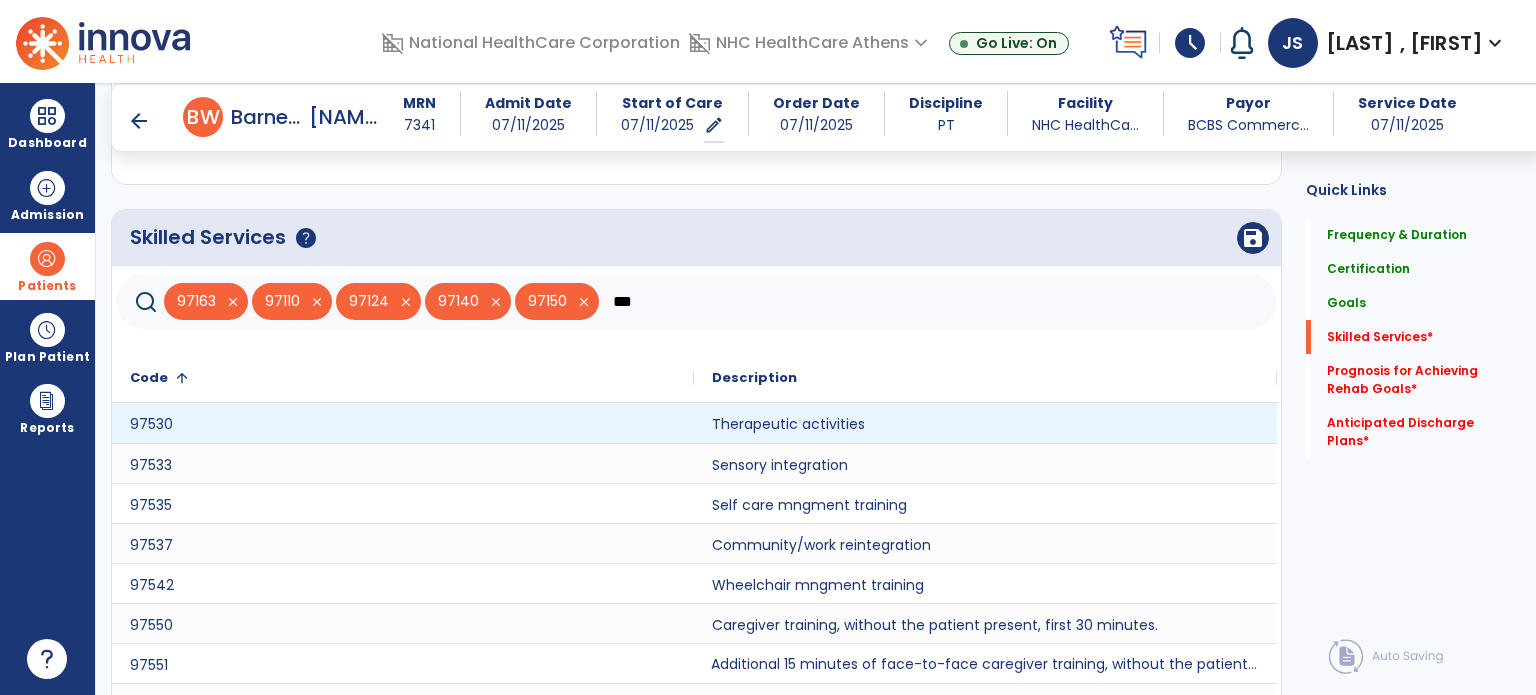 type on "***" 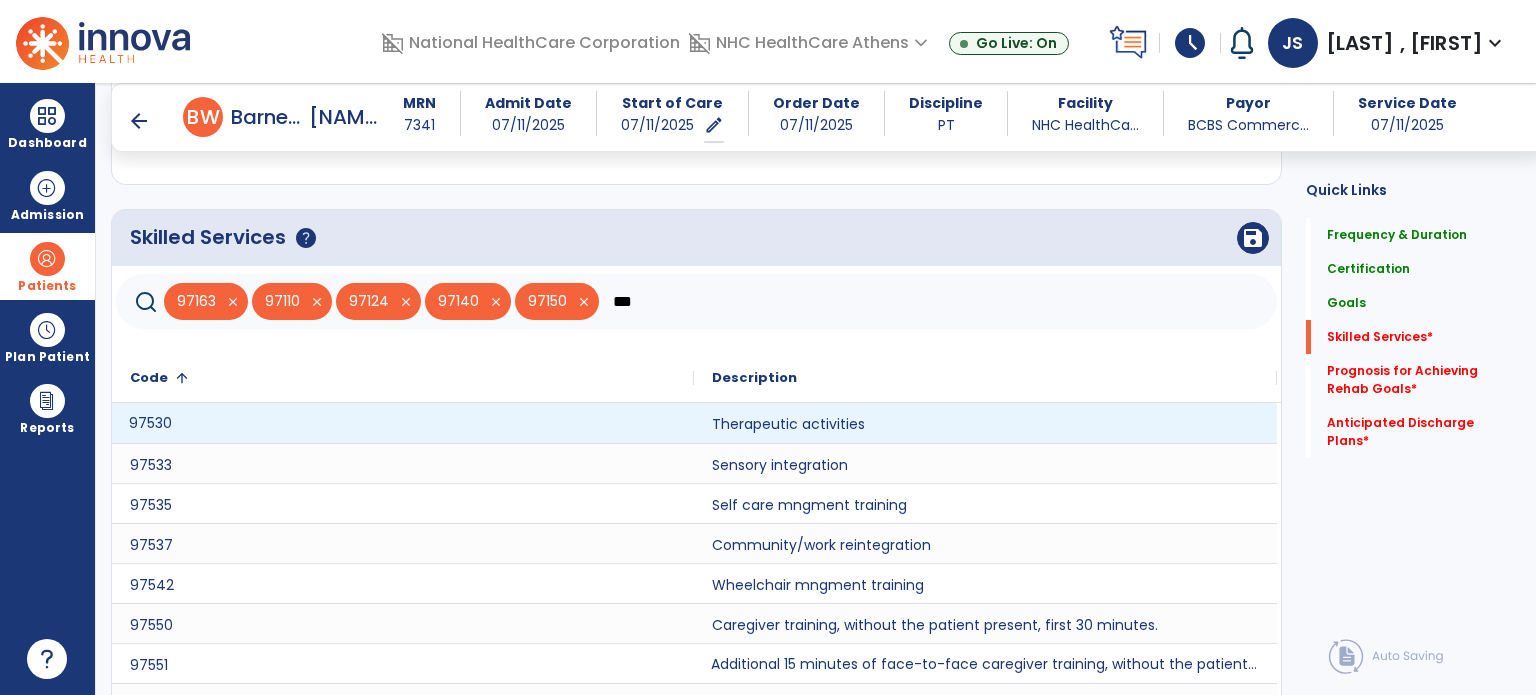 click on "97530" 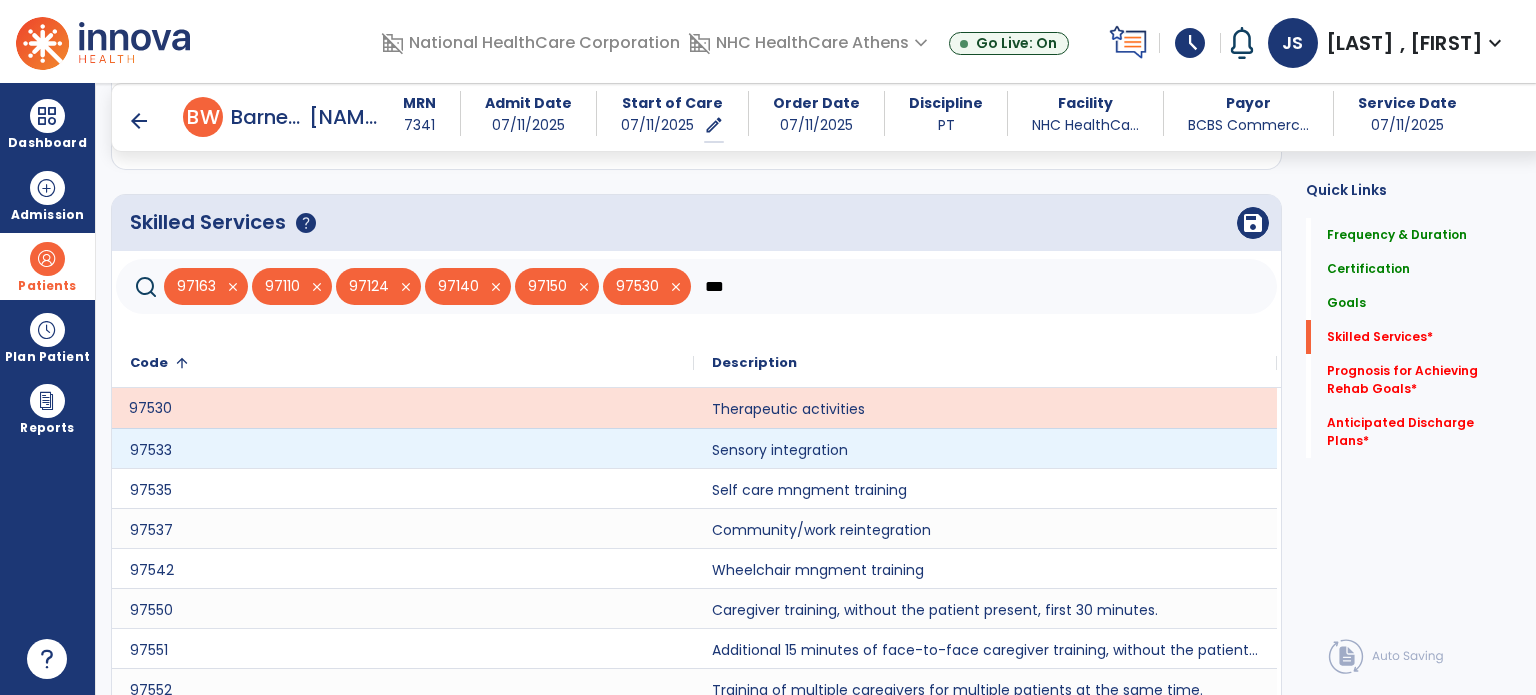 scroll, scrollTop: 1163, scrollLeft: 0, axis: vertical 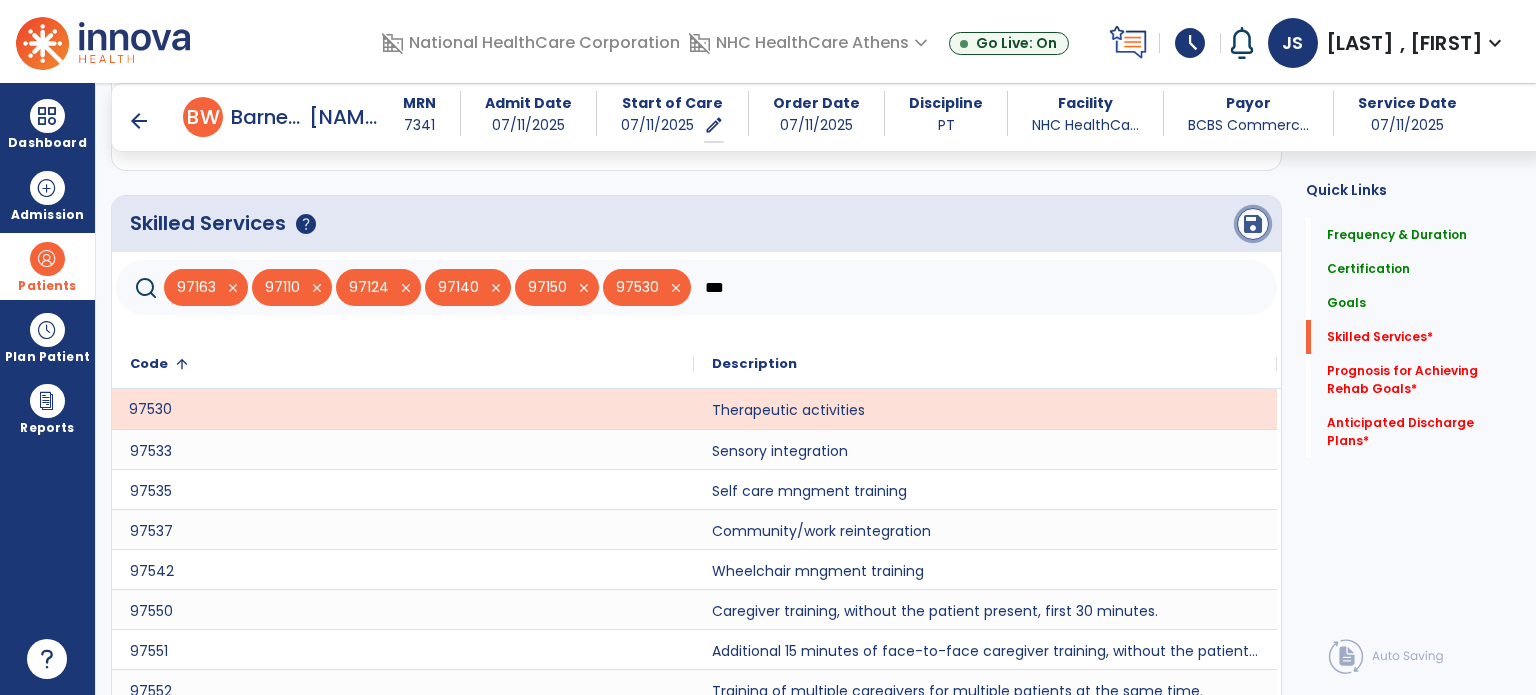 click on "save" 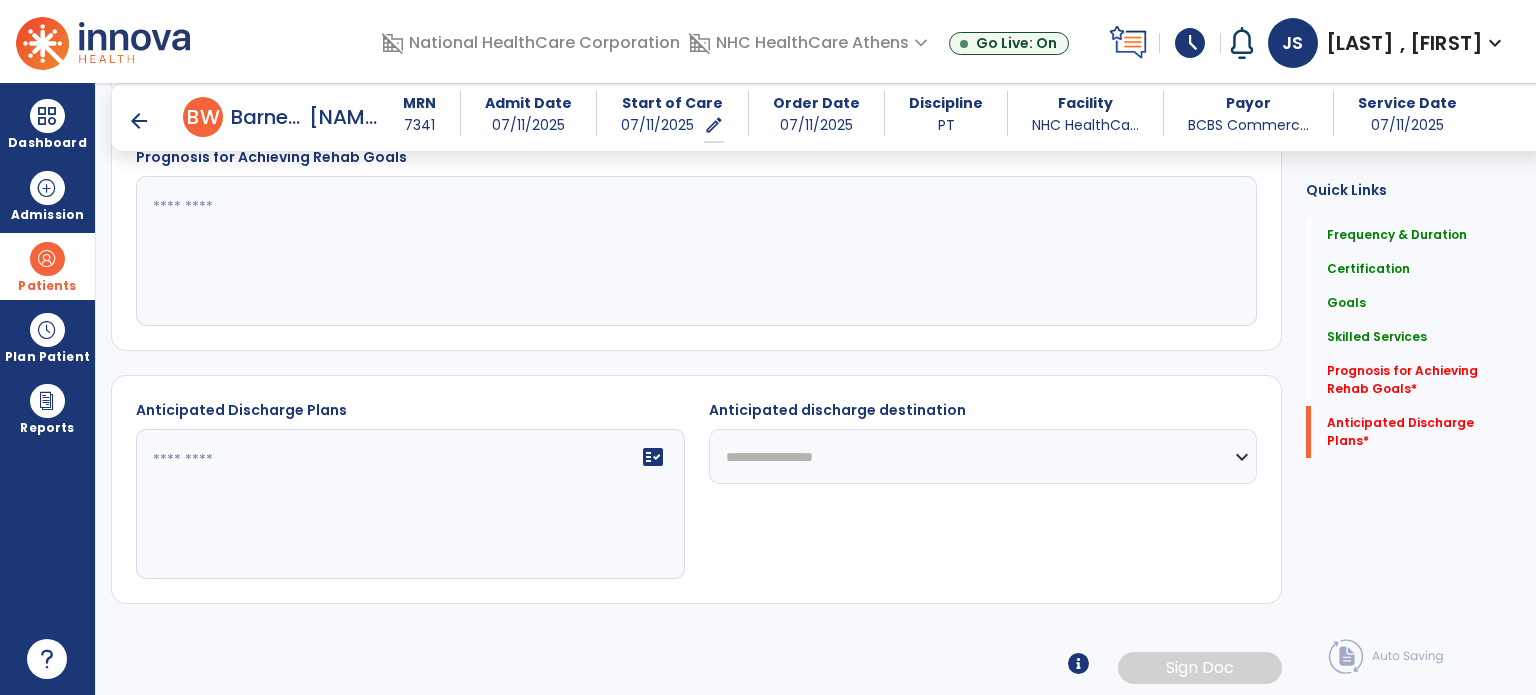 scroll, scrollTop: 1602, scrollLeft: 0, axis: vertical 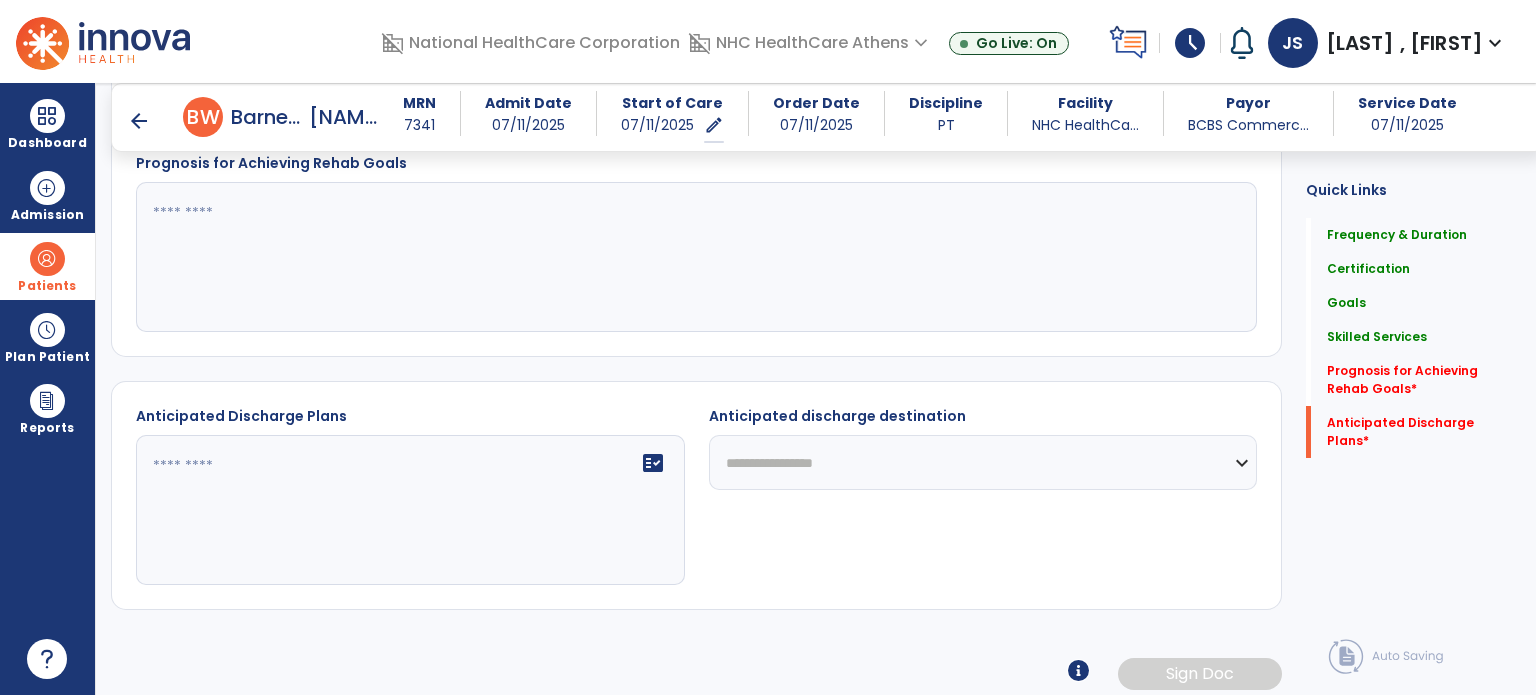 click 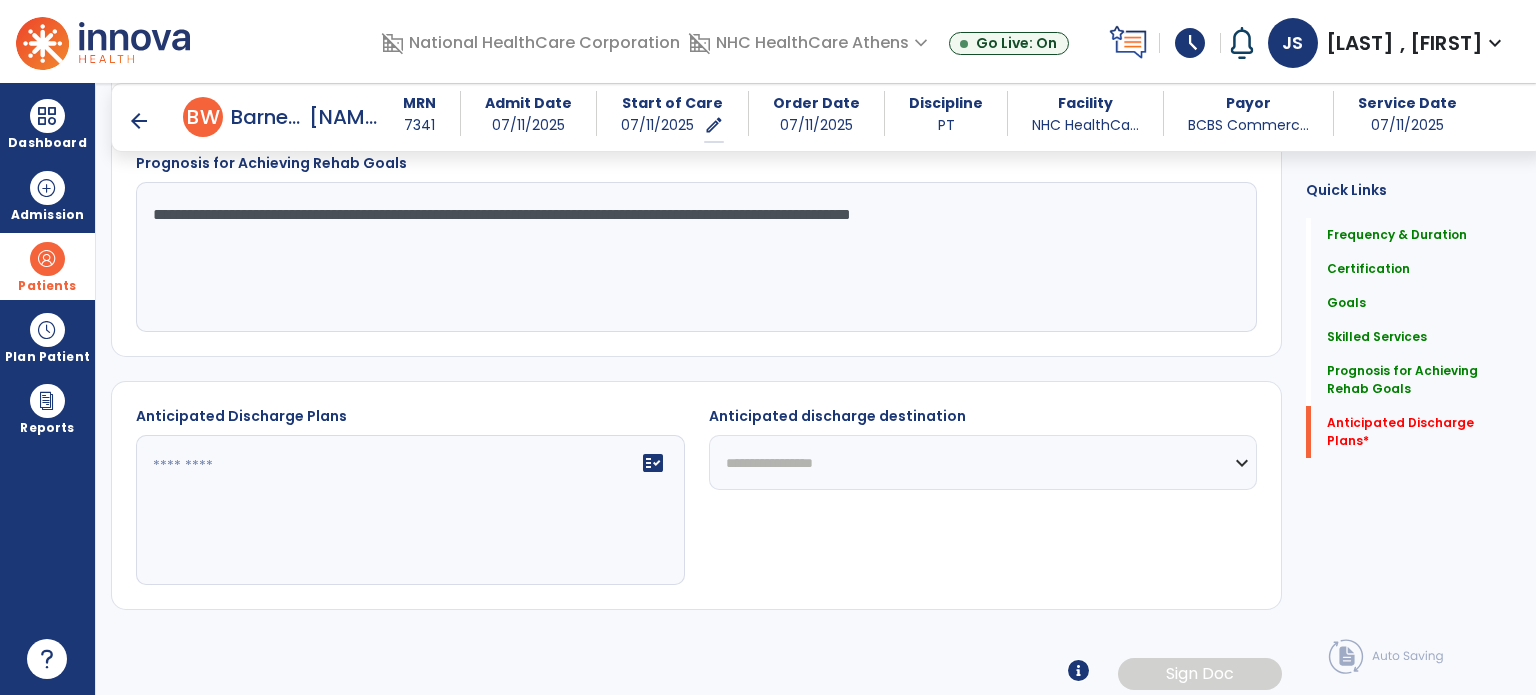 scroll, scrollTop: 1608, scrollLeft: 0, axis: vertical 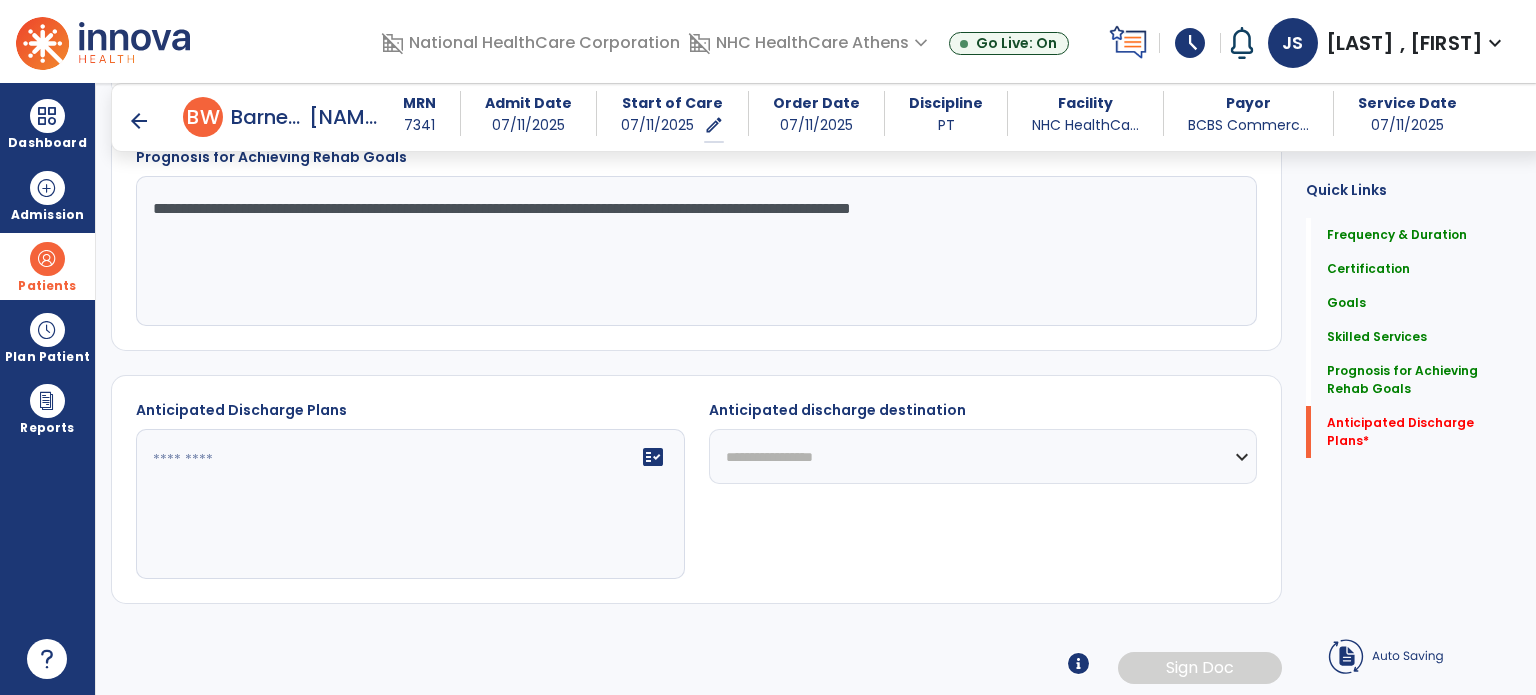 type on "**********" 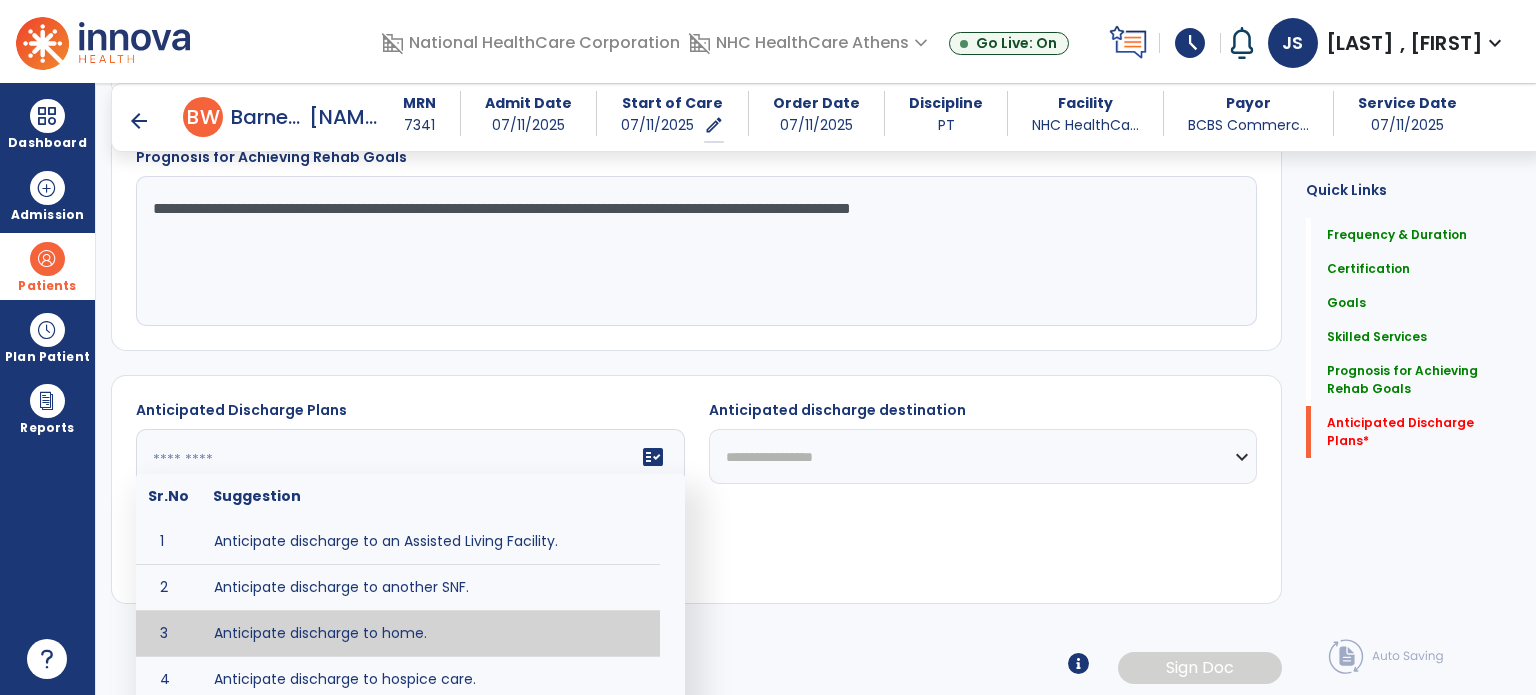 type on "**********" 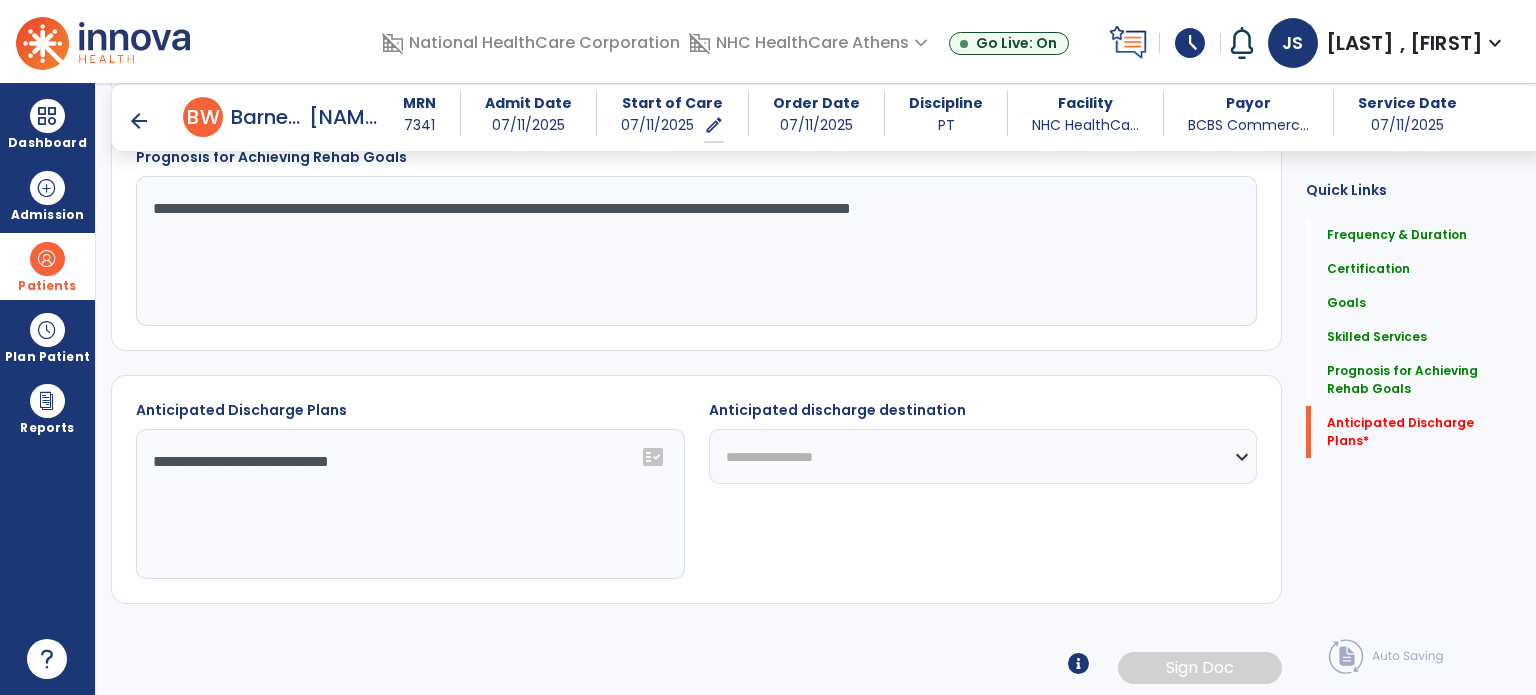 click on "Anticipated discharge destination" 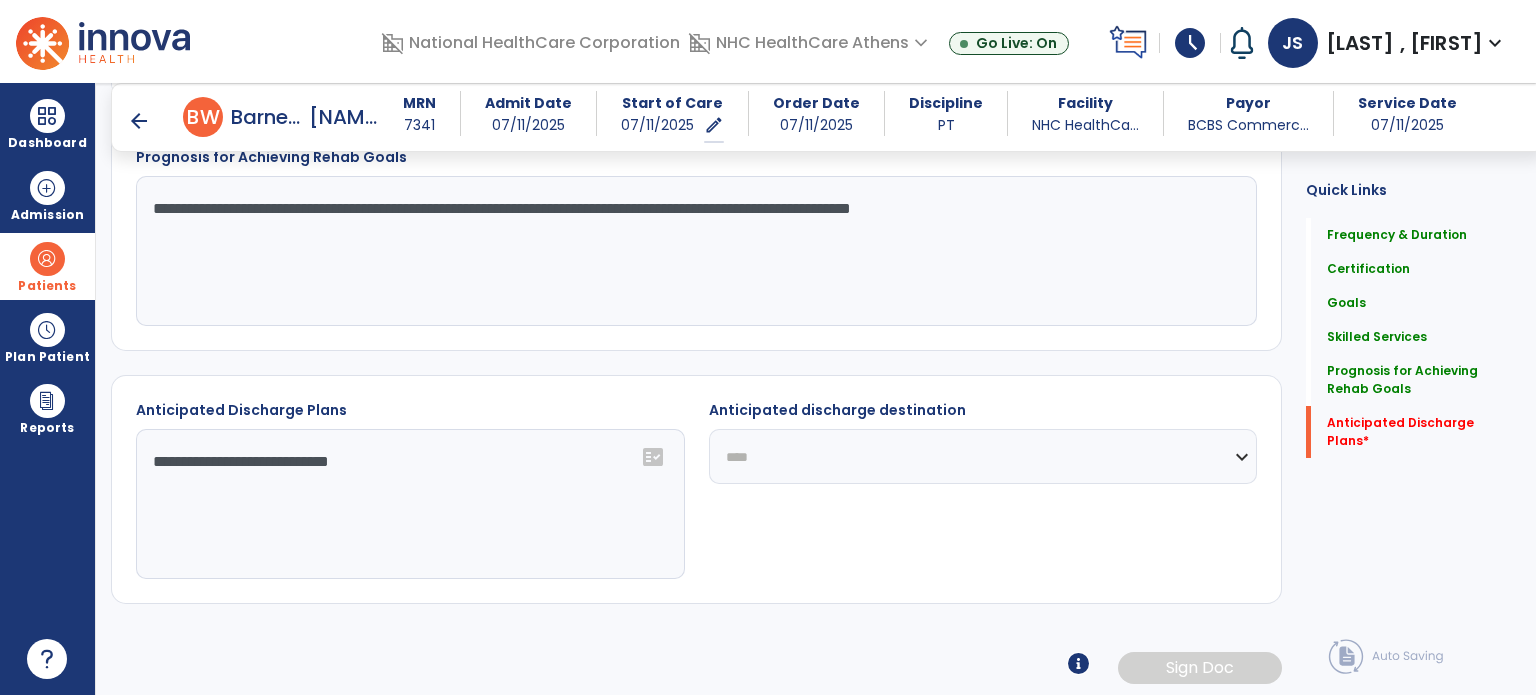click on "**********" 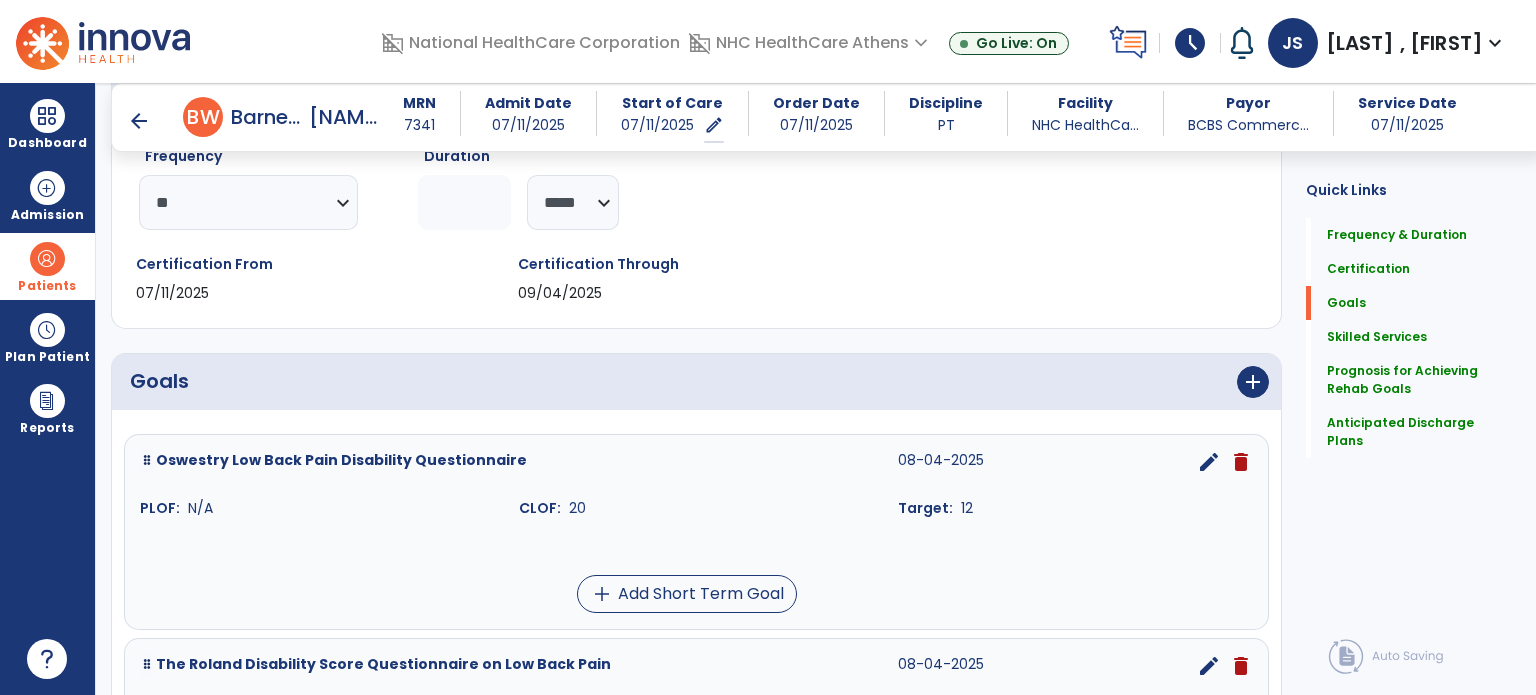 scroll, scrollTop: 0, scrollLeft: 0, axis: both 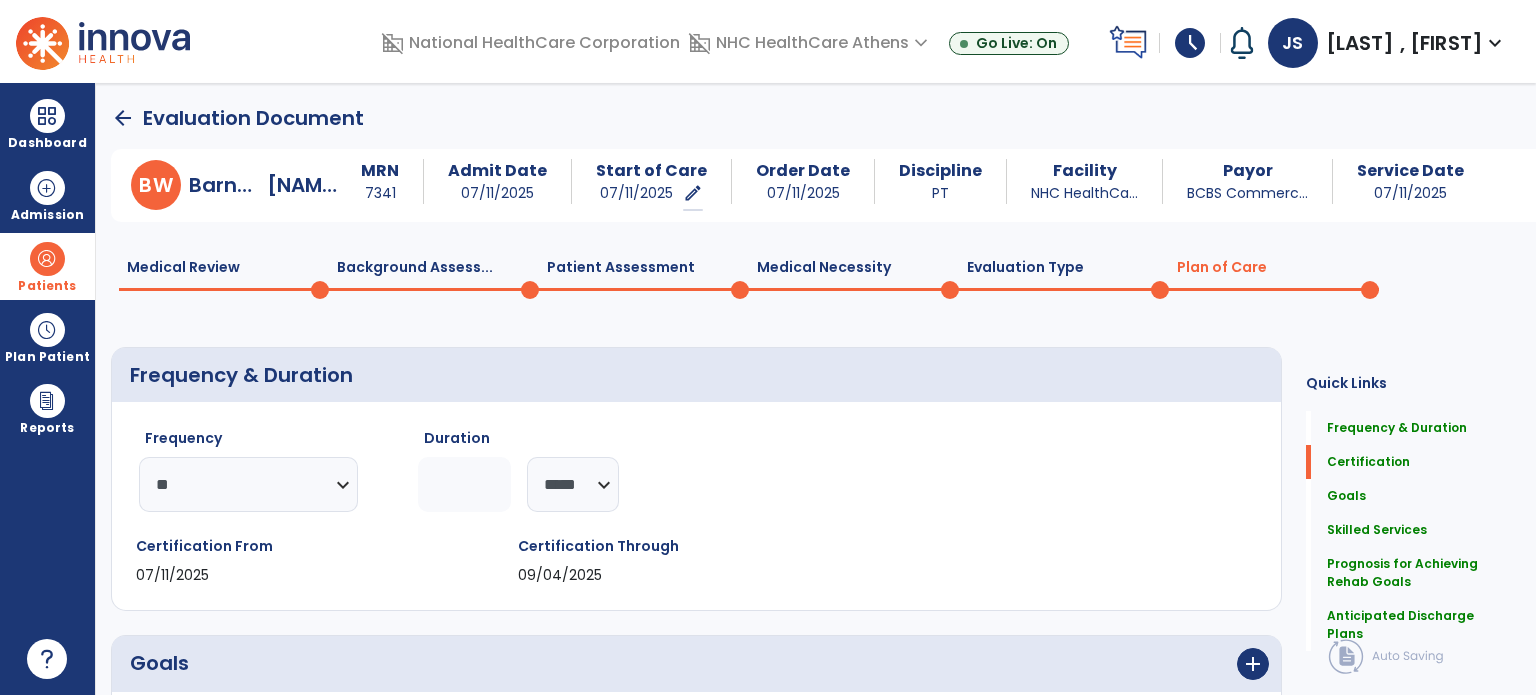 click on "arrow_back" 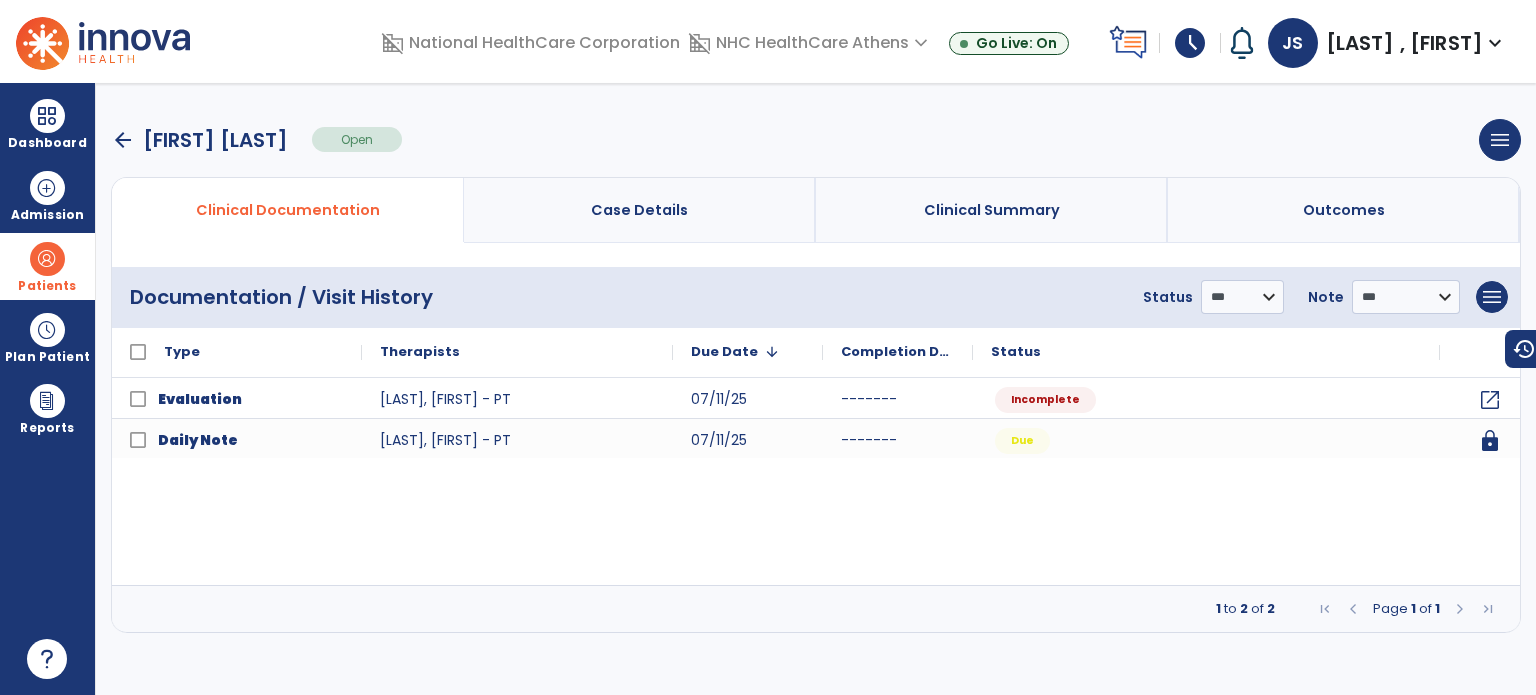 click on "arrow_back" at bounding box center [123, 140] 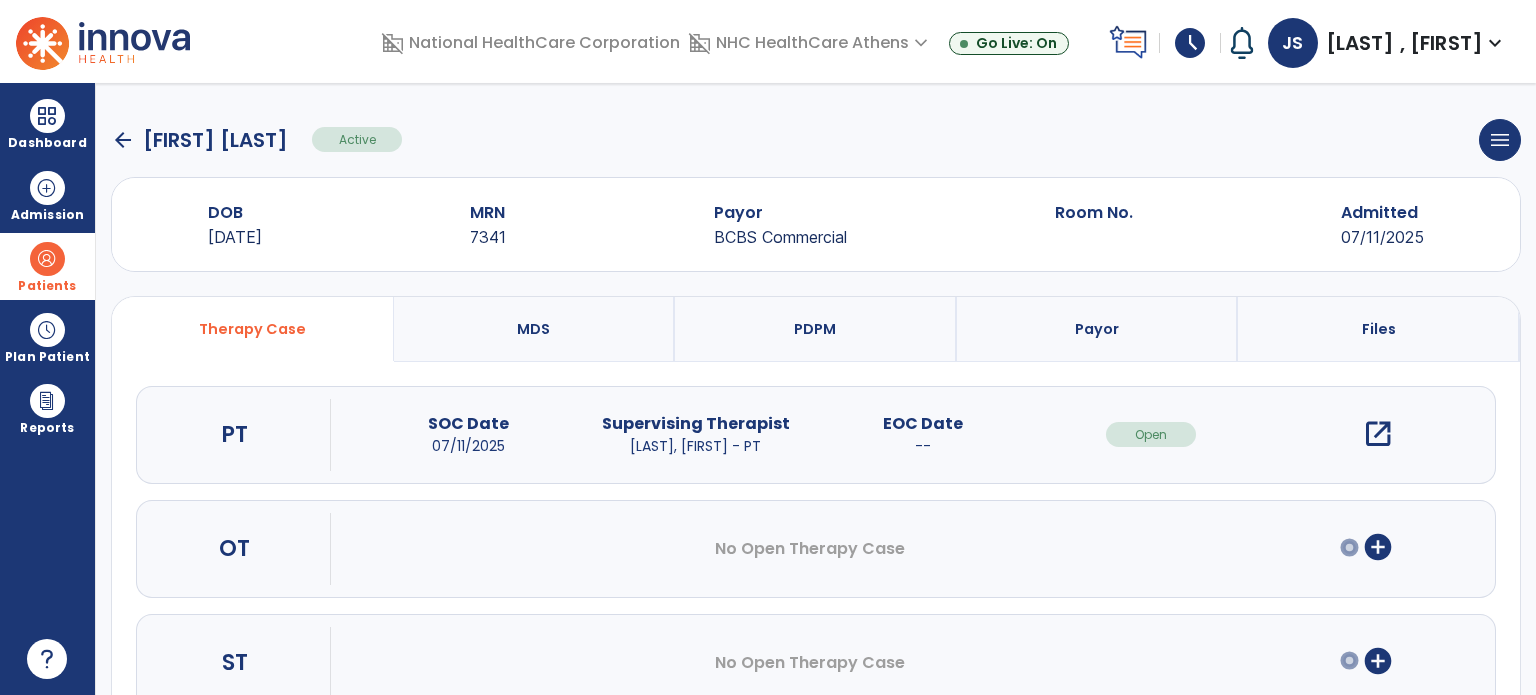 click on "open_in_new" at bounding box center [1378, 434] 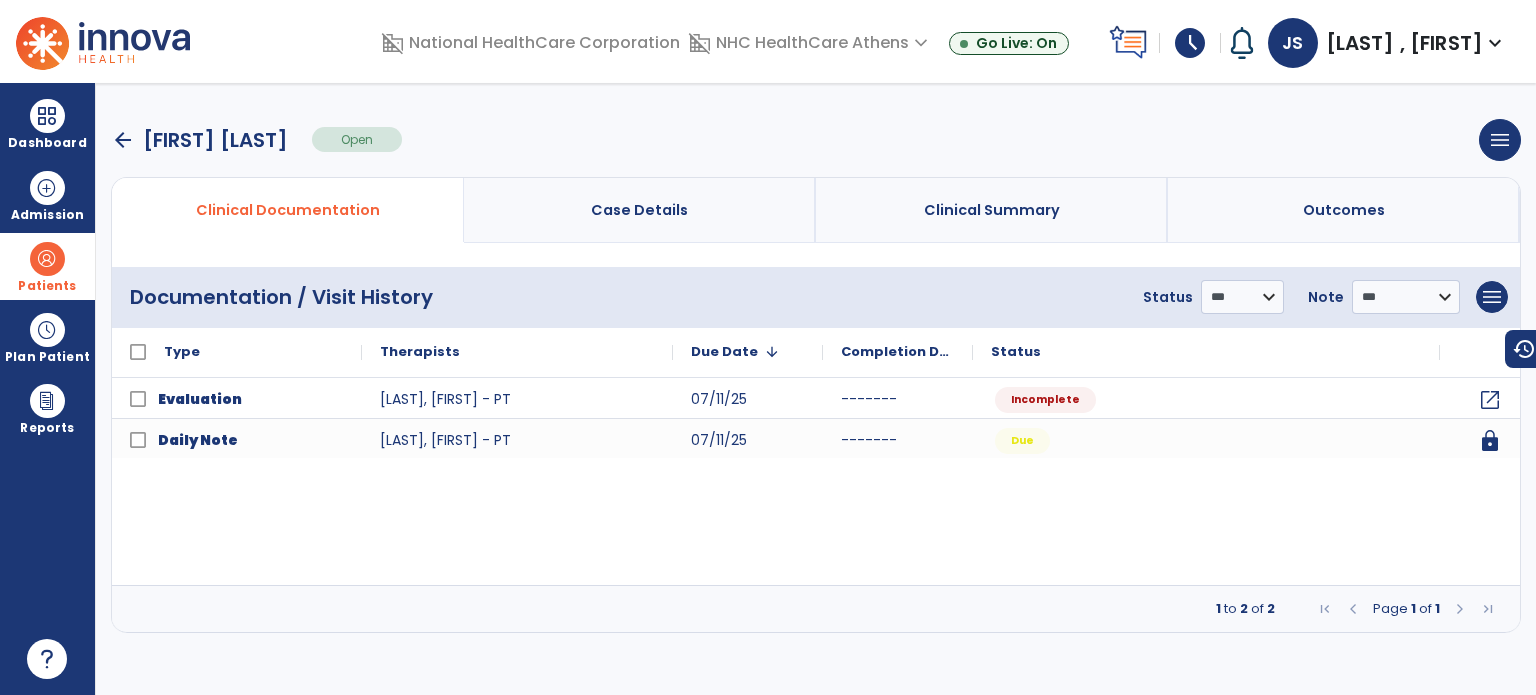 click on "Case Details" at bounding box center [640, 210] 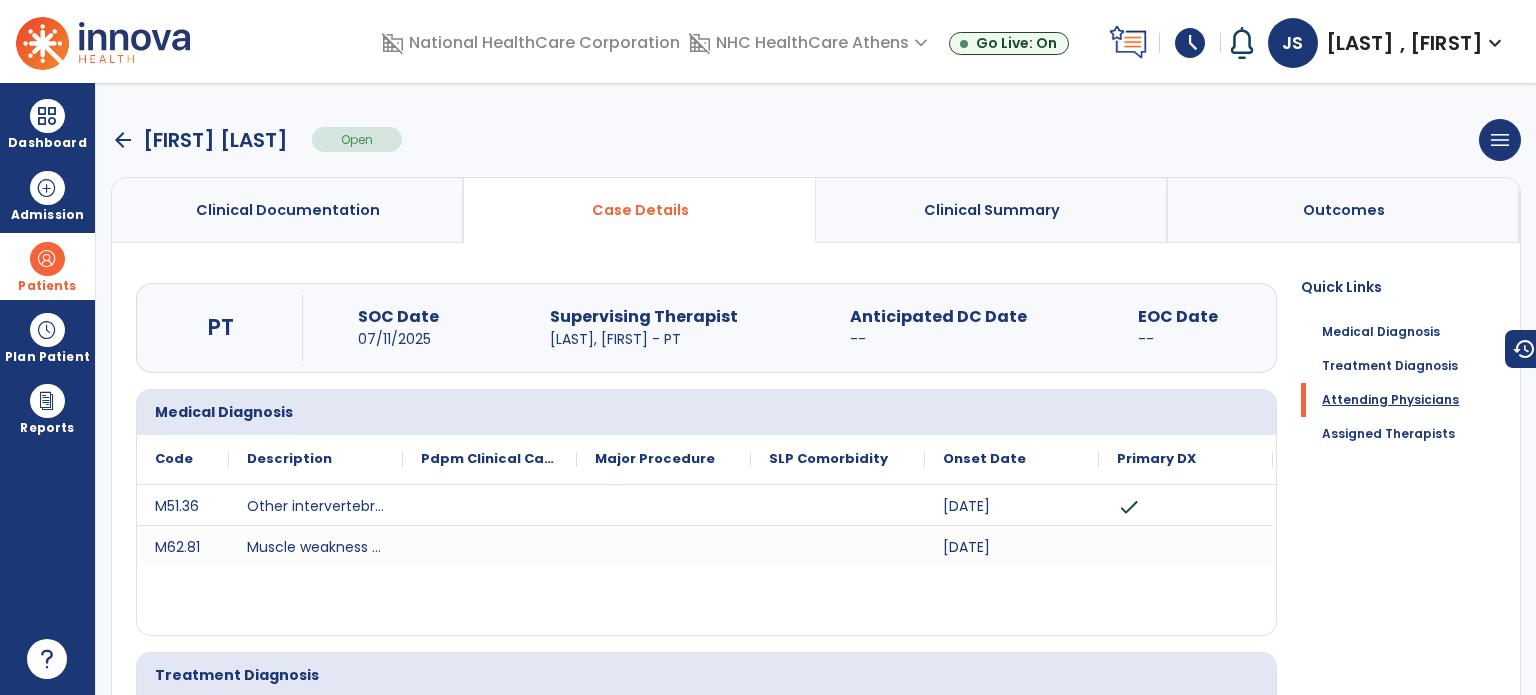 click on "Attending Physicians" 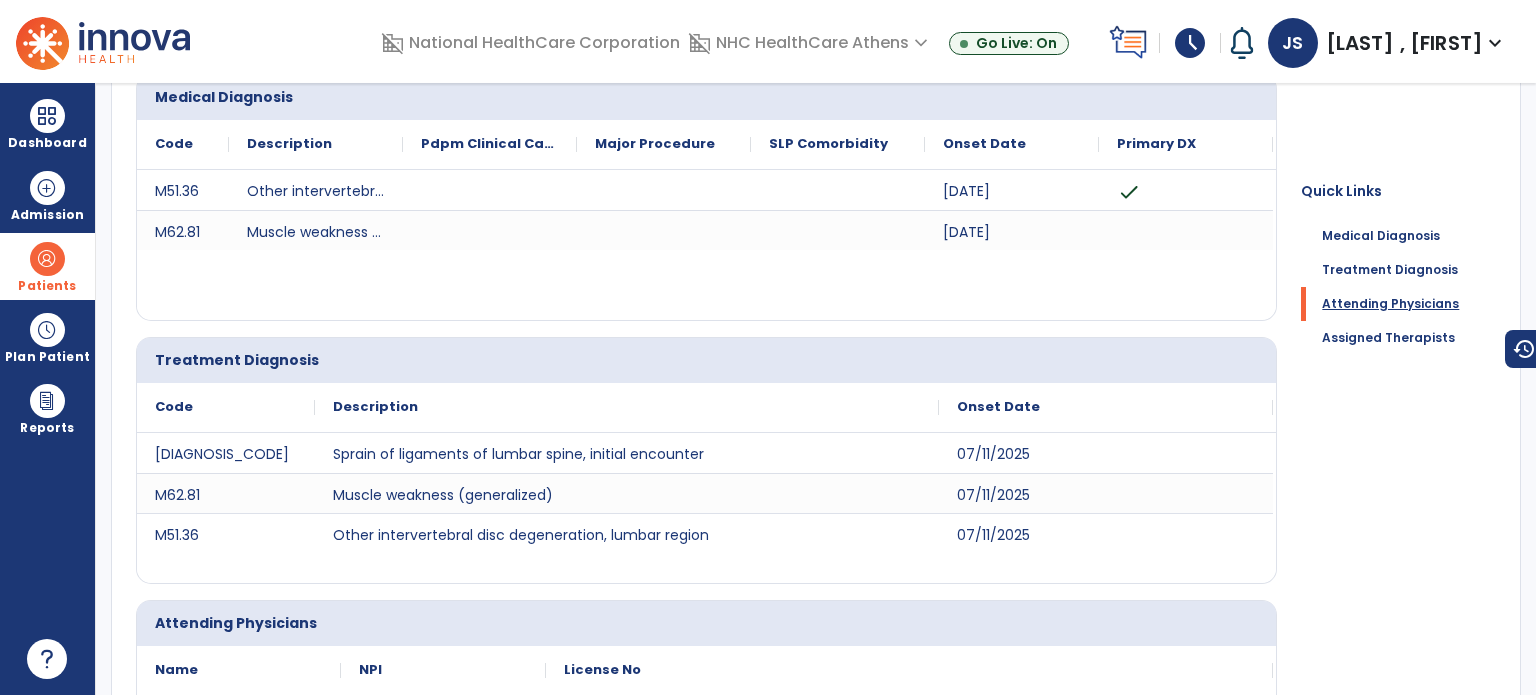 scroll, scrollTop: 648, scrollLeft: 0, axis: vertical 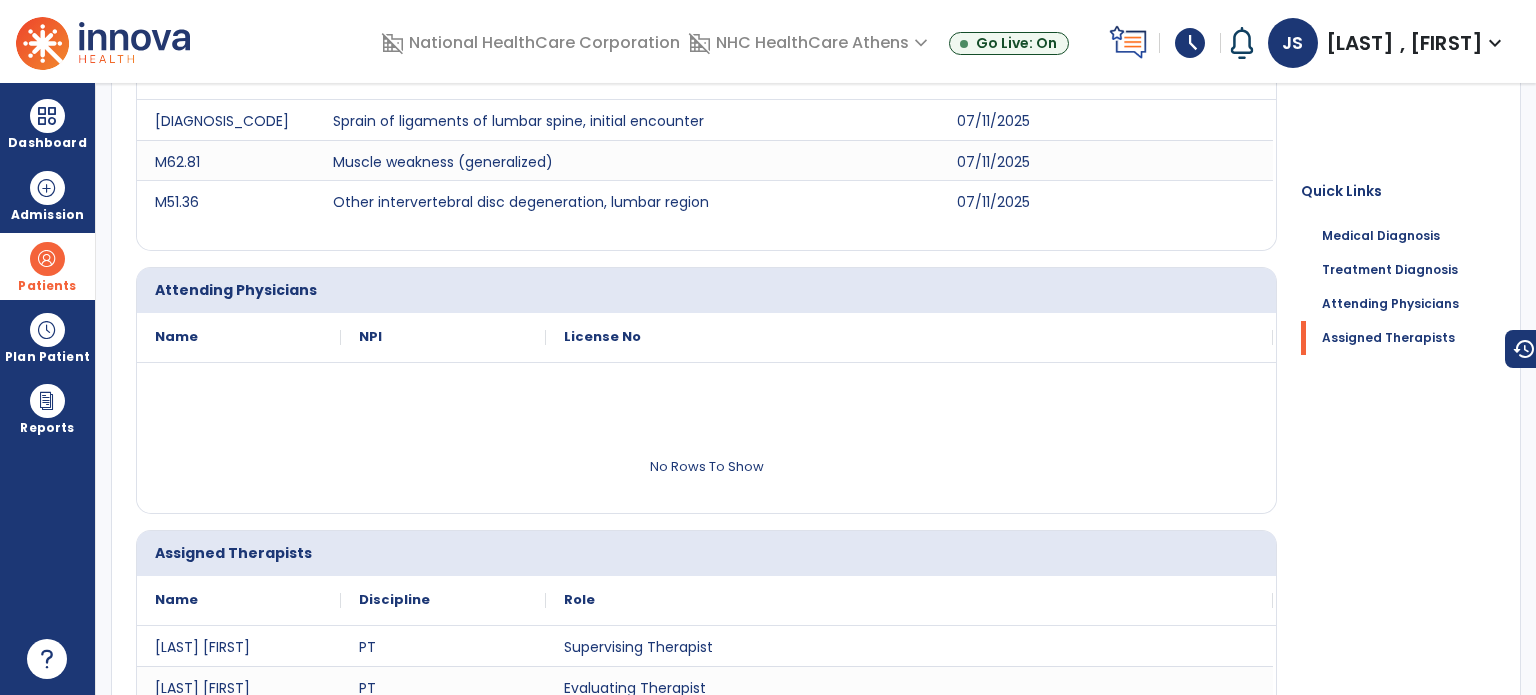 click 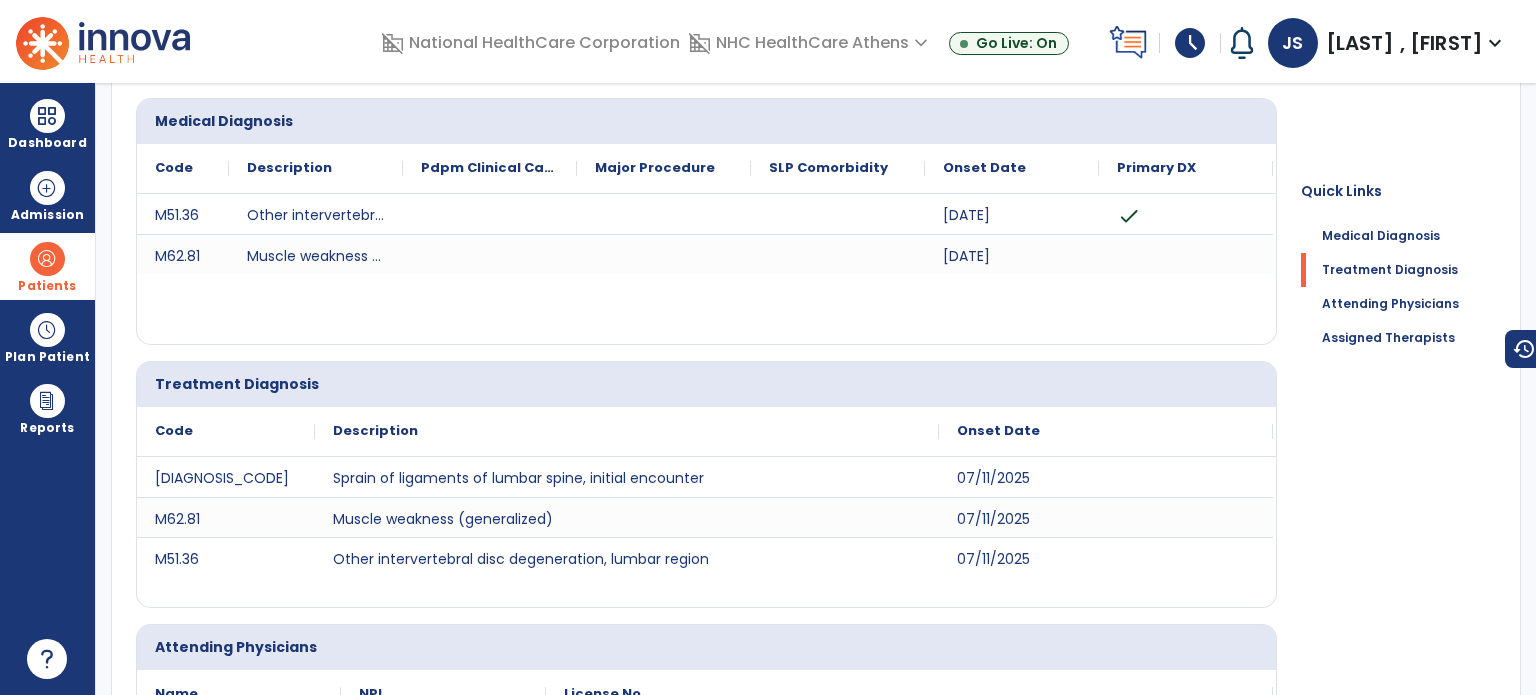 scroll, scrollTop: 0, scrollLeft: 0, axis: both 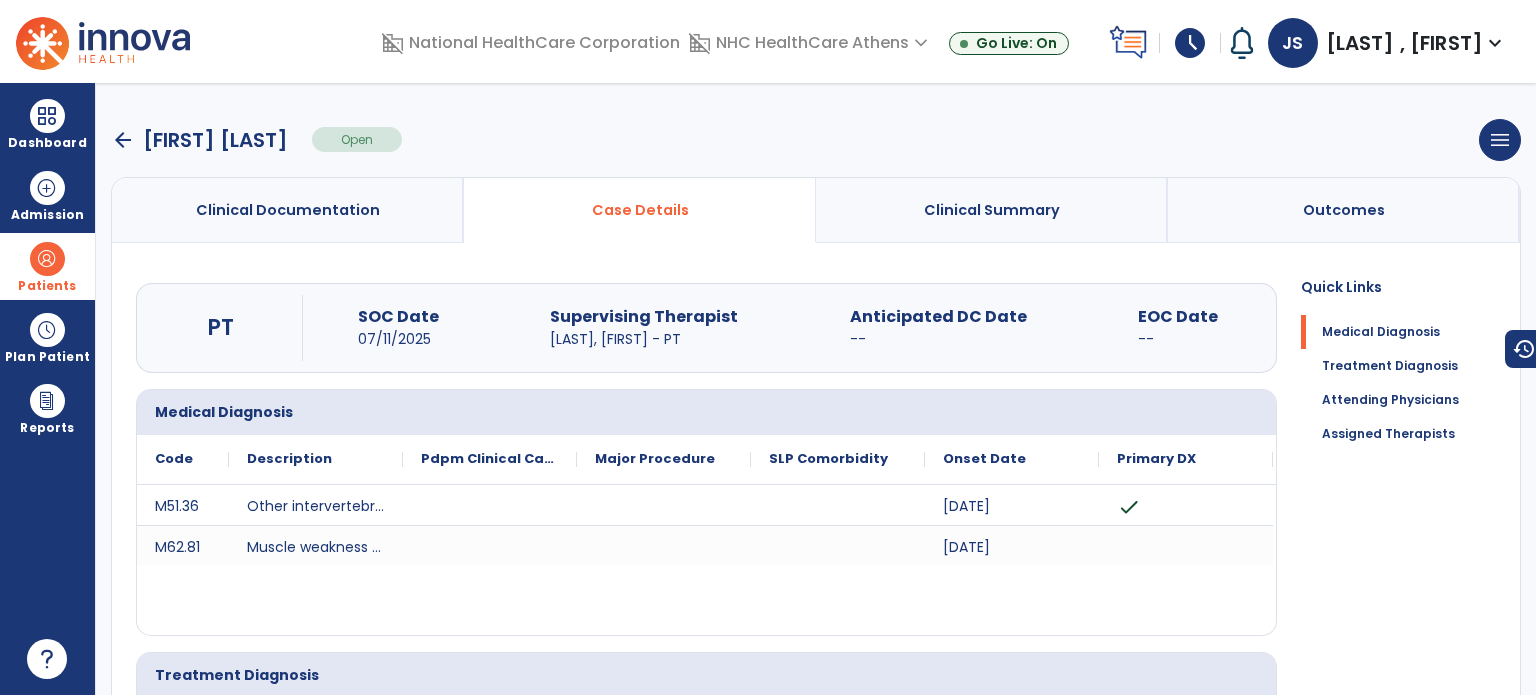 click on "arrow_back" at bounding box center (123, 140) 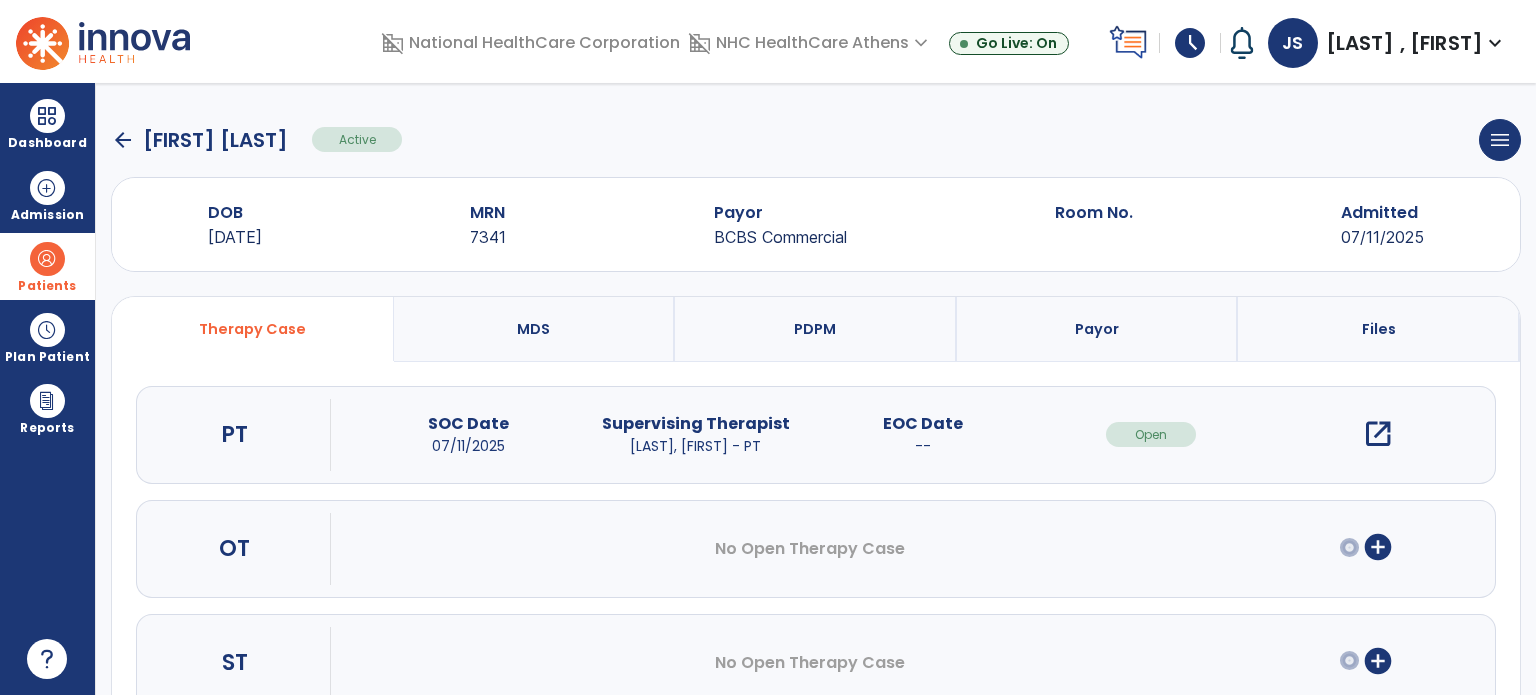 click on "open_in_new" at bounding box center [1378, 434] 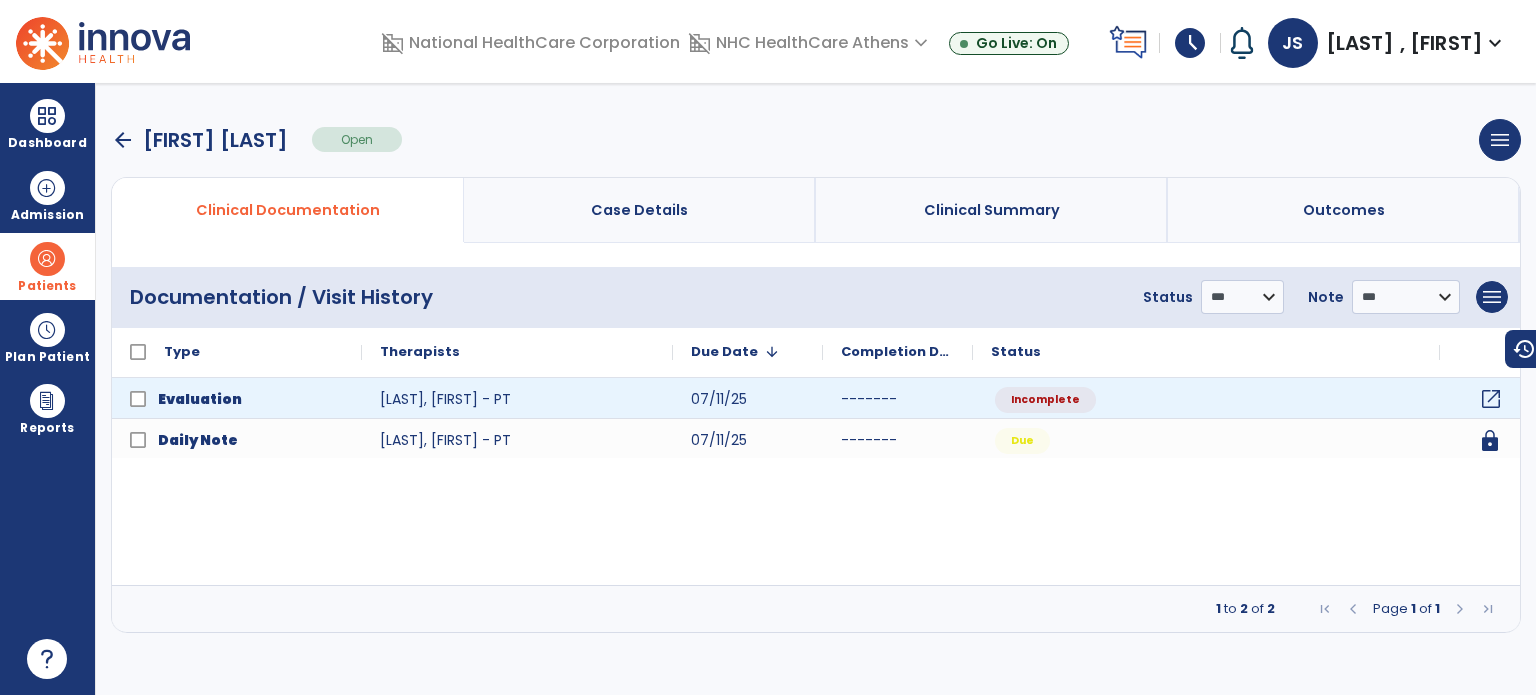click on "open_in_new" 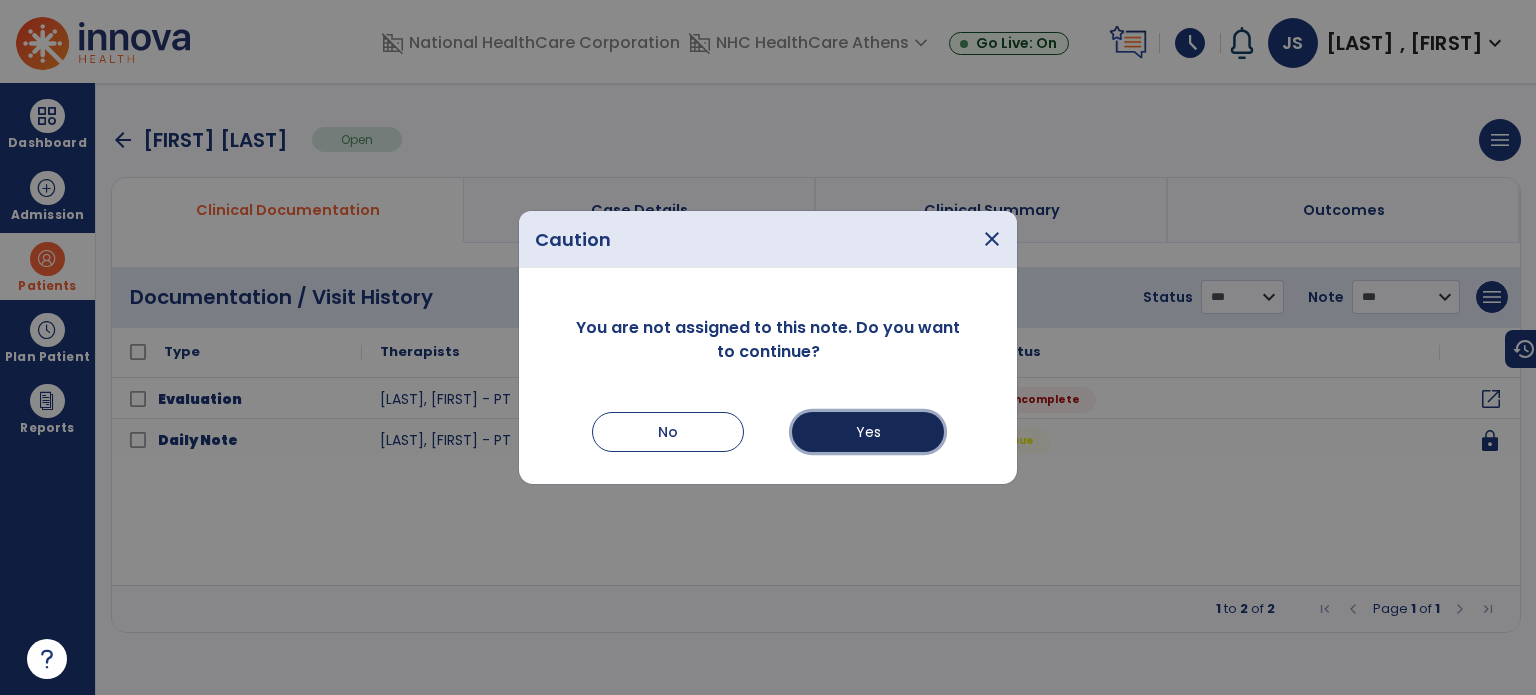click on "Yes" at bounding box center (868, 432) 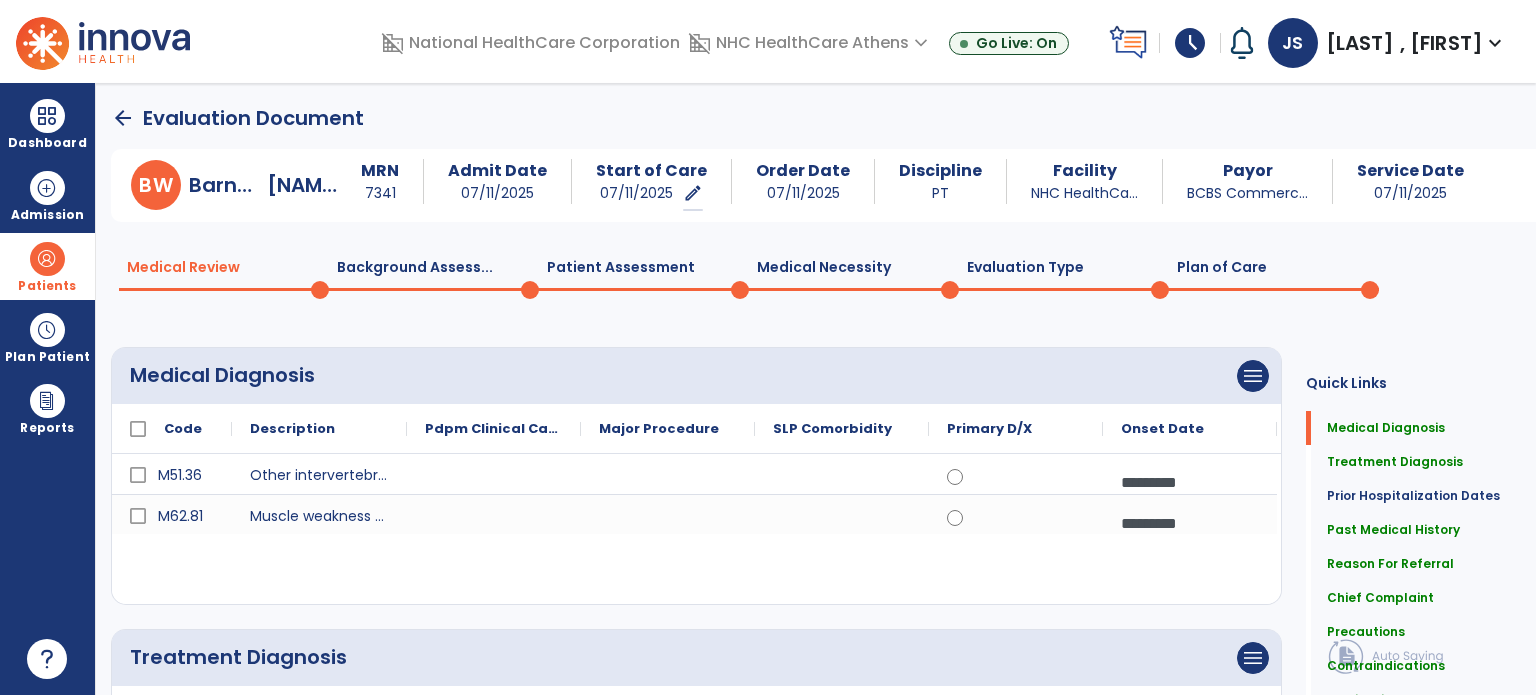 click on "Admit Date [DATE]" at bounding box center [497, 181] 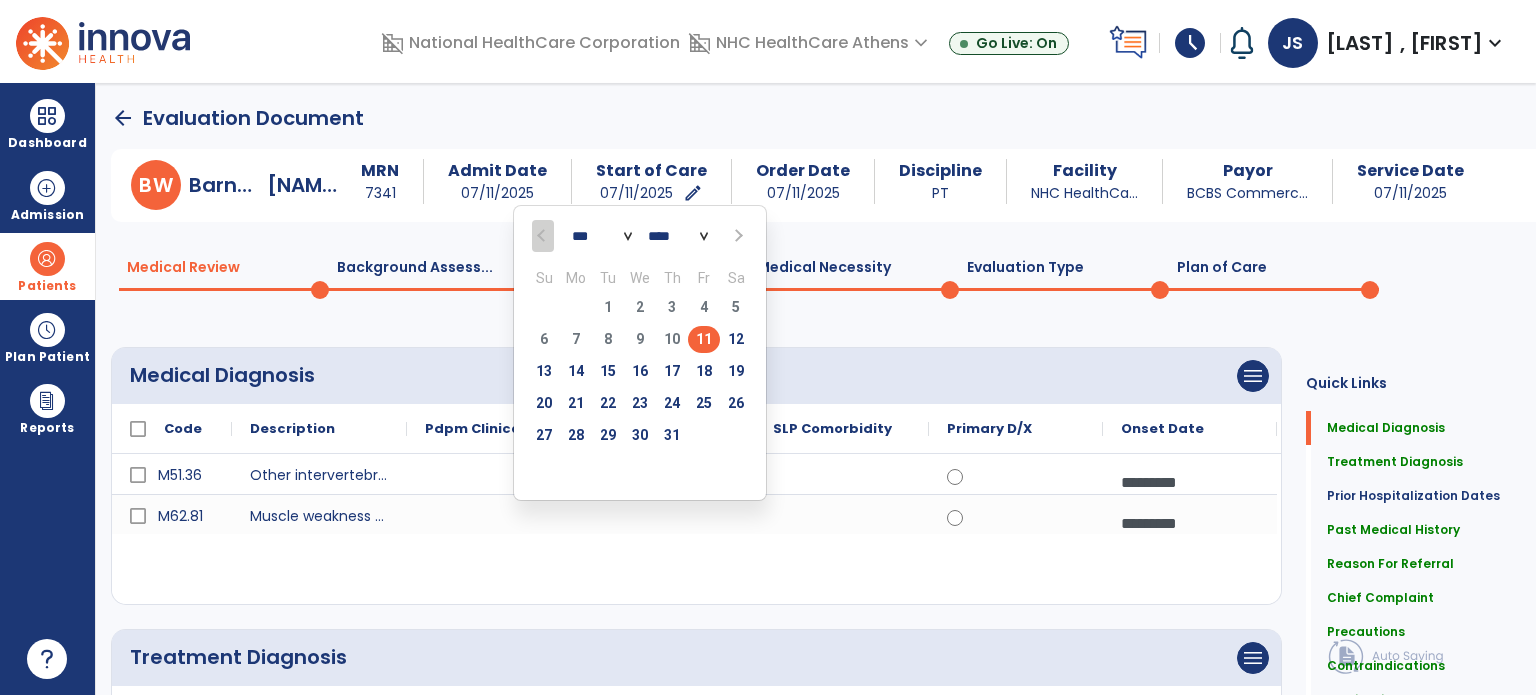 click on "edit" at bounding box center (693, 193) 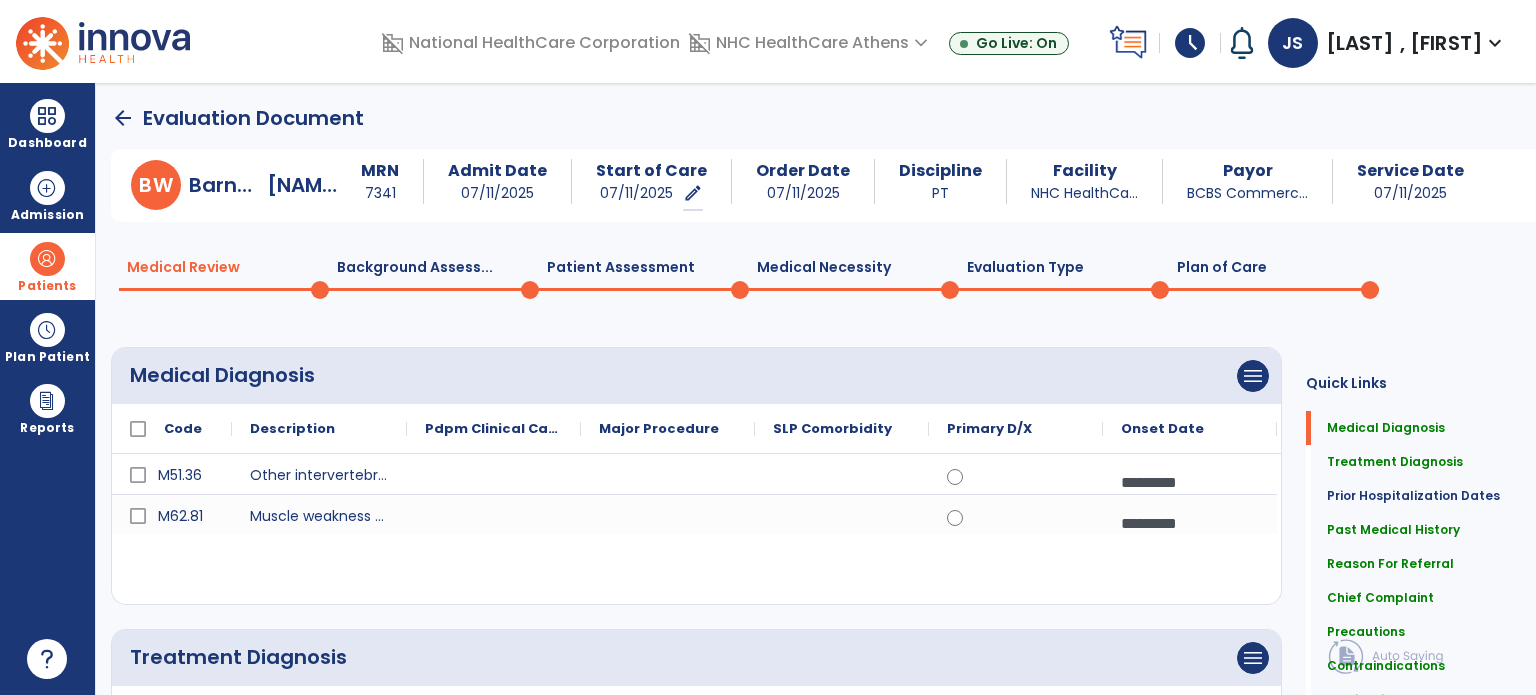 click on "NHC HealthCa..." at bounding box center (1084, 193) 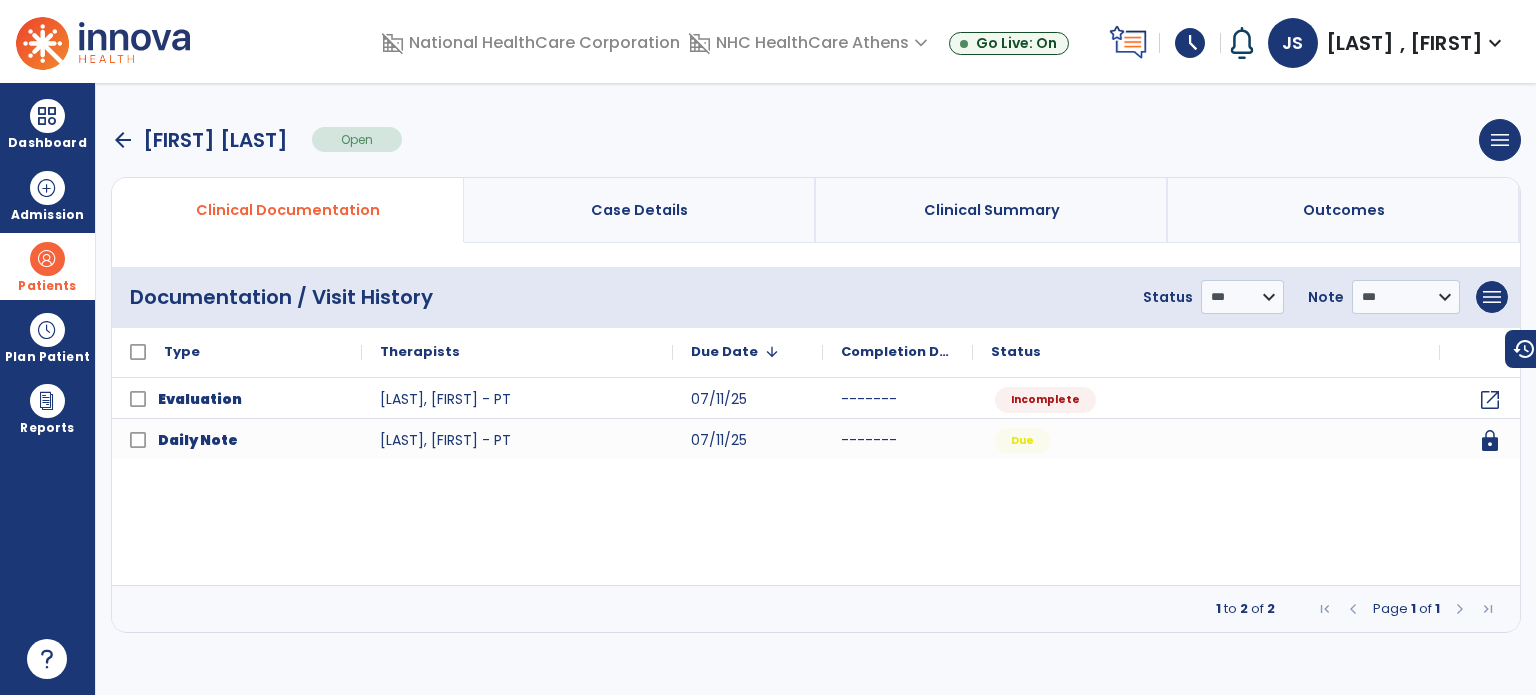 click on "arrow_back   [LAST], [FIRST]  Open  menu   Edit Therapy Case   Delete Therapy Case   Close Therapy Case" at bounding box center [816, 140] 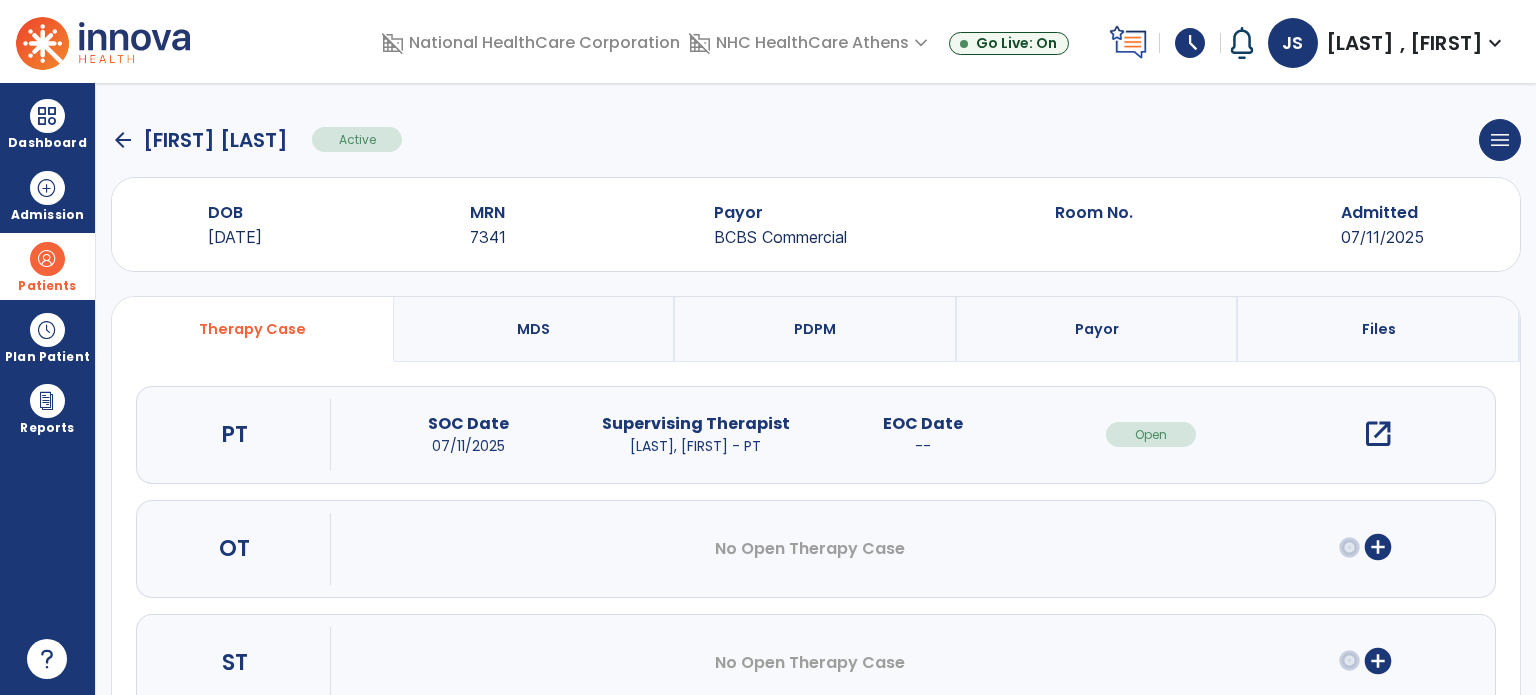 click on "arrow_back" 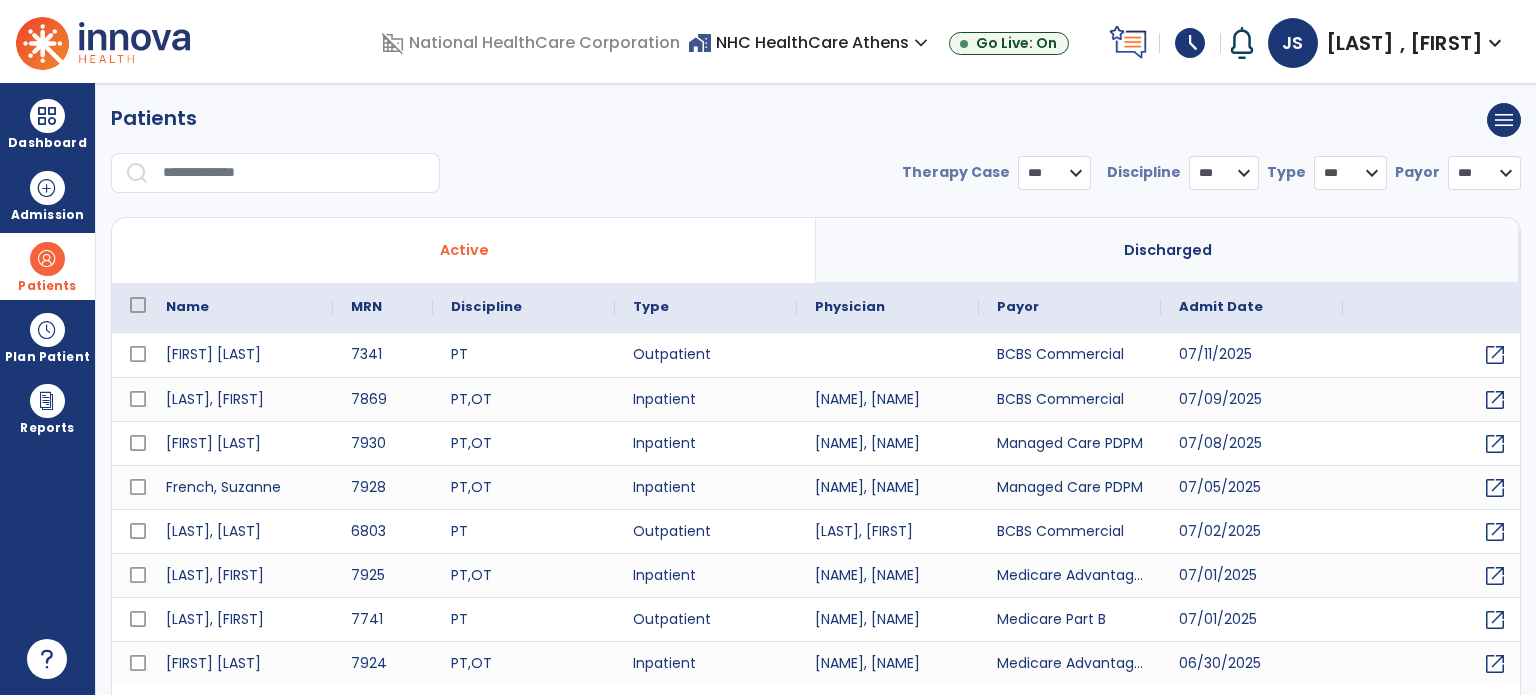 select on "***" 